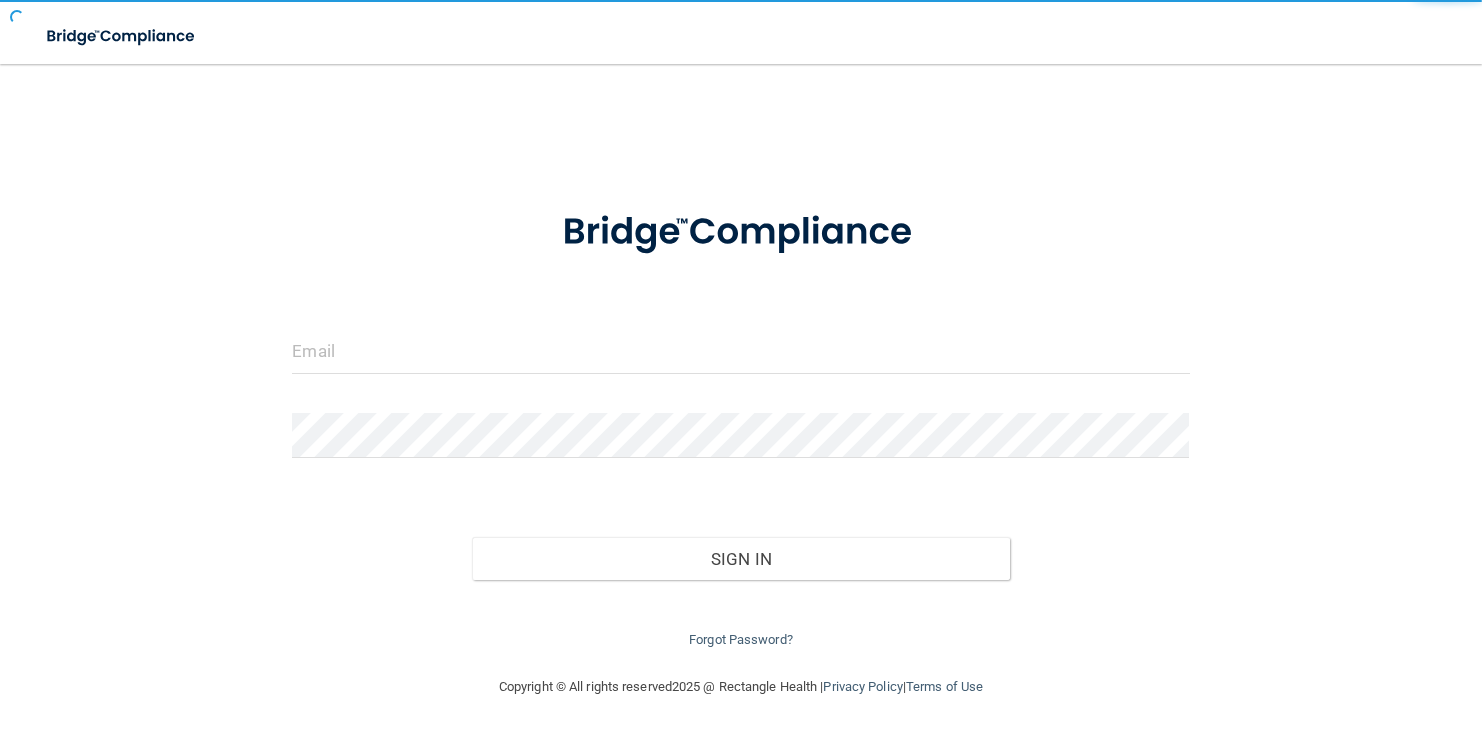 scroll, scrollTop: 0, scrollLeft: 0, axis: both 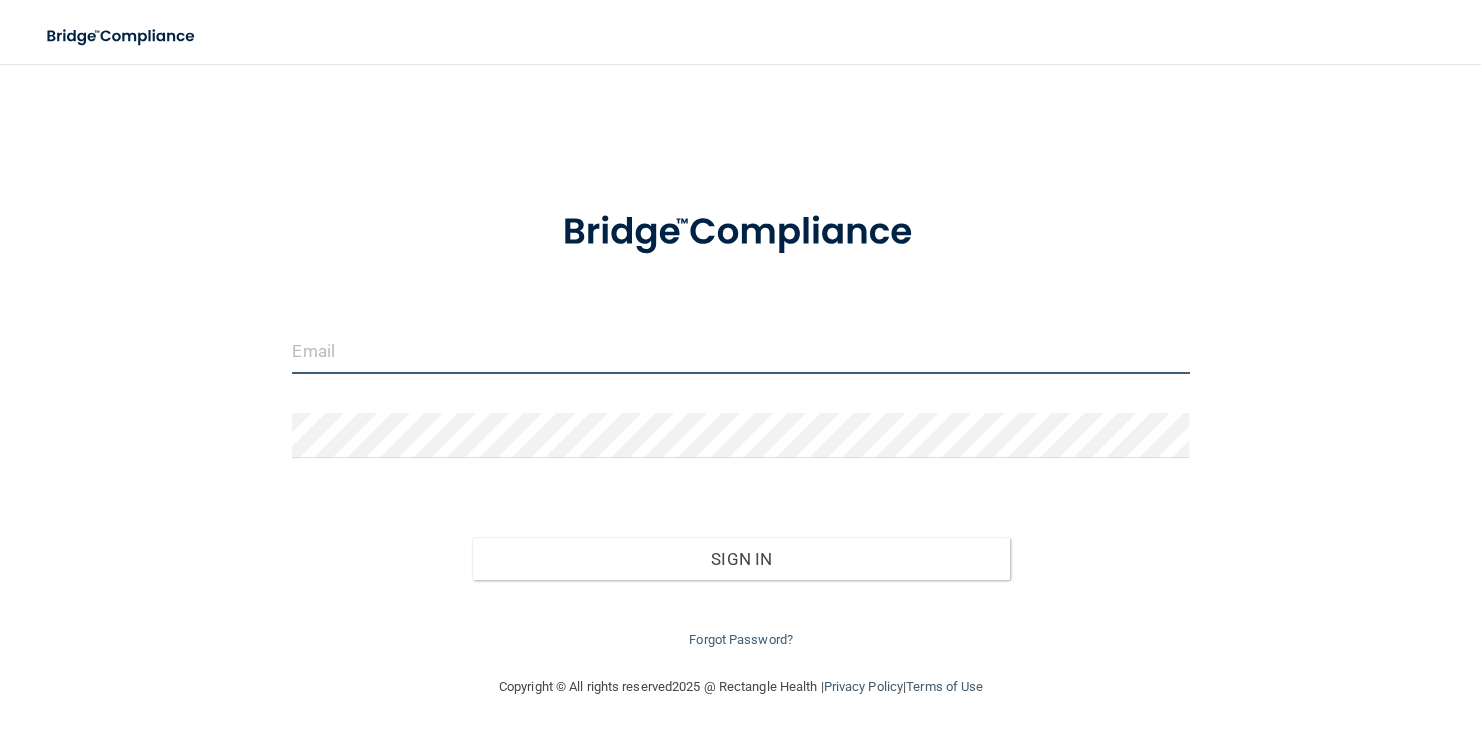 click at bounding box center (740, 351) 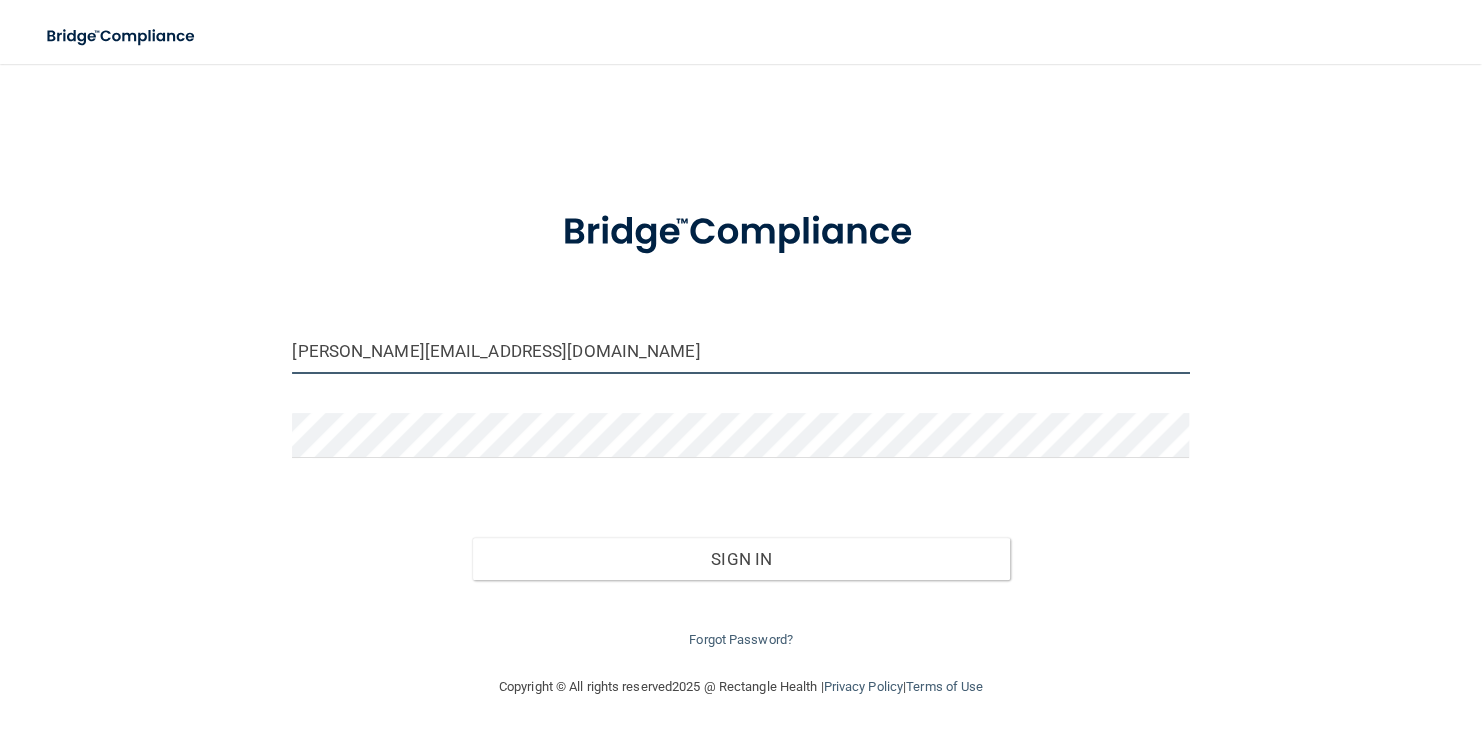 type on "[PERSON_NAME][EMAIL_ADDRESS][DOMAIN_NAME]" 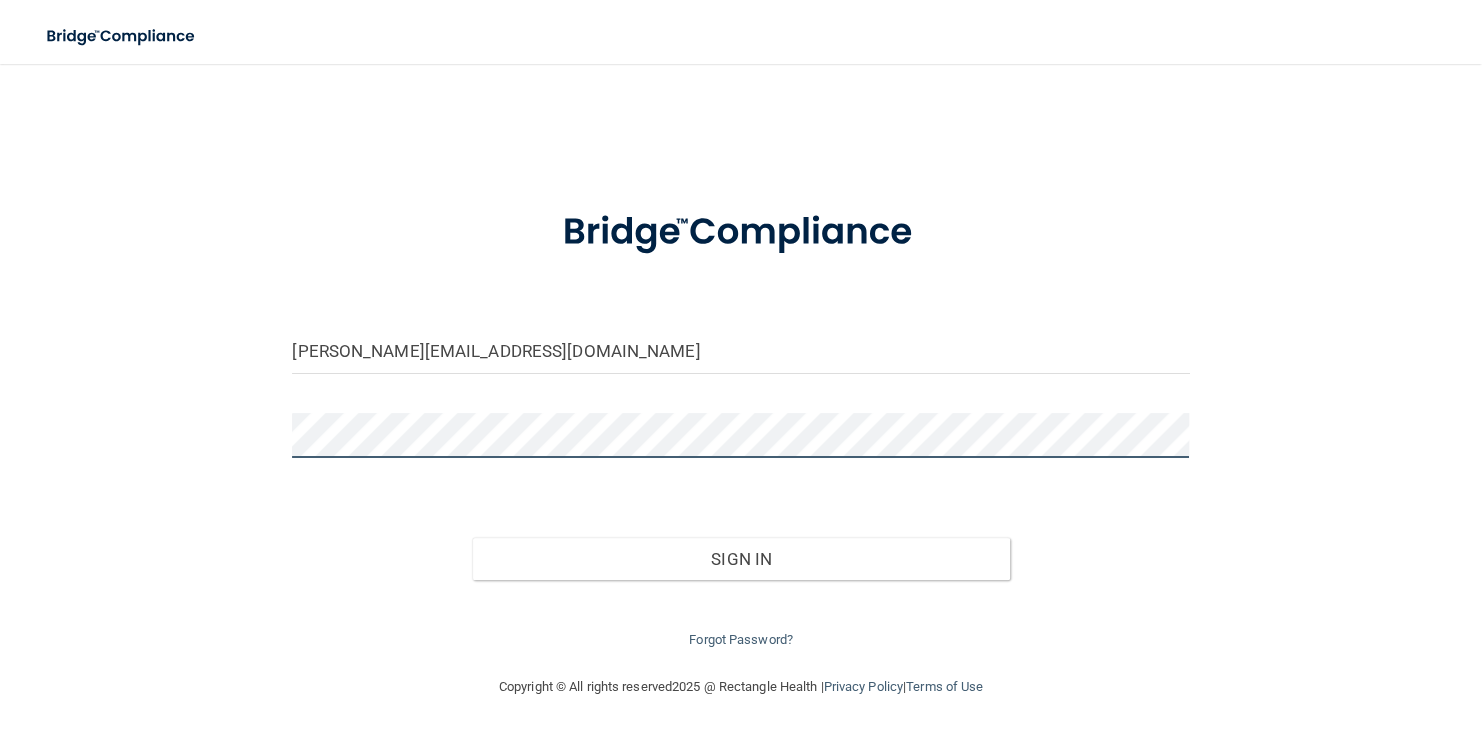 click on "Sign In" at bounding box center (741, 559) 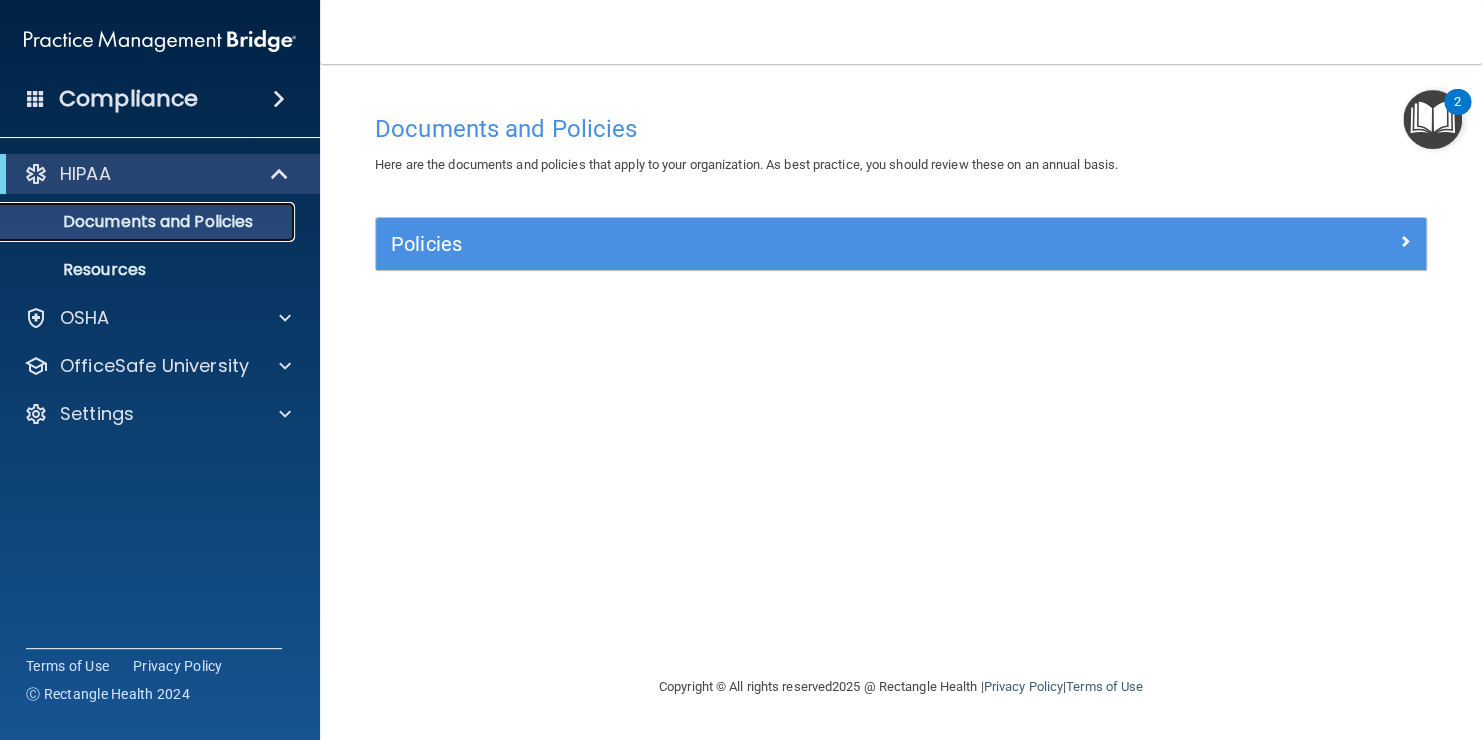 click on "Documents and Policies" at bounding box center (149, 222) 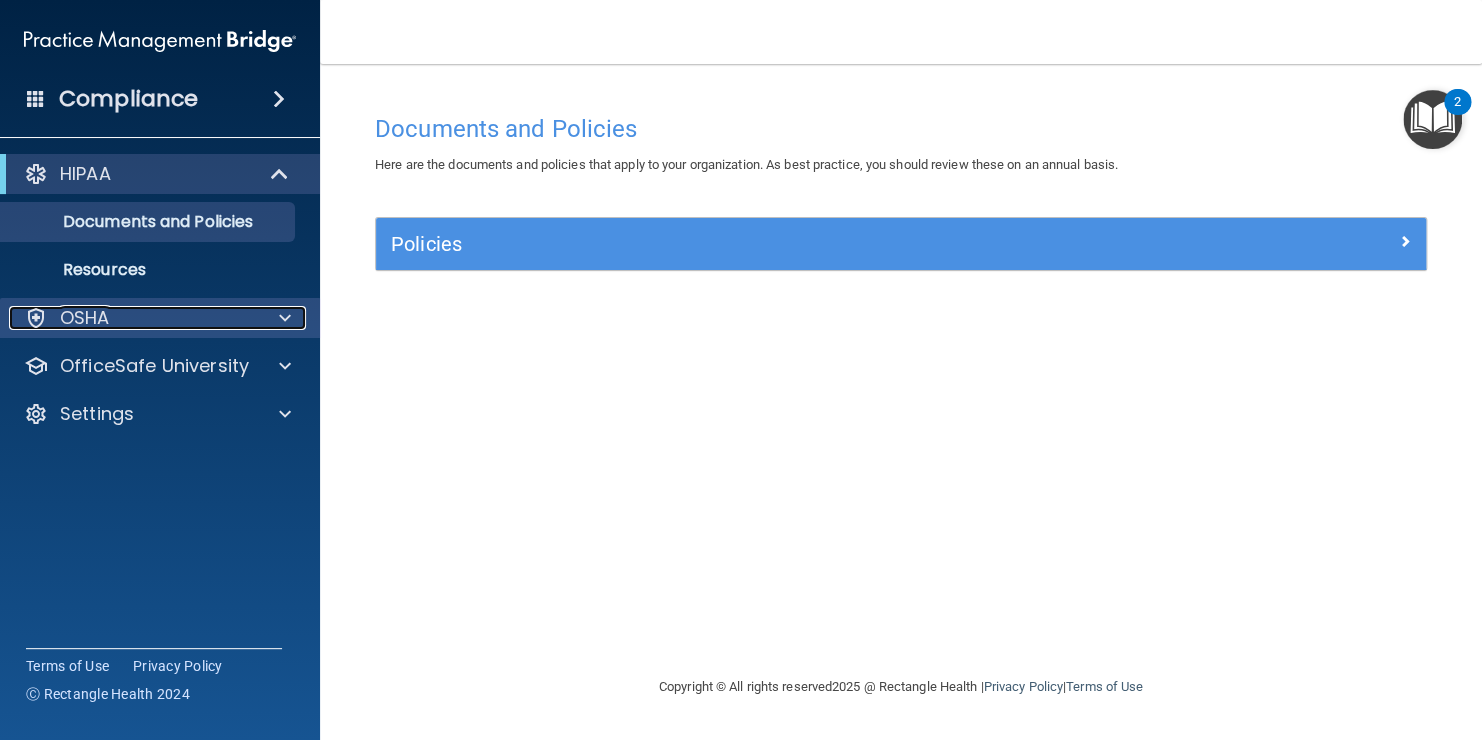 click at bounding box center (282, 318) 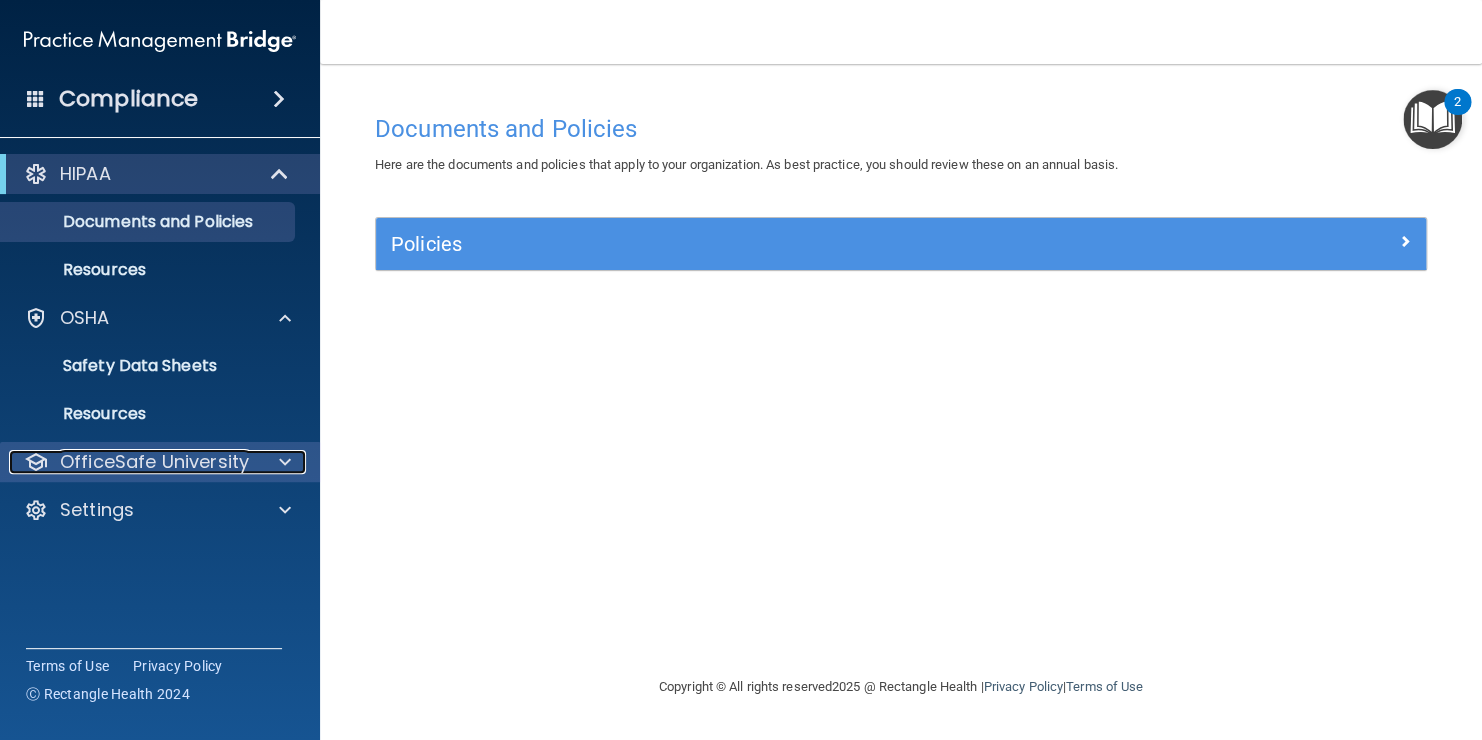 click at bounding box center [285, 462] 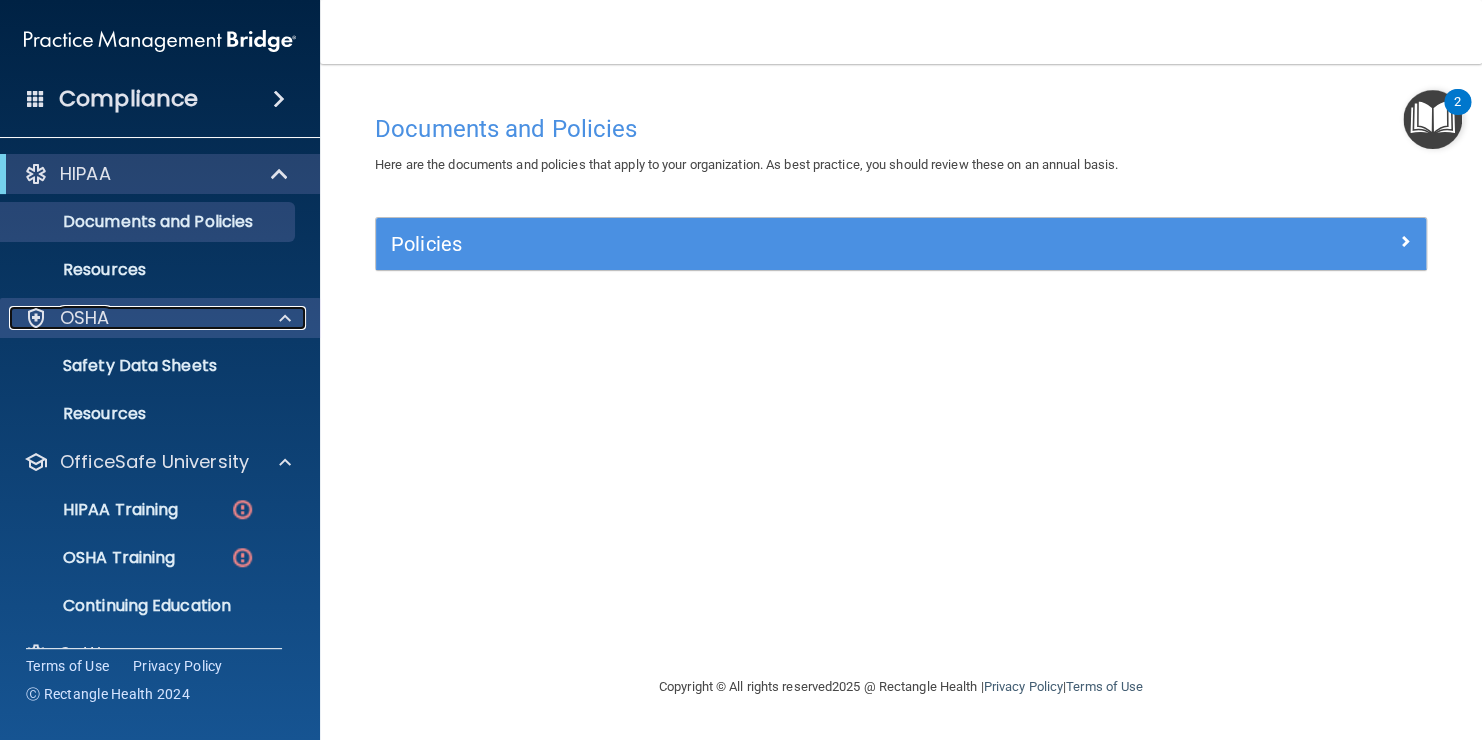 click at bounding box center (285, 318) 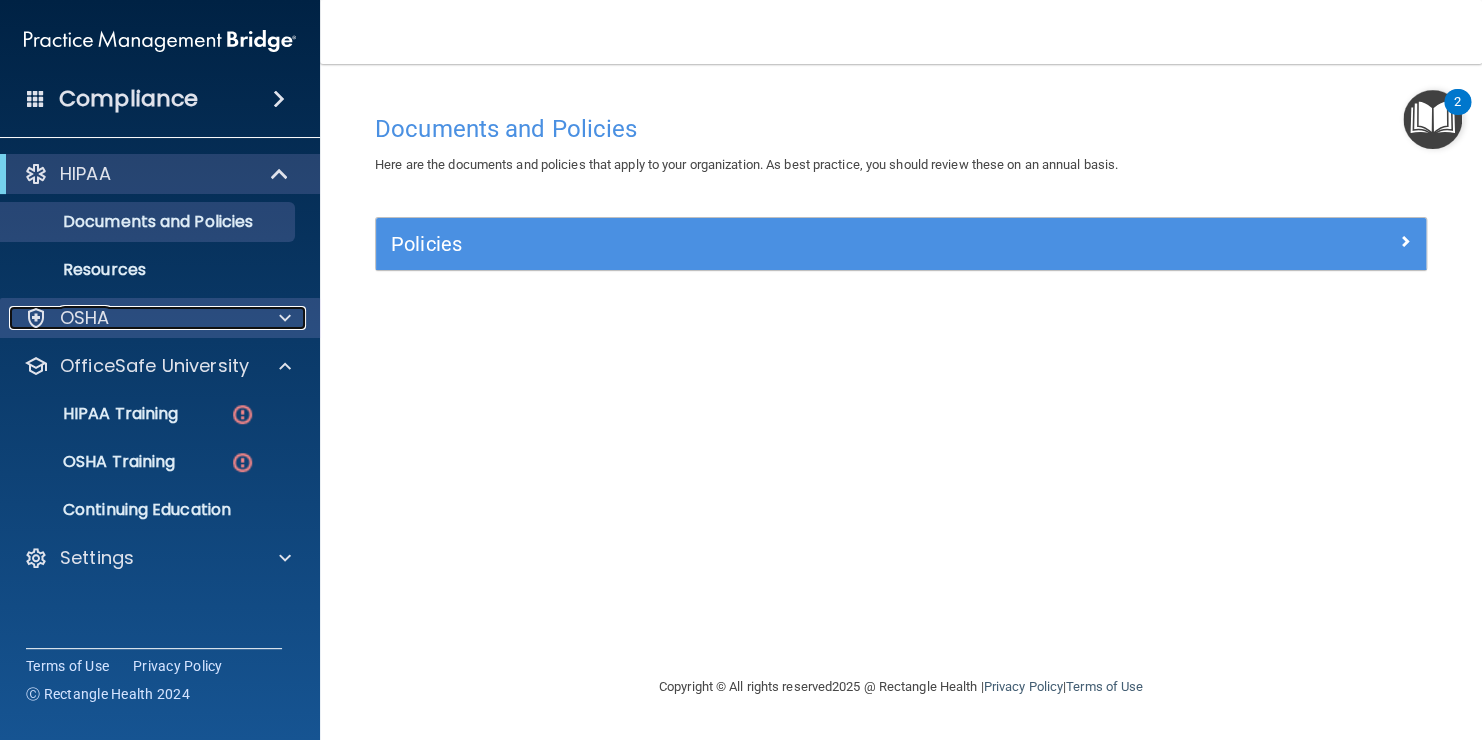 click at bounding box center [285, 318] 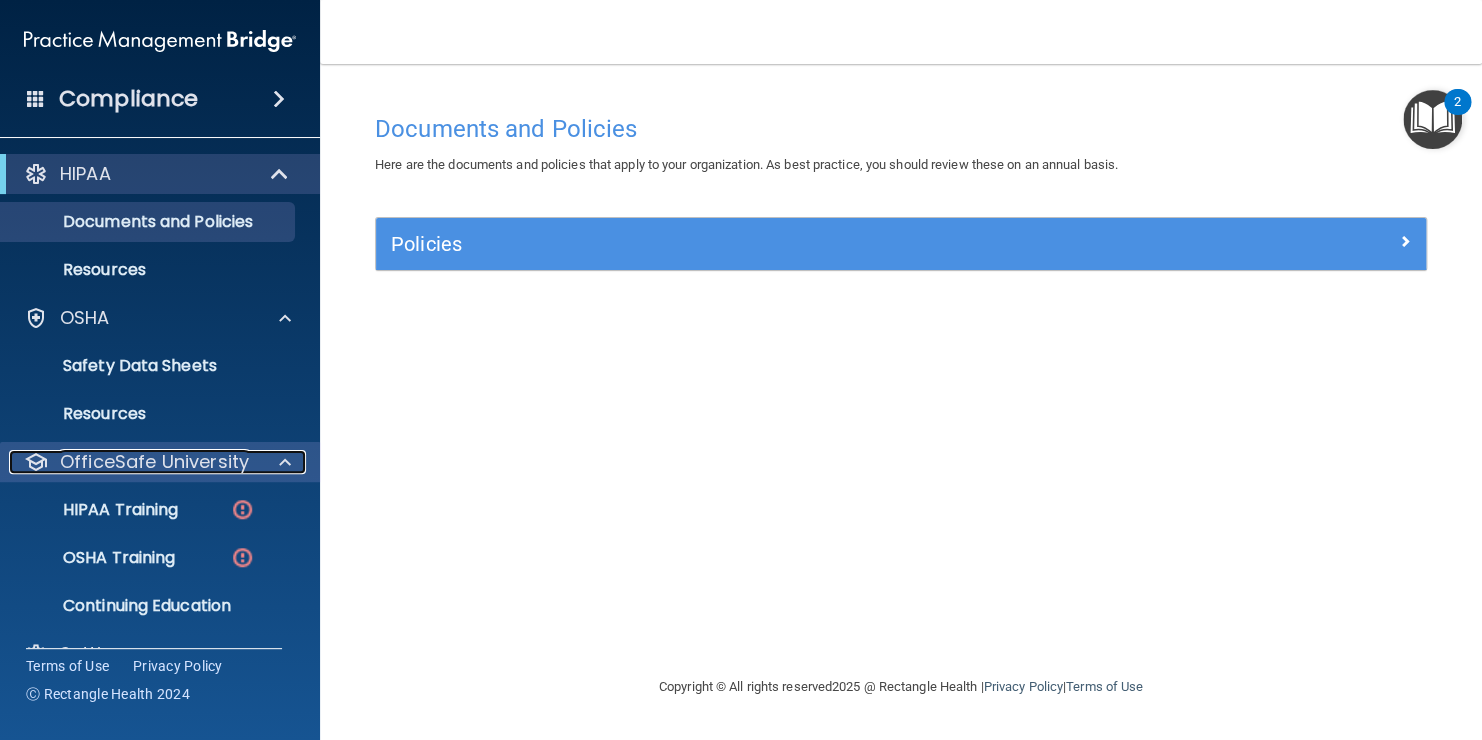 click at bounding box center (285, 462) 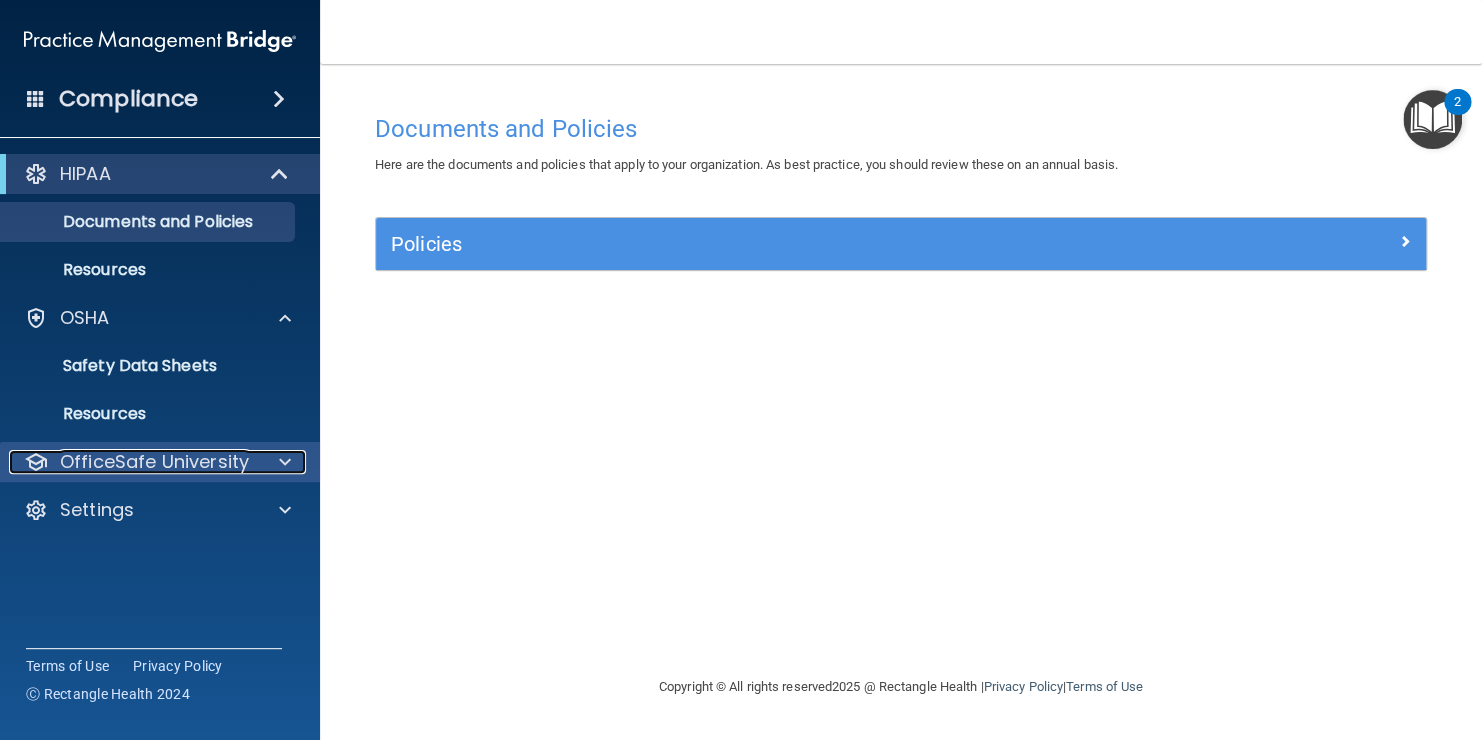 click at bounding box center (285, 462) 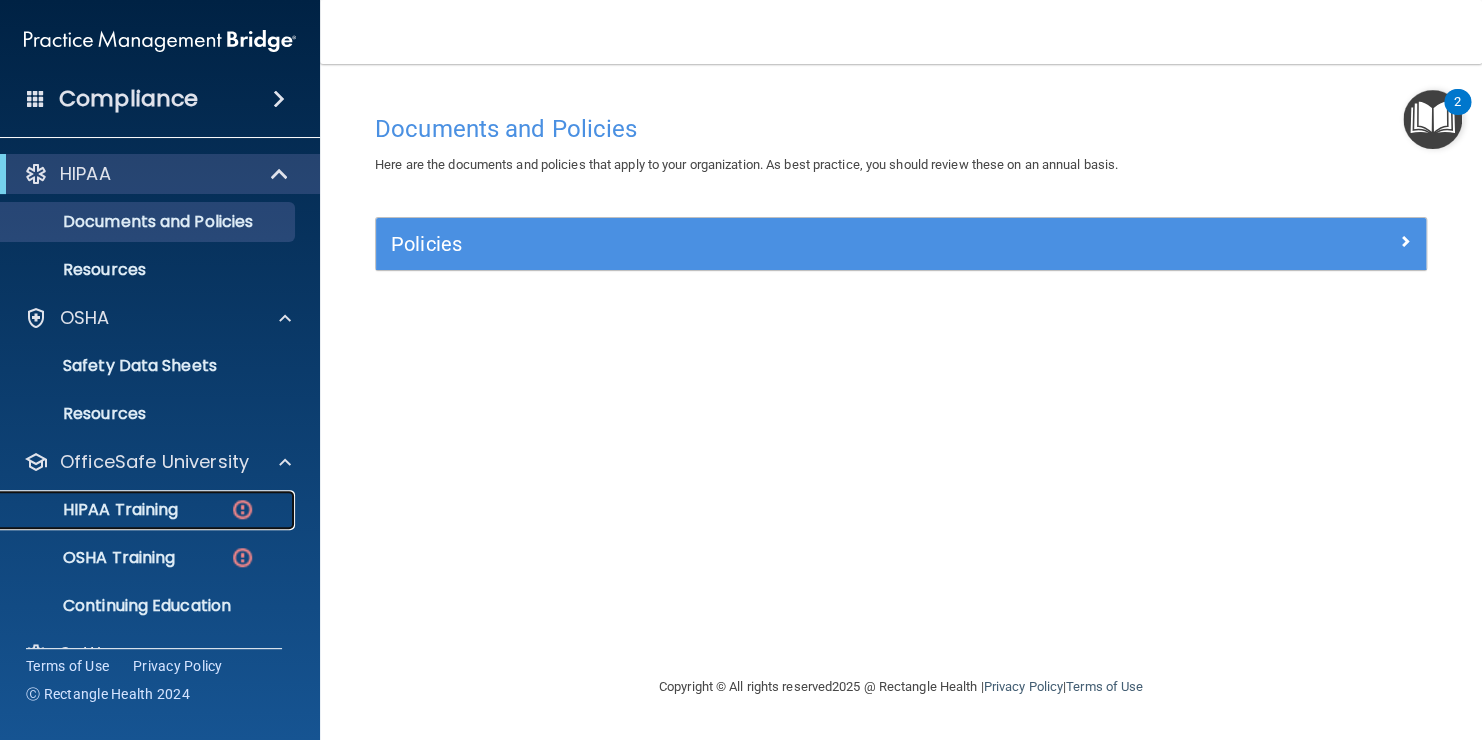 click on "HIPAA Training" at bounding box center [95, 510] 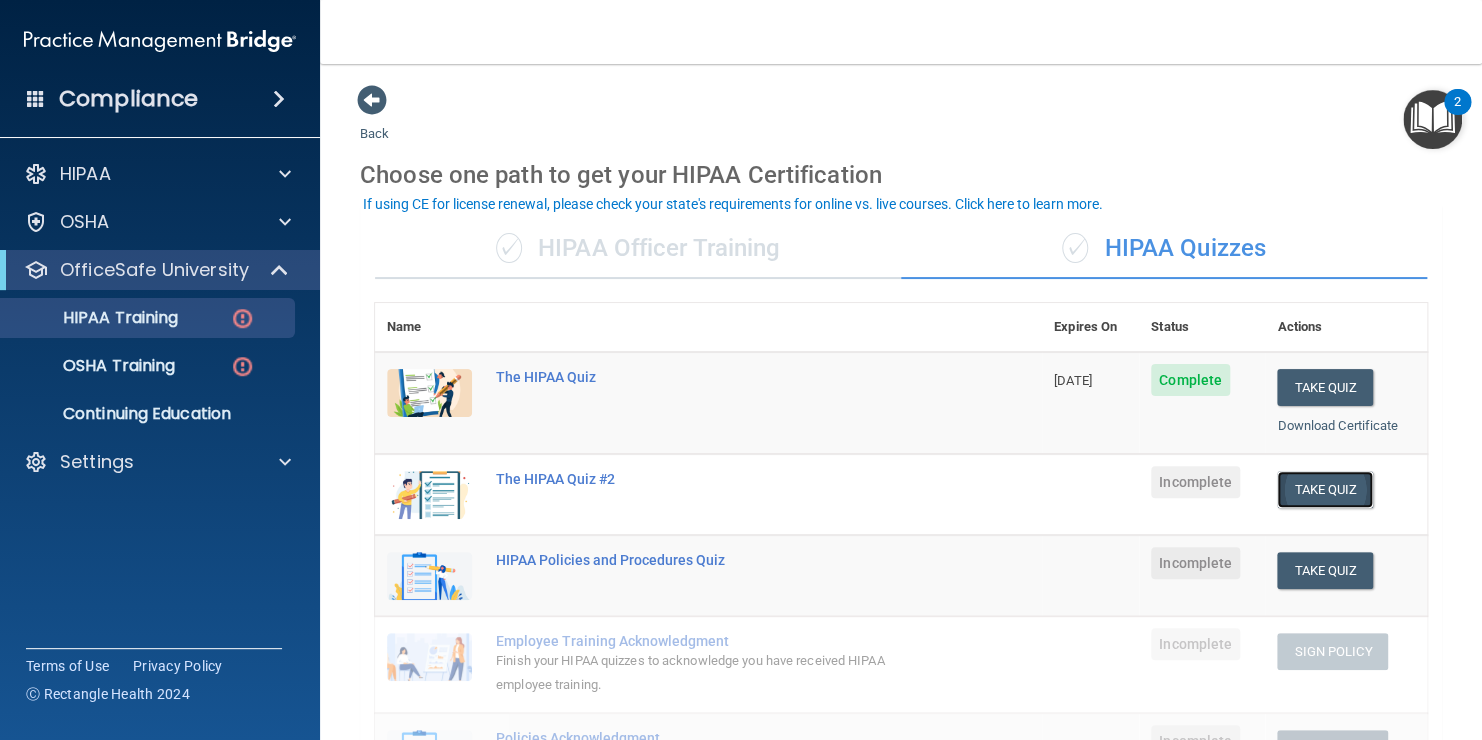 click on "Take Quiz" at bounding box center [1325, 489] 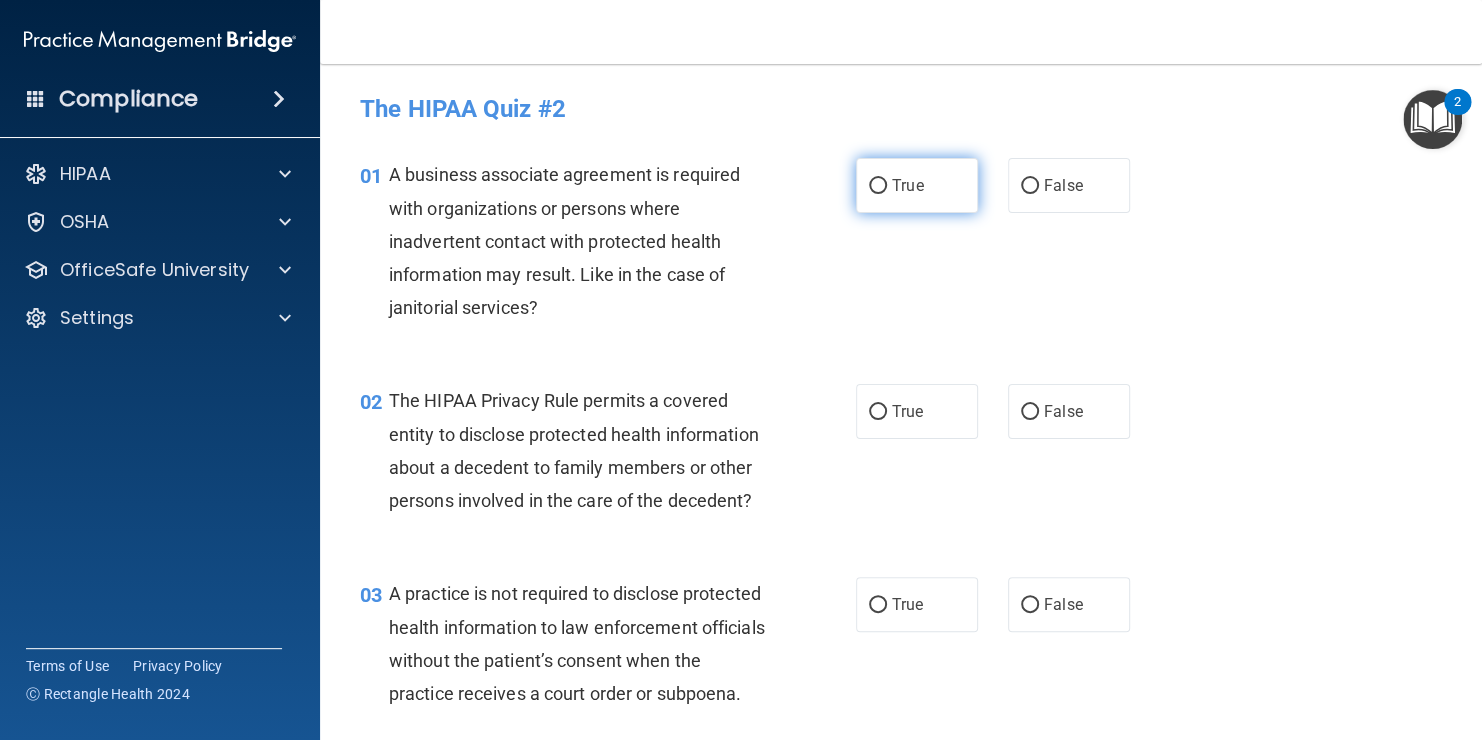 click on "True" at bounding box center [878, 186] 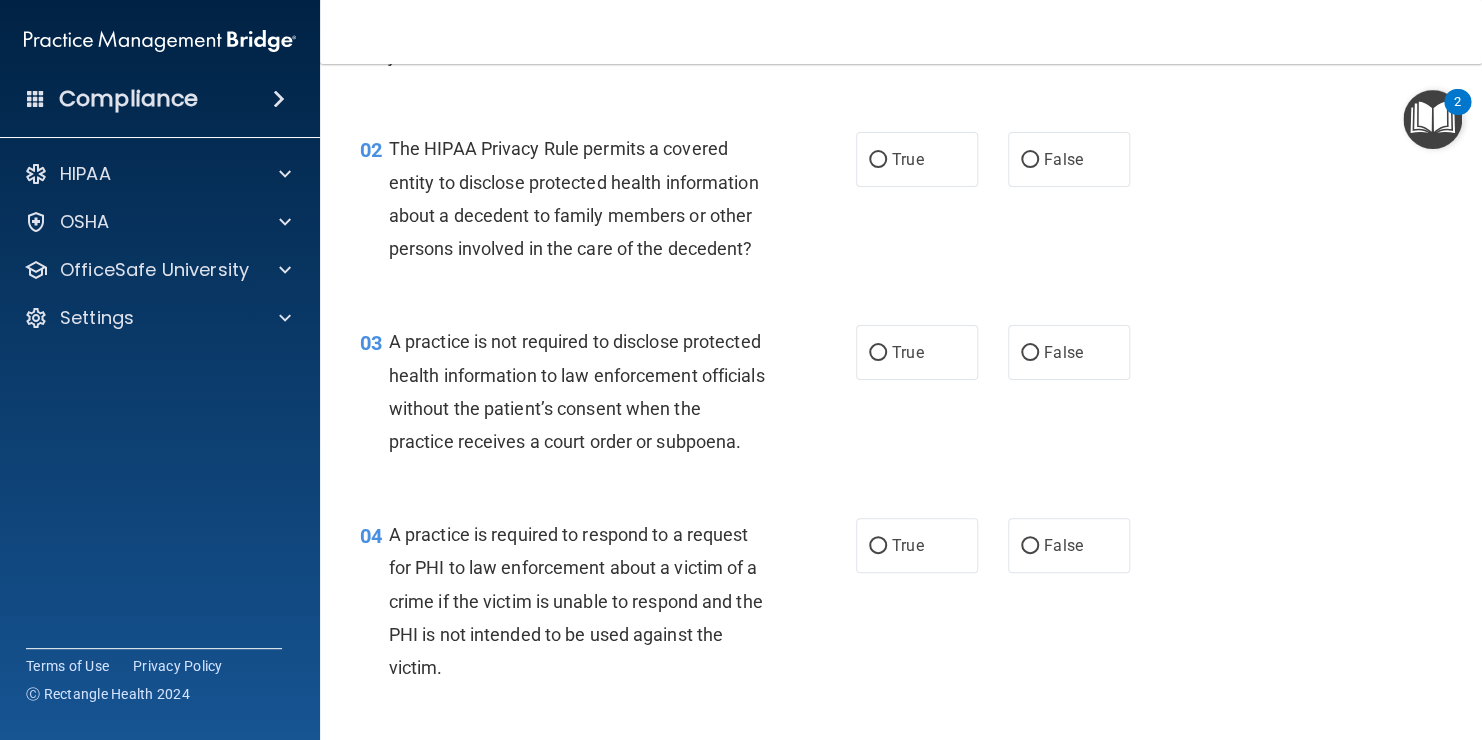 scroll, scrollTop: 280, scrollLeft: 0, axis: vertical 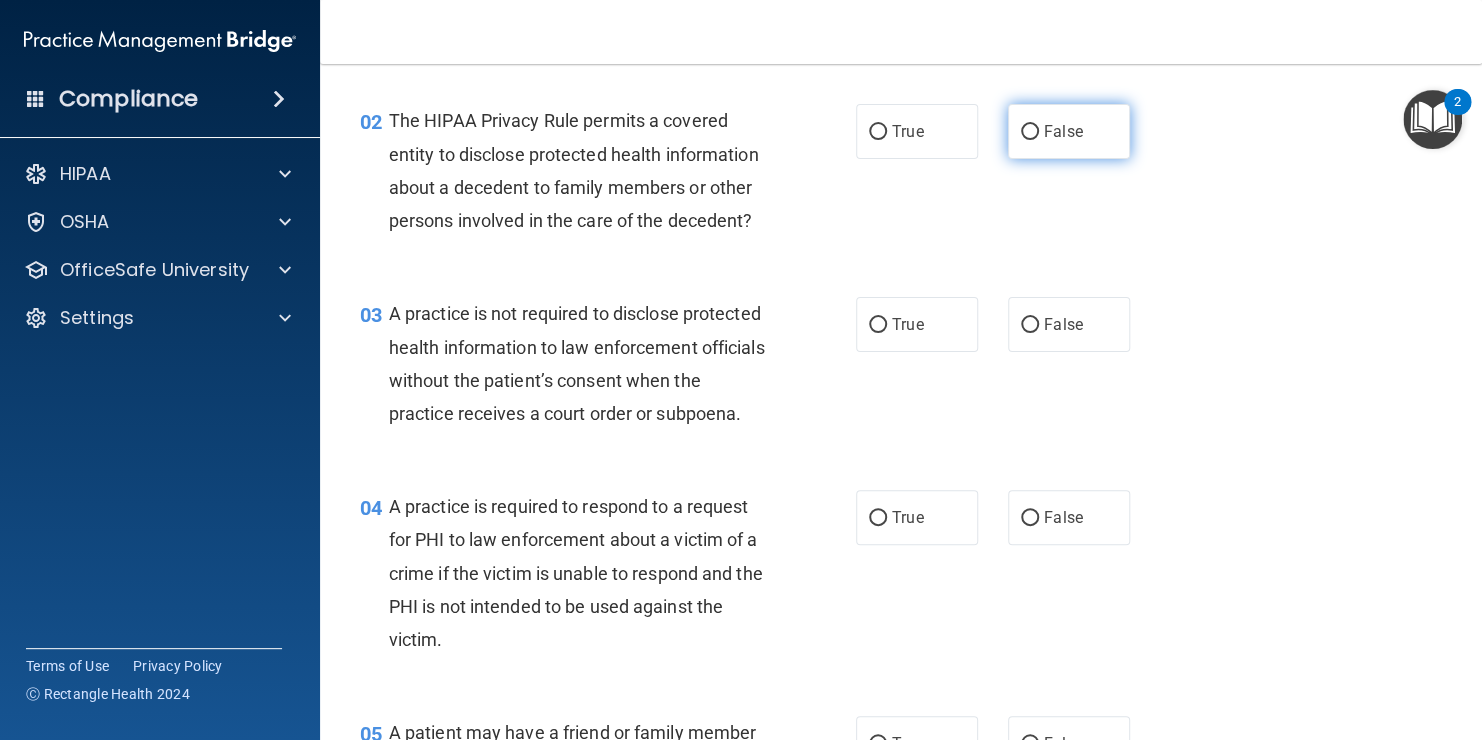 click on "False" at bounding box center (1030, 132) 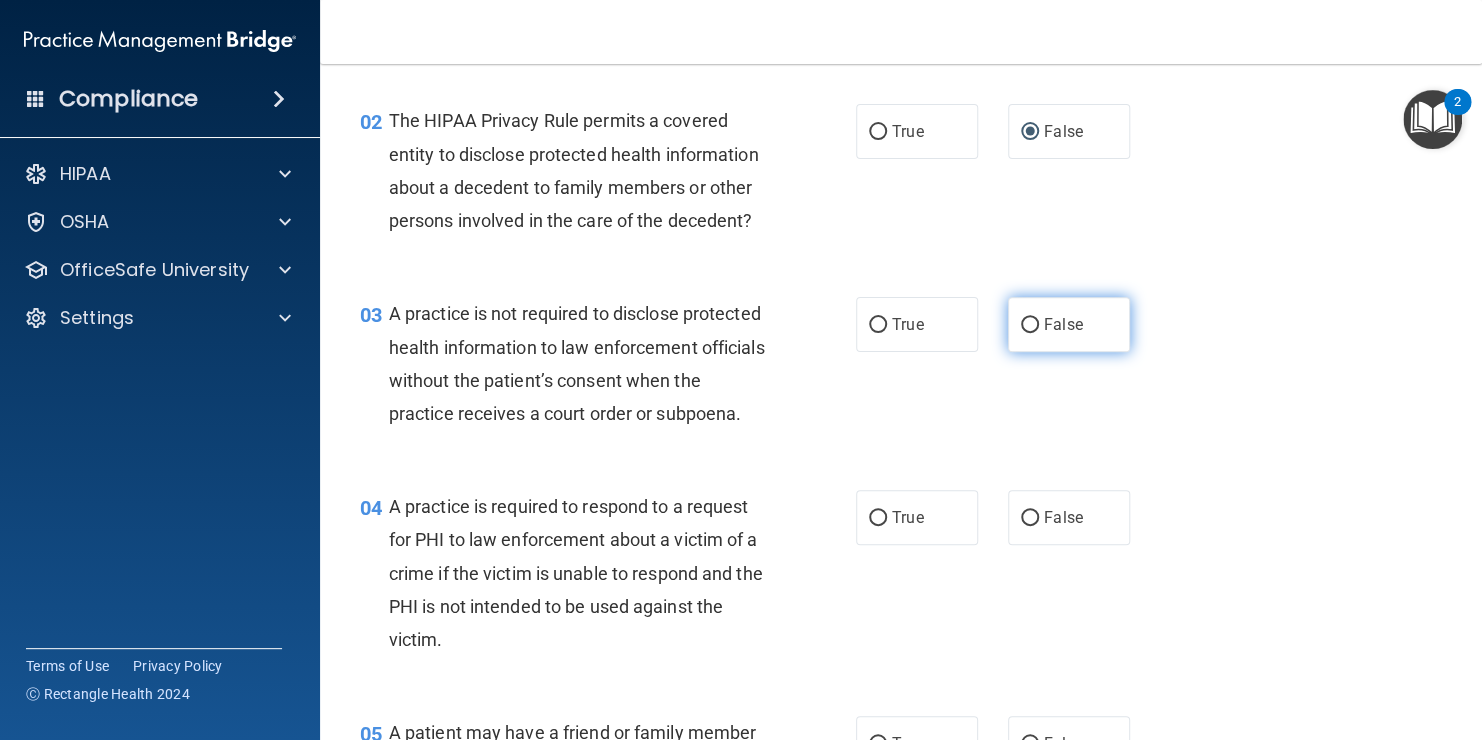 click on "False" at bounding box center [1030, 325] 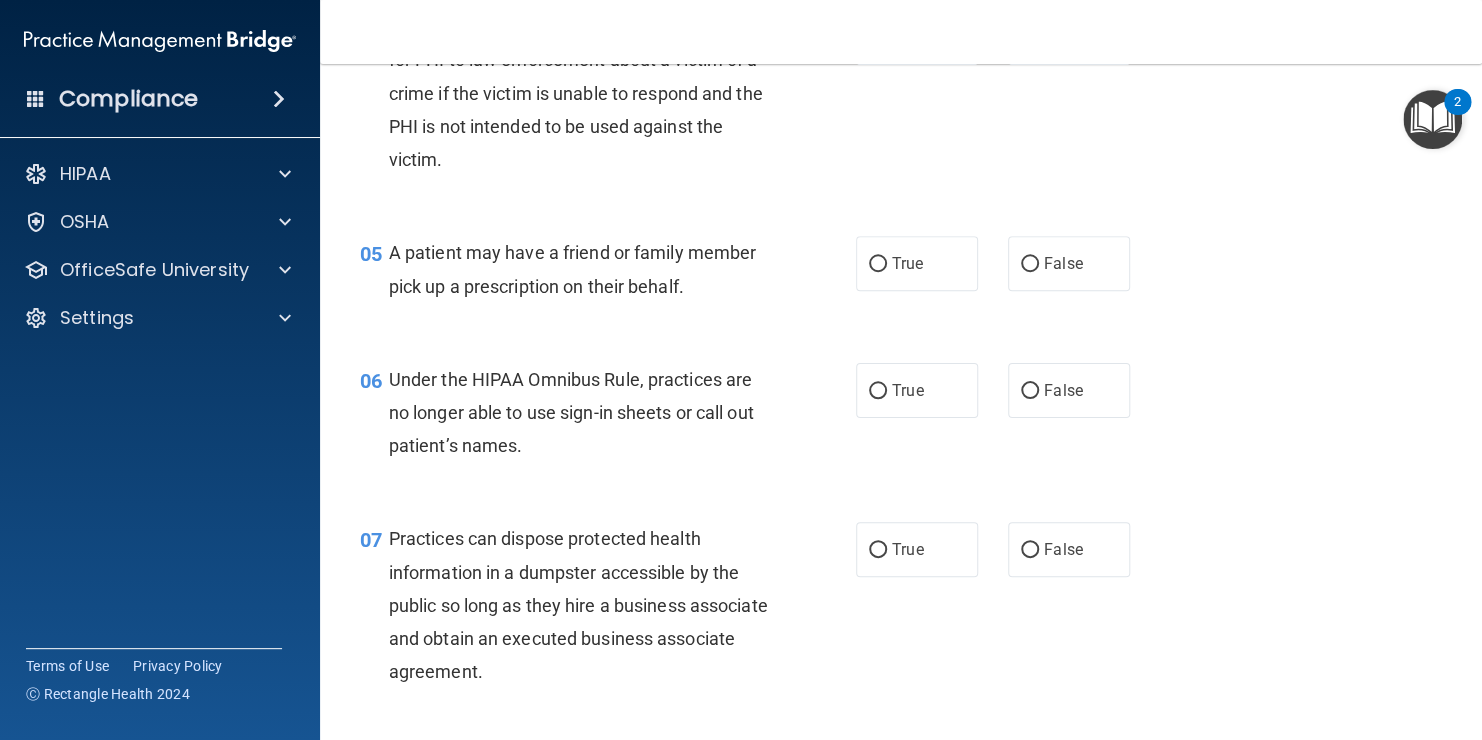 scroll, scrollTop: 720, scrollLeft: 0, axis: vertical 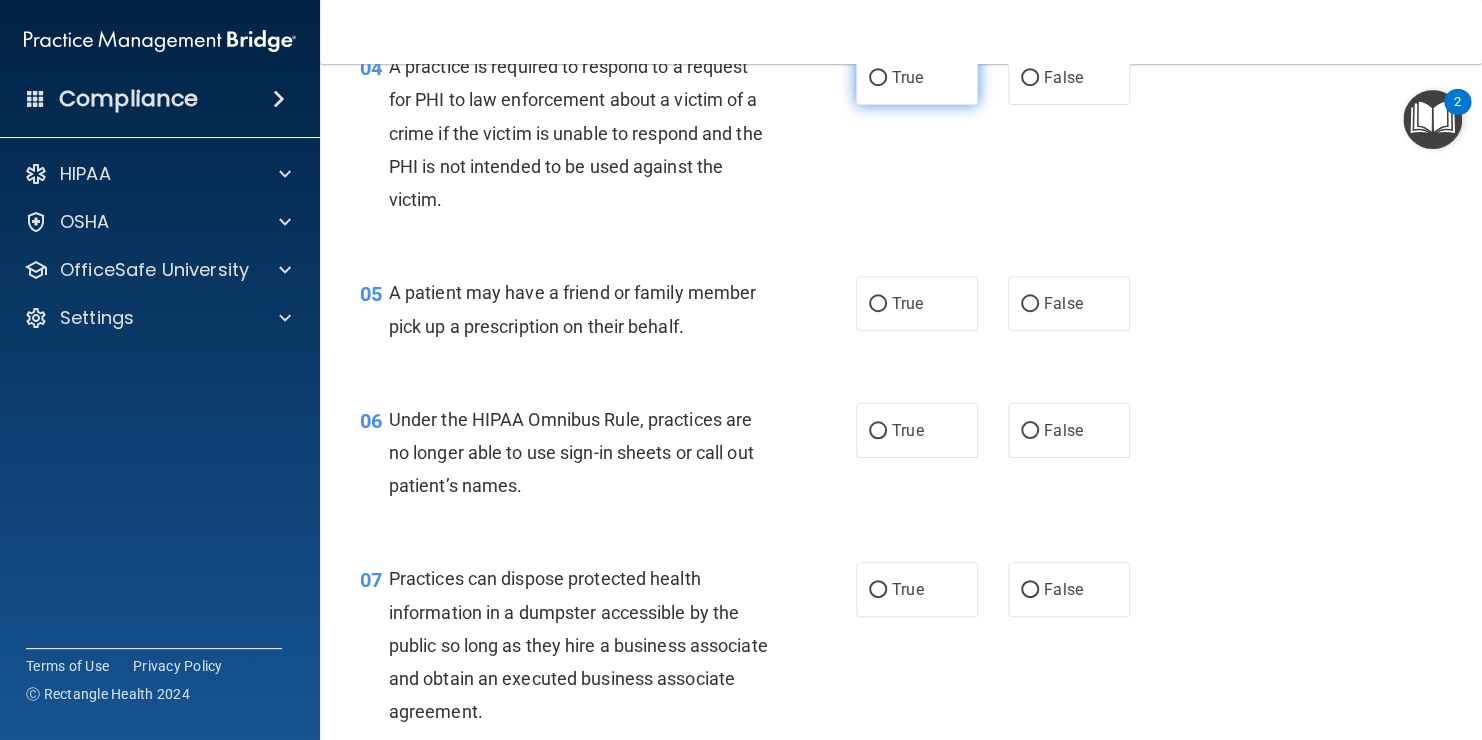 click on "True" at bounding box center [917, 77] 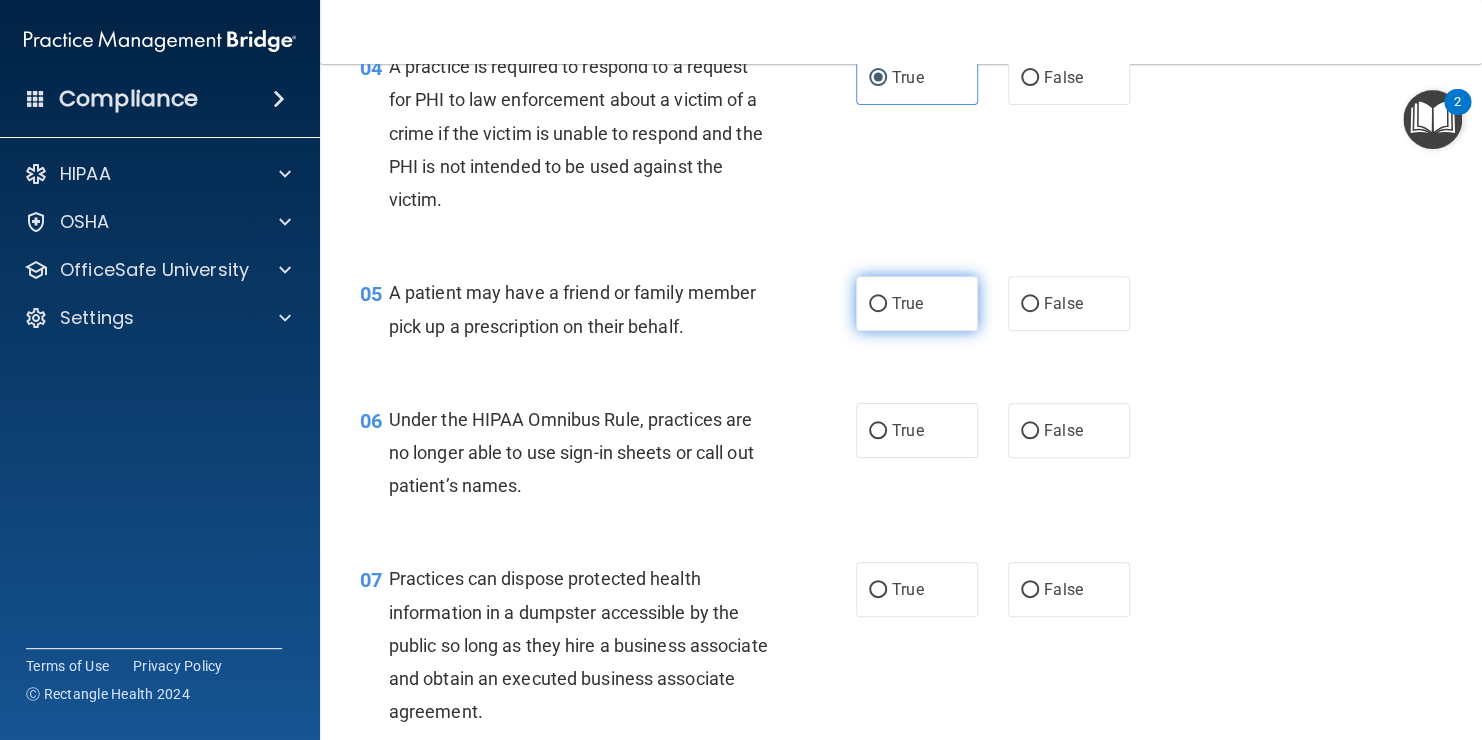 click on "True" at bounding box center (878, 304) 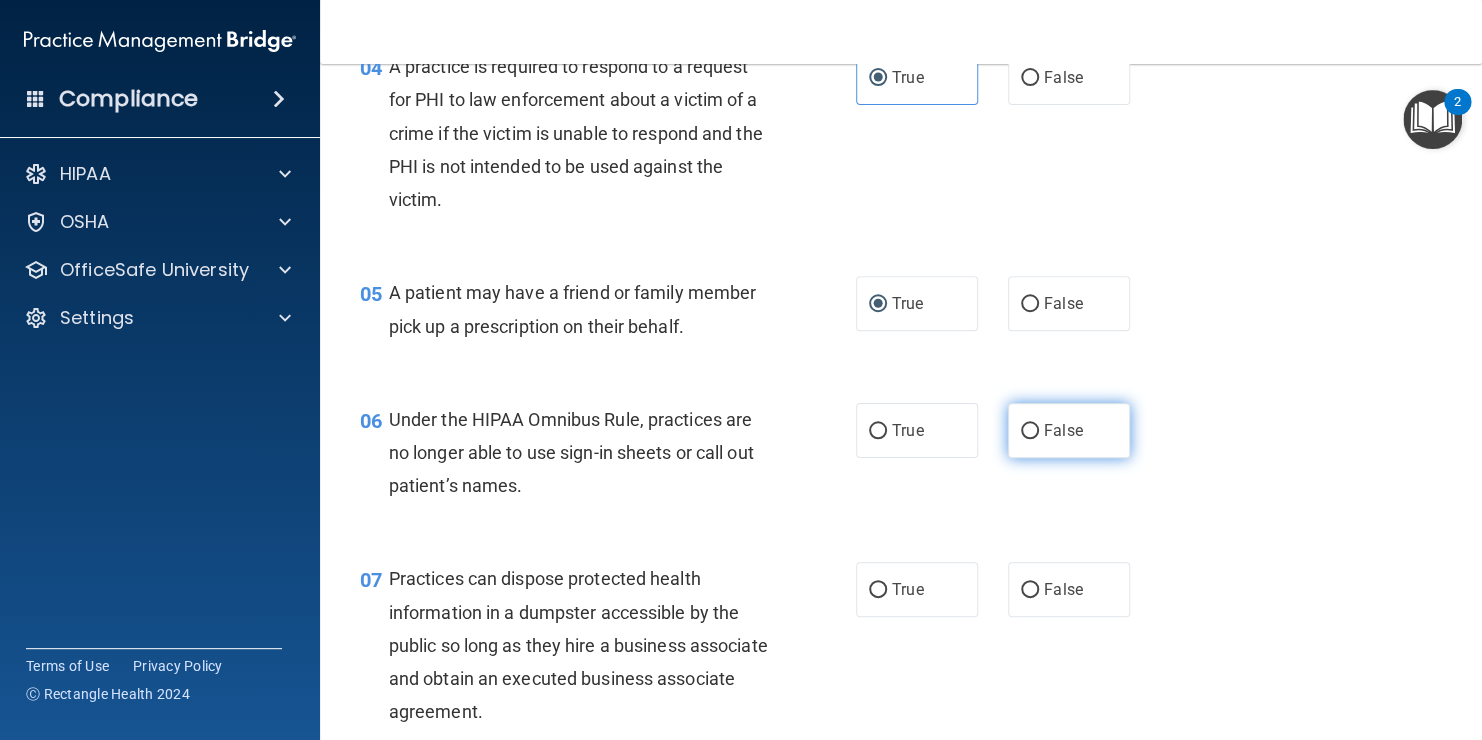 click on "False" at bounding box center [1069, 430] 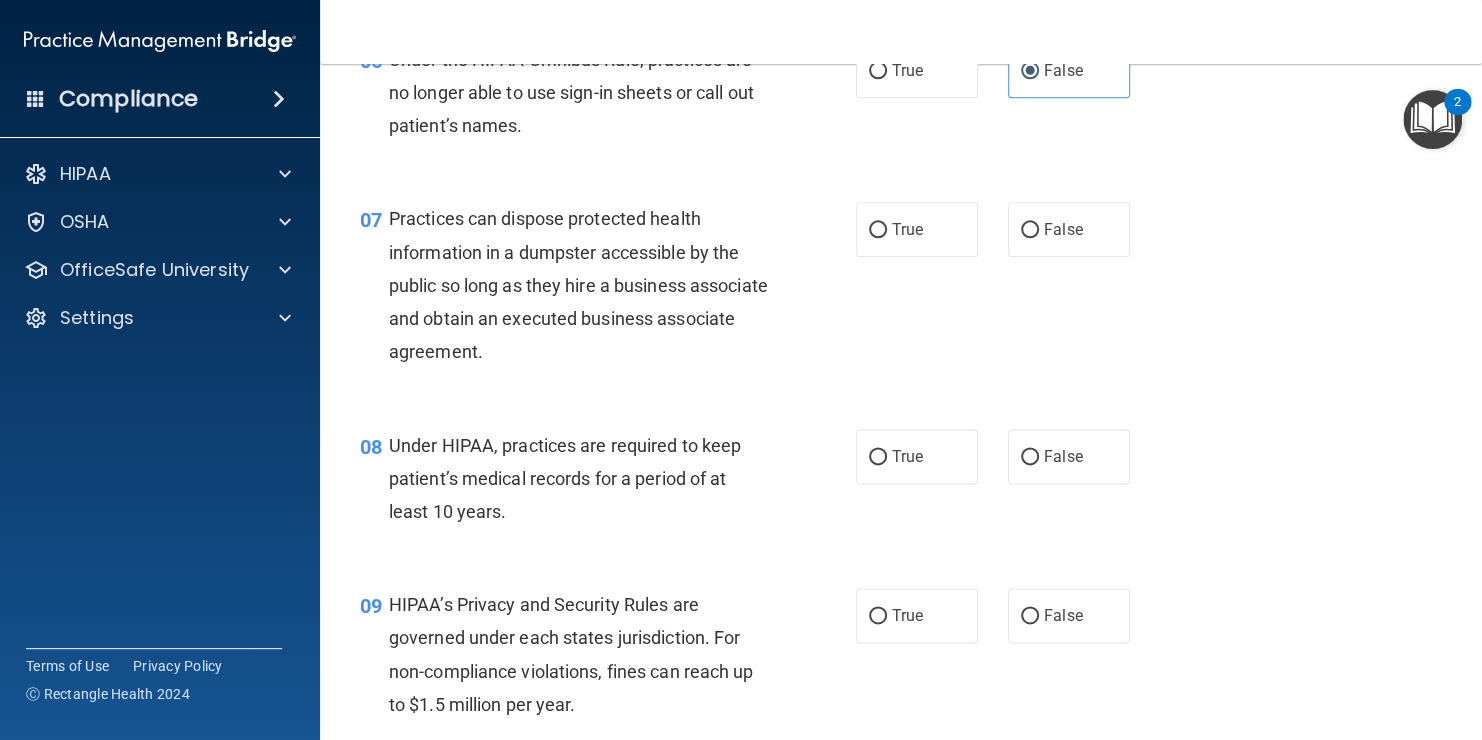 scroll, scrollTop: 1040, scrollLeft: 0, axis: vertical 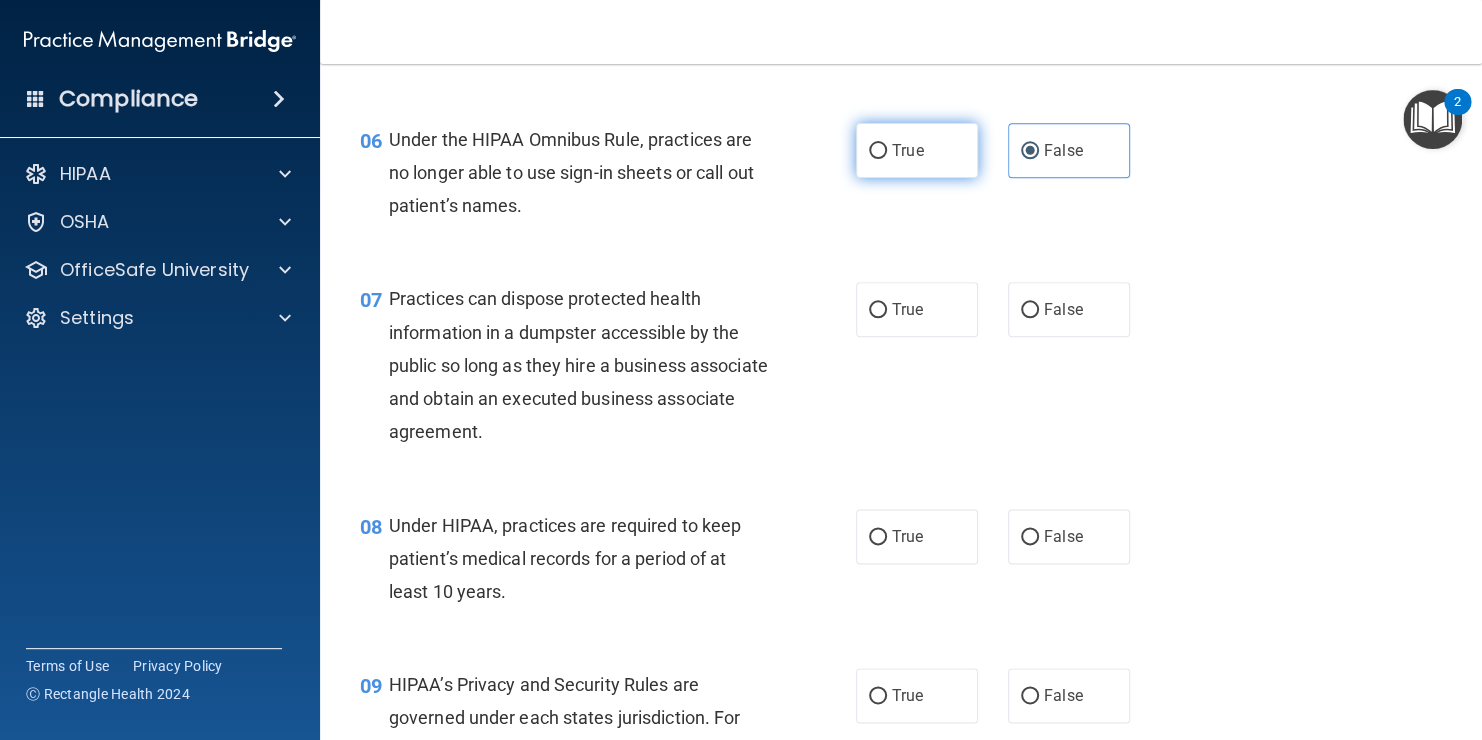 click on "True" at bounding box center [917, 150] 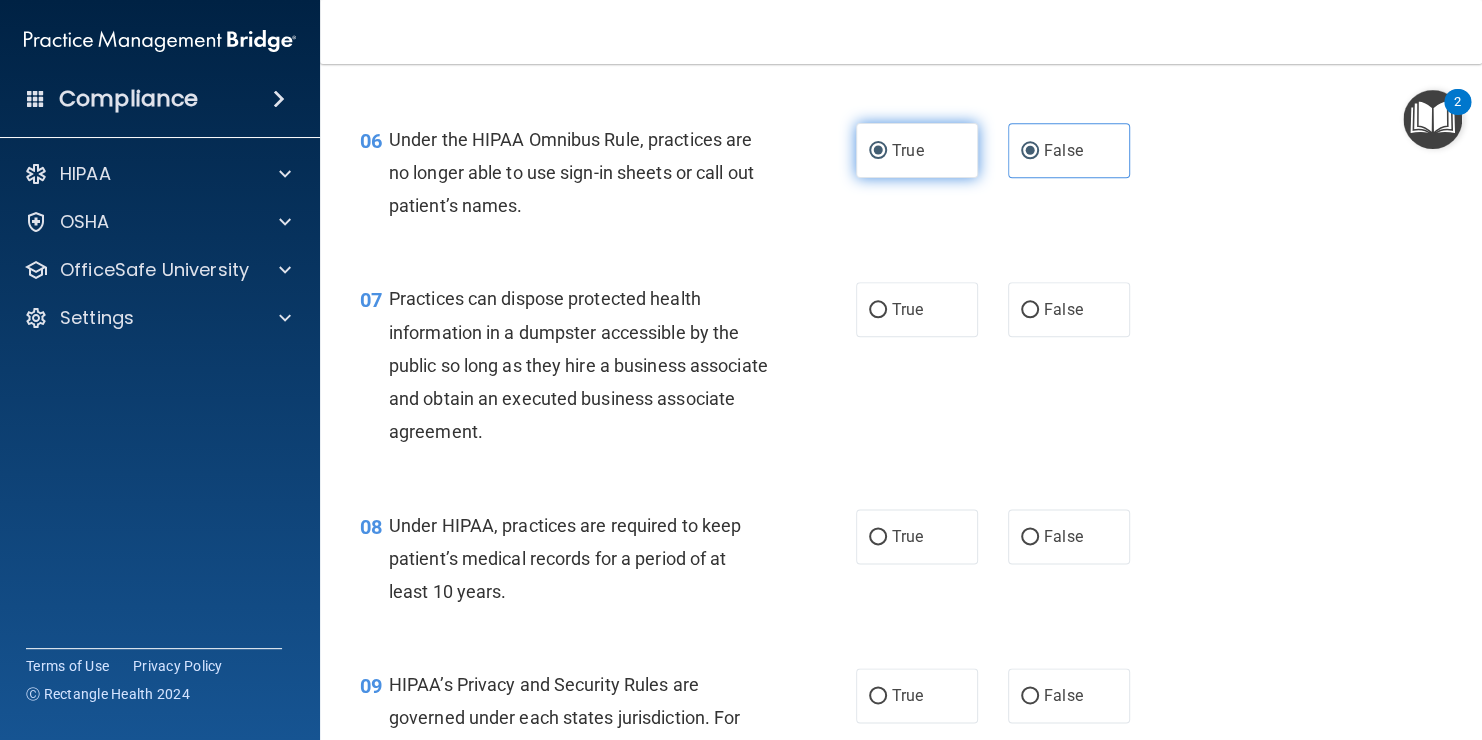 radio on "false" 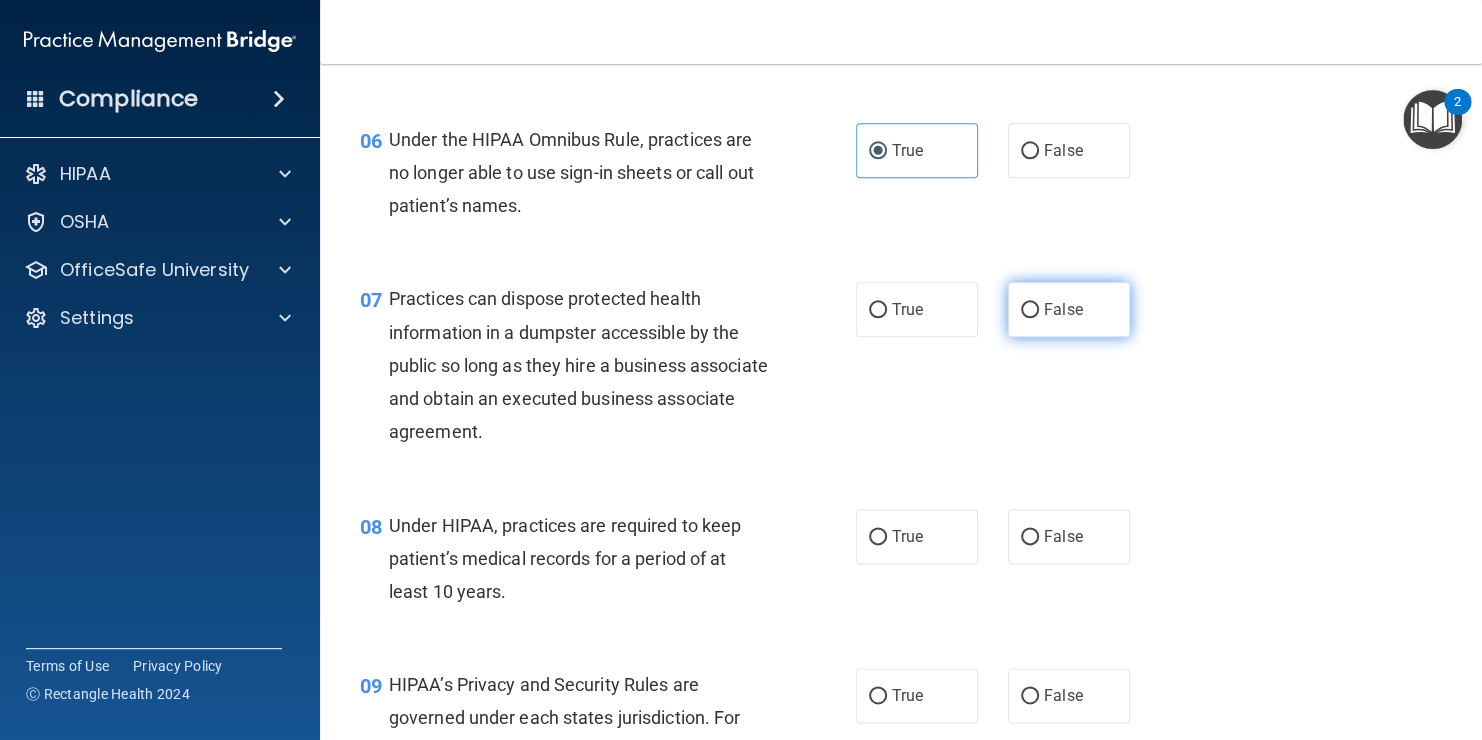 click on "False" at bounding box center [1069, 309] 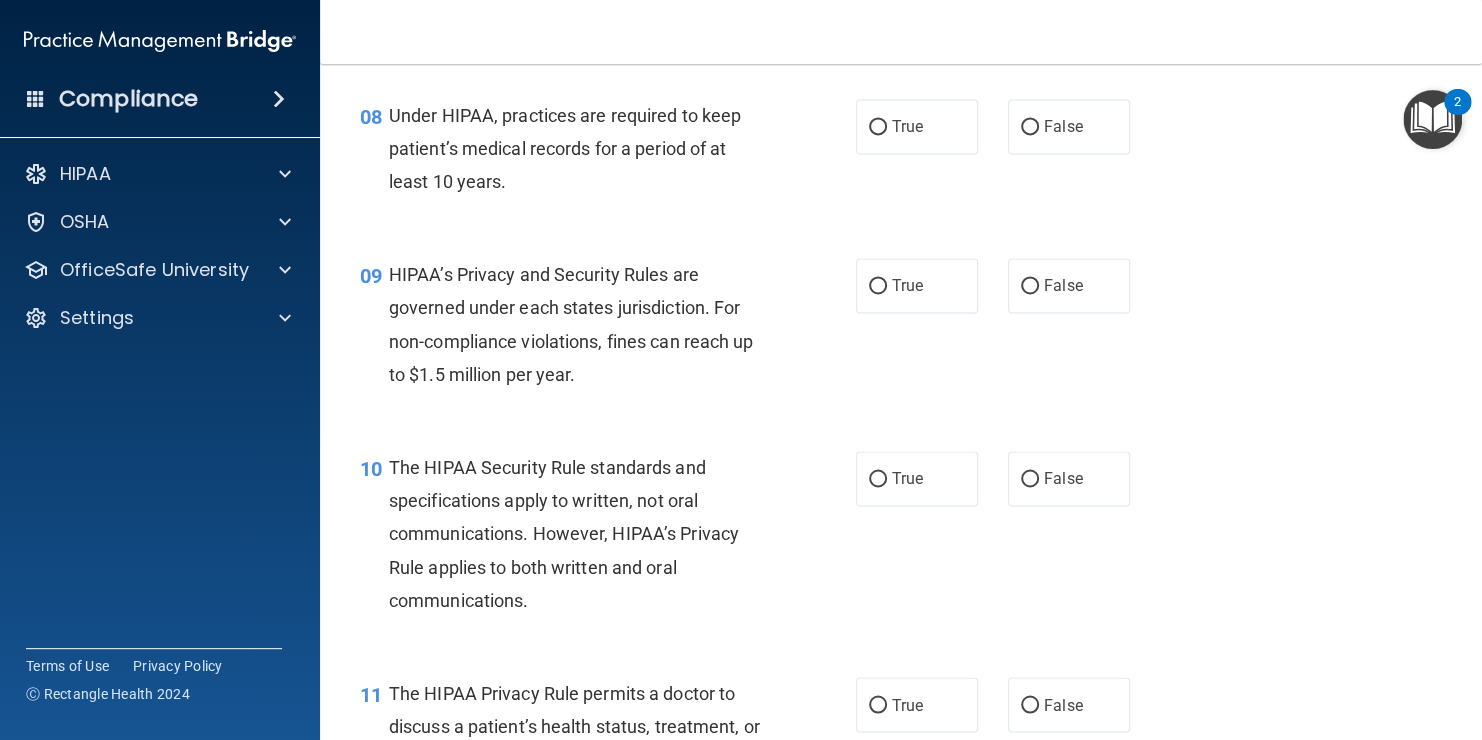 scroll, scrollTop: 1440, scrollLeft: 0, axis: vertical 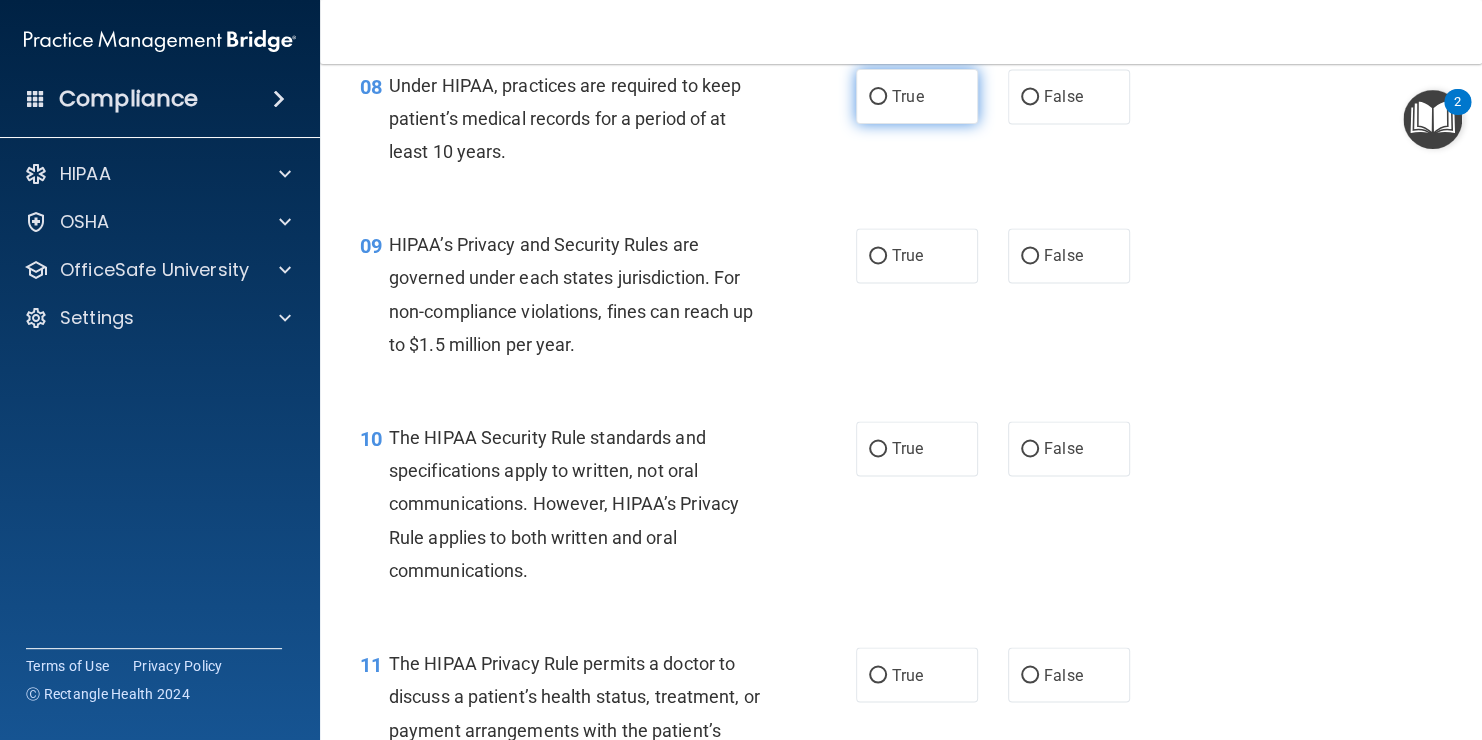 click on "True" at bounding box center (878, 97) 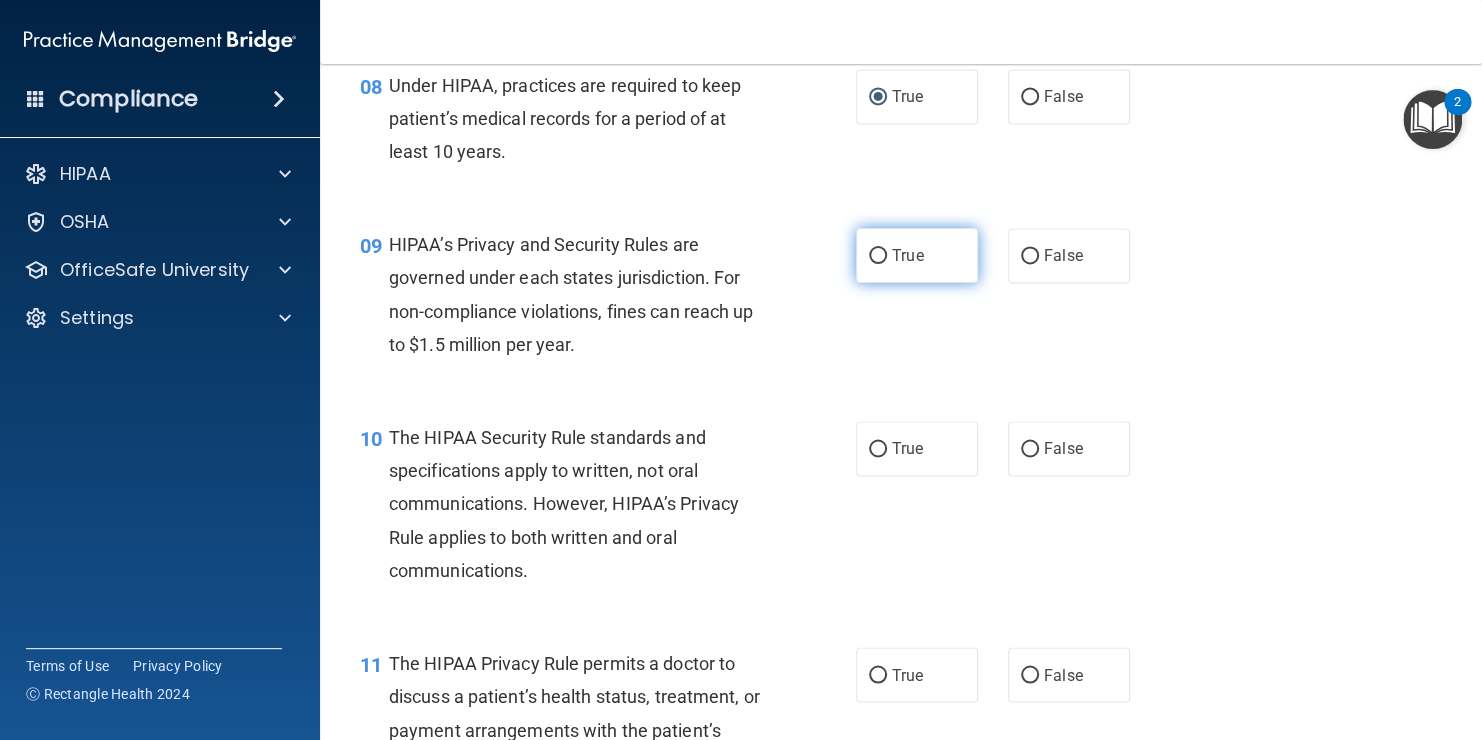 click on "True" at bounding box center [907, 255] 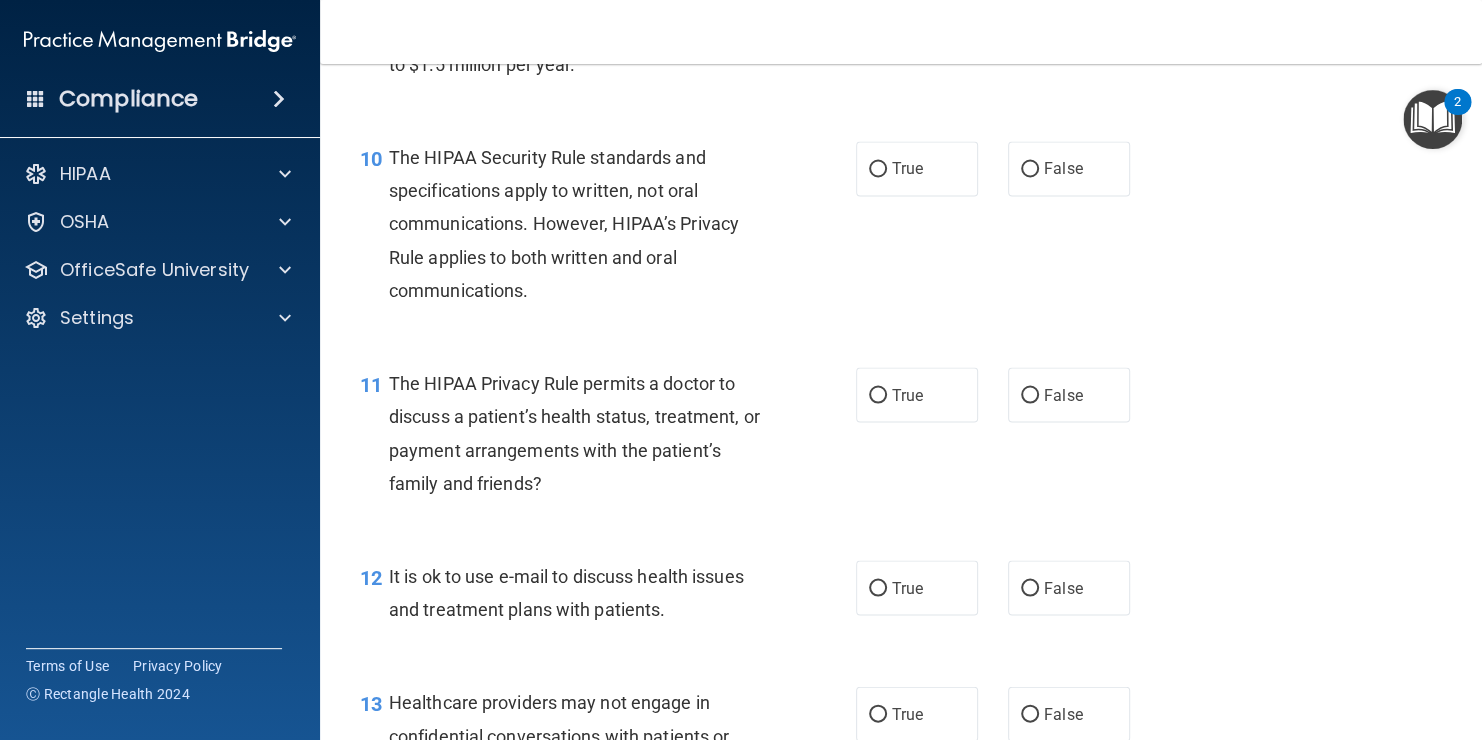 scroll, scrollTop: 1760, scrollLeft: 0, axis: vertical 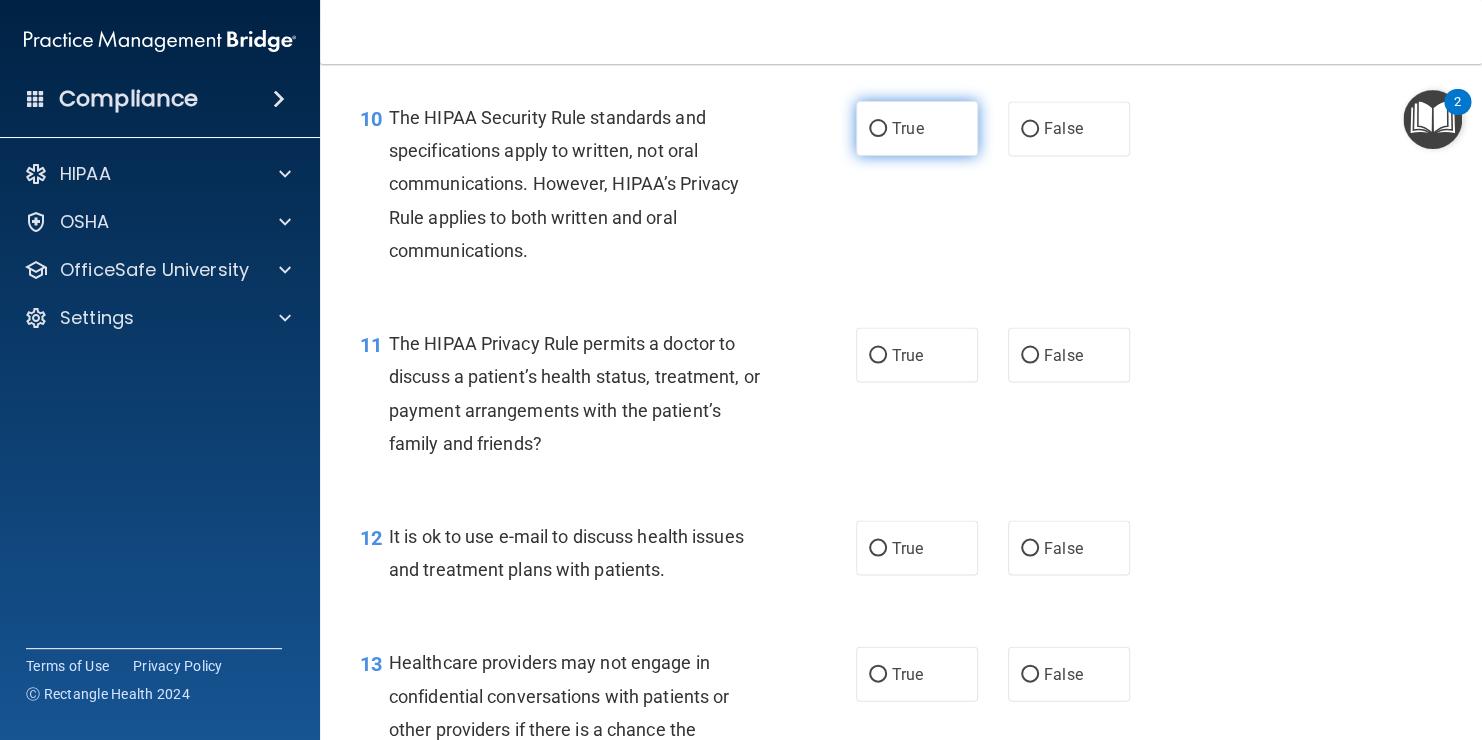 click on "True" at bounding box center [907, 128] 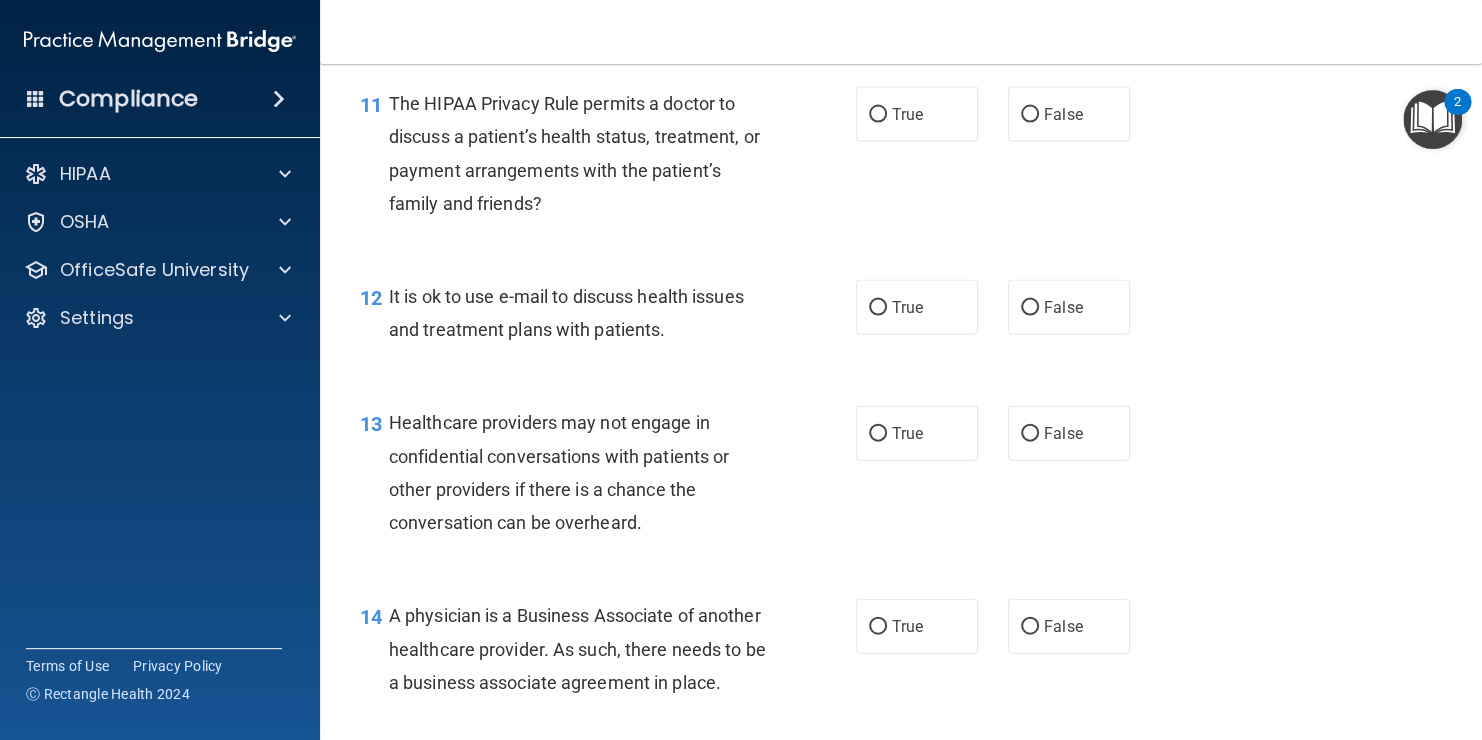 scroll, scrollTop: 2040, scrollLeft: 0, axis: vertical 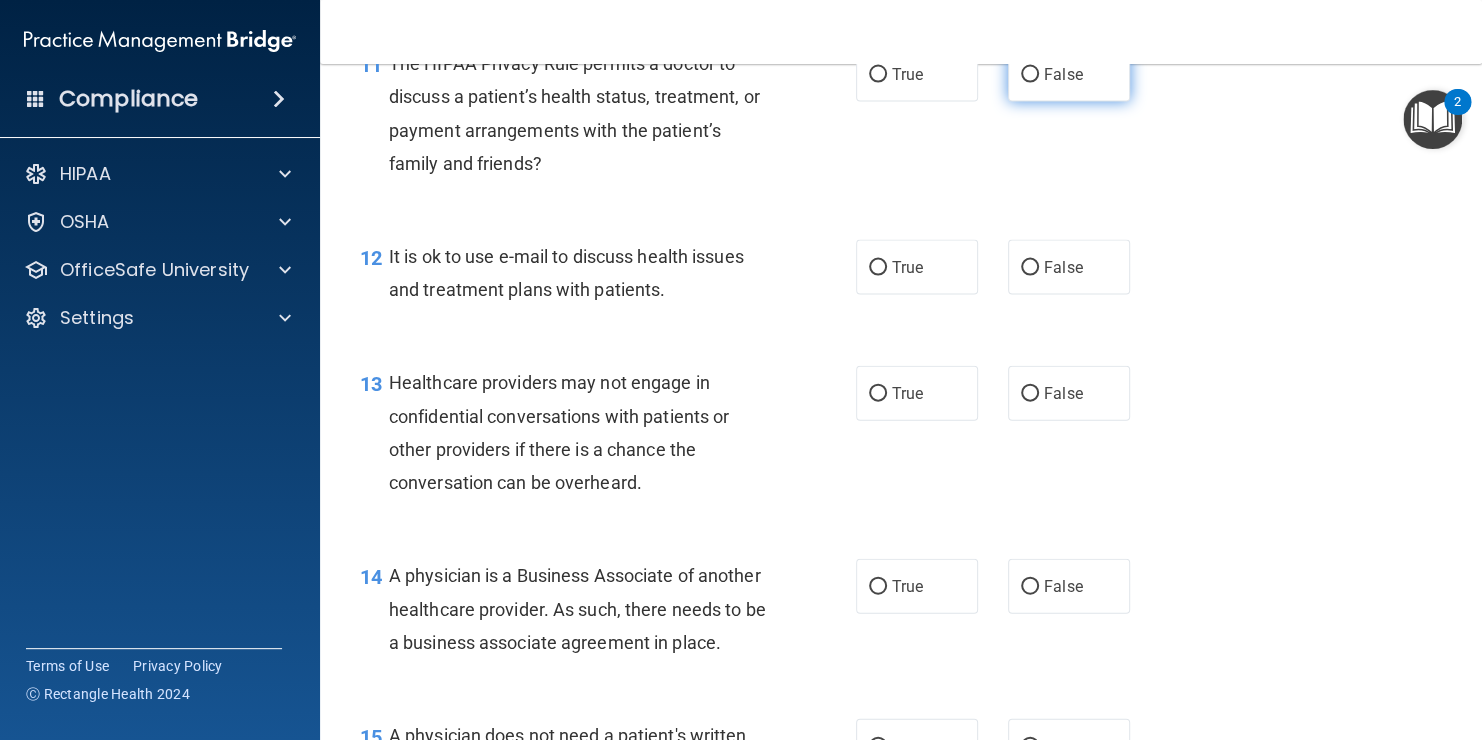 click on "False" at bounding box center (1030, 75) 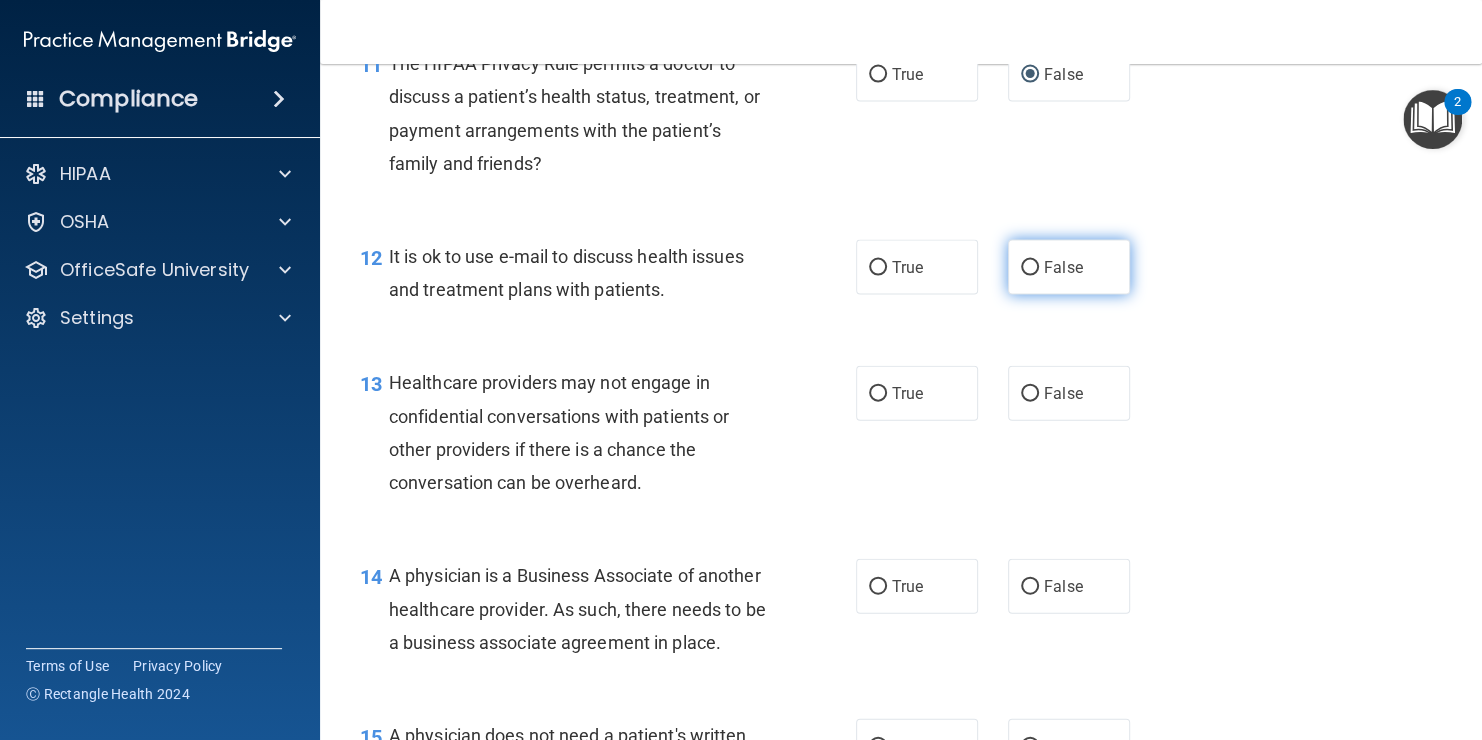 click on "False" at bounding box center (1063, 267) 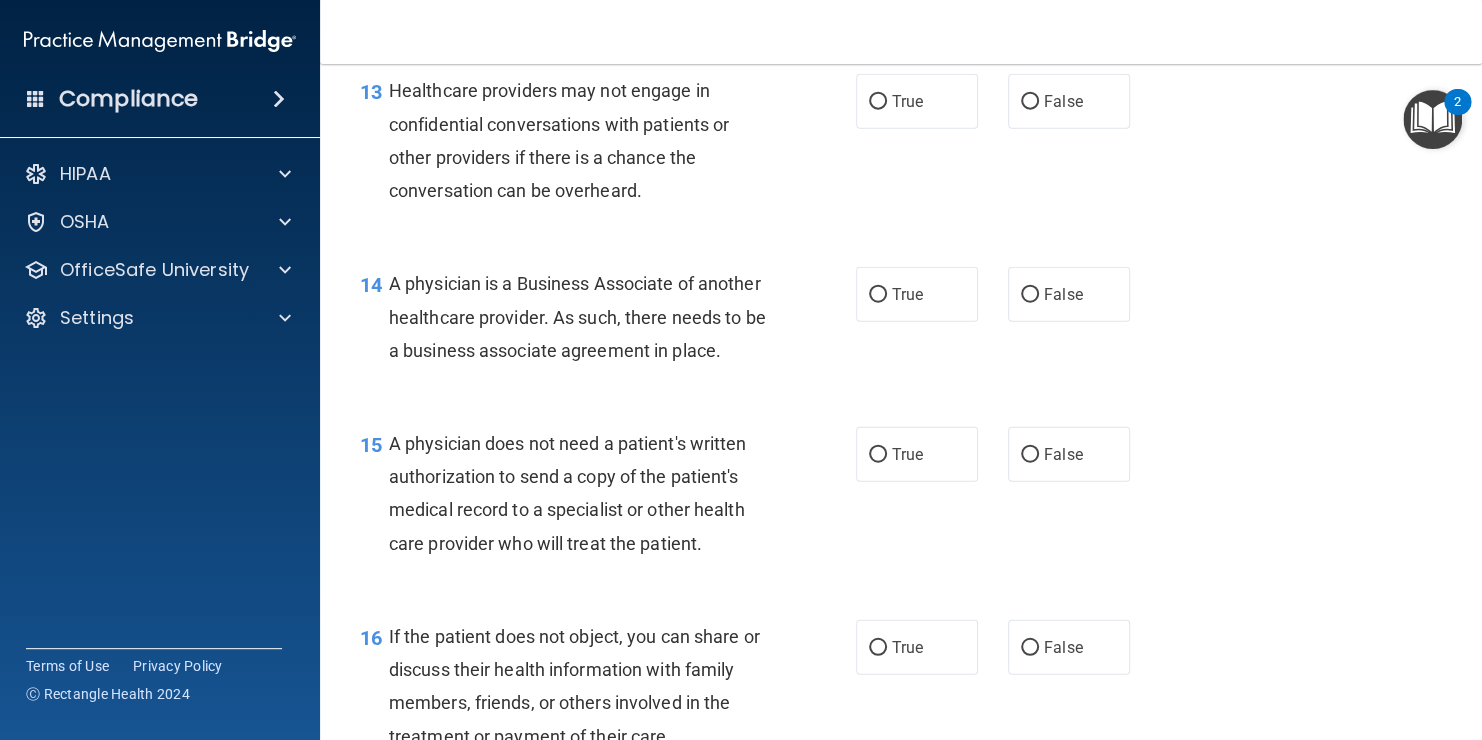 scroll, scrollTop: 2320, scrollLeft: 0, axis: vertical 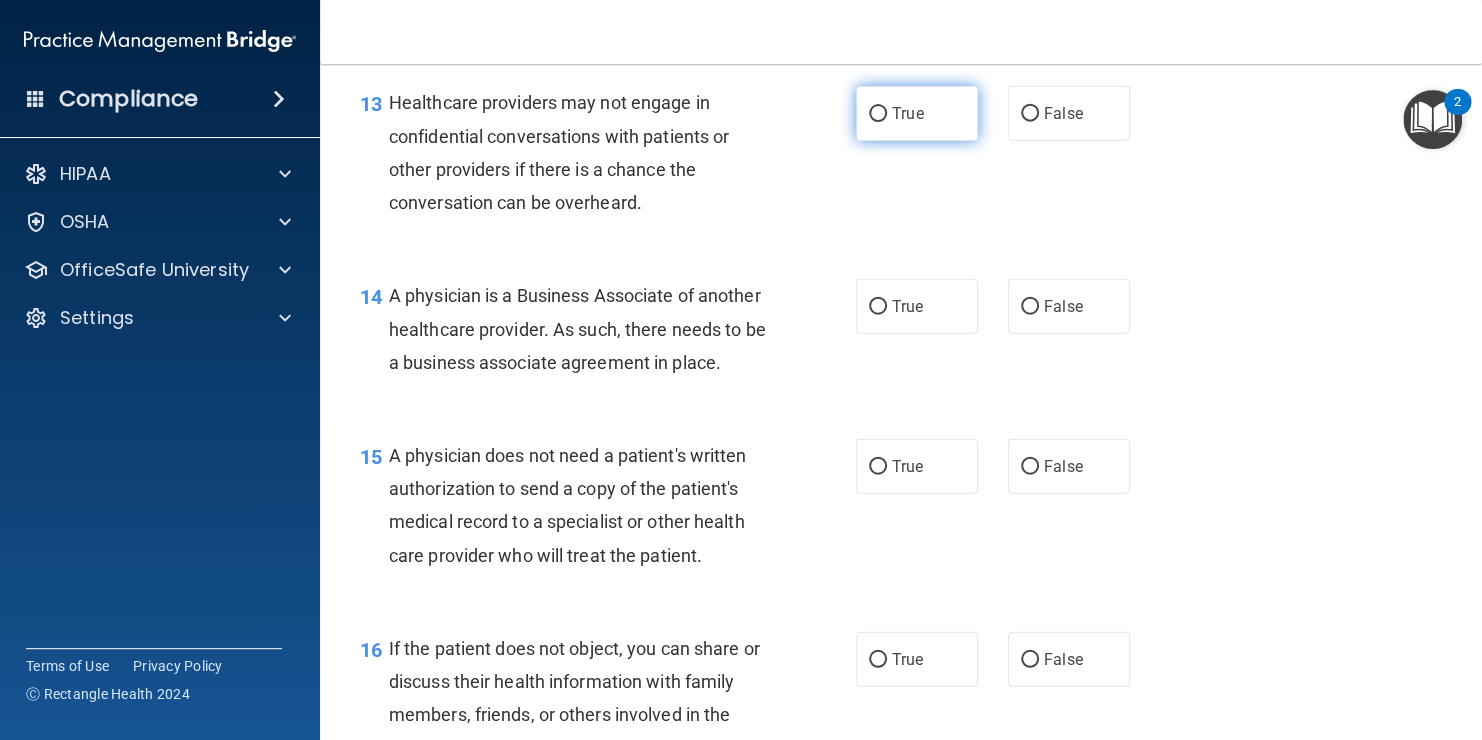 click on "True" at bounding box center [917, 113] 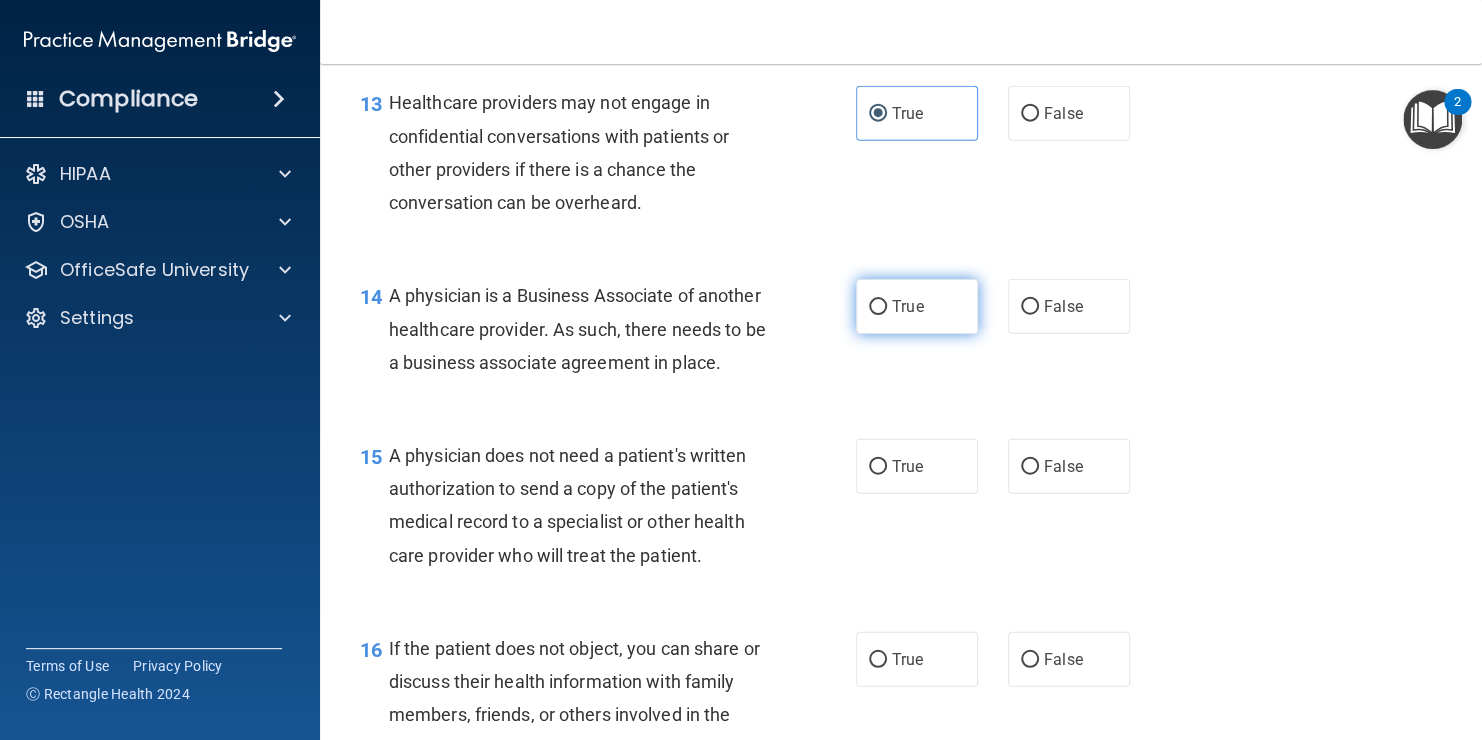 click on "True" at bounding box center (917, 306) 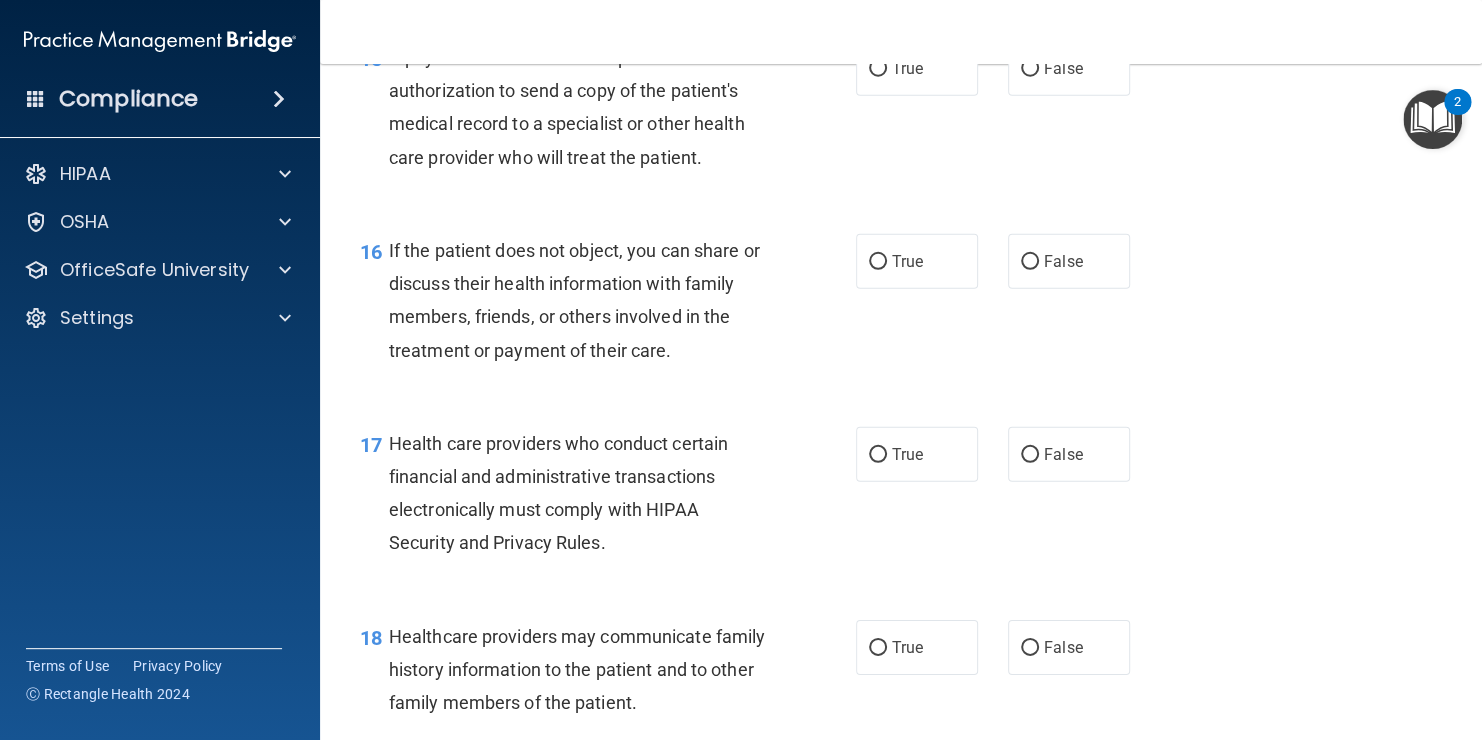 scroll, scrollTop: 2720, scrollLeft: 0, axis: vertical 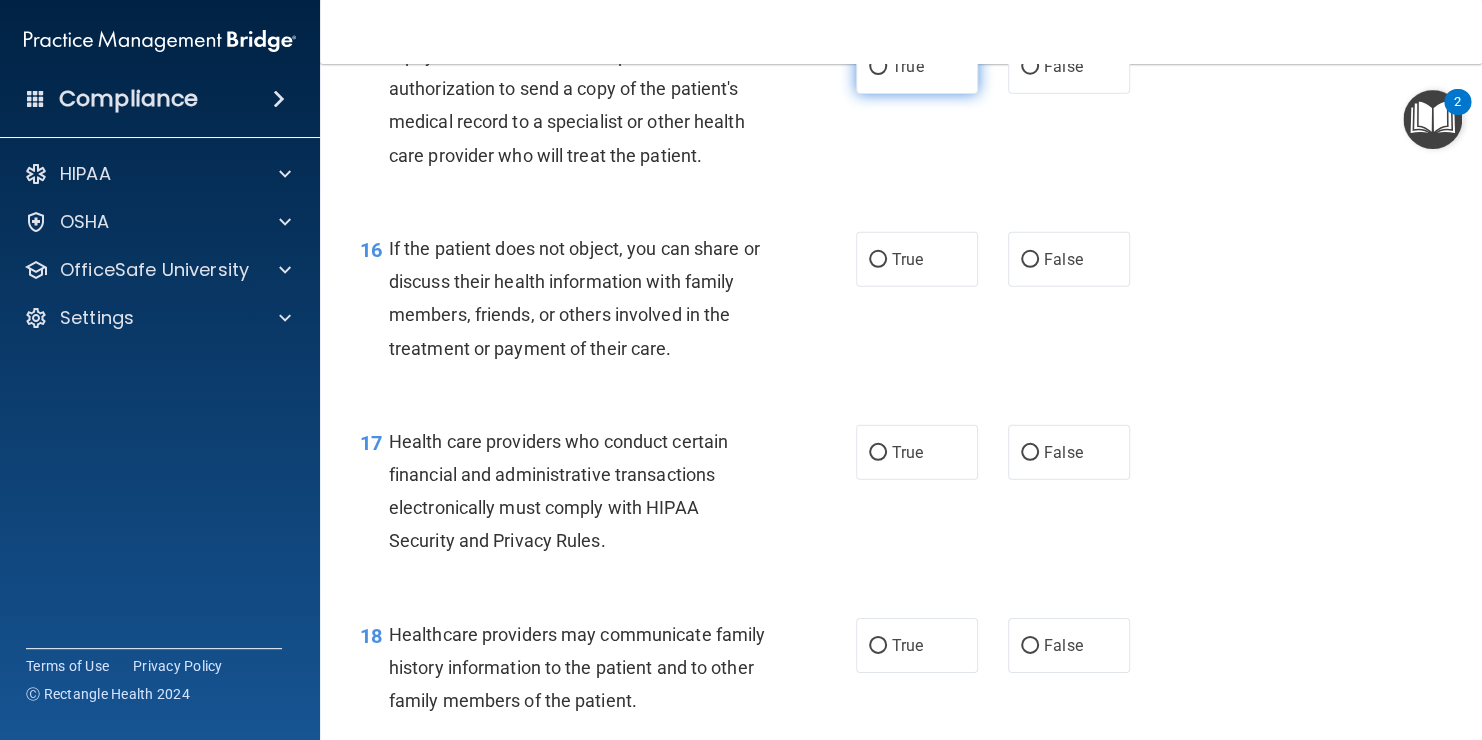 click on "True" at bounding box center [878, 67] 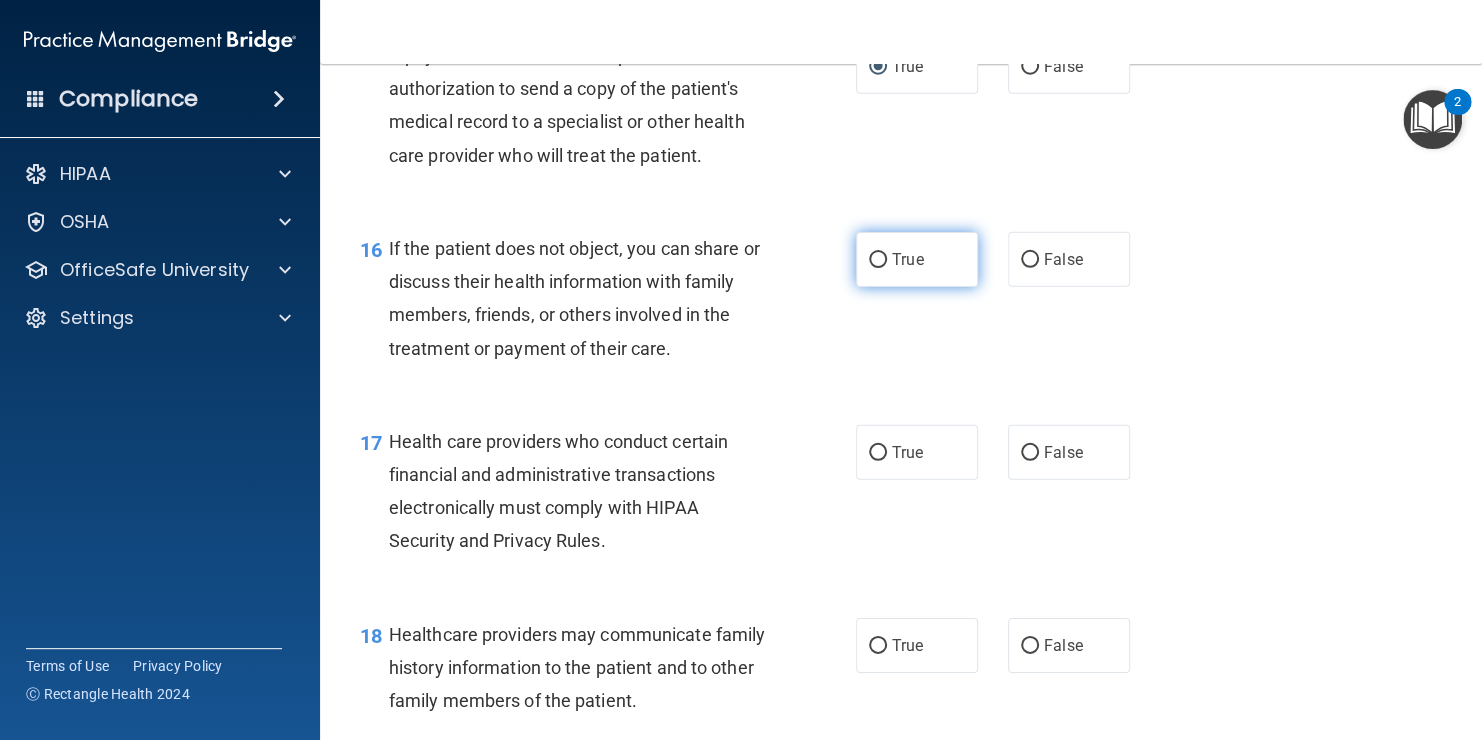 click on "True" at bounding box center (917, 259) 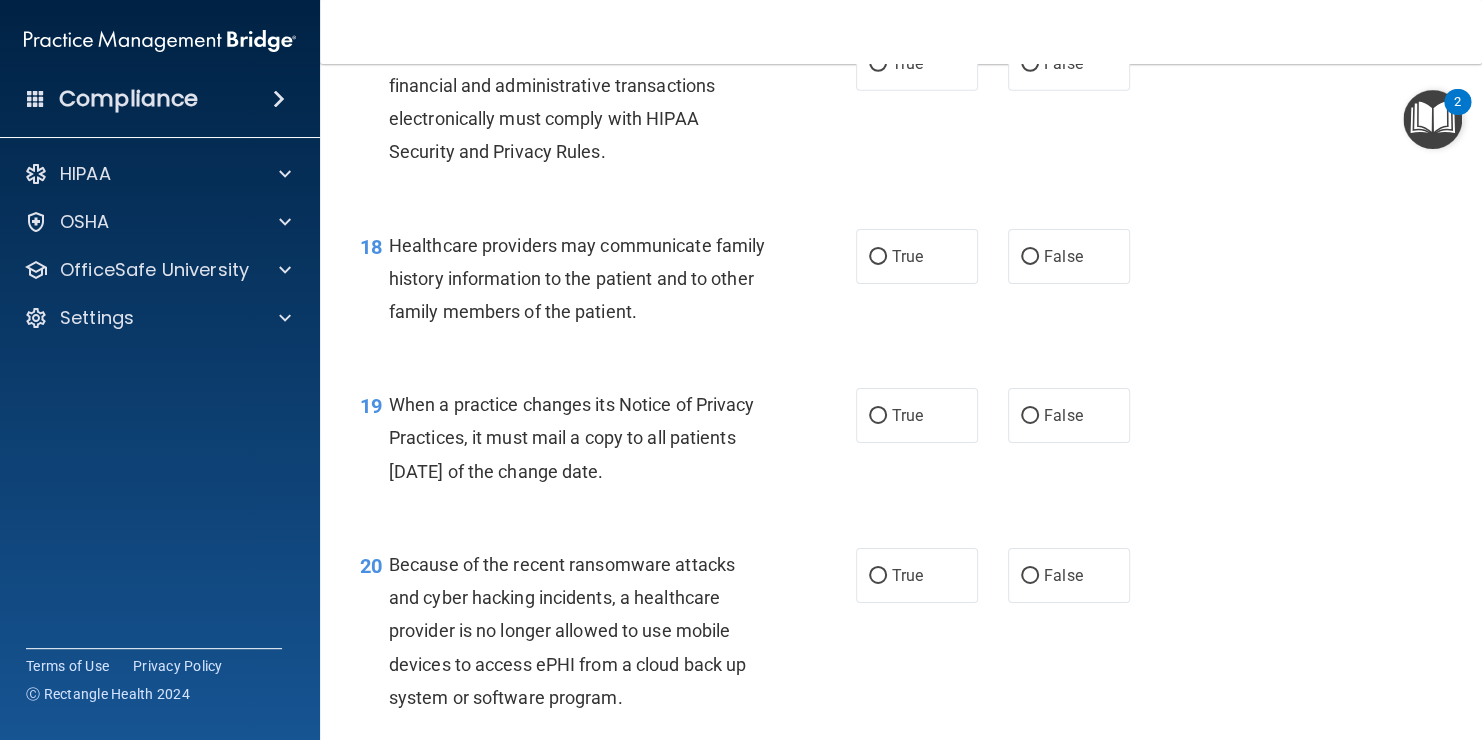 scroll, scrollTop: 3120, scrollLeft: 0, axis: vertical 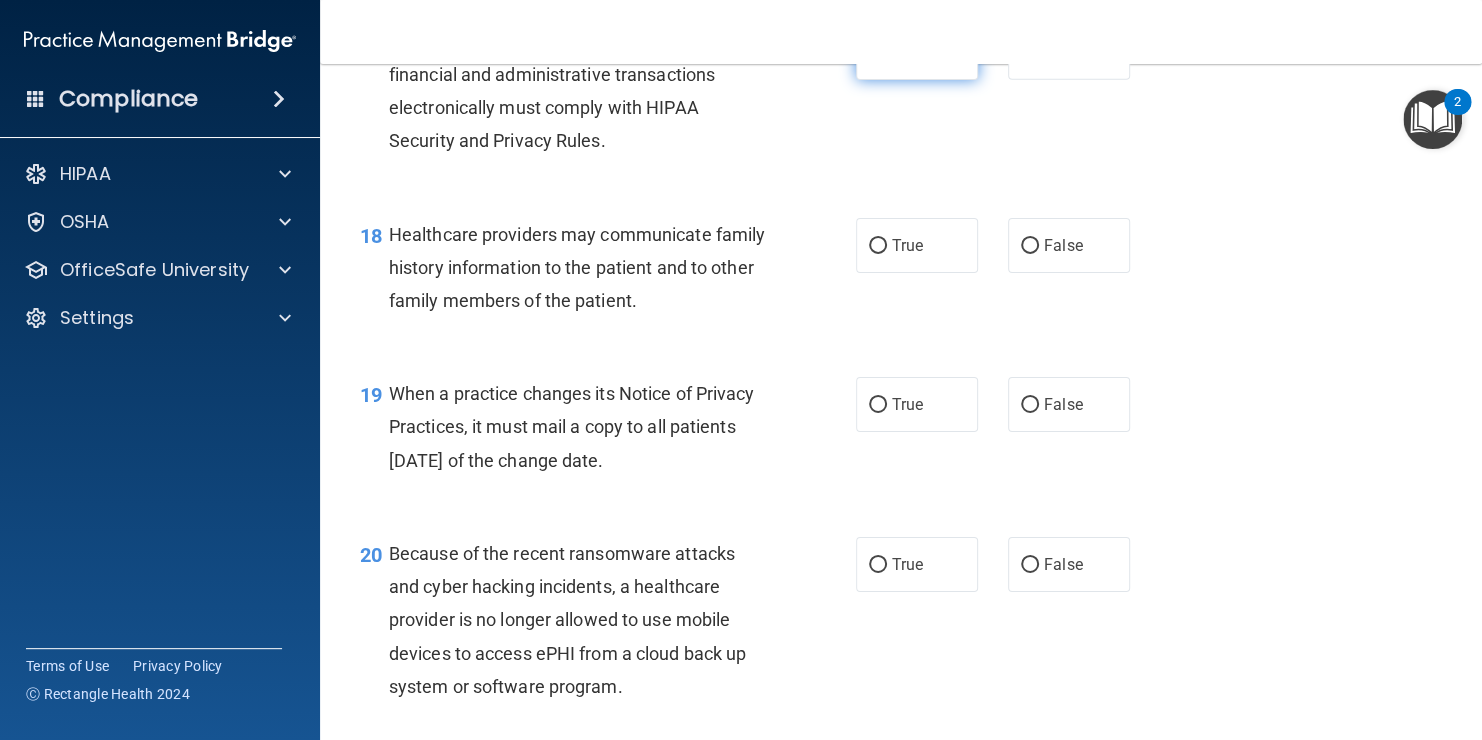 click on "True" at bounding box center [907, 52] 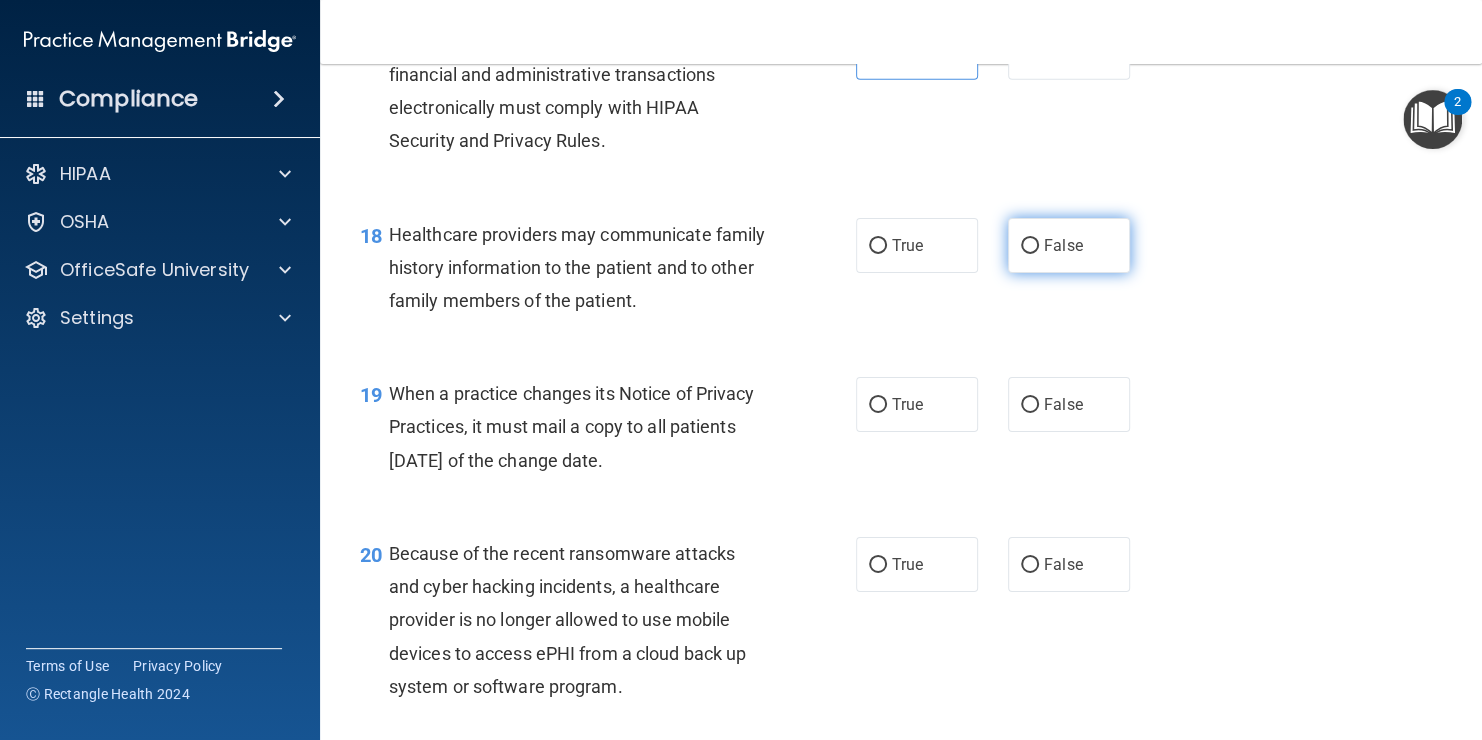 click on "False" at bounding box center [1030, 246] 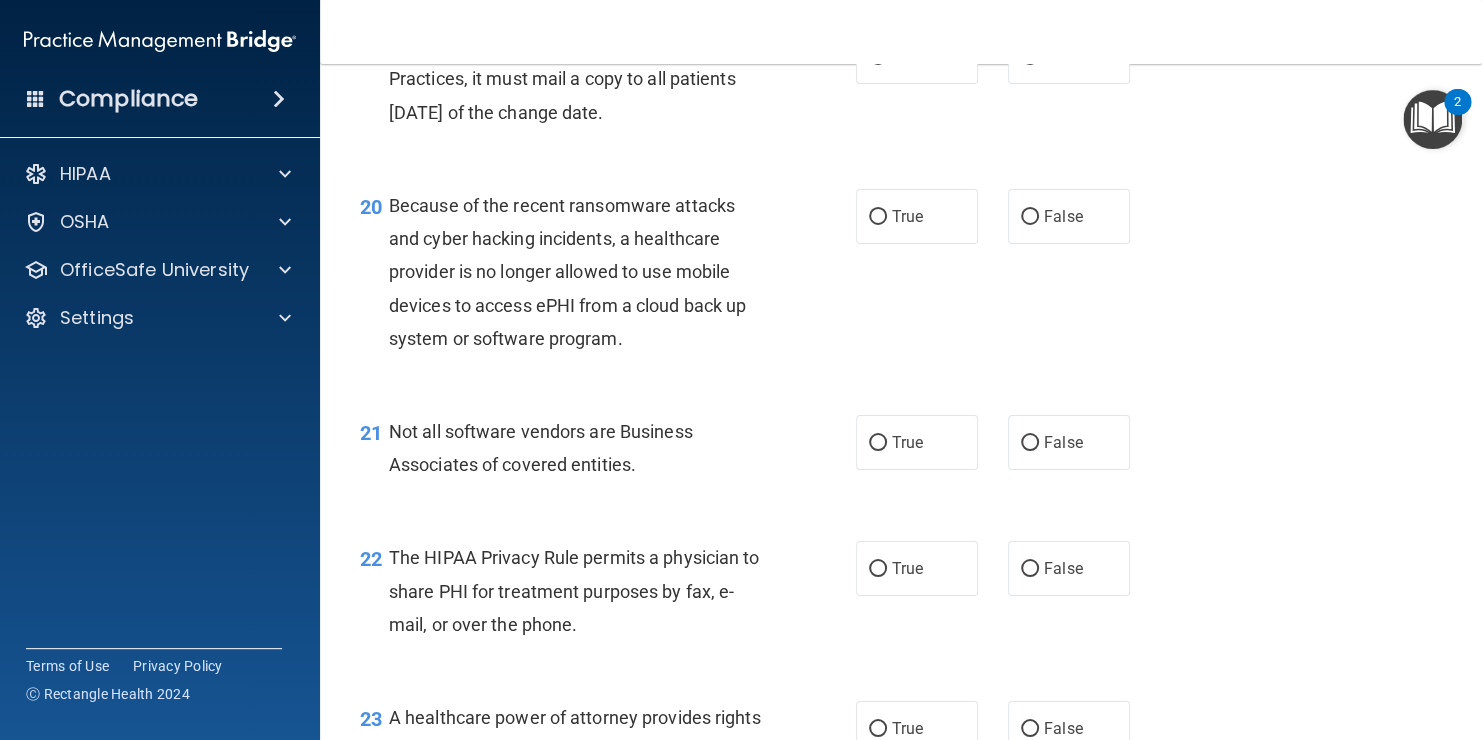 scroll, scrollTop: 3480, scrollLeft: 0, axis: vertical 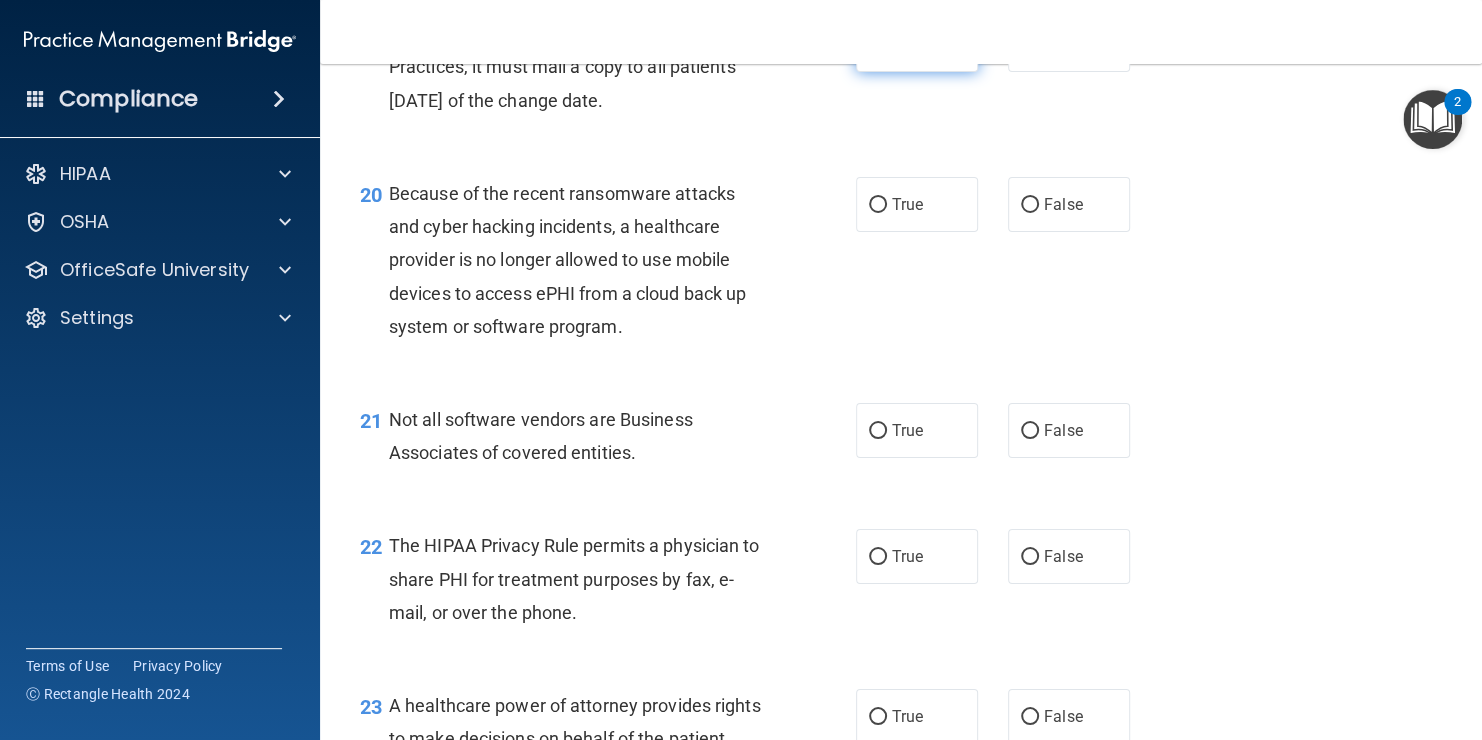 click on "True" at bounding box center (907, 44) 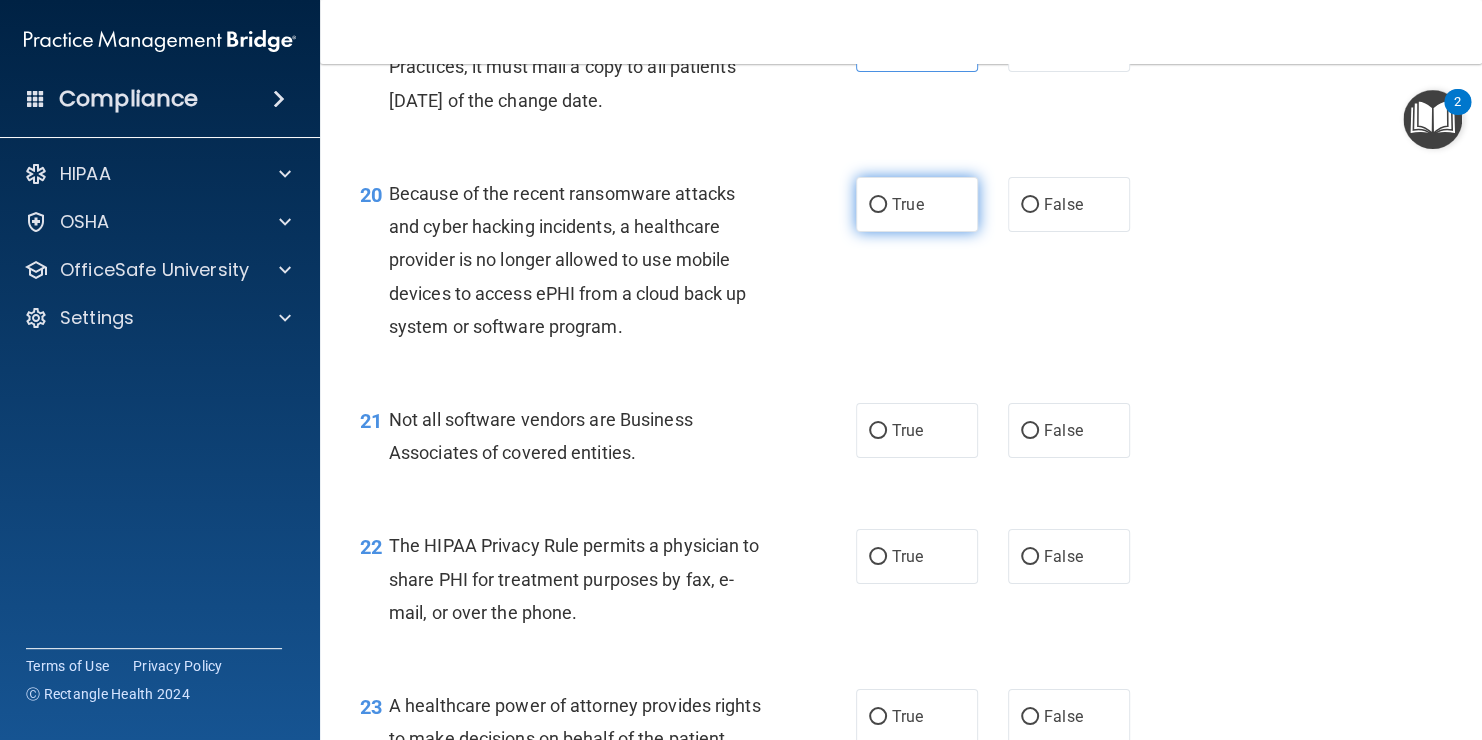 click on "True" at bounding box center [917, 204] 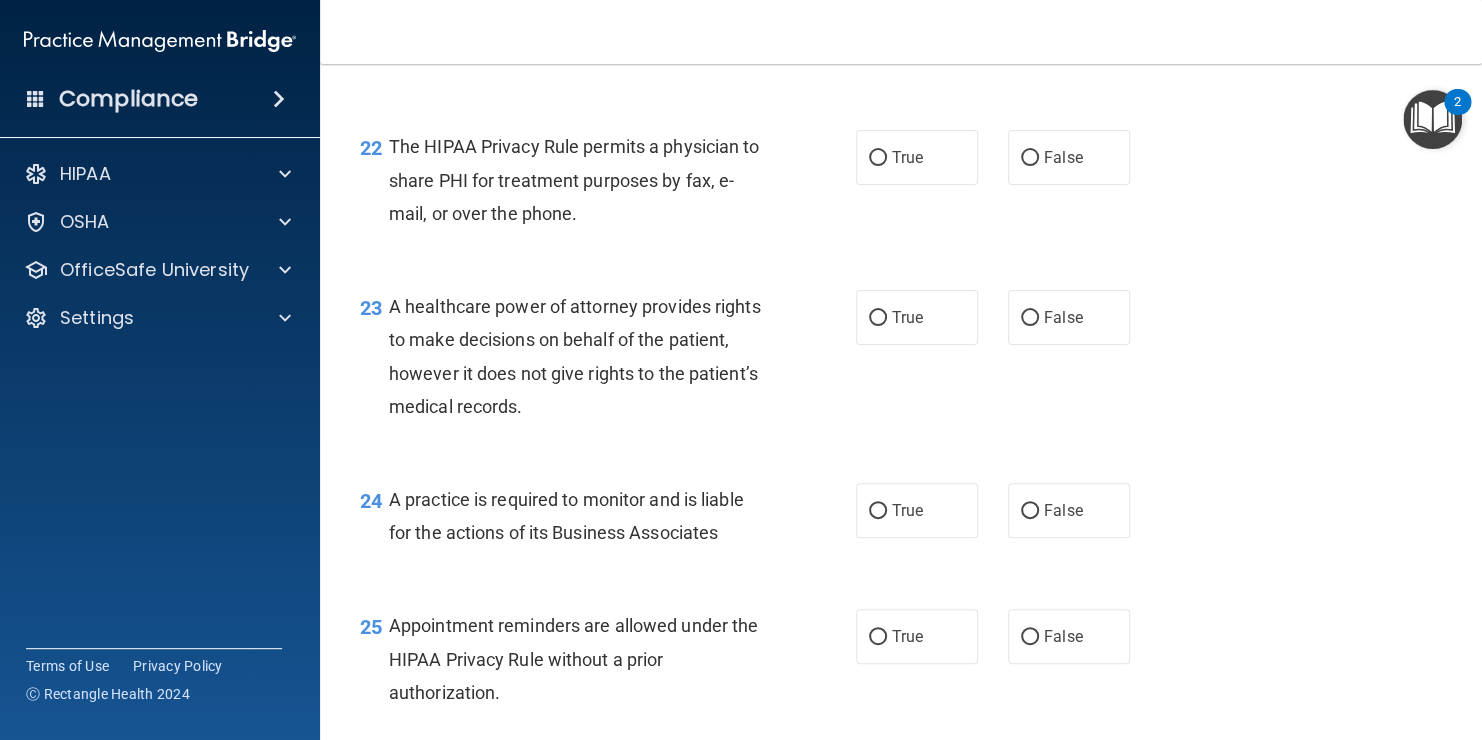 scroll, scrollTop: 3880, scrollLeft: 0, axis: vertical 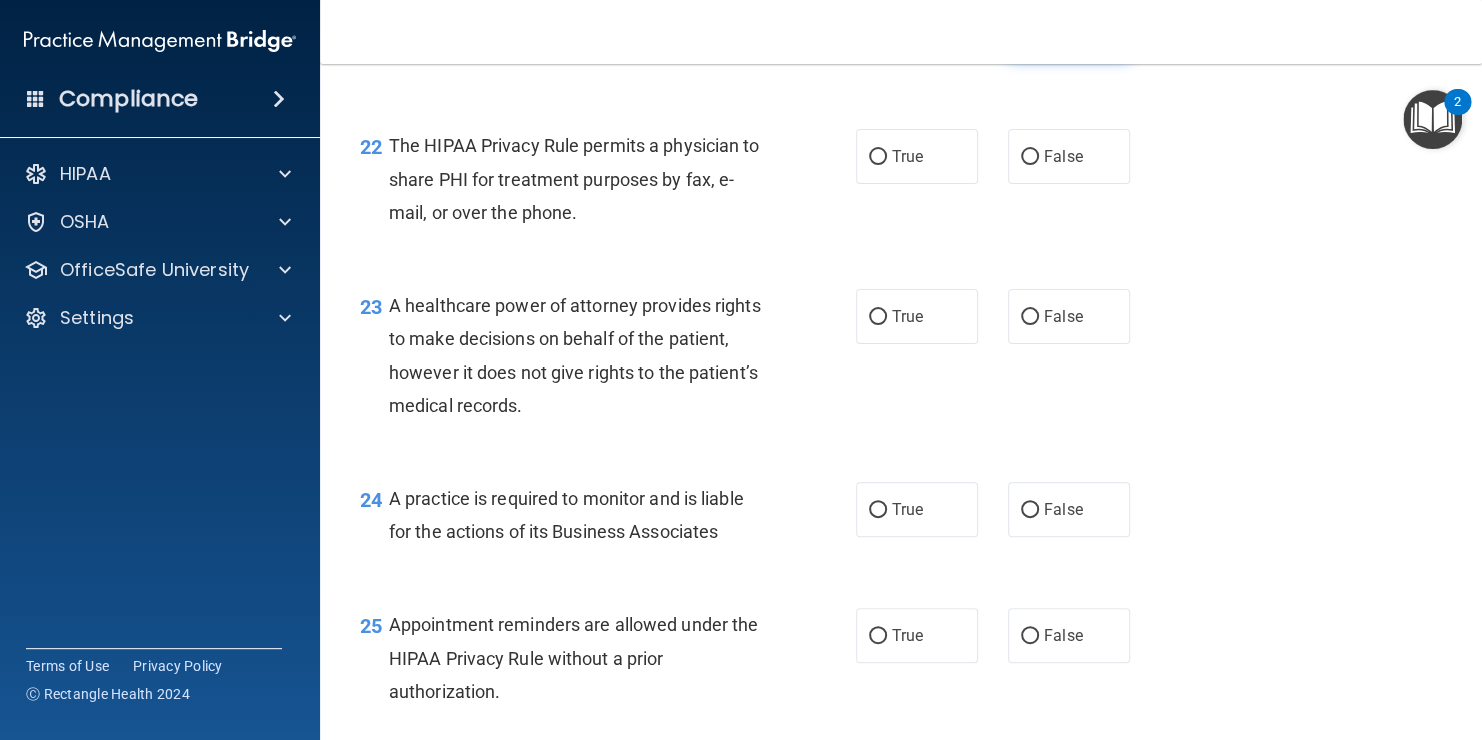 click on "False" at bounding box center [1063, 30] 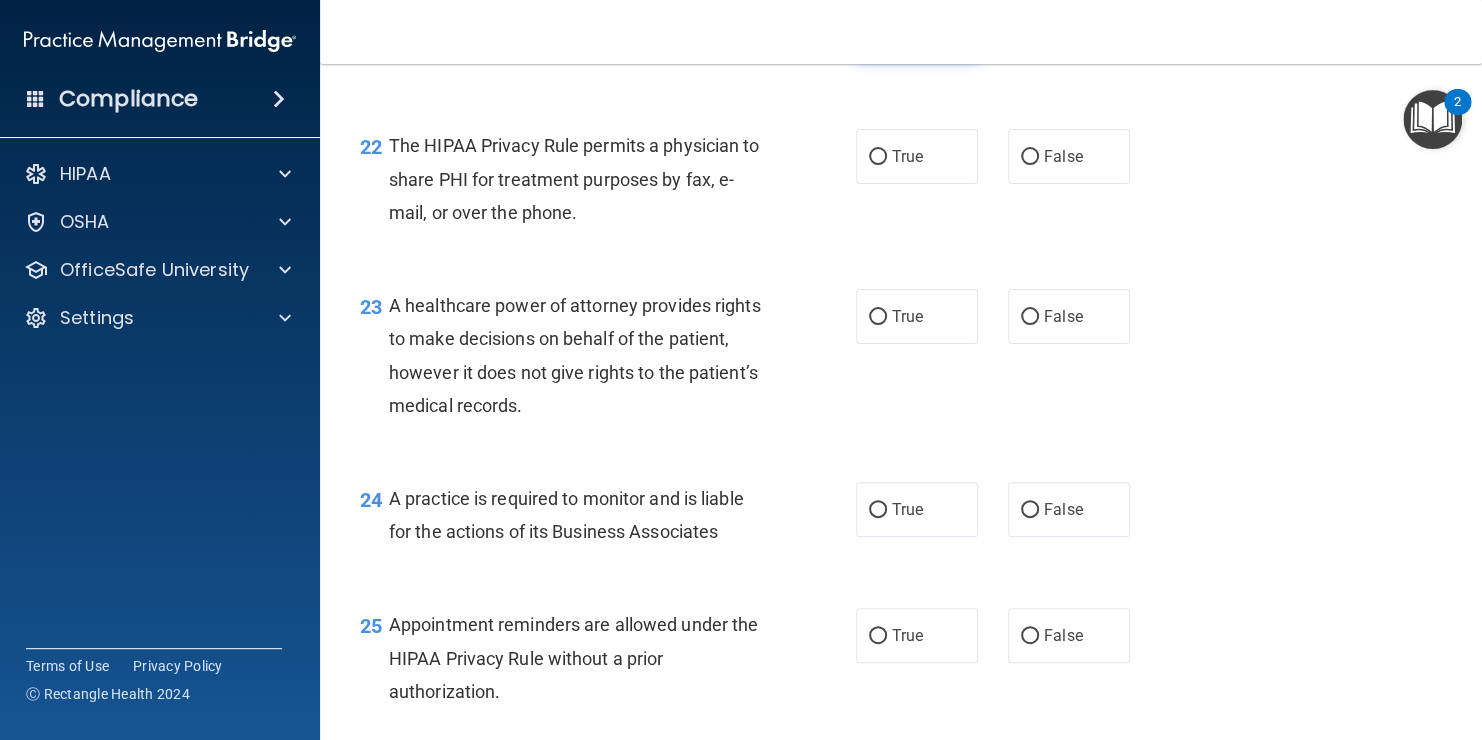 click on "True" at bounding box center (917, 30) 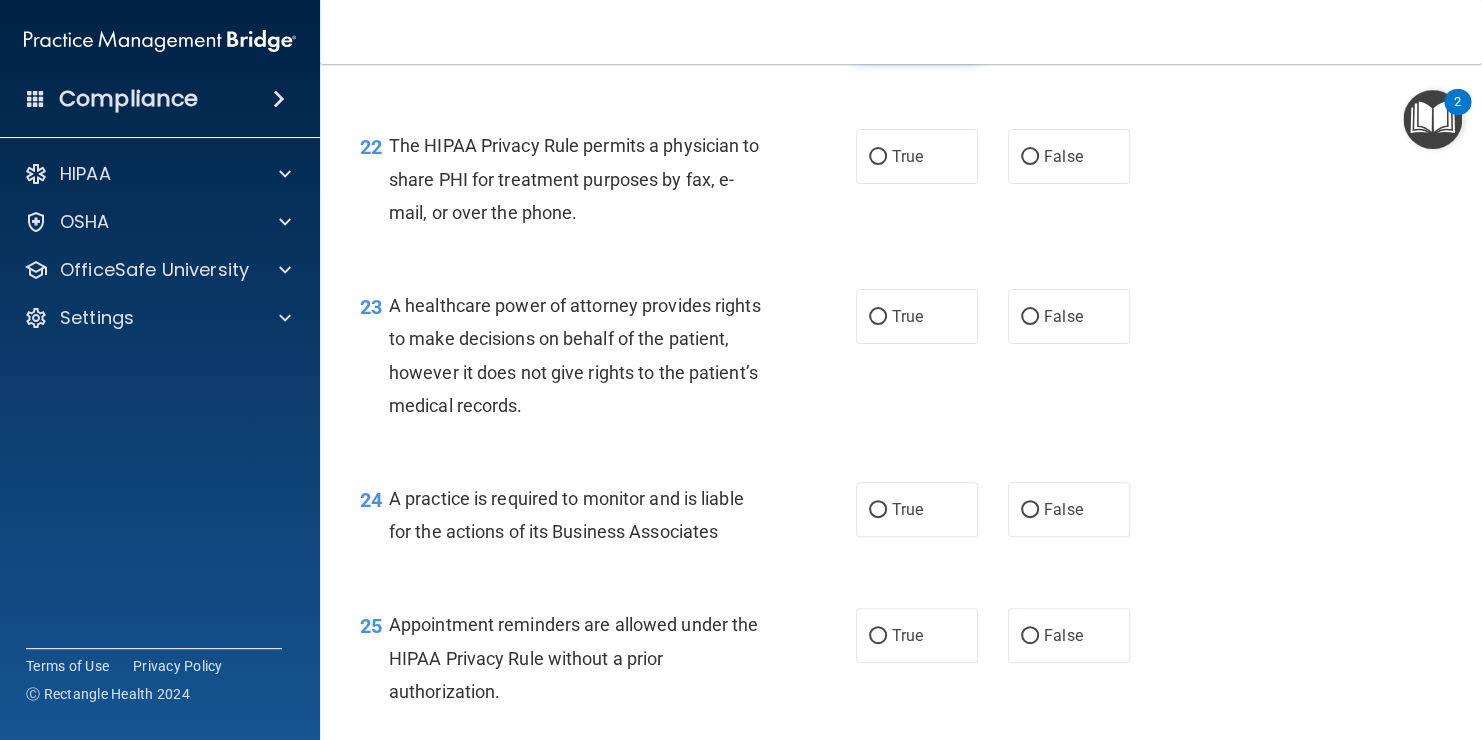 radio on "false" 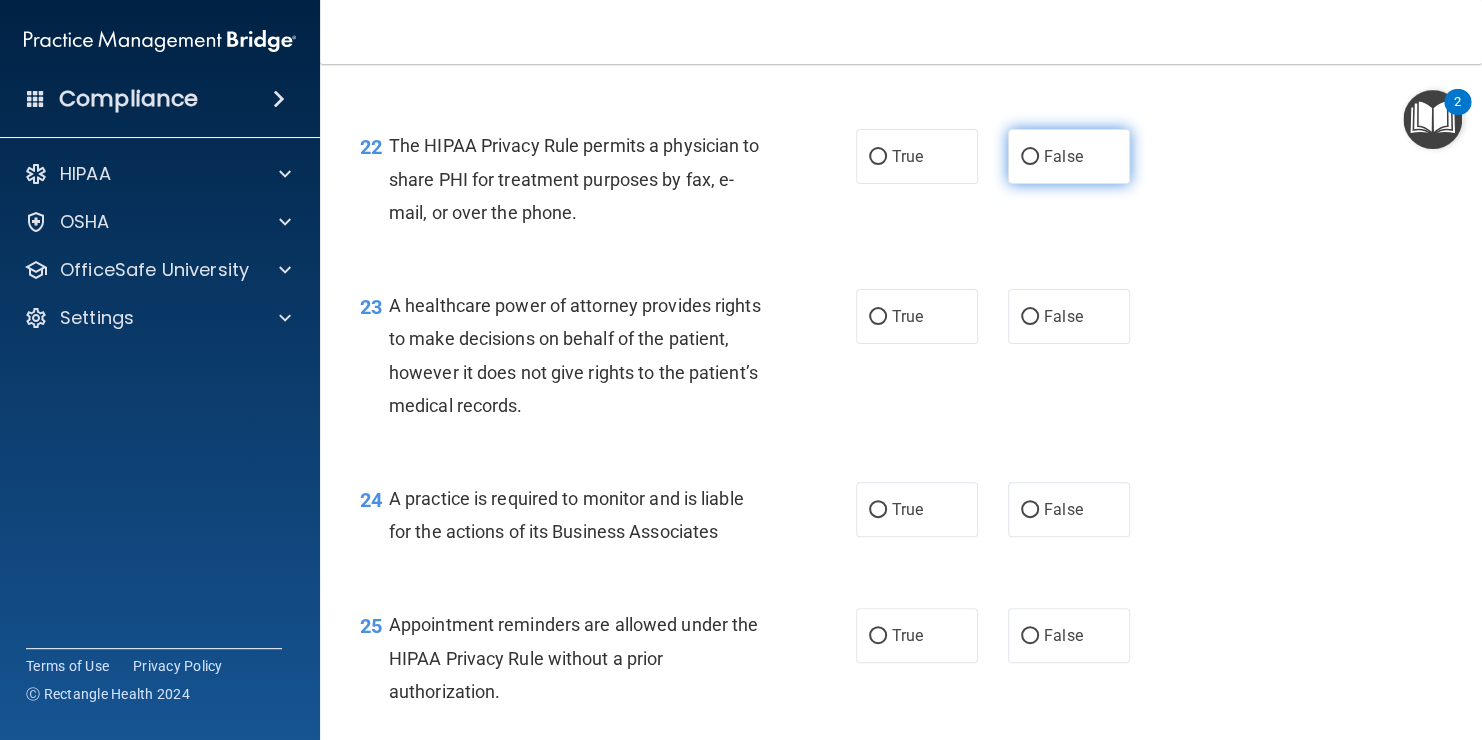 click on "False" at bounding box center (1063, 156) 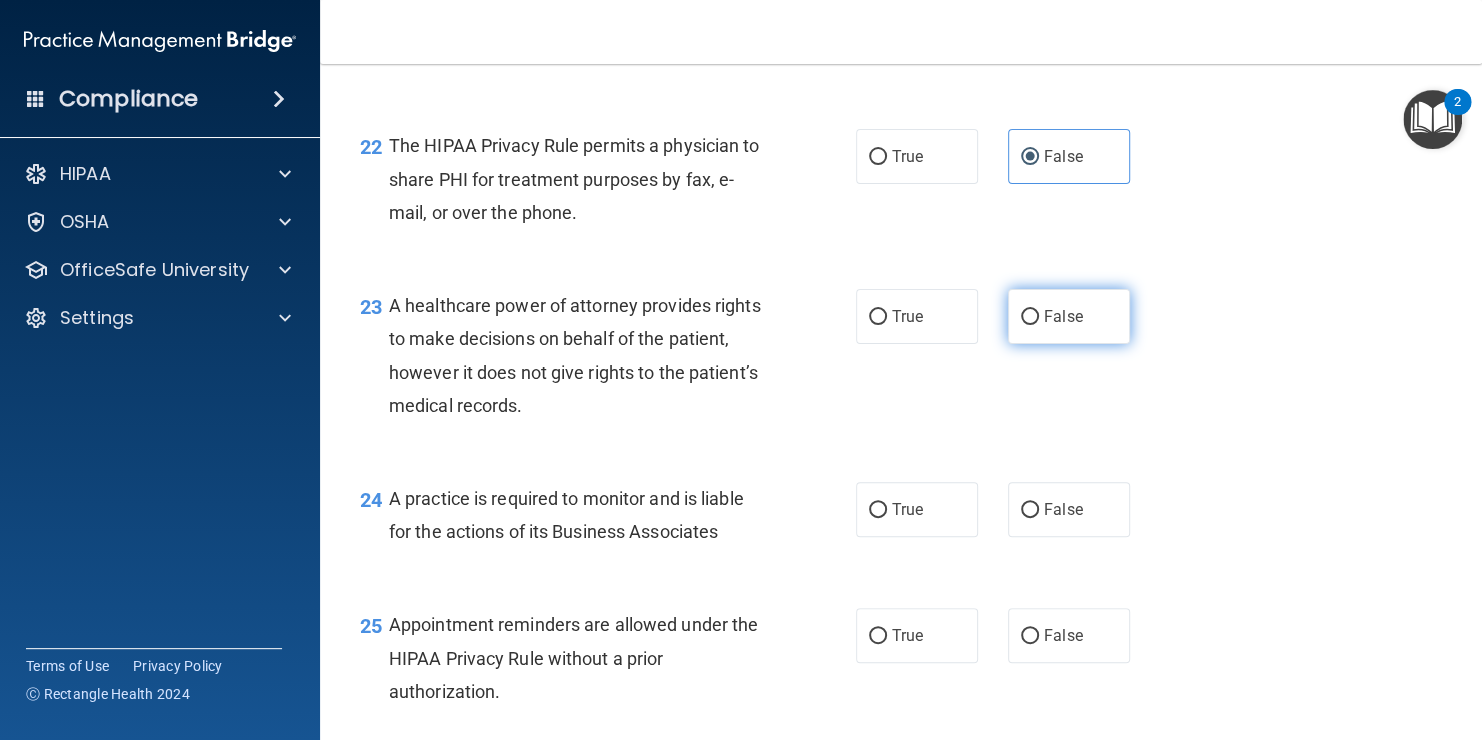 click on "False" at bounding box center [1069, 316] 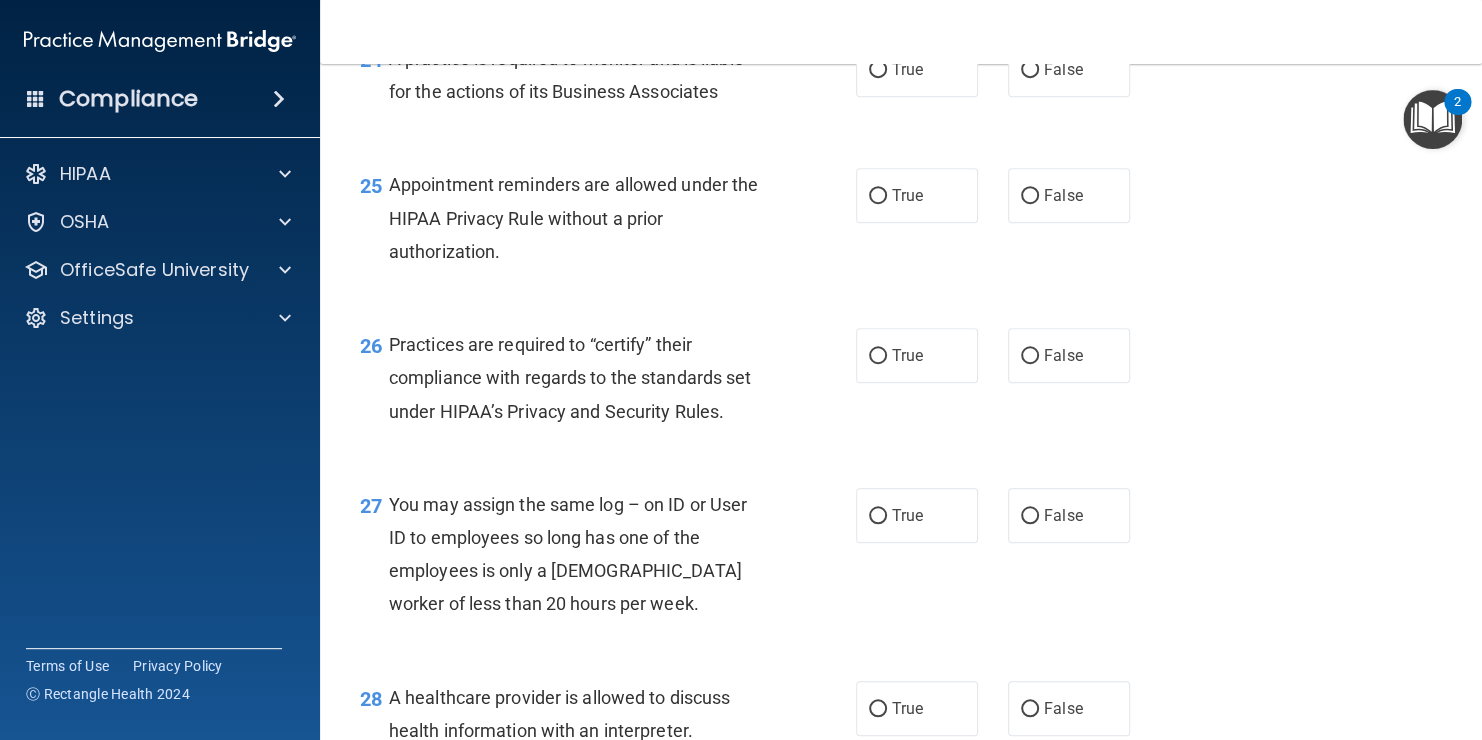 scroll, scrollTop: 4360, scrollLeft: 0, axis: vertical 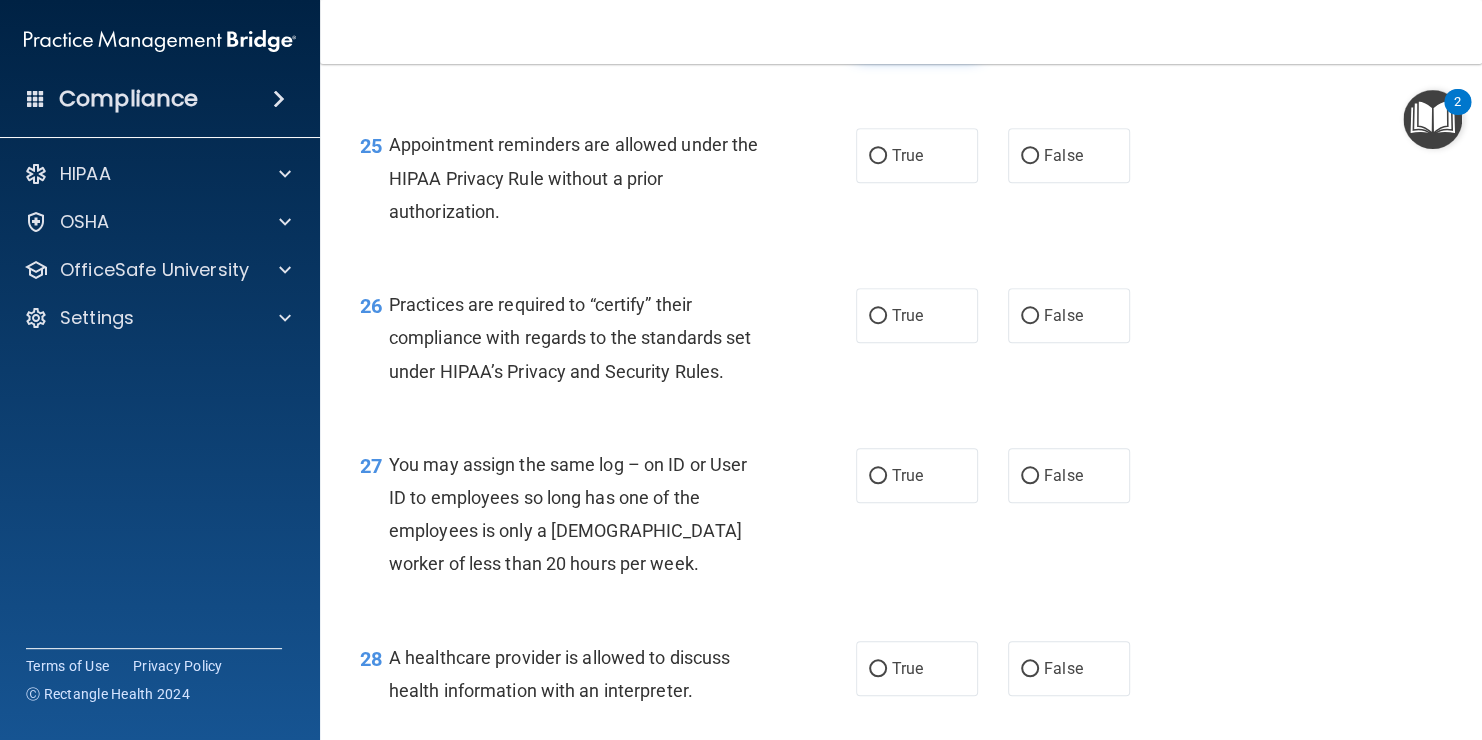 click on "True" at bounding box center (907, 29) 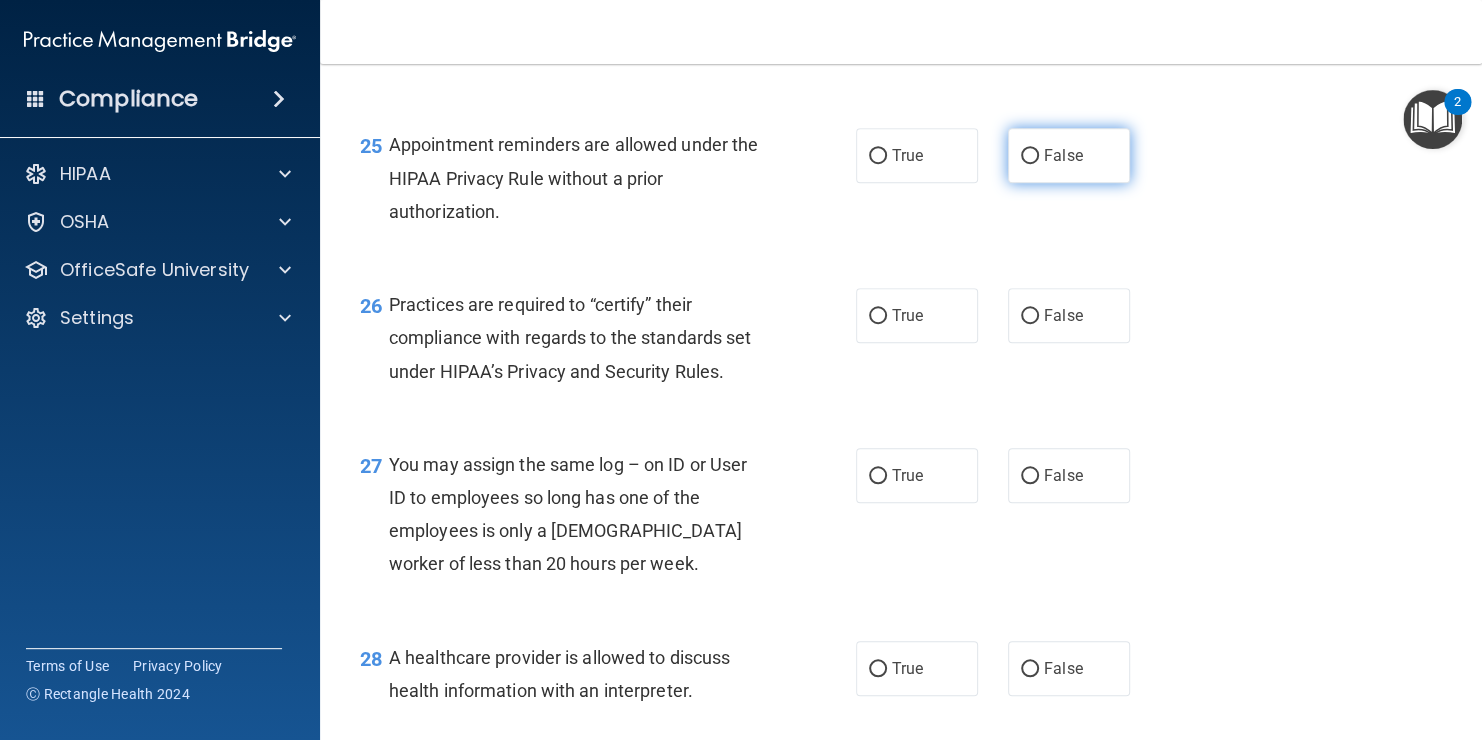 click on "False" at bounding box center (1063, 155) 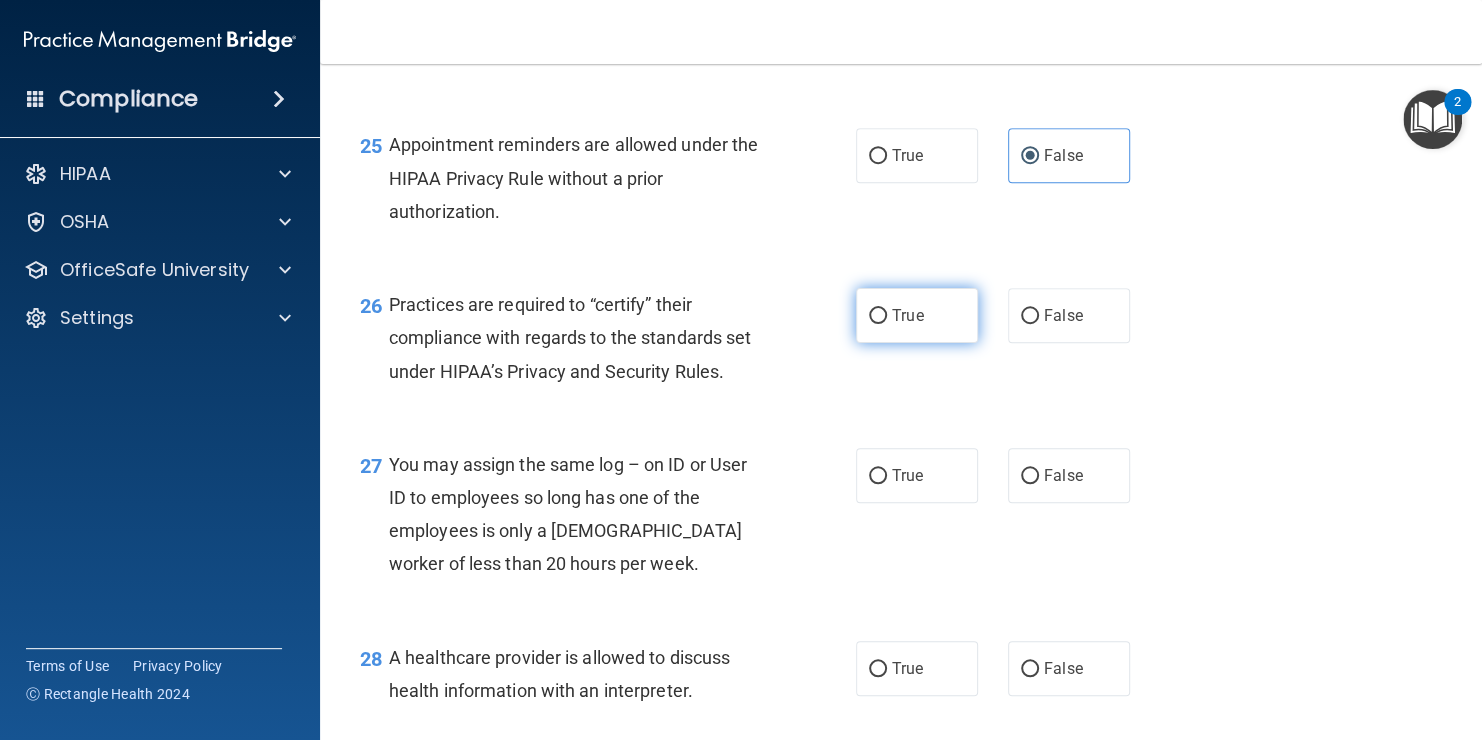 click on "True" at bounding box center (907, 315) 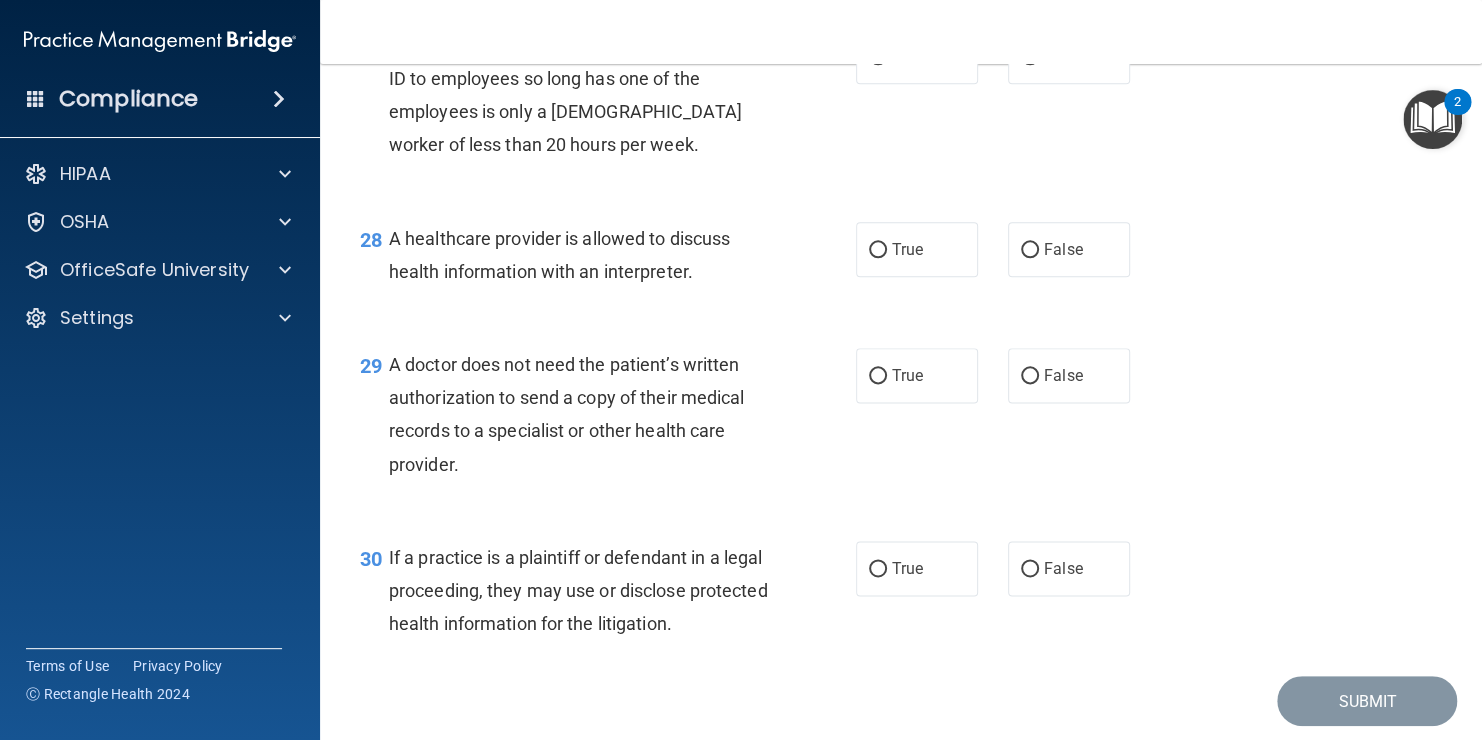 scroll, scrollTop: 4800, scrollLeft: 0, axis: vertical 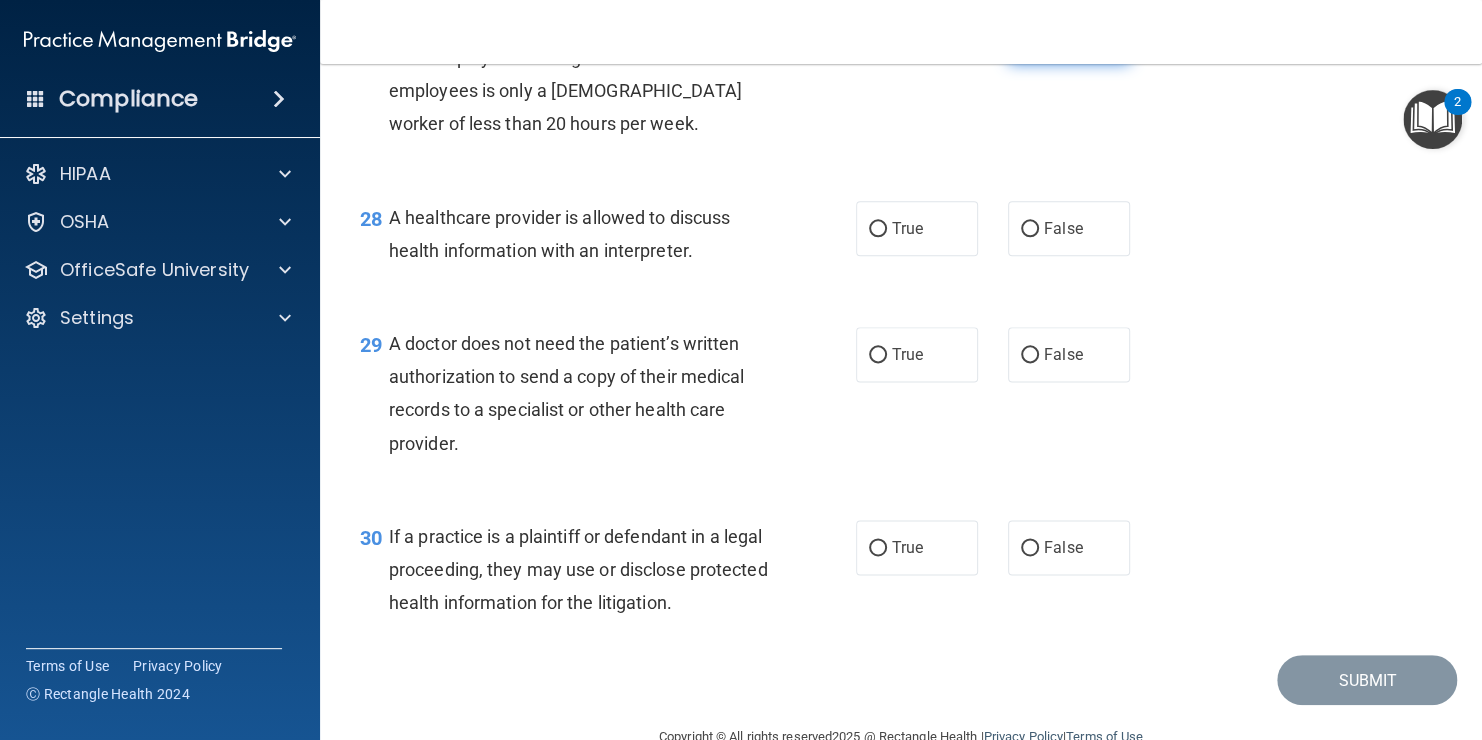click on "False" at bounding box center [1063, 35] 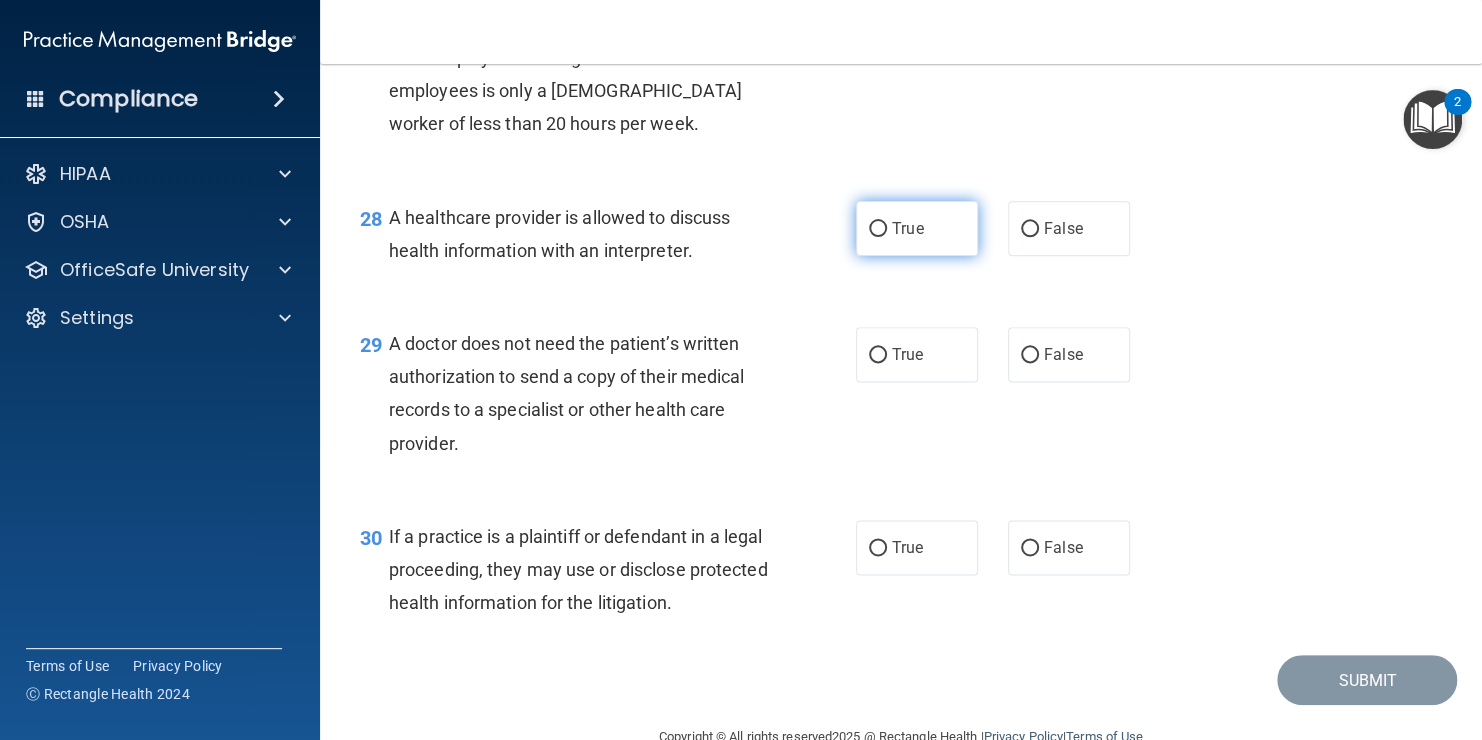 click on "True" at bounding box center [907, 228] 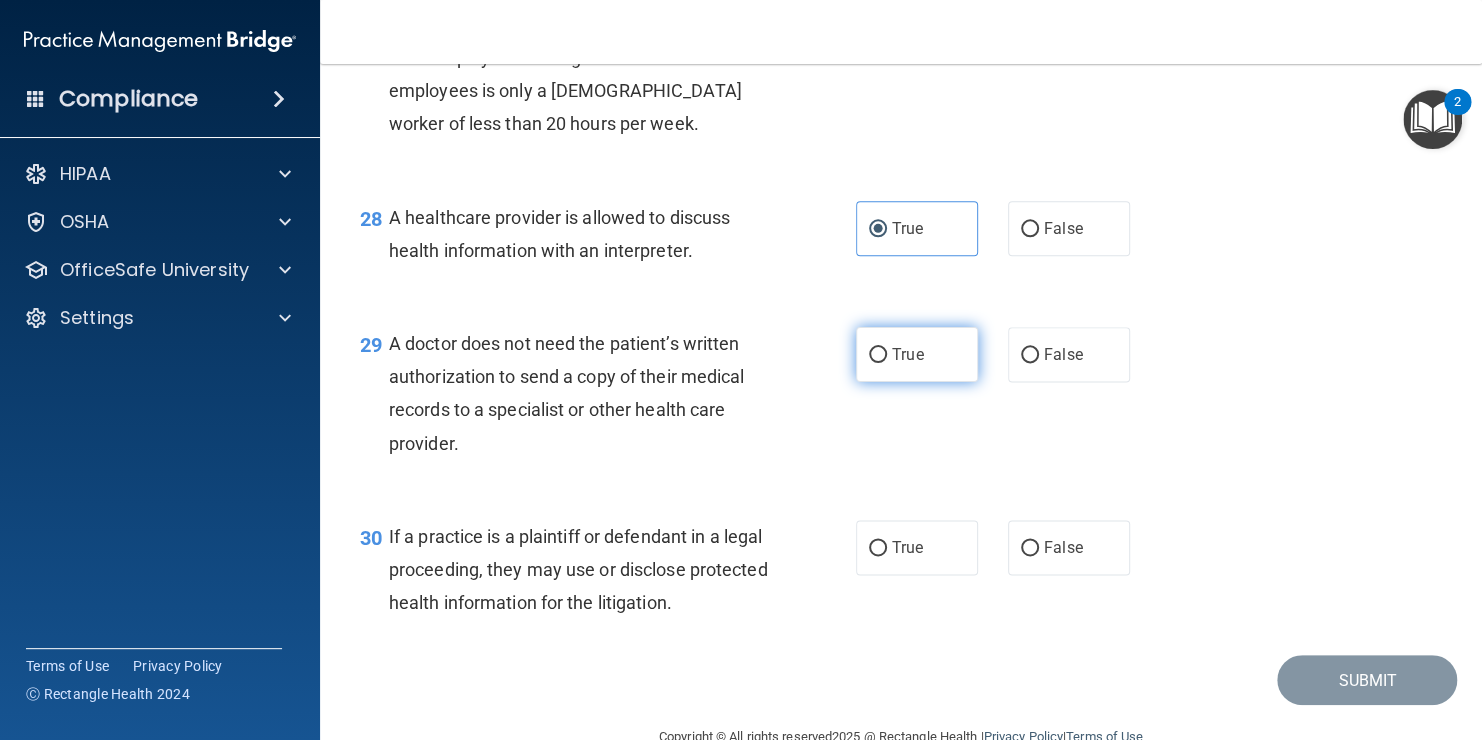 click on "True" at bounding box center (907, 354) 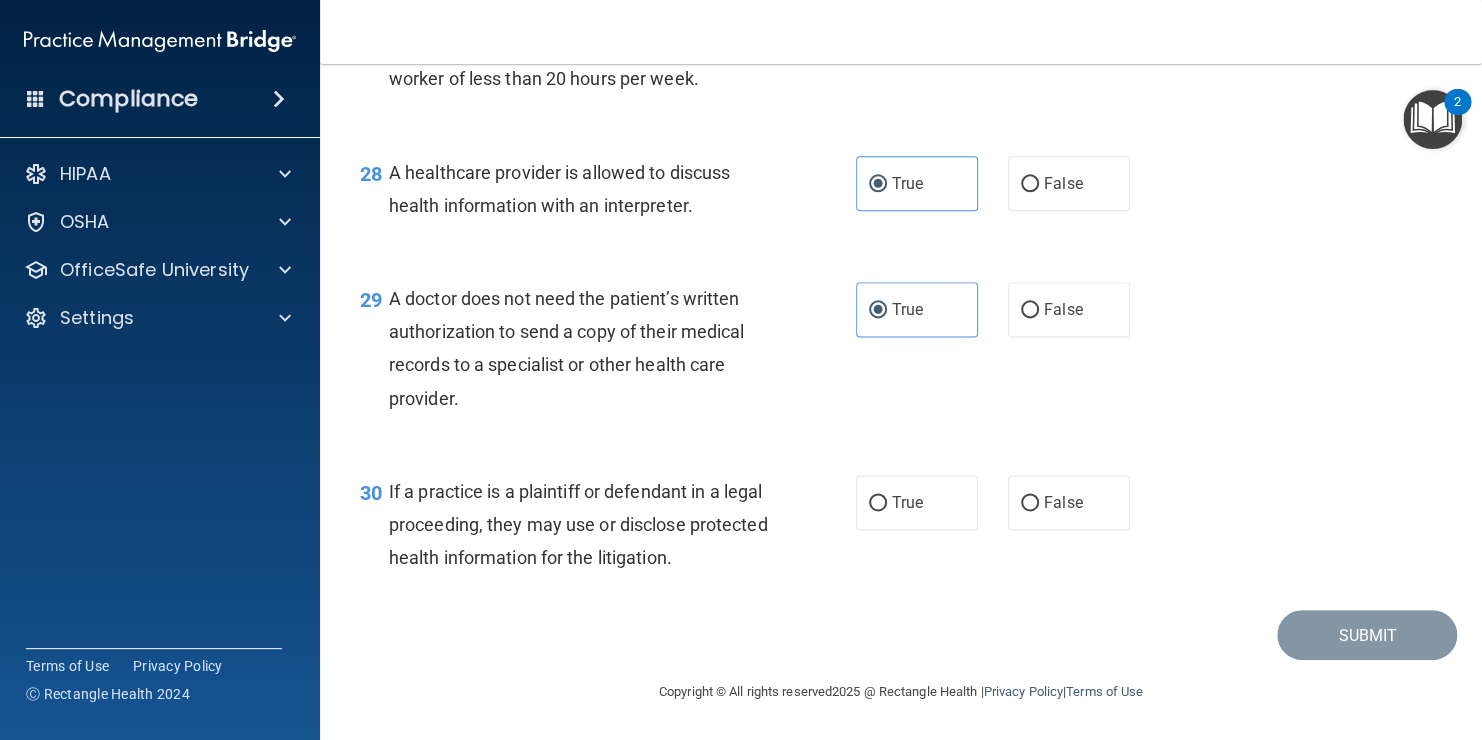 scroll, scrollTop: 4912, scrollLeft: 0, axis: vertical 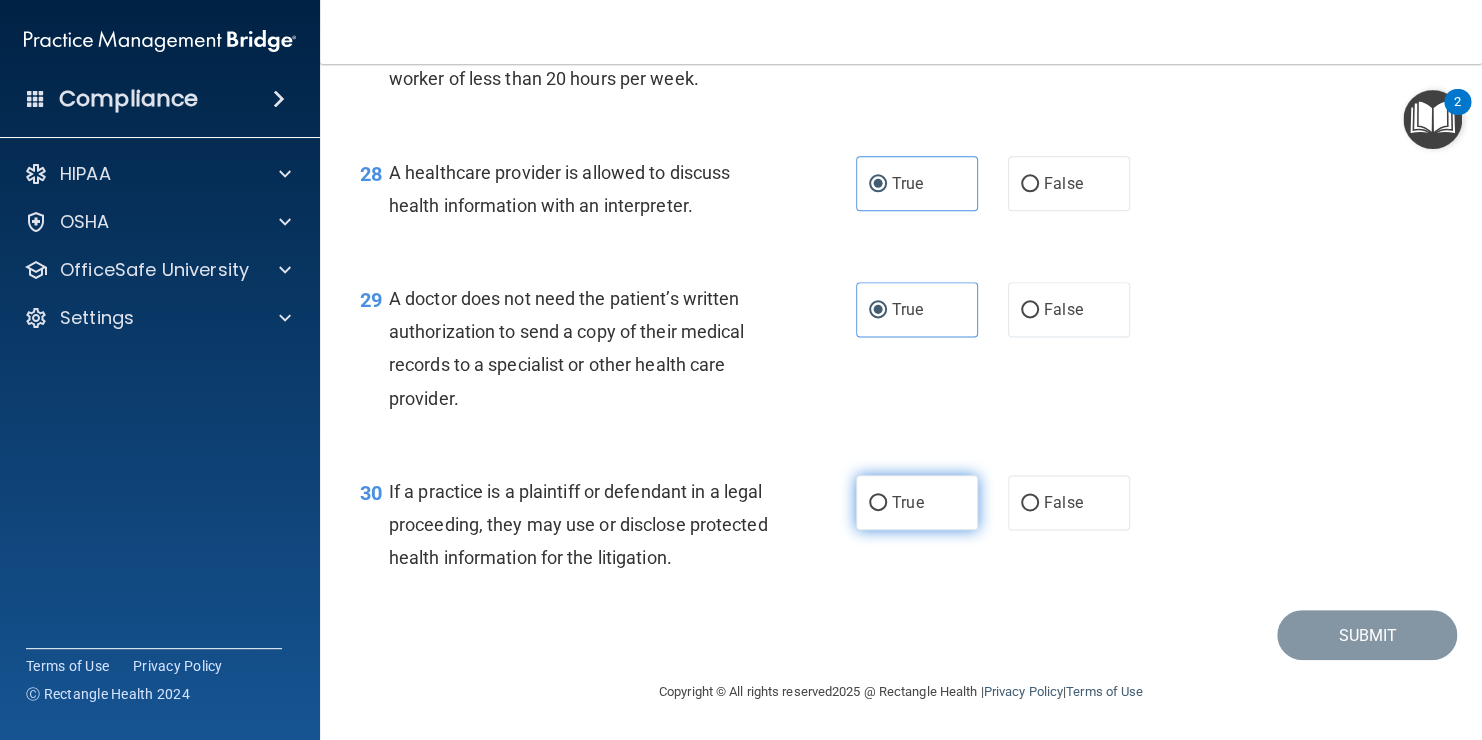 click on "True" at bounding box center (917, 502) 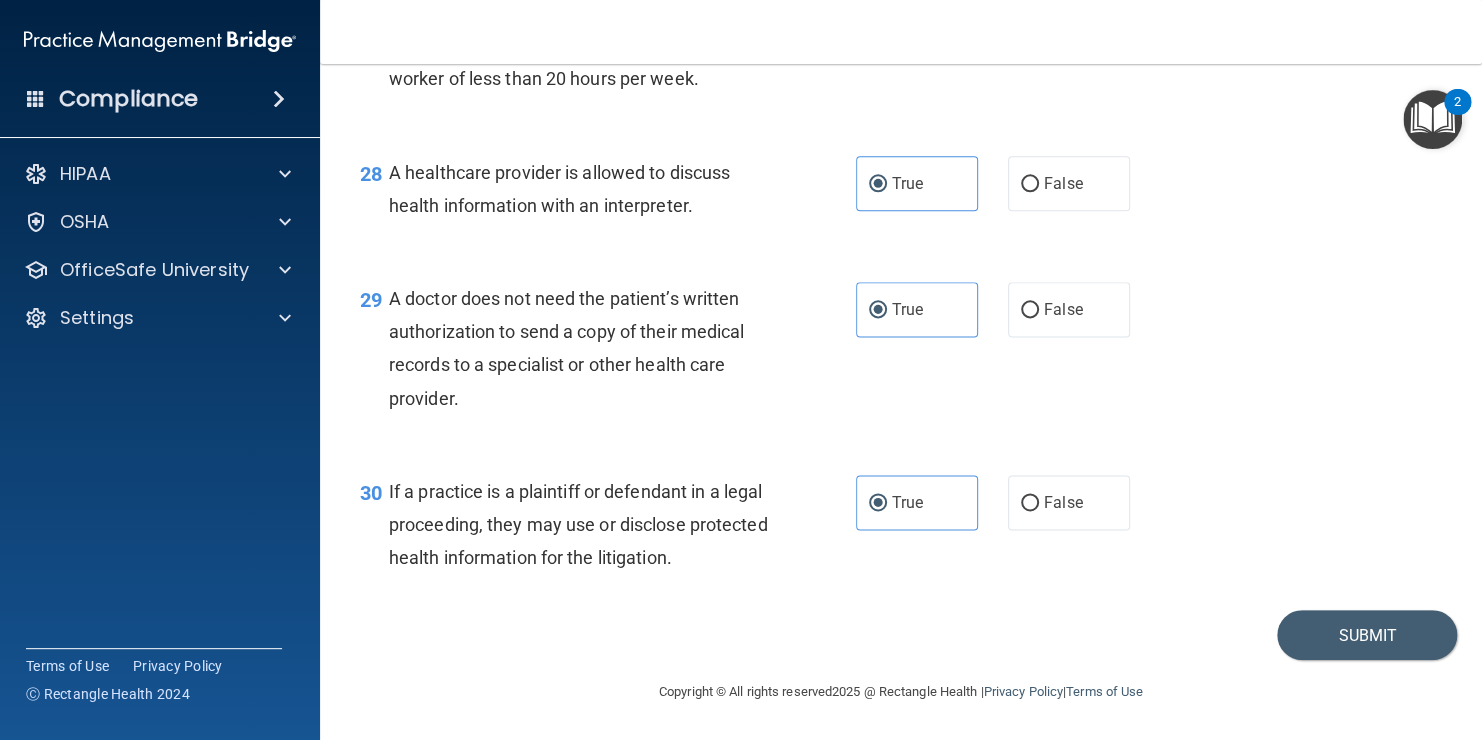 scroll, scrollTop: 4872, scrollLeft: 0, axis: vertical 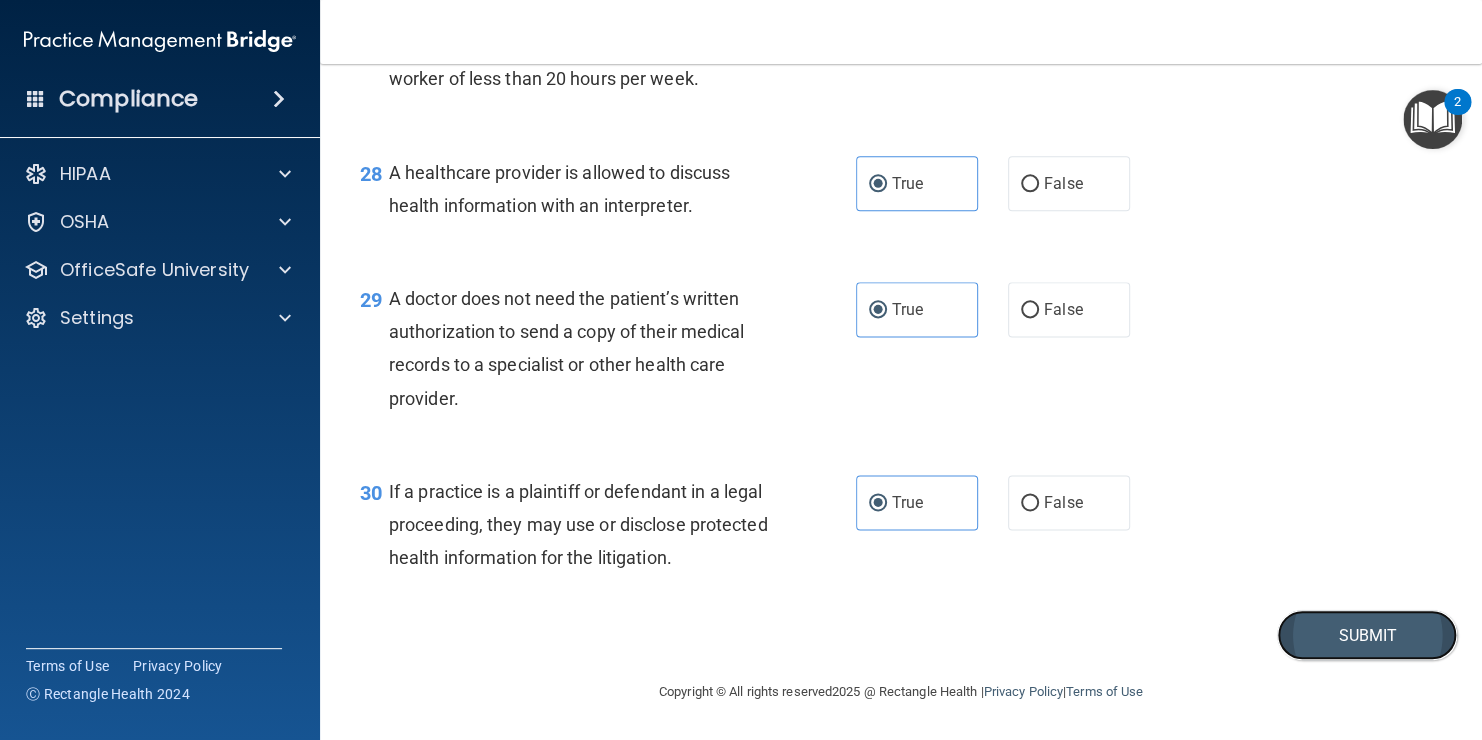 click on "Submit" at bounding box center (1367, 635) 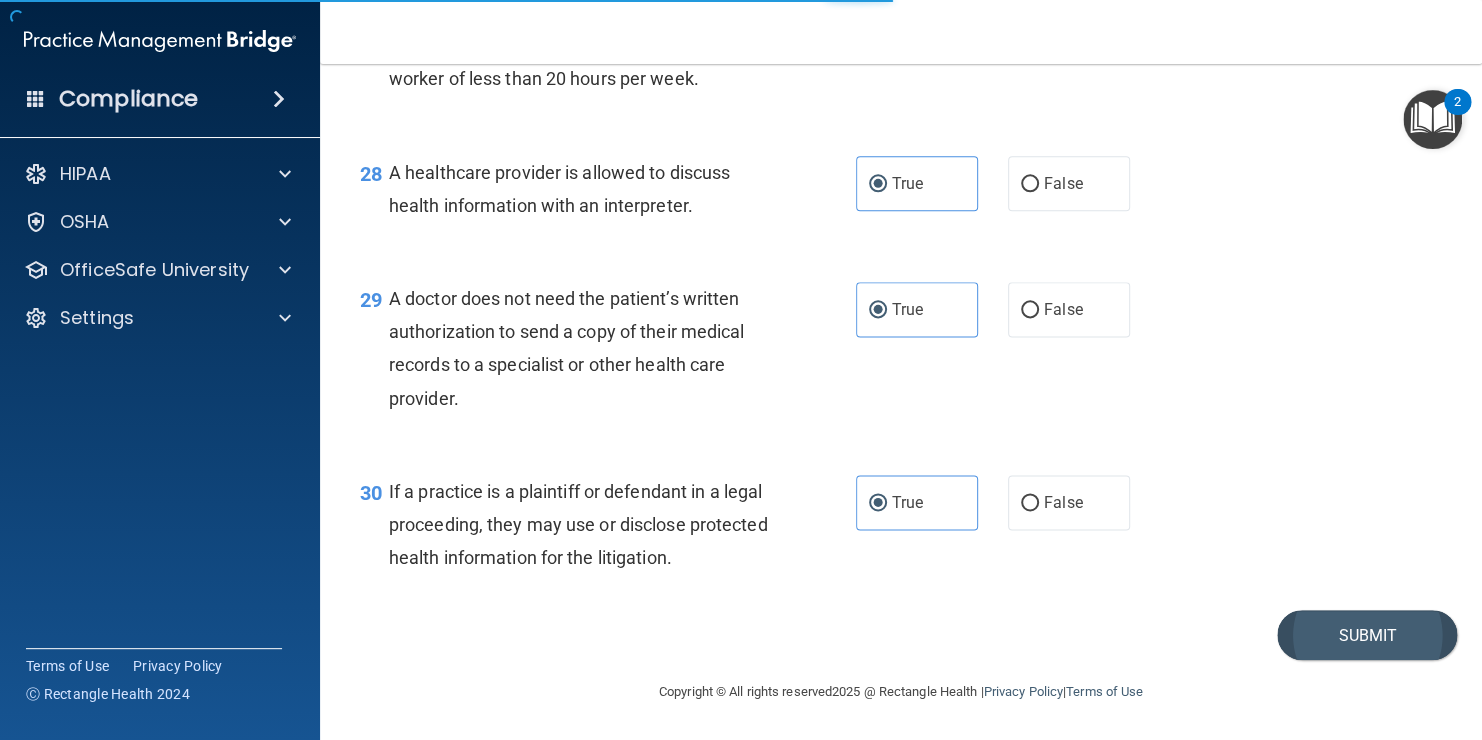 scroll, scrollTop: 0, scrollLeft: 0, axis: both 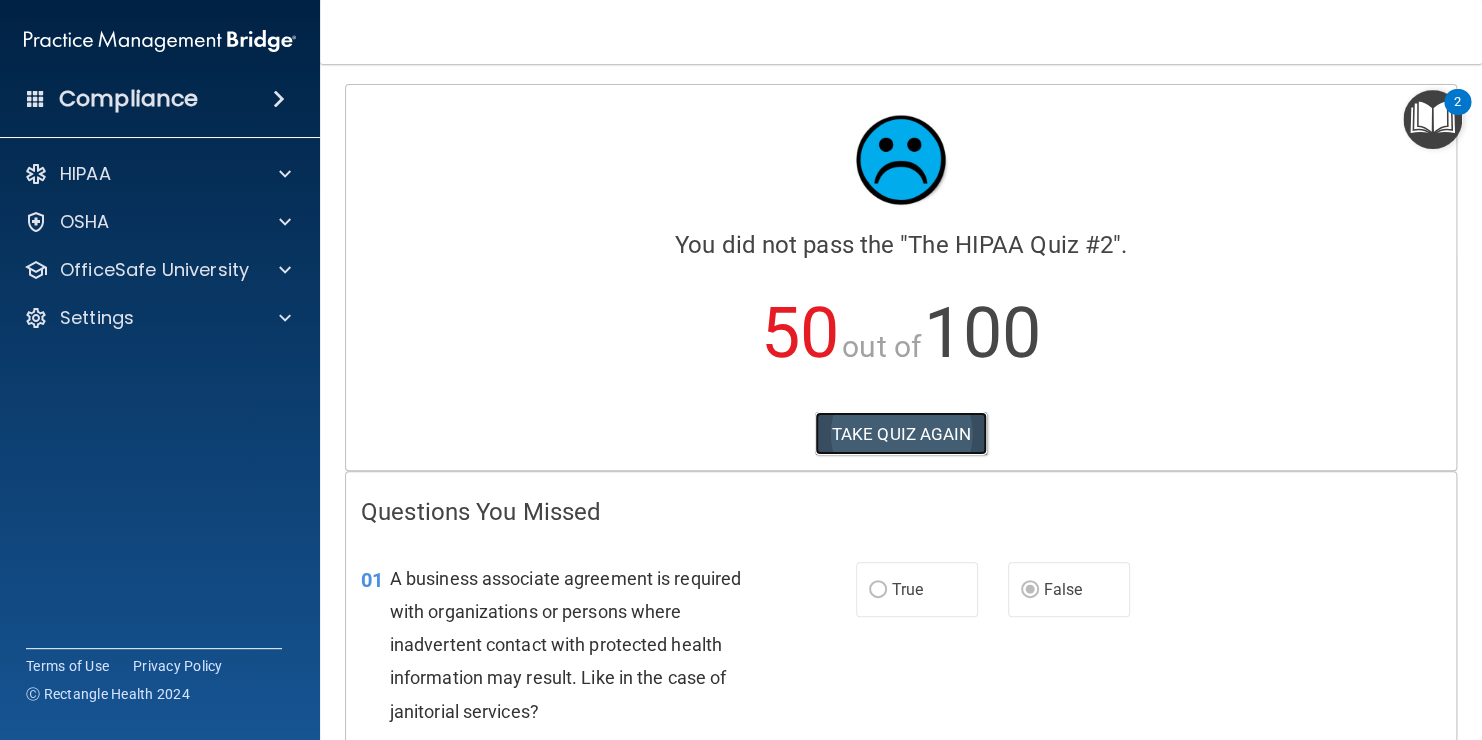 click on "TAKE QUIZ AGAIN" at bounding box center [901, 434] 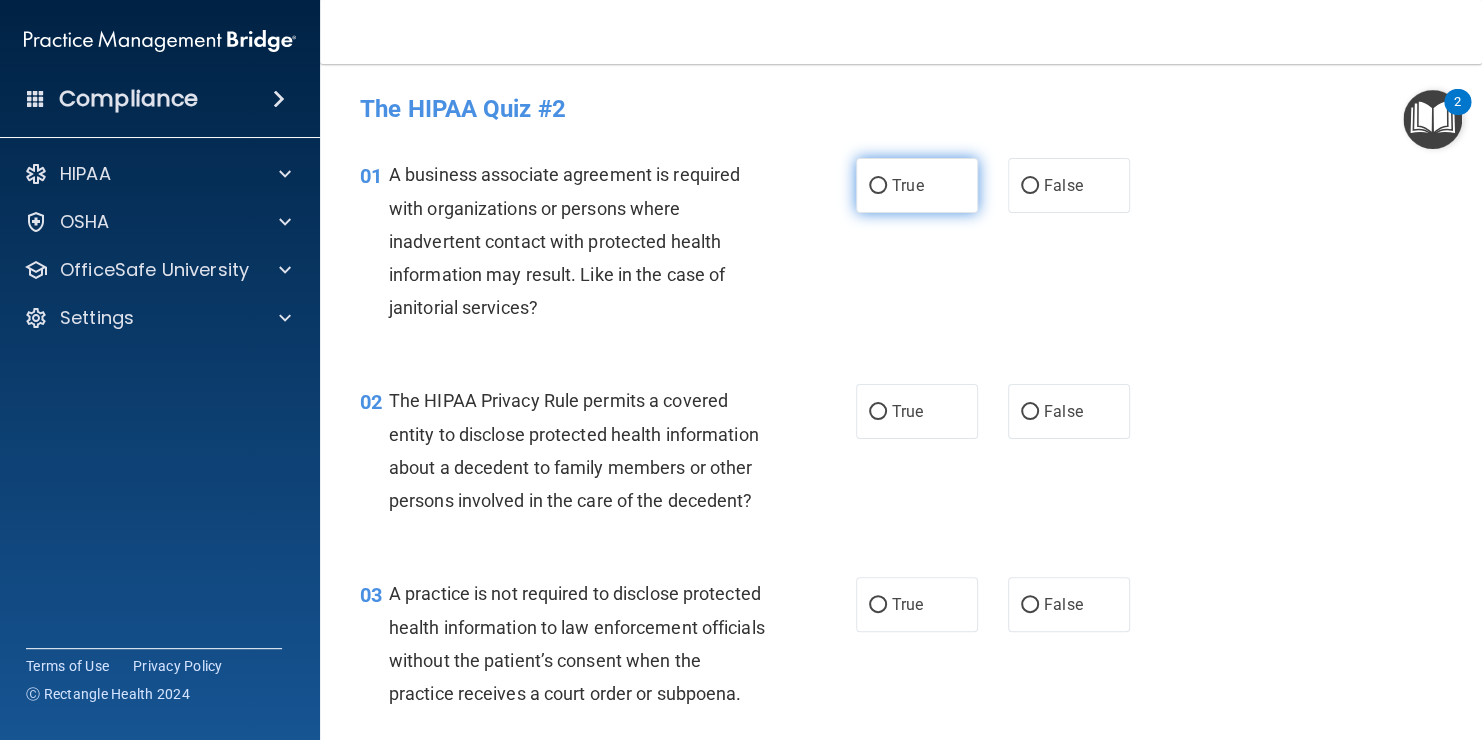 click on "True" at bounding box center [878, 186] 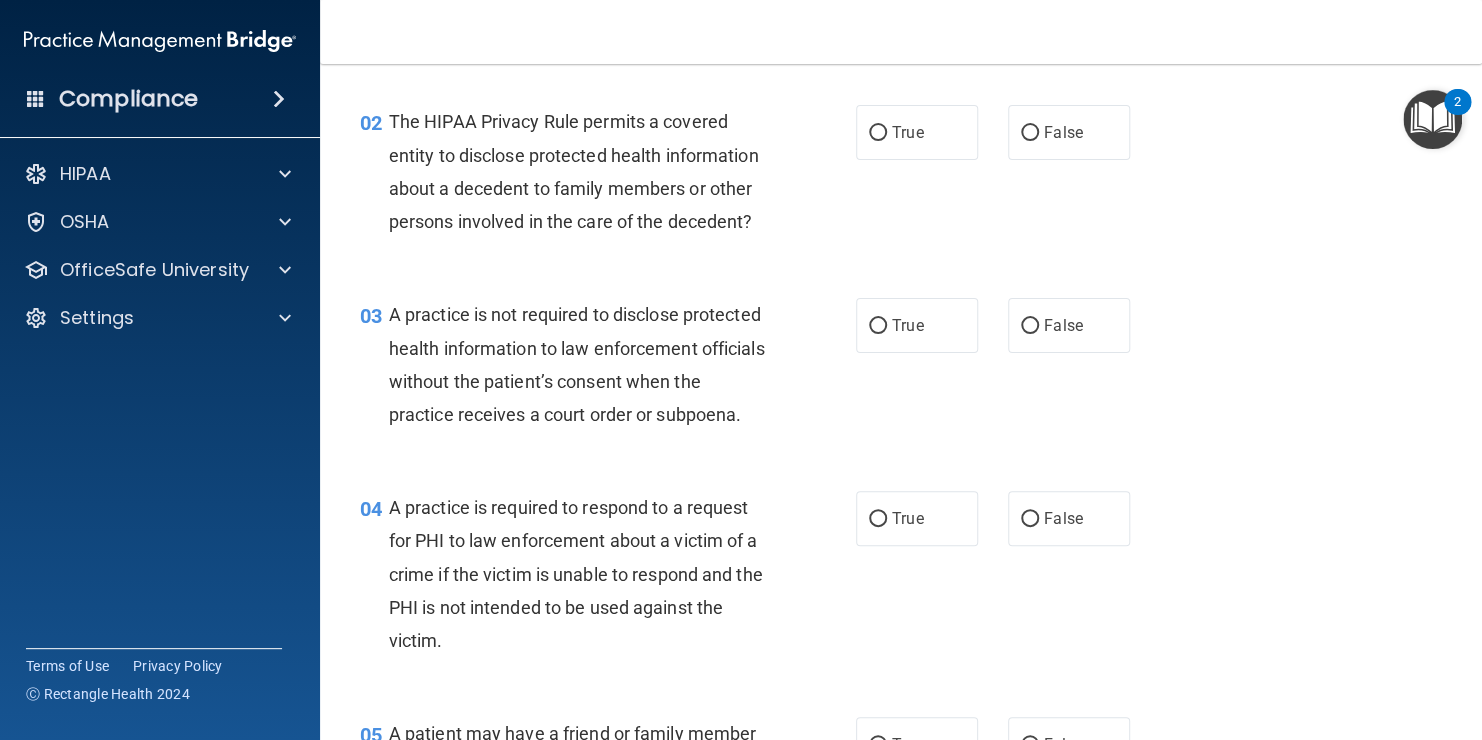 scroll, scrollTop: 280, scrollLeft: 0, axis: vertical 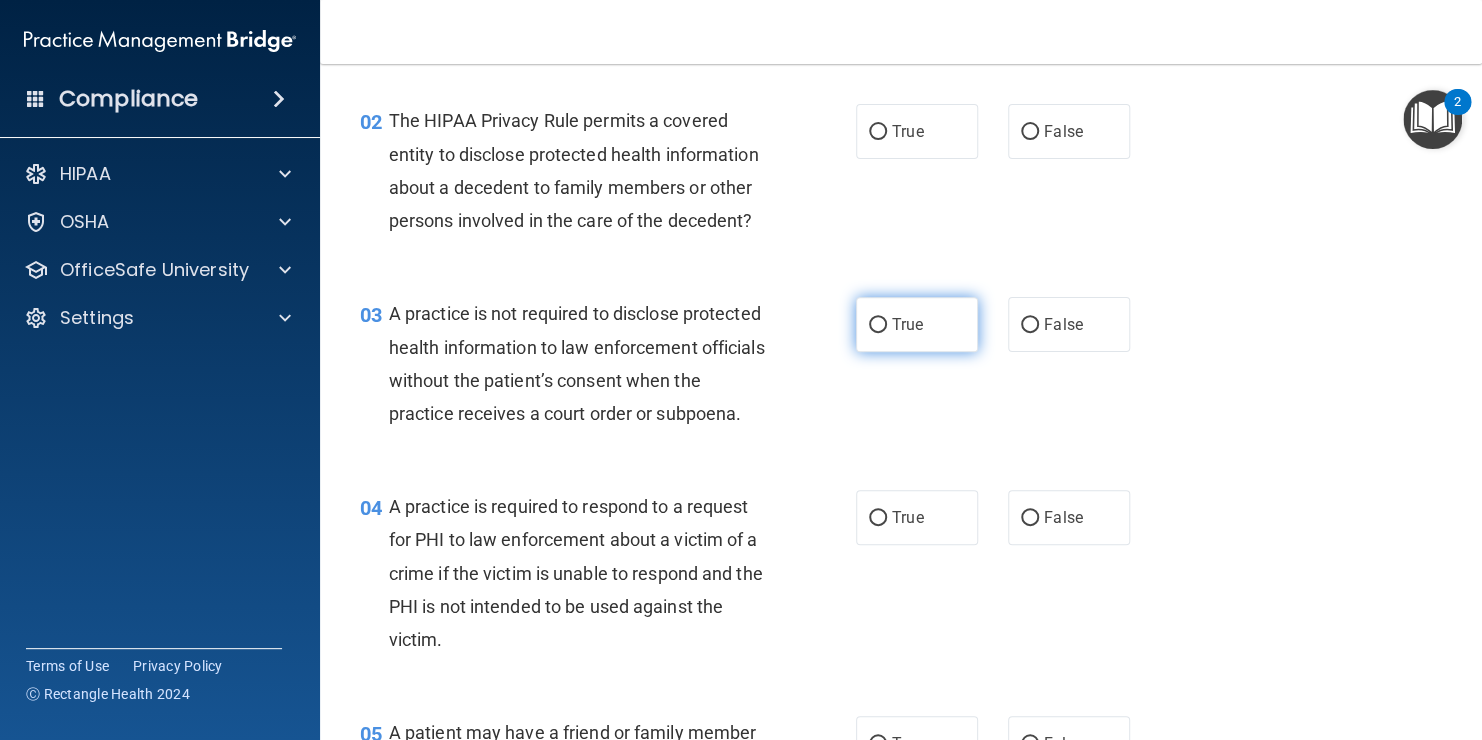 click on "True" at bounding box center (917, 324) 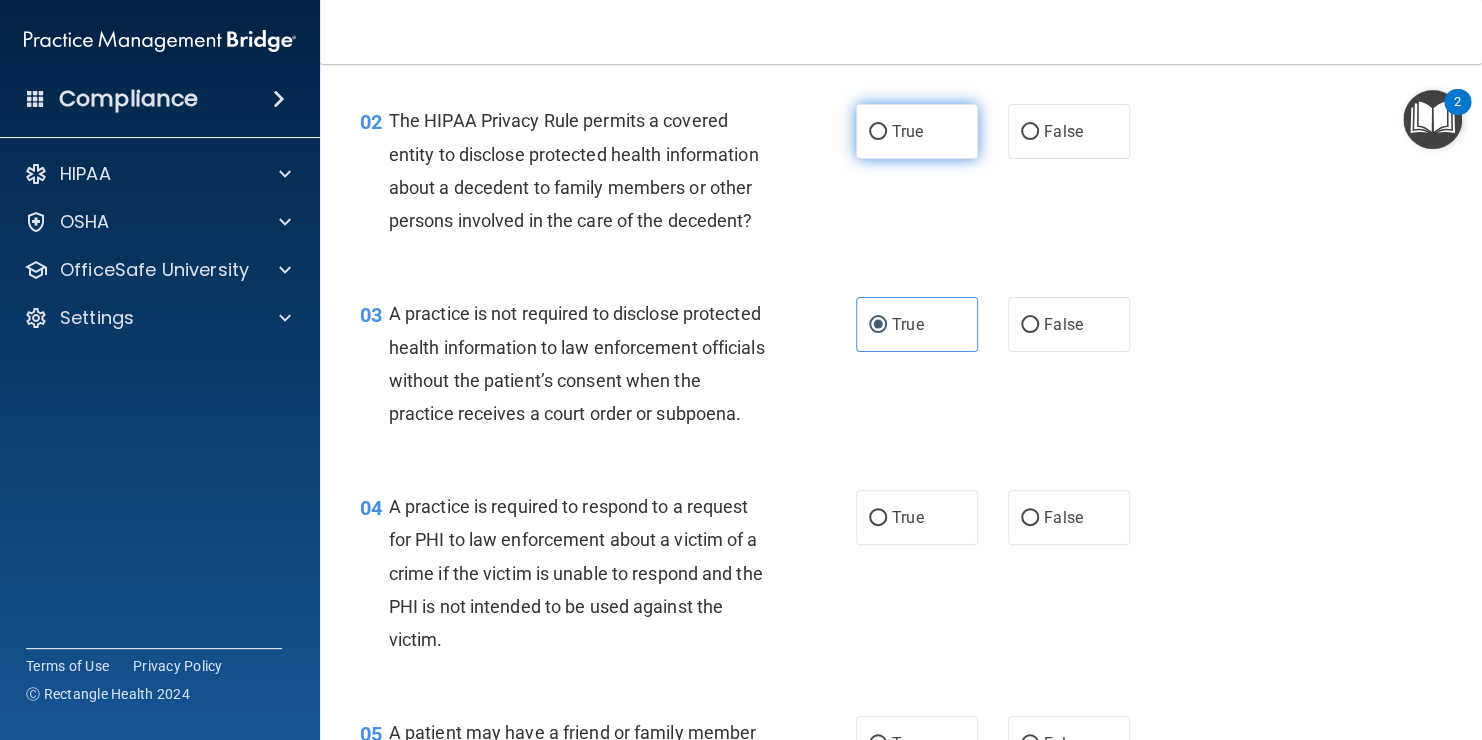 click on "True" at bounding box center (907, 131) 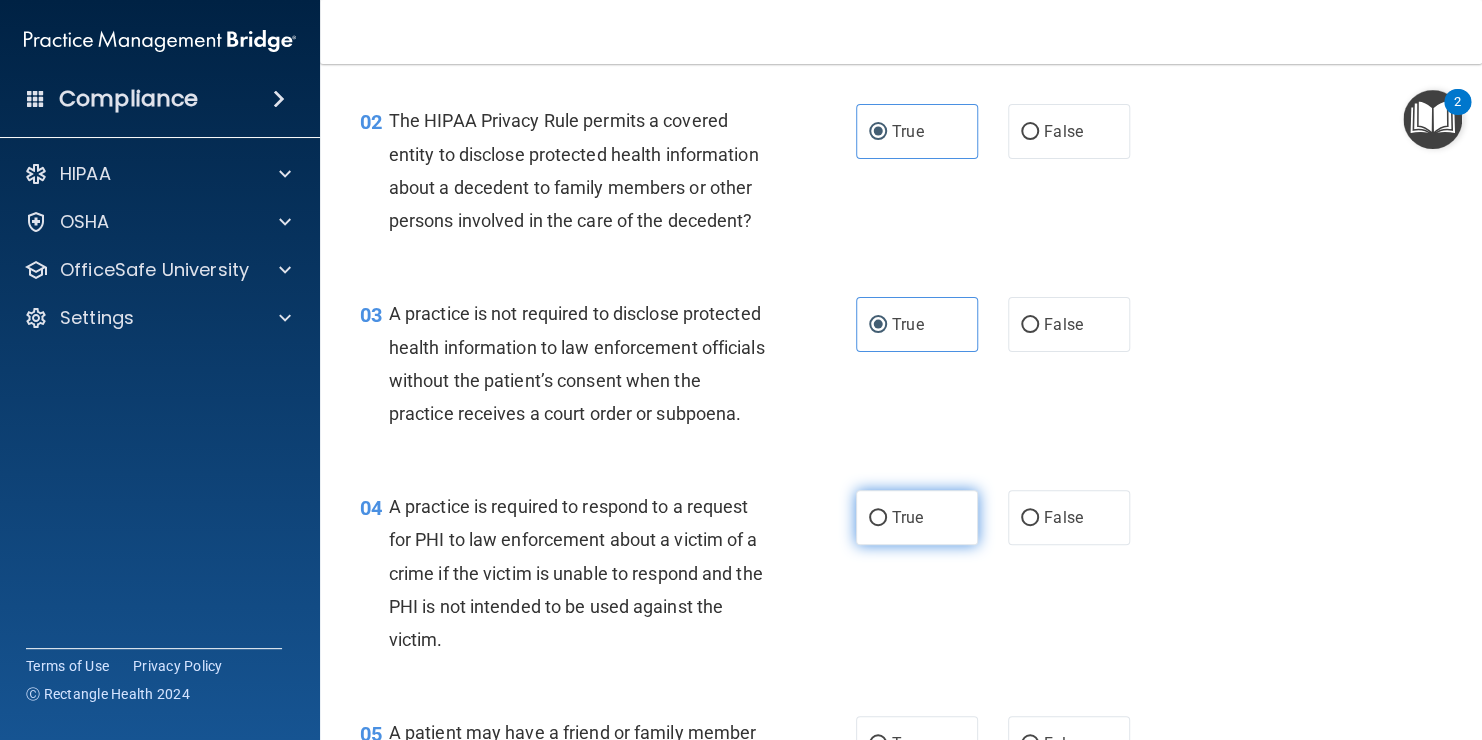 click on "True" at bounding box center [917, 517] 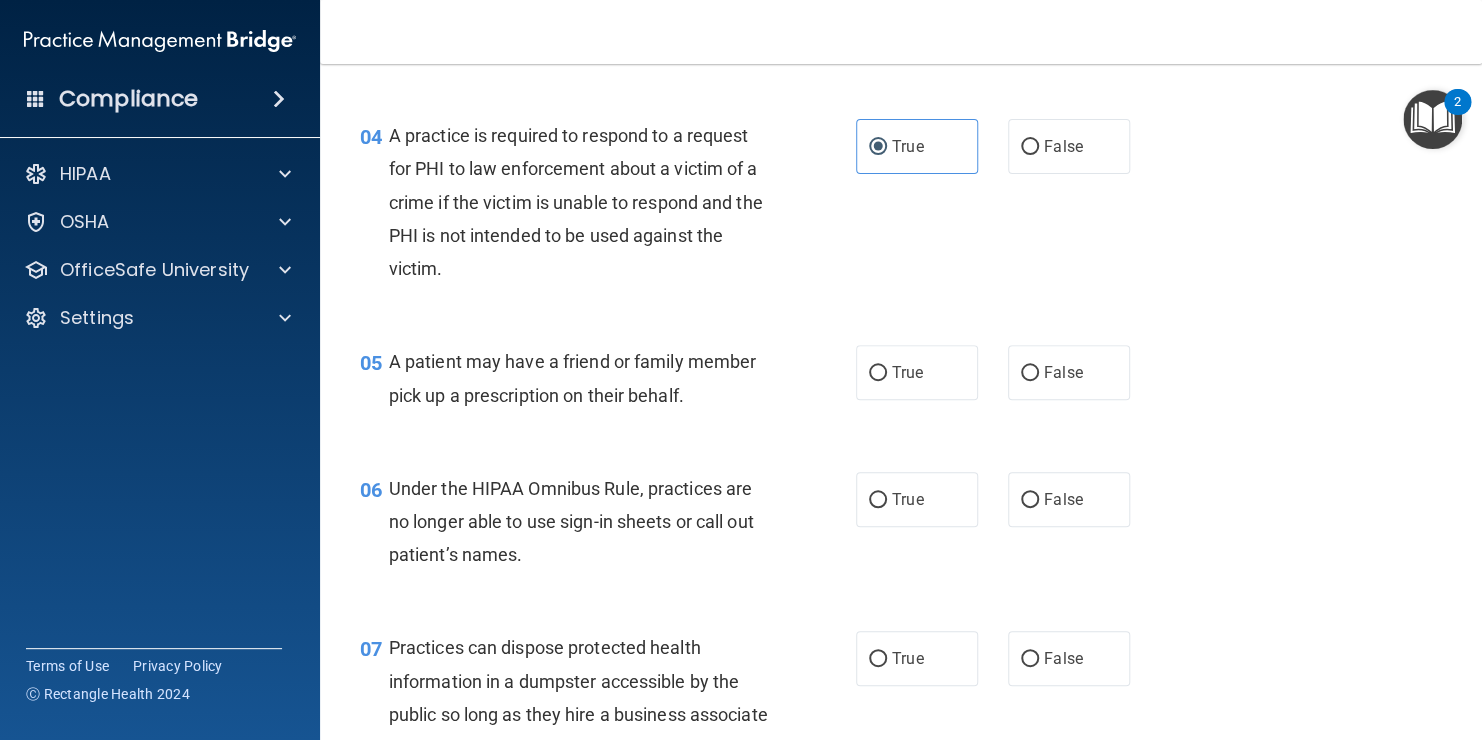 scroll, scrollTop: 680, scrollLeft: 0, axis: vertical 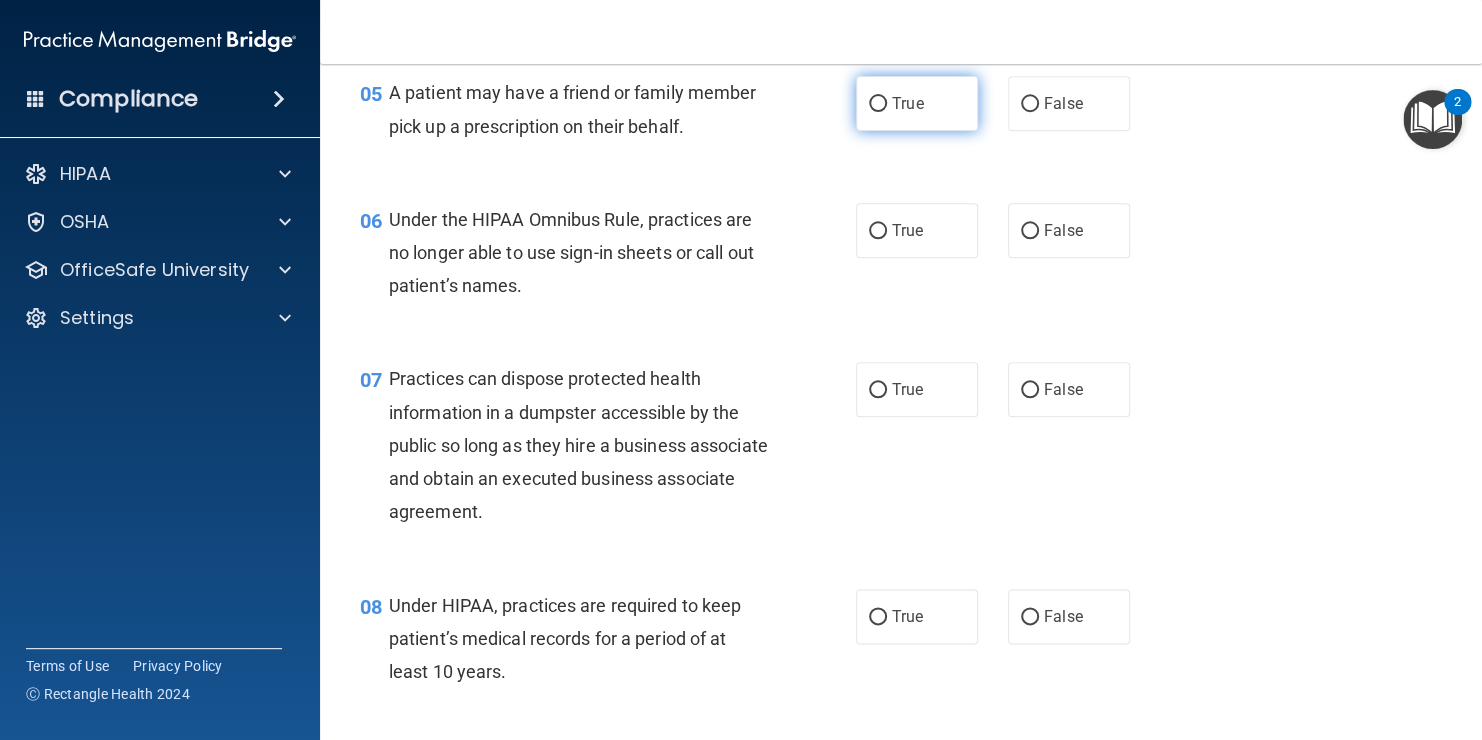 click on "True" at bounding box center [917, 103] 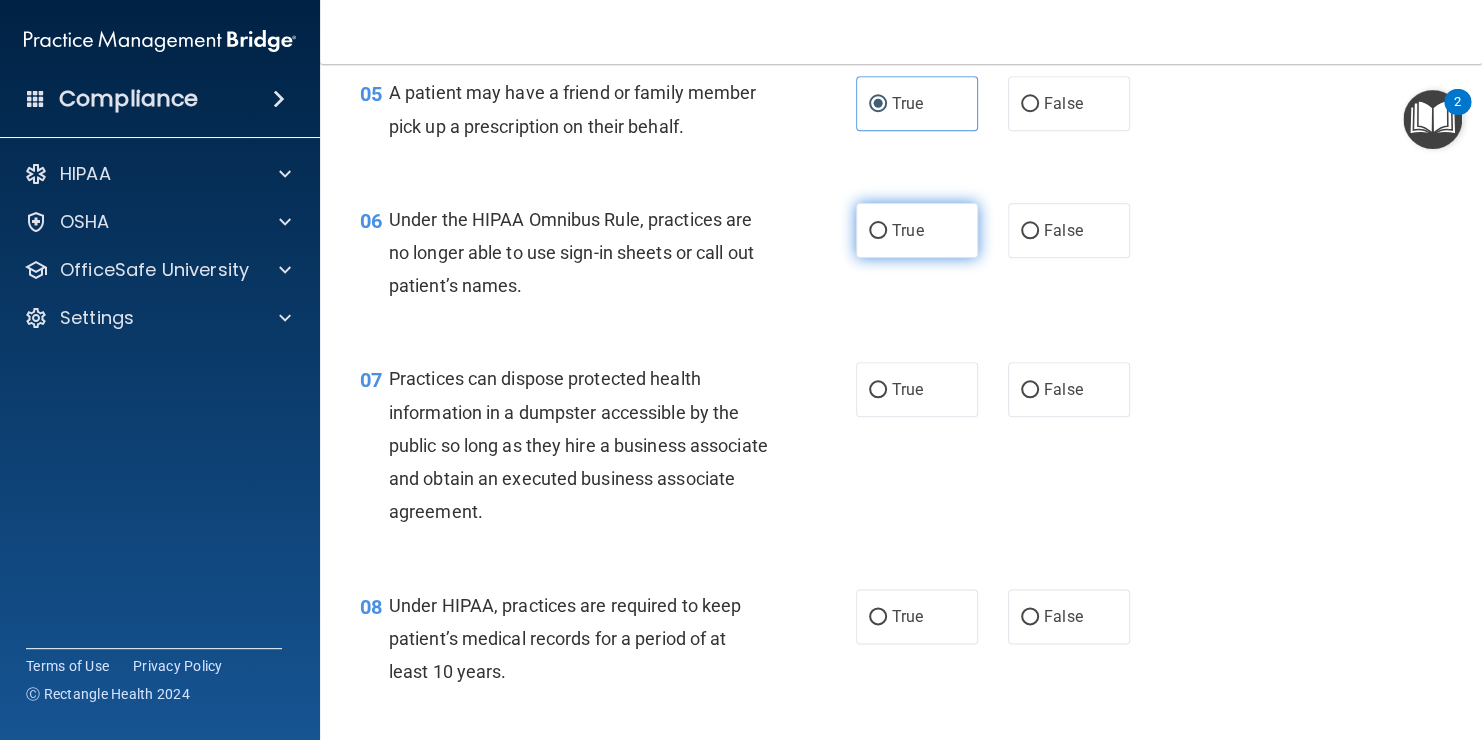 click on "True" at bounding box center [917, 230] 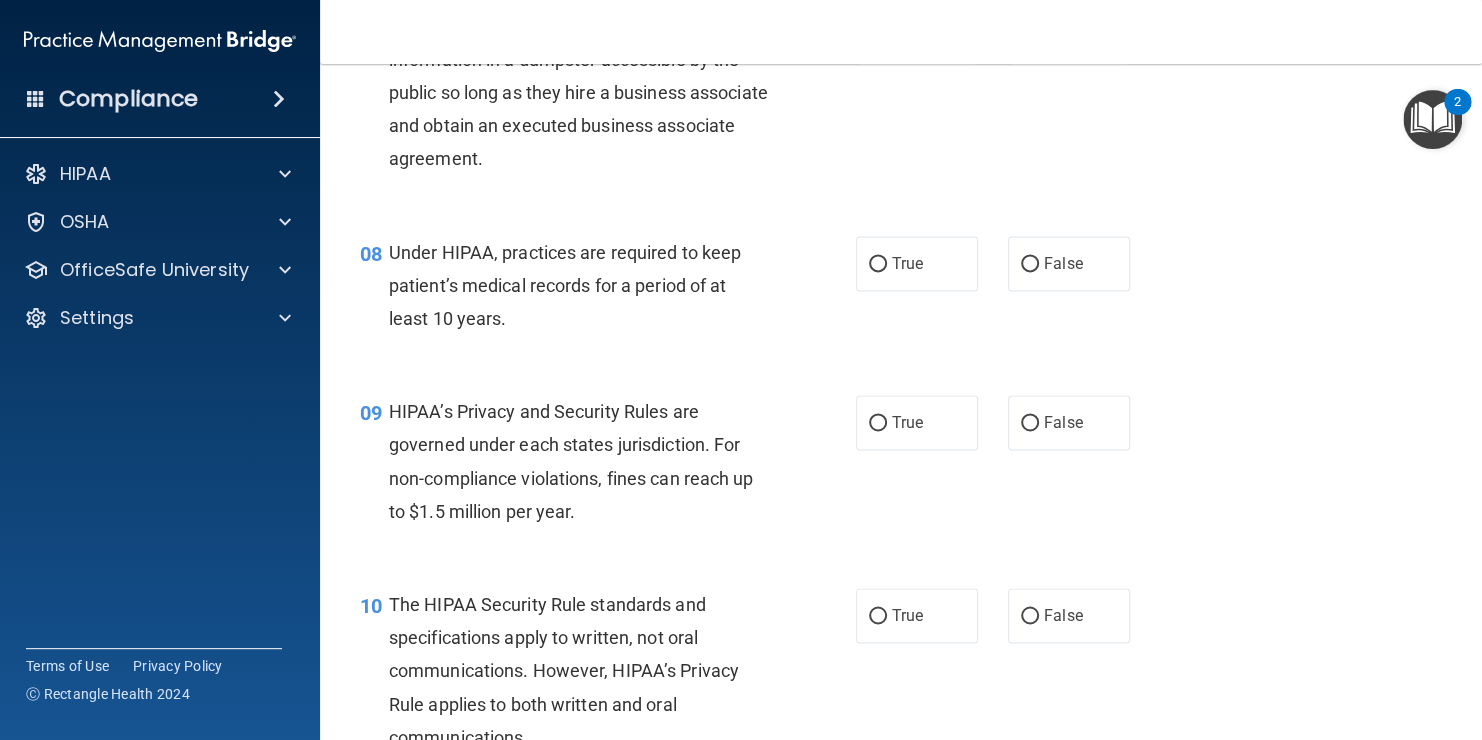 scroll, scrollTop: 1280, scrollLeft: 0, axis: vertical 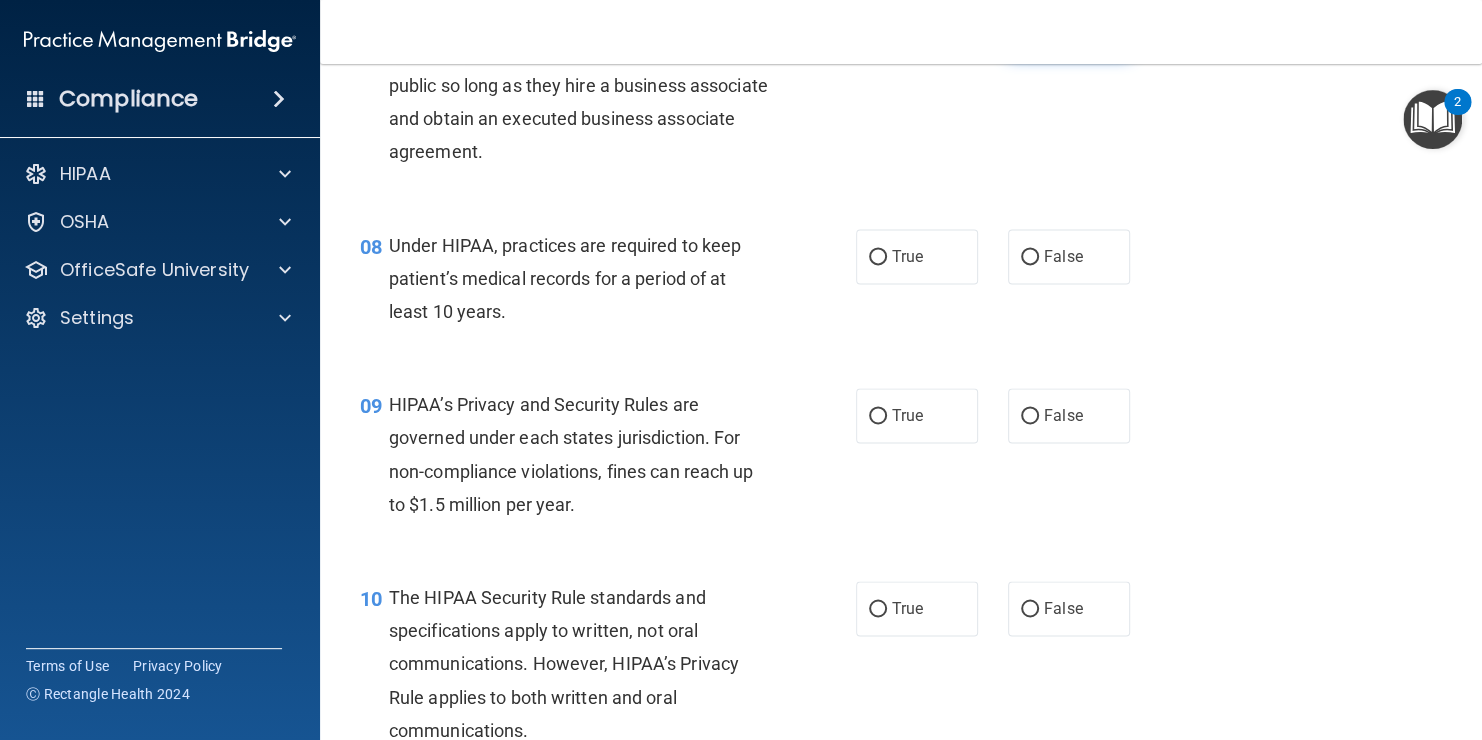 click on "False" at bounding box center [1069, 29] 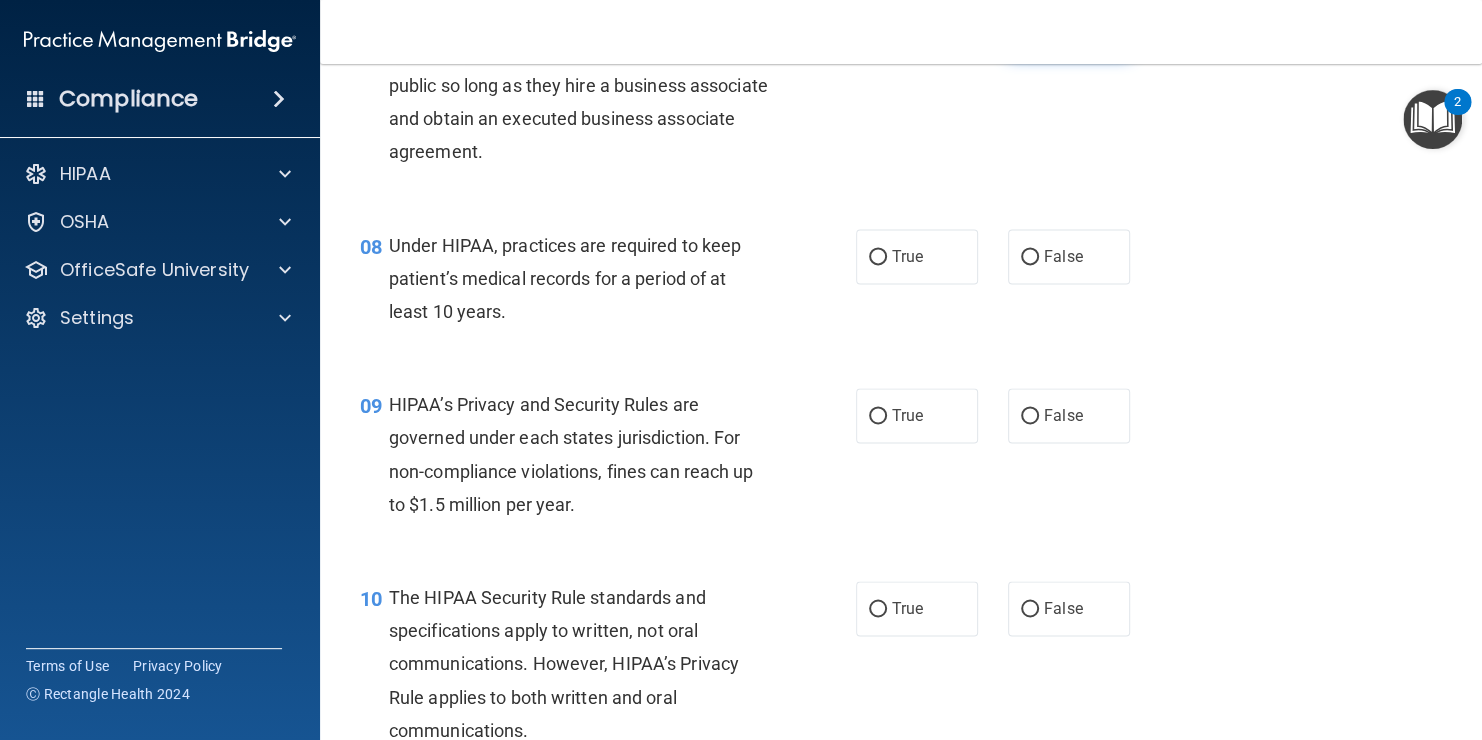scroll, scrollTop: 1272, scrollLeft: 0, axis: vertical 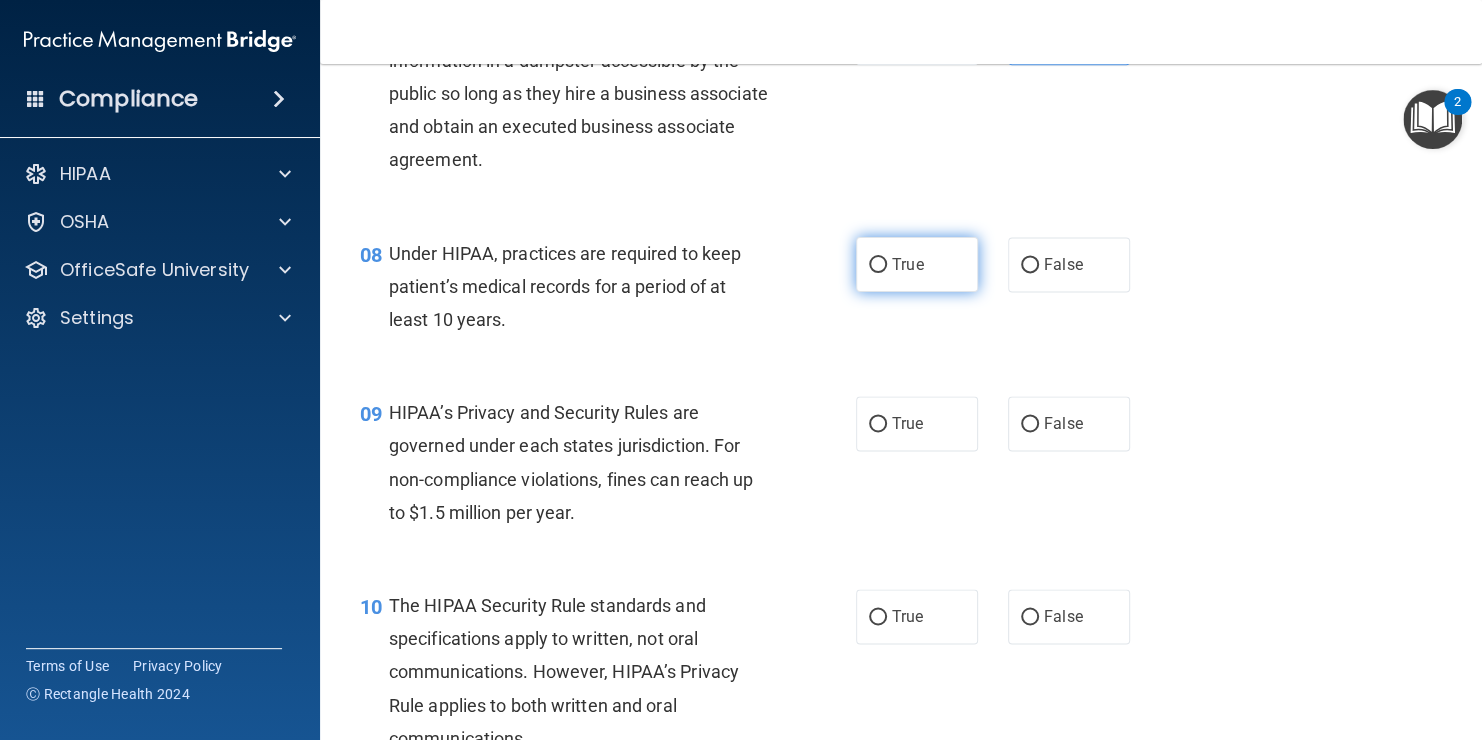 click on "True" at bounding box center [878, 265] 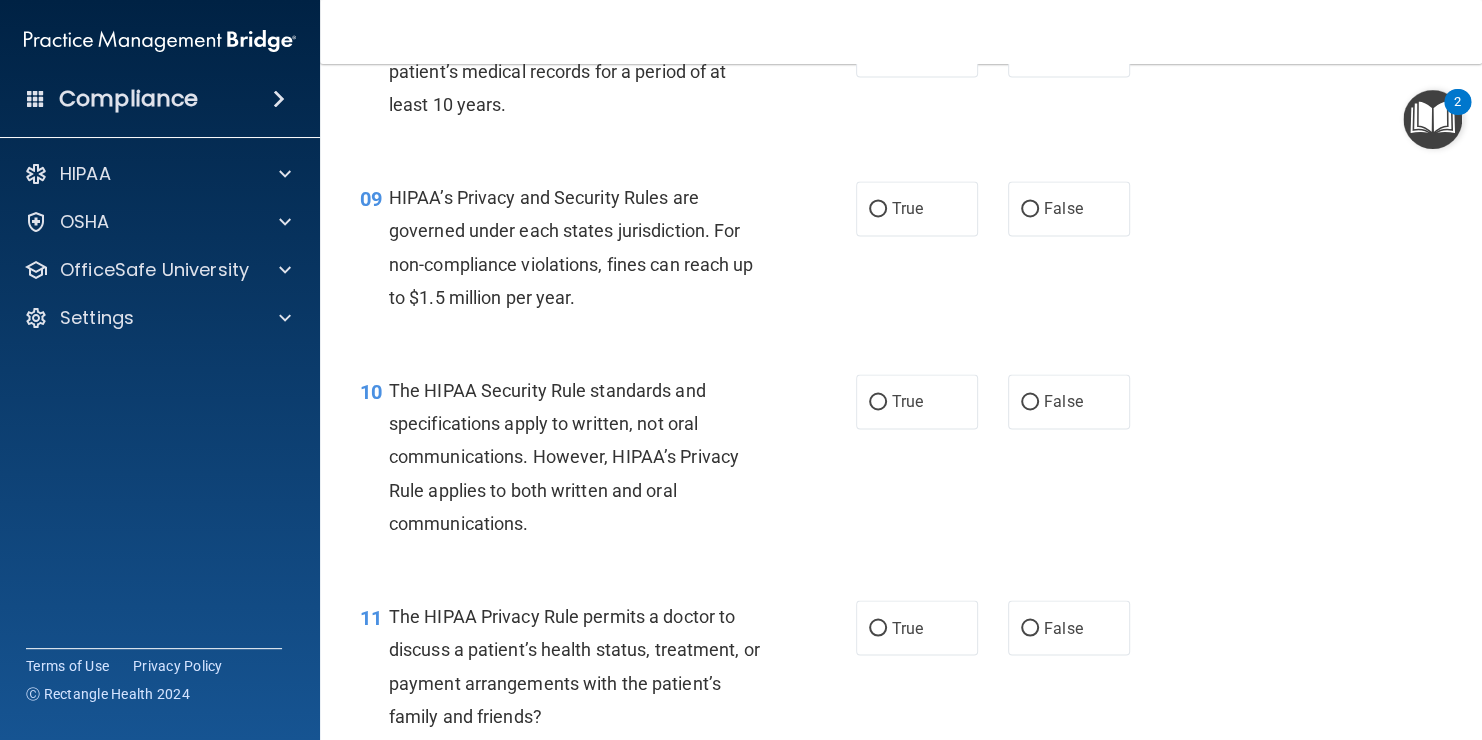 scroll, scrollTop: 1512, scrollLeft: 0, axis: vertical 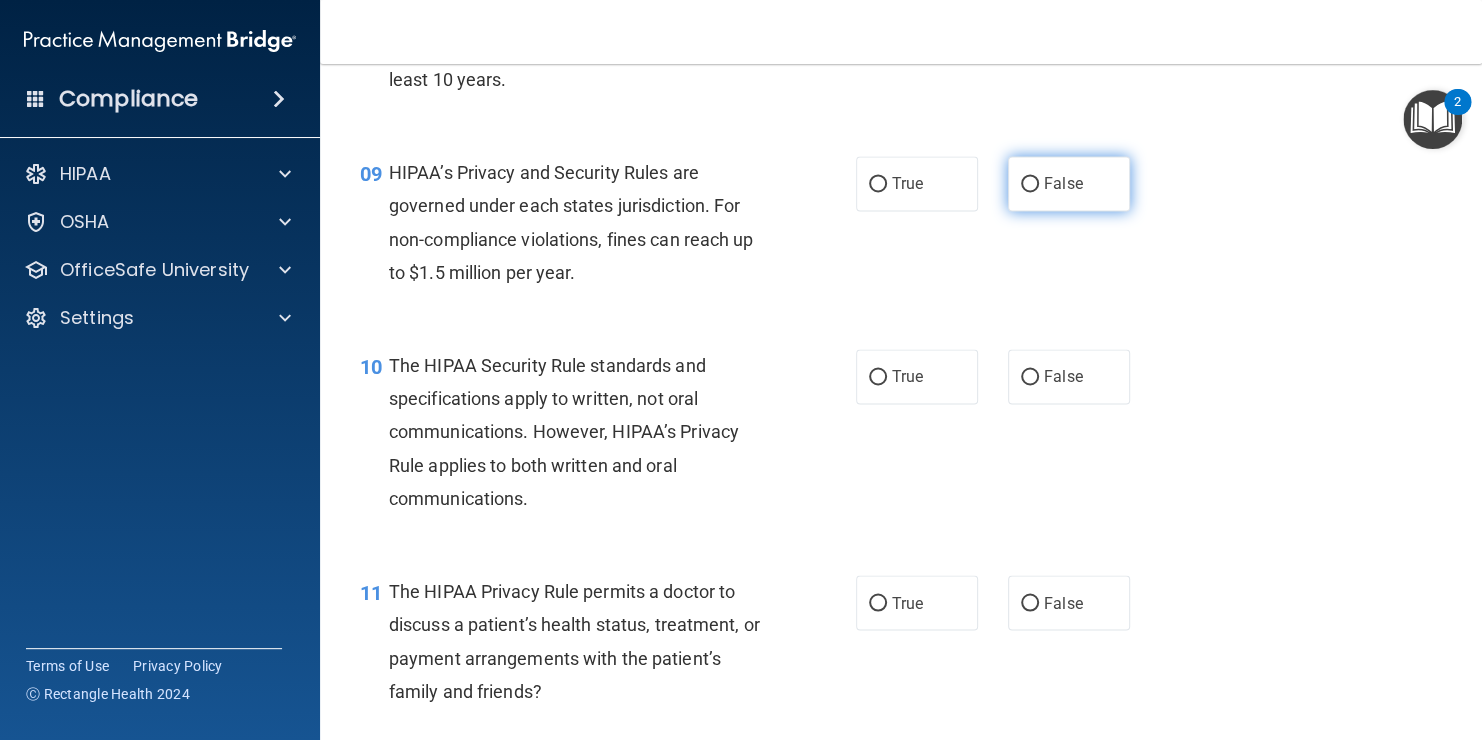 click on "False" at bounding box center [1063, 183] 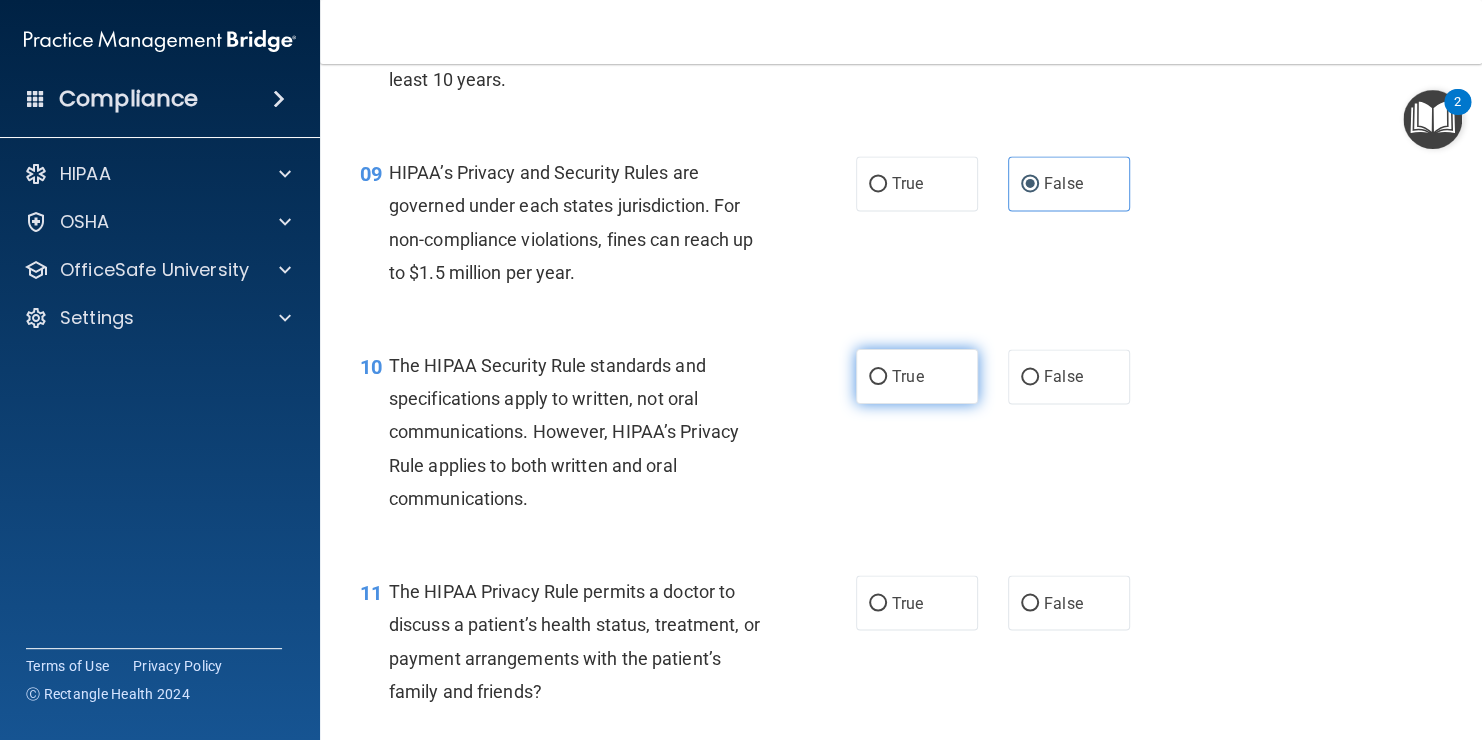 click on "True" at bounding box center (907, 376) 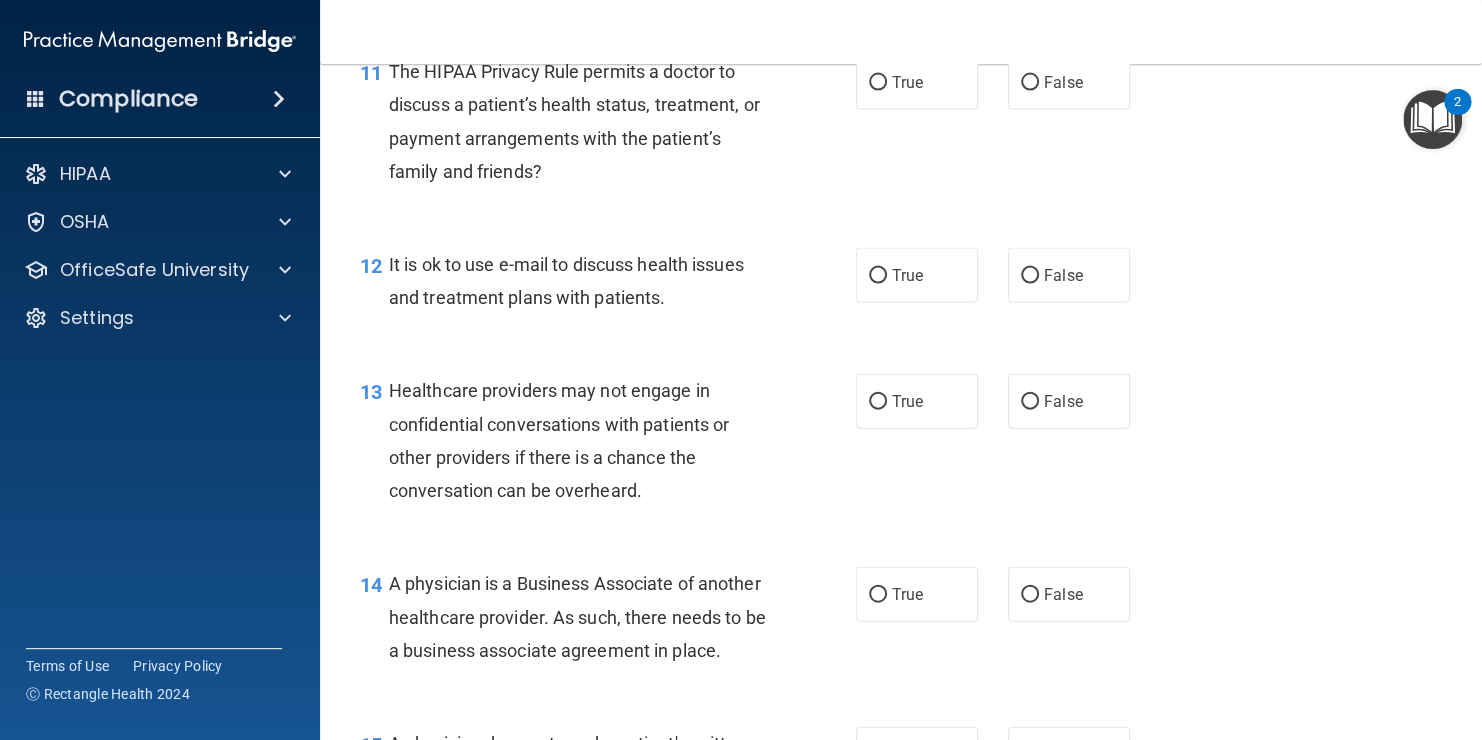 scroll, scrollTop: 2032, scrollLeft: 0, axis: vertical 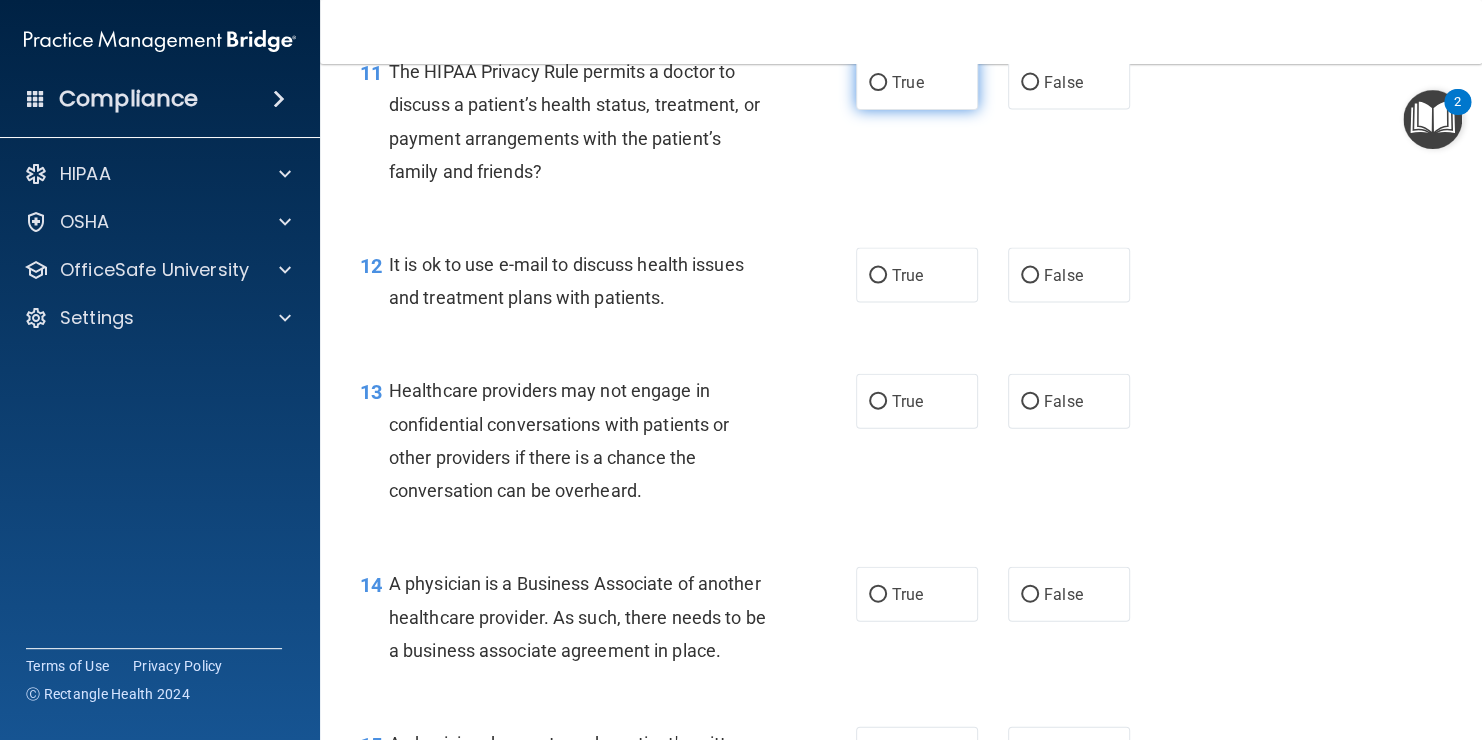 click on "True" at bounding box center [907, 82] 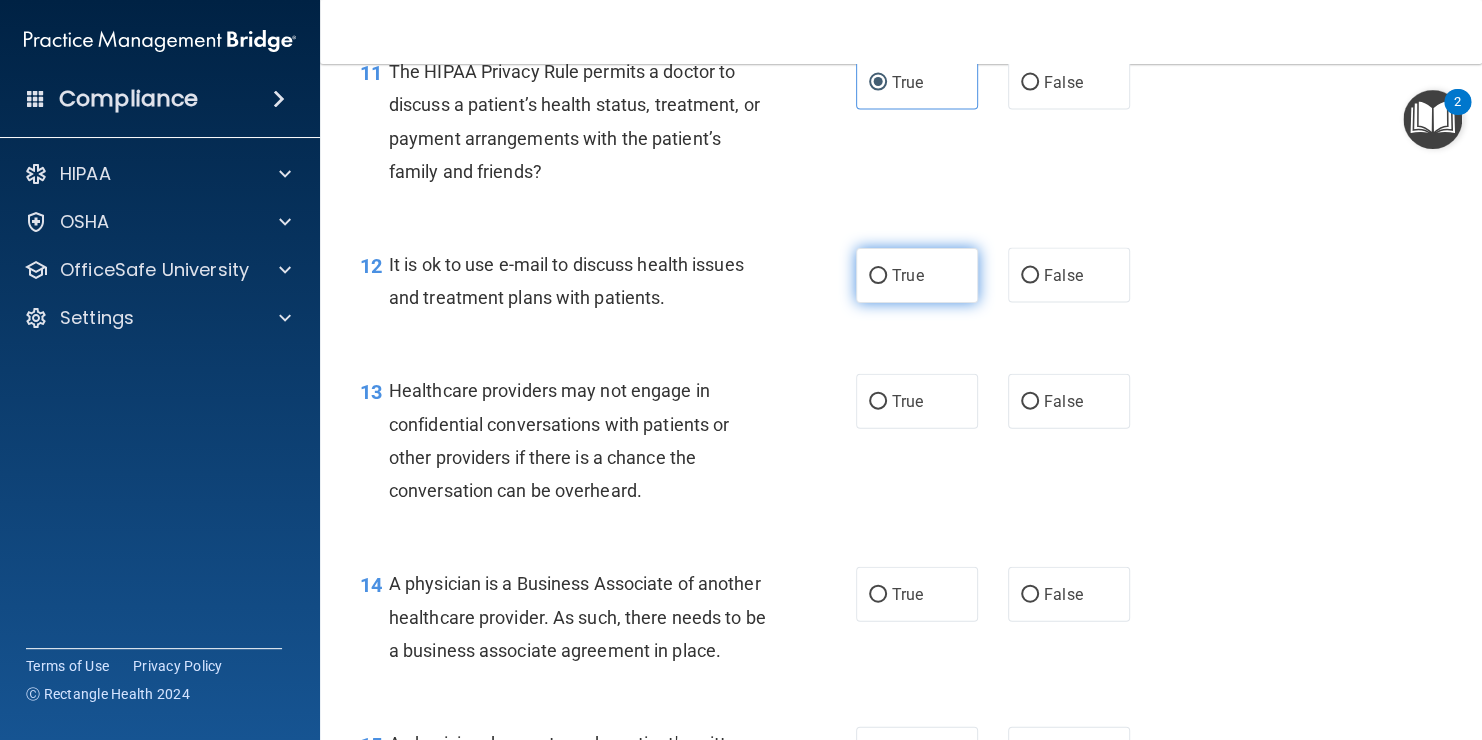 click on "True" at bounding box center [917, 275] 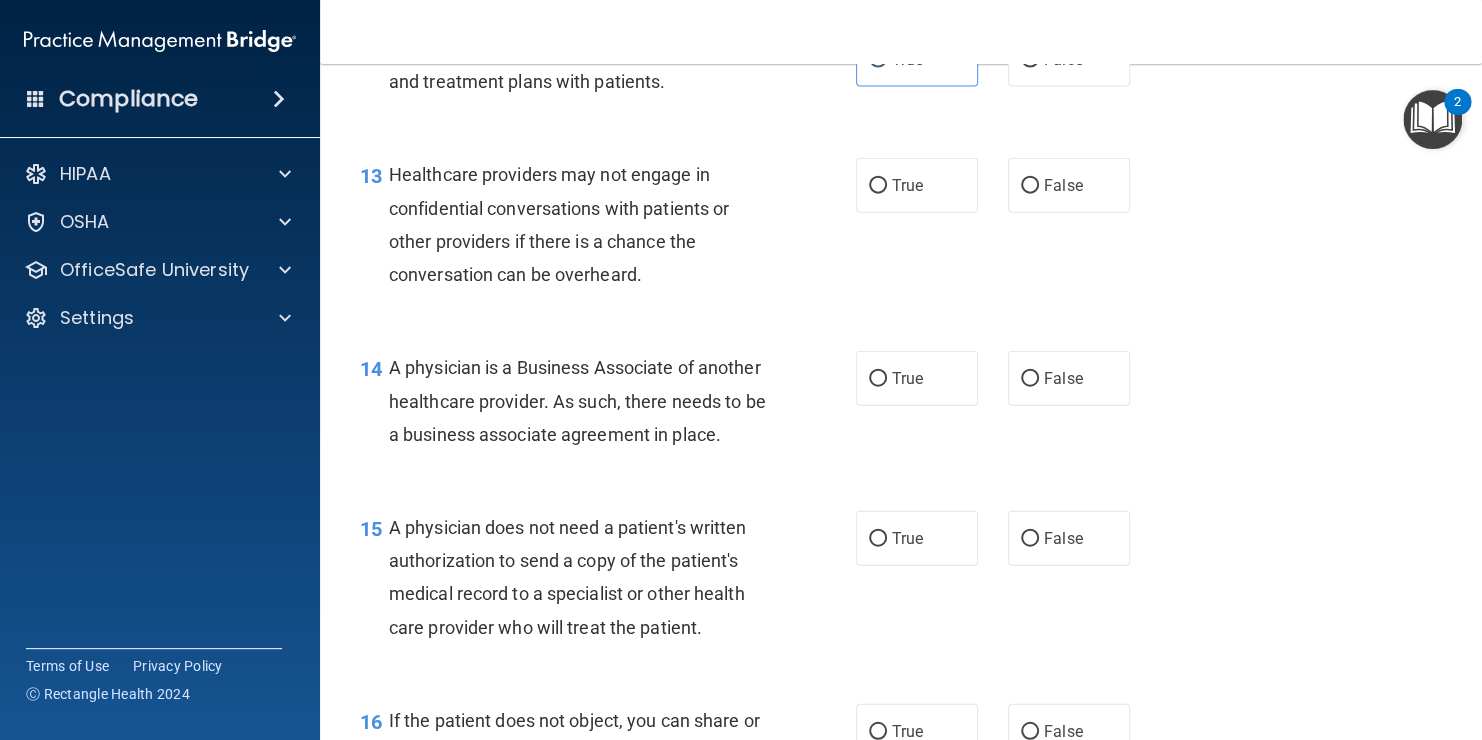 scroll, scrollTop: 2272, scrollLeft: 0, axis: vertical 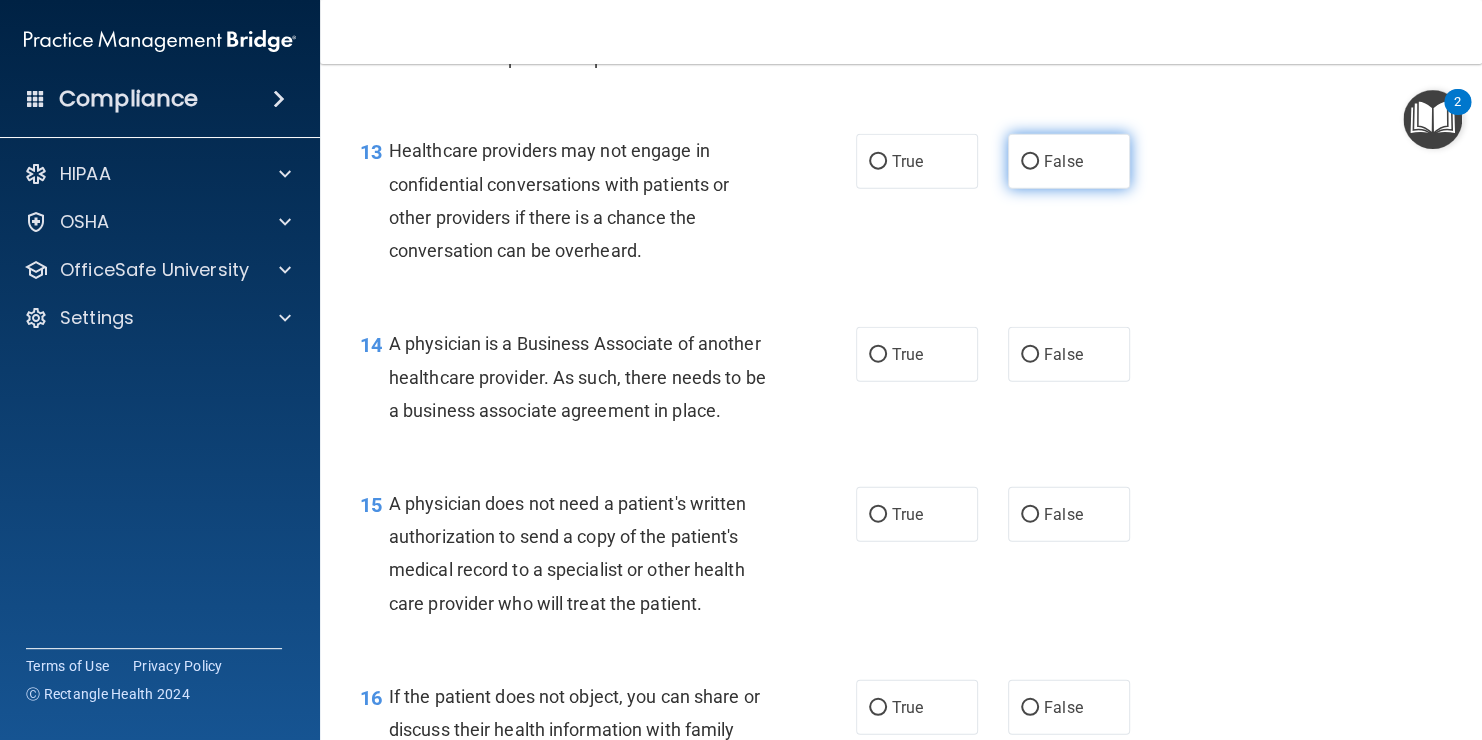 click on "False" at bounding box center [1069, 161] 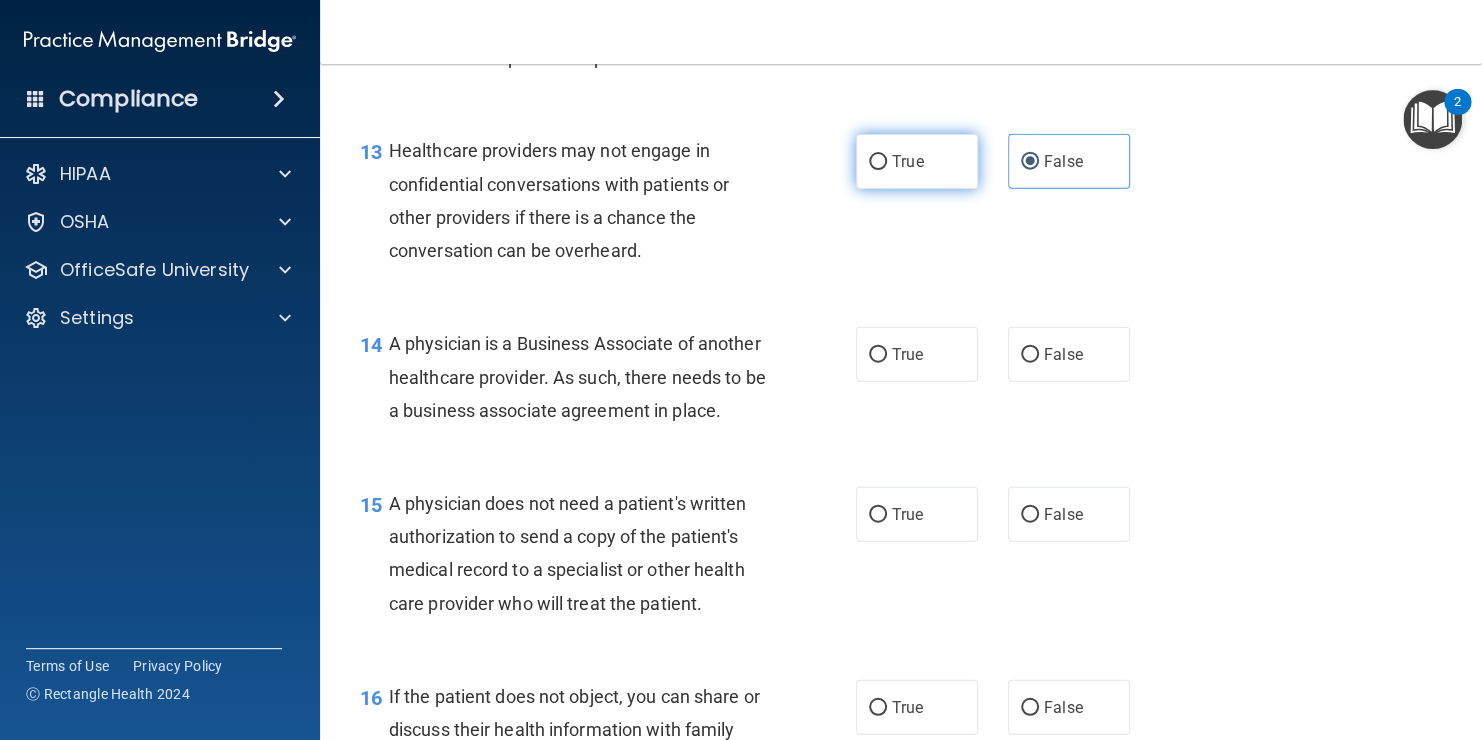 click on "True" at bounding box center (917, 161) 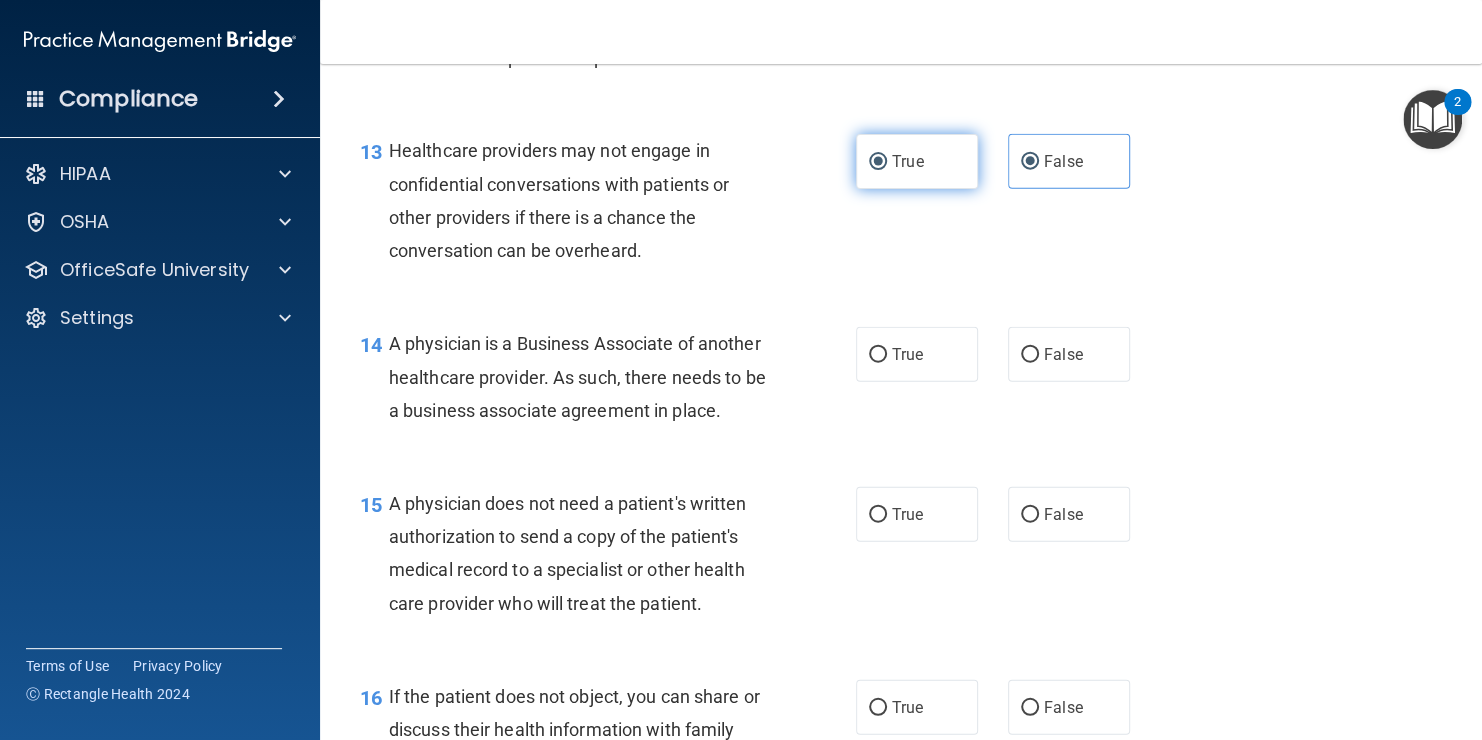 radio on "false" 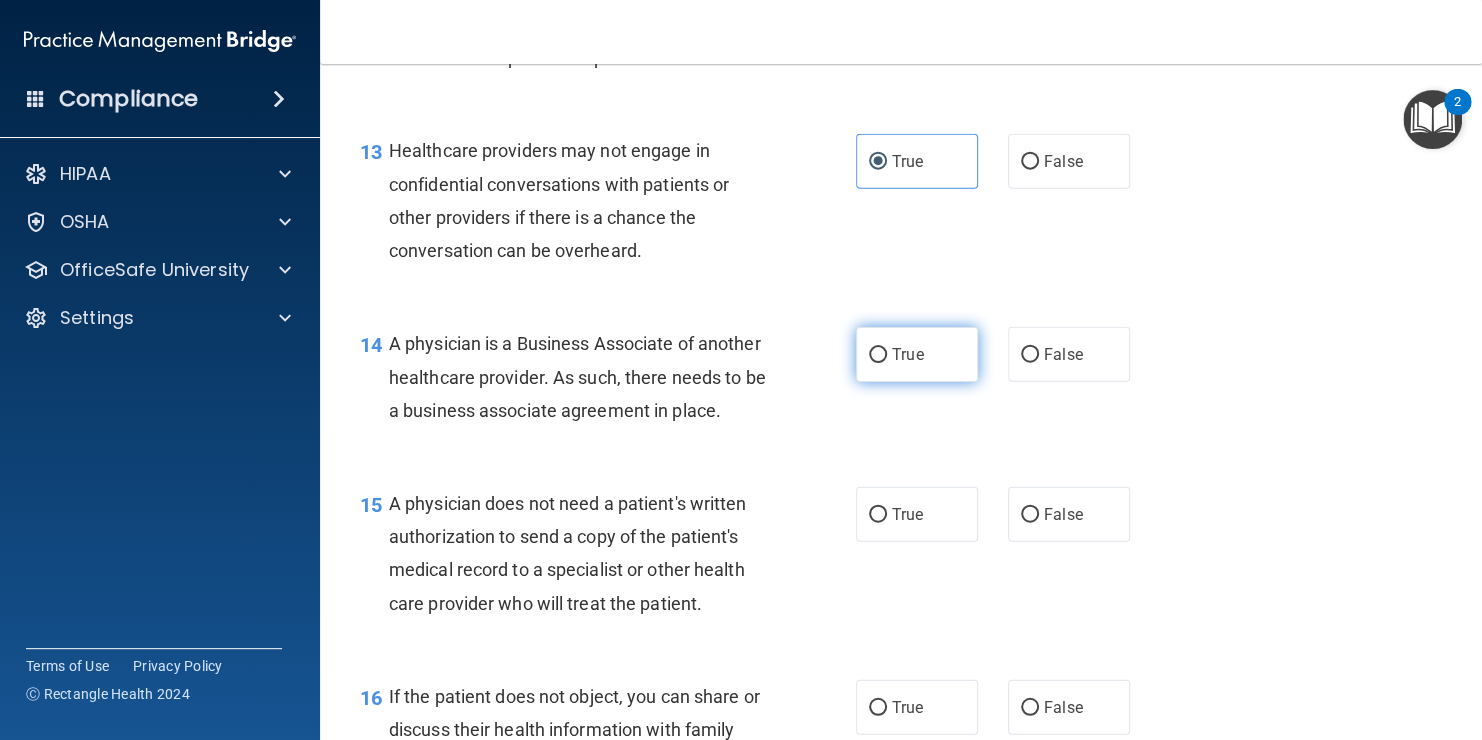 click on "True" at bounding box center (907, 354) 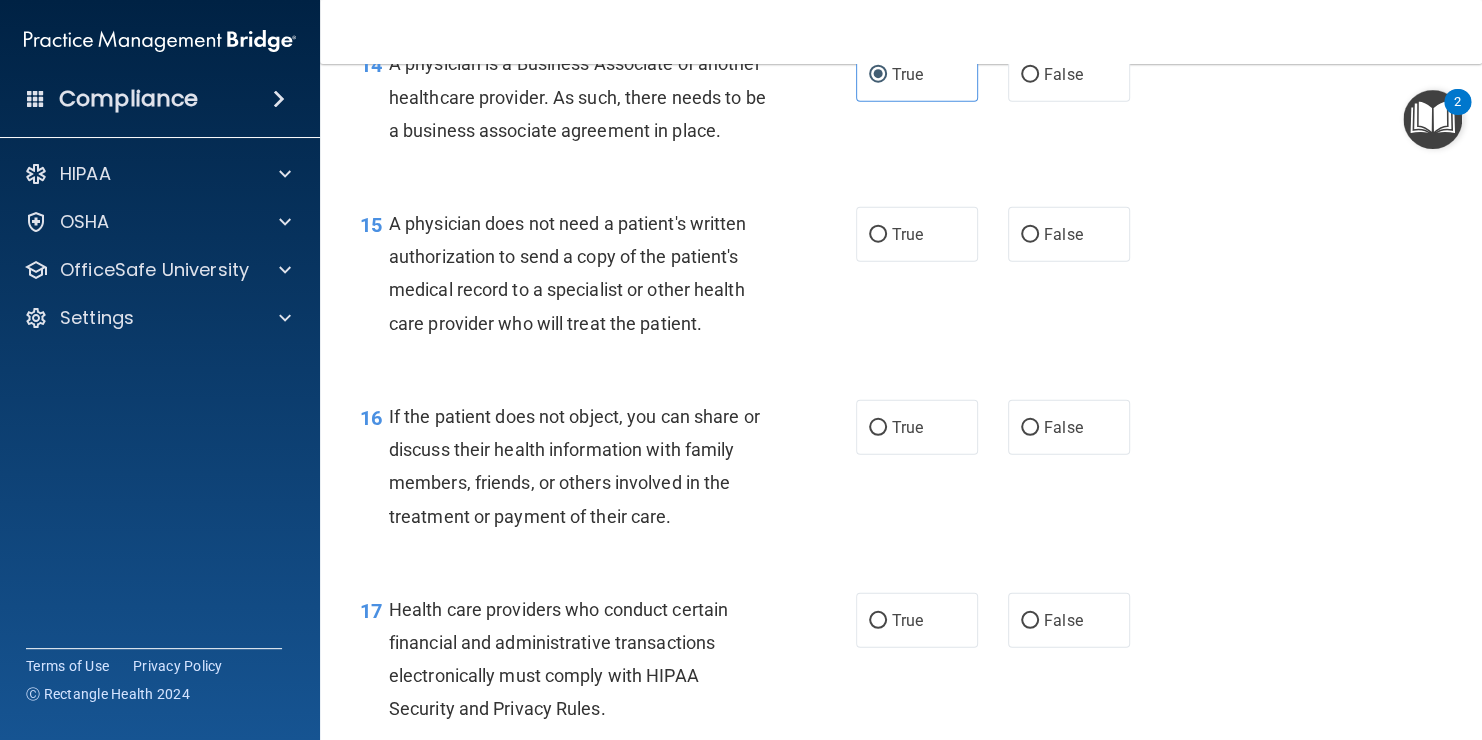 scroll, scrollTop: 2512, scrollLeft: 0, axis: vertical 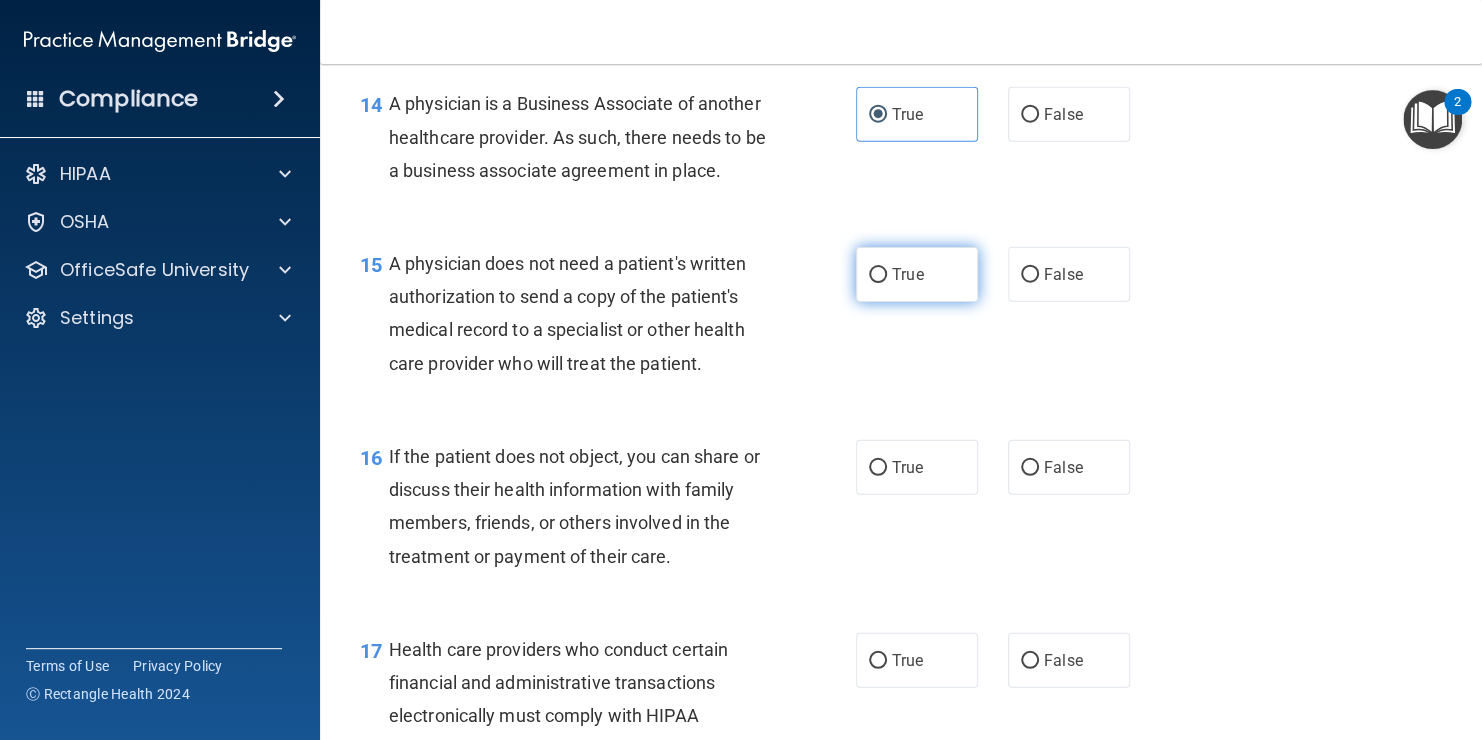 click on "True" at bounding box center (907, 274) 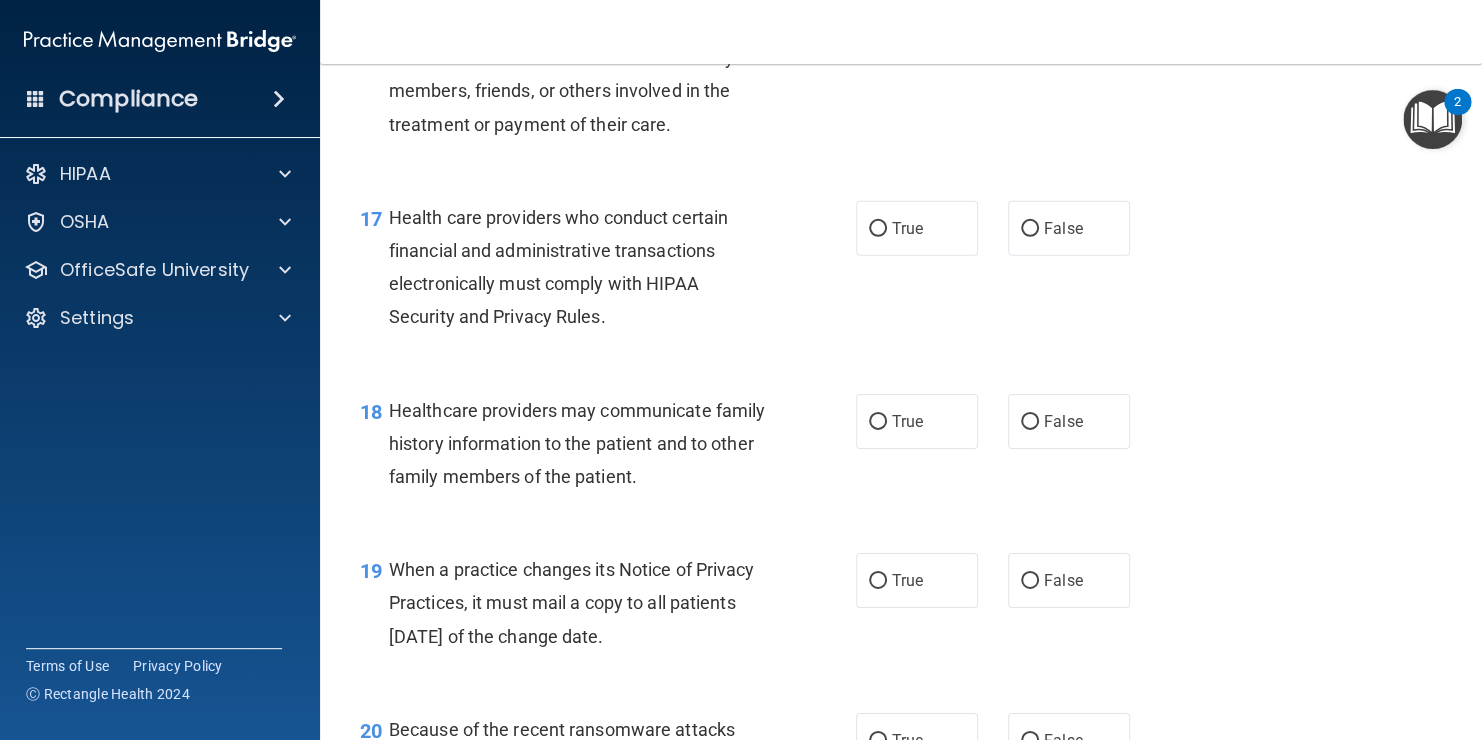 scroll, scrollTop: 2952, scrollLeft: 0, axis: vertical 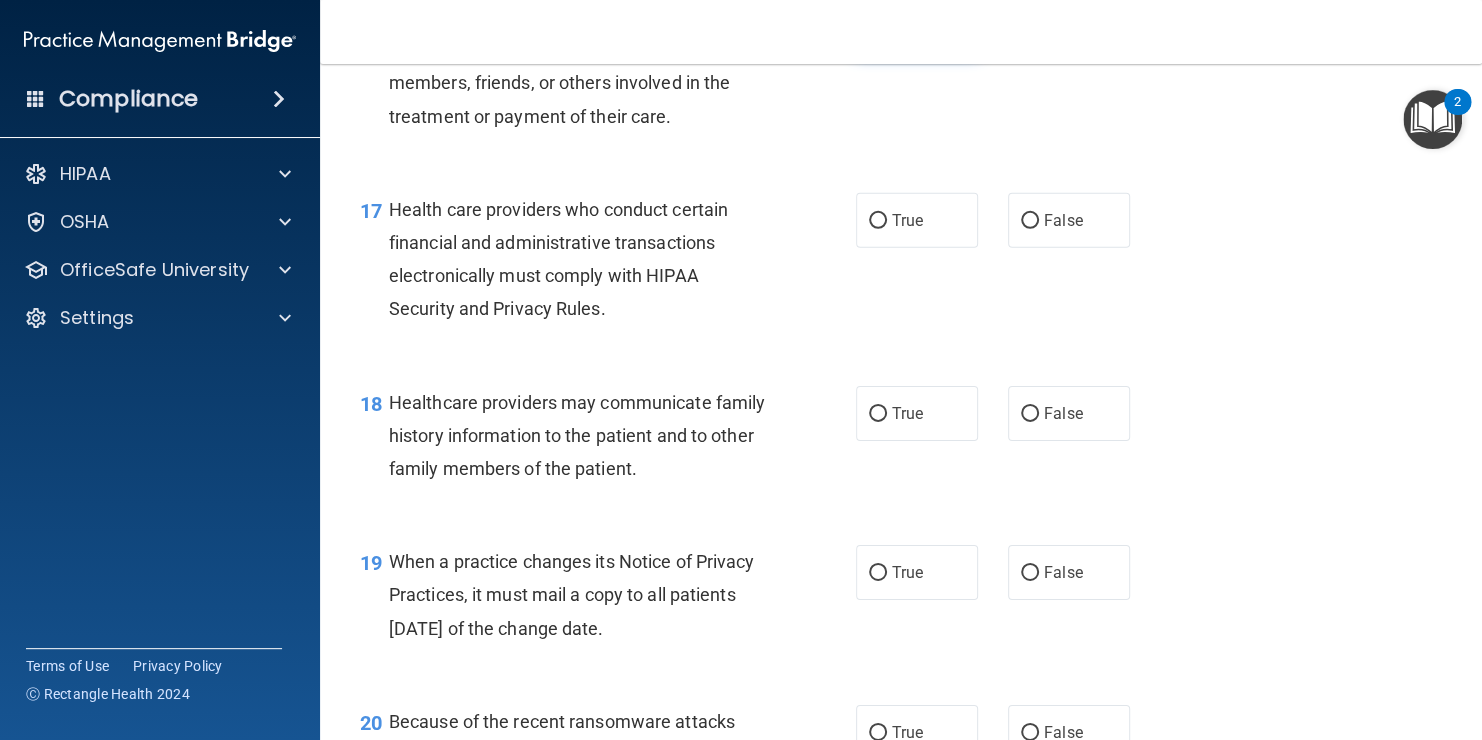 click on "True" at bounding box center (917, 27) 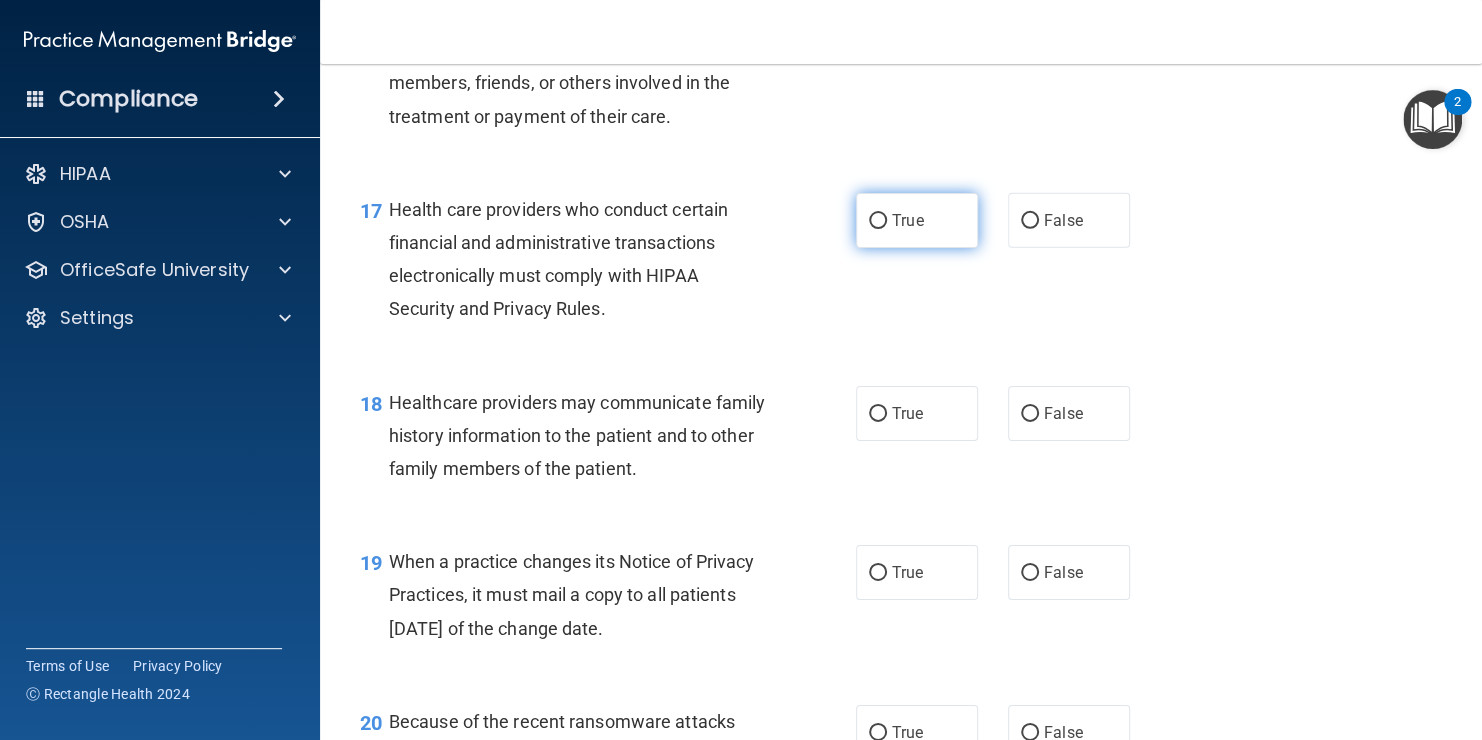 click on "True" at bounding box center (917, 220) 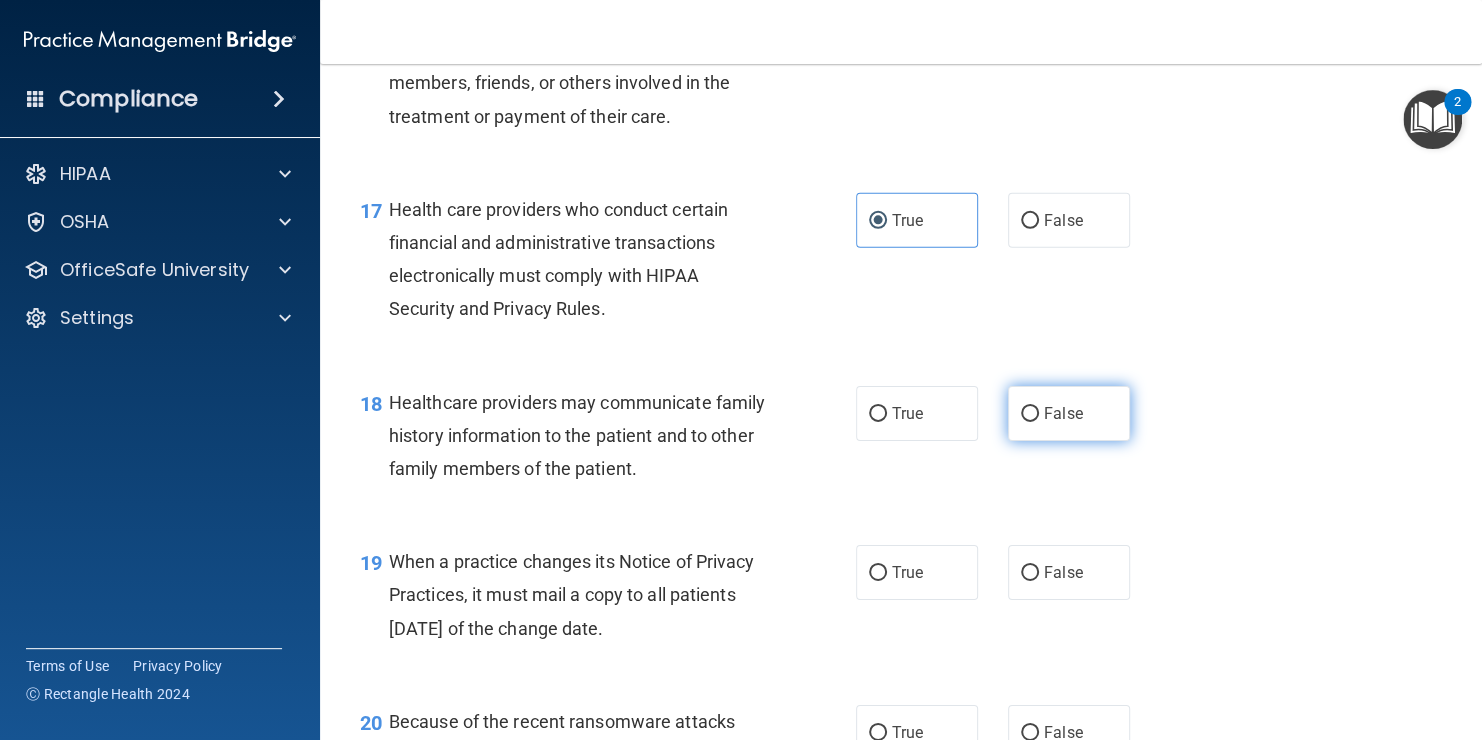 click on "False" at bounding box center (1069, 413) 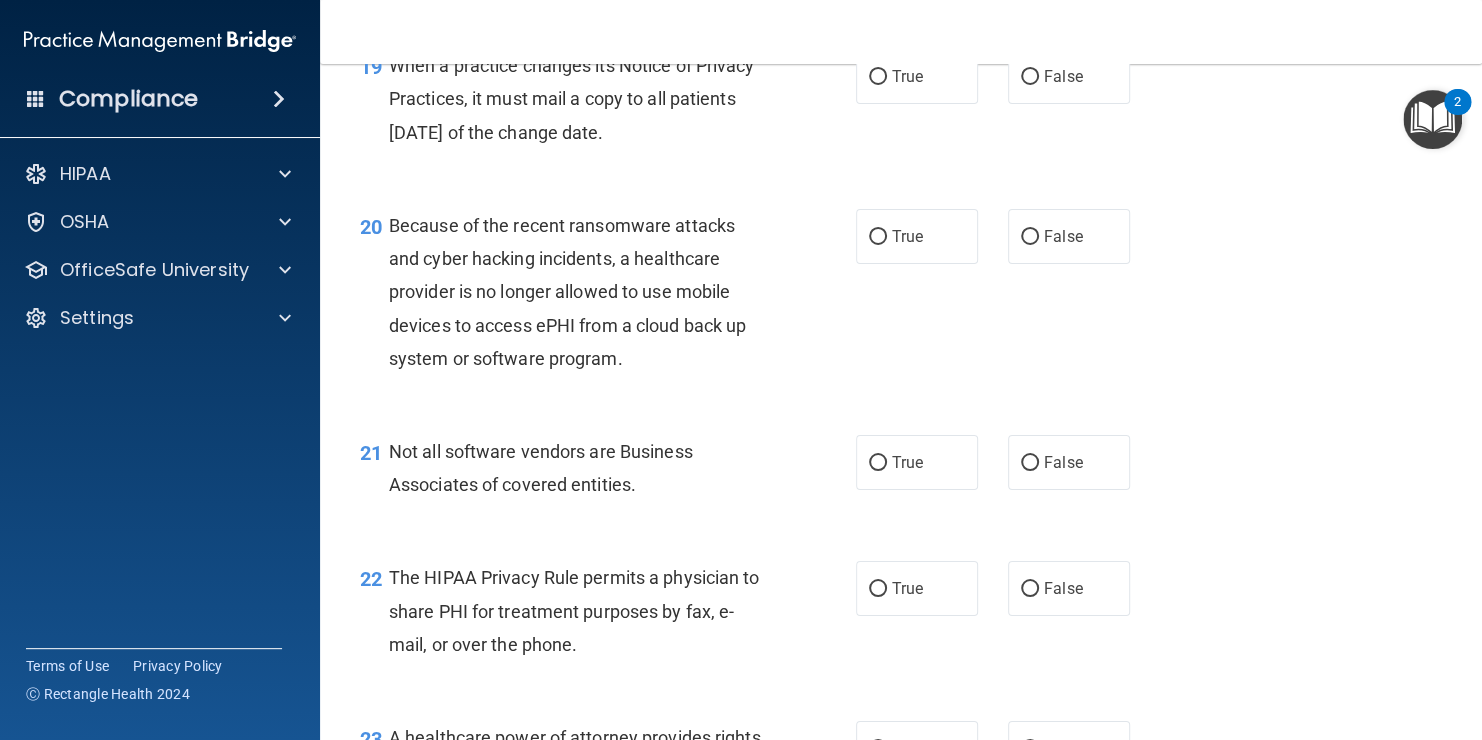 scroll, scrollTop: 3472, scrollLeft: 0, axis: vertical 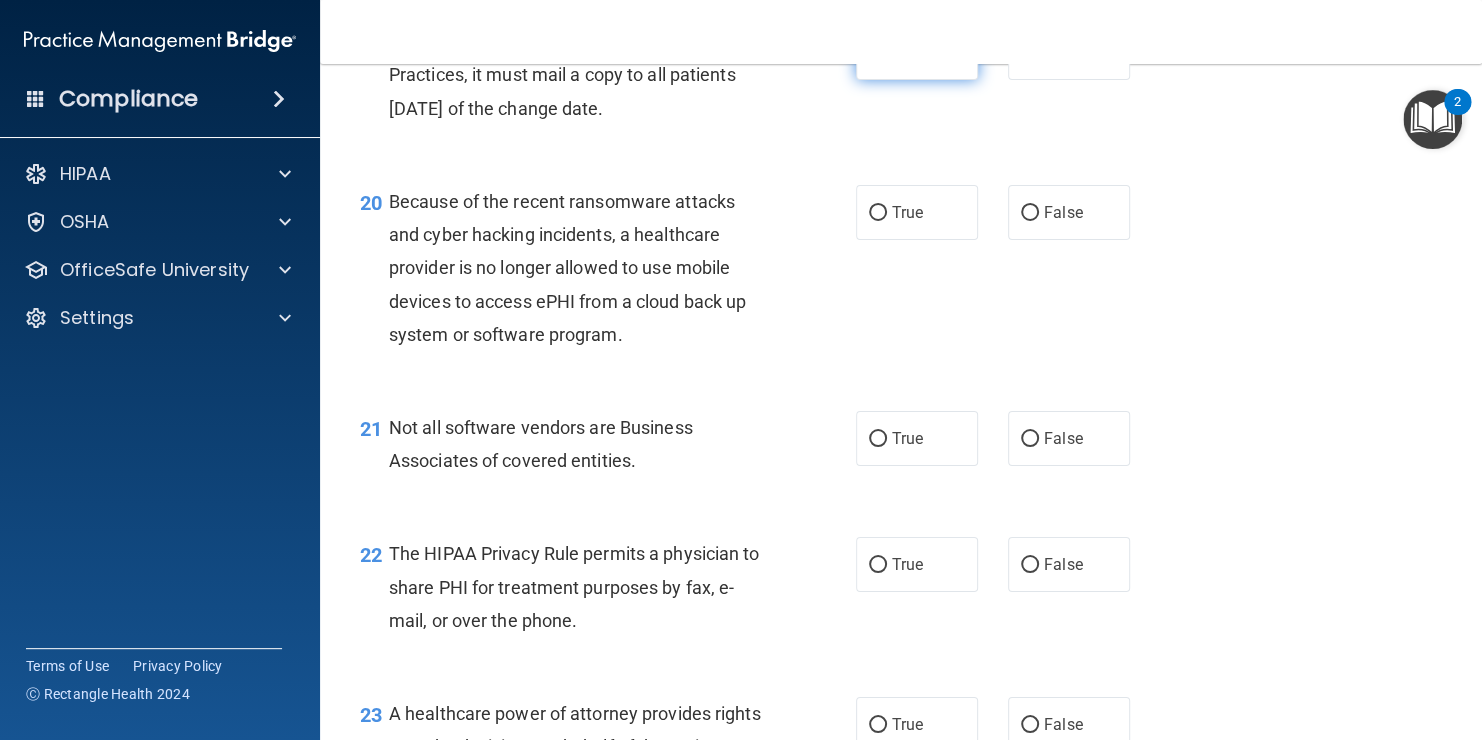 click on "True" at bounding box center (917, 52) 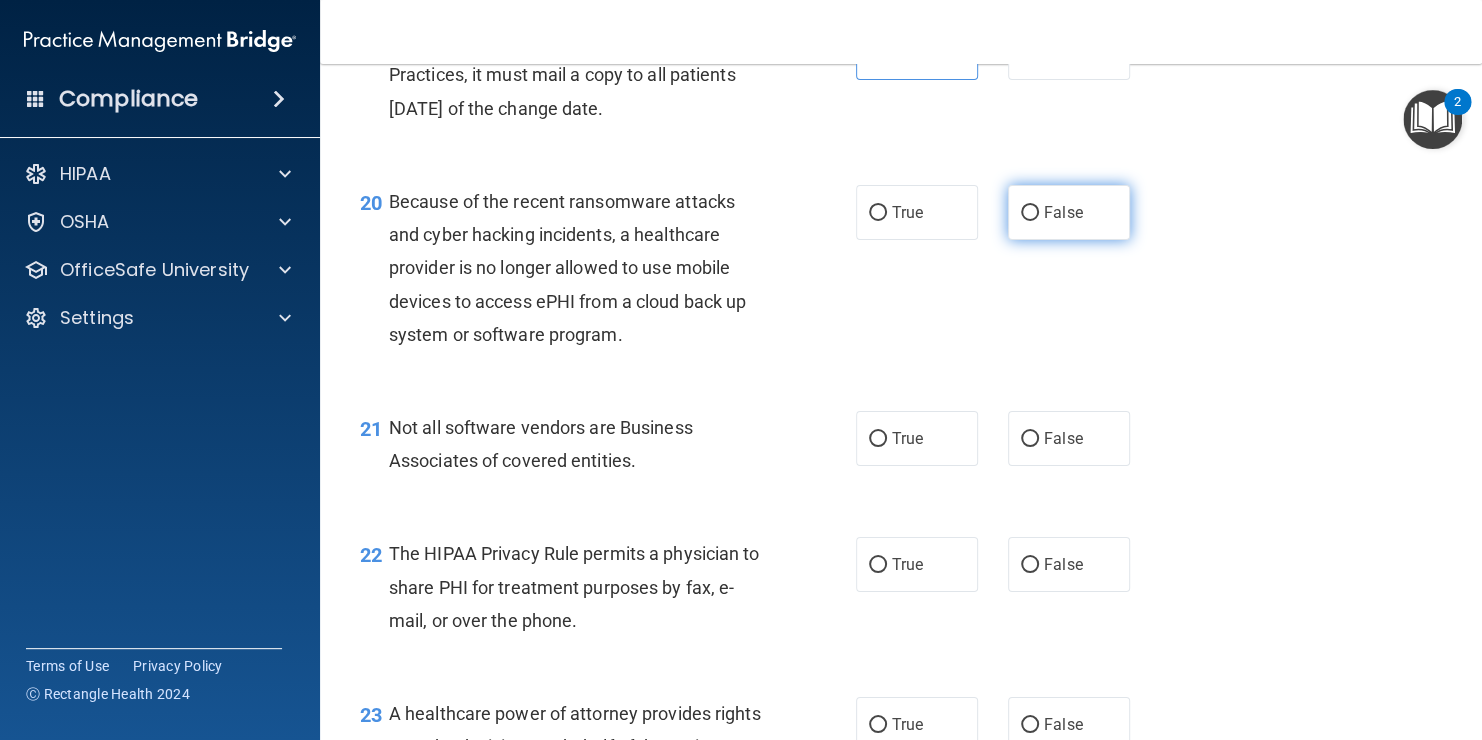 click on "False" at bounding box center [1063, 212] 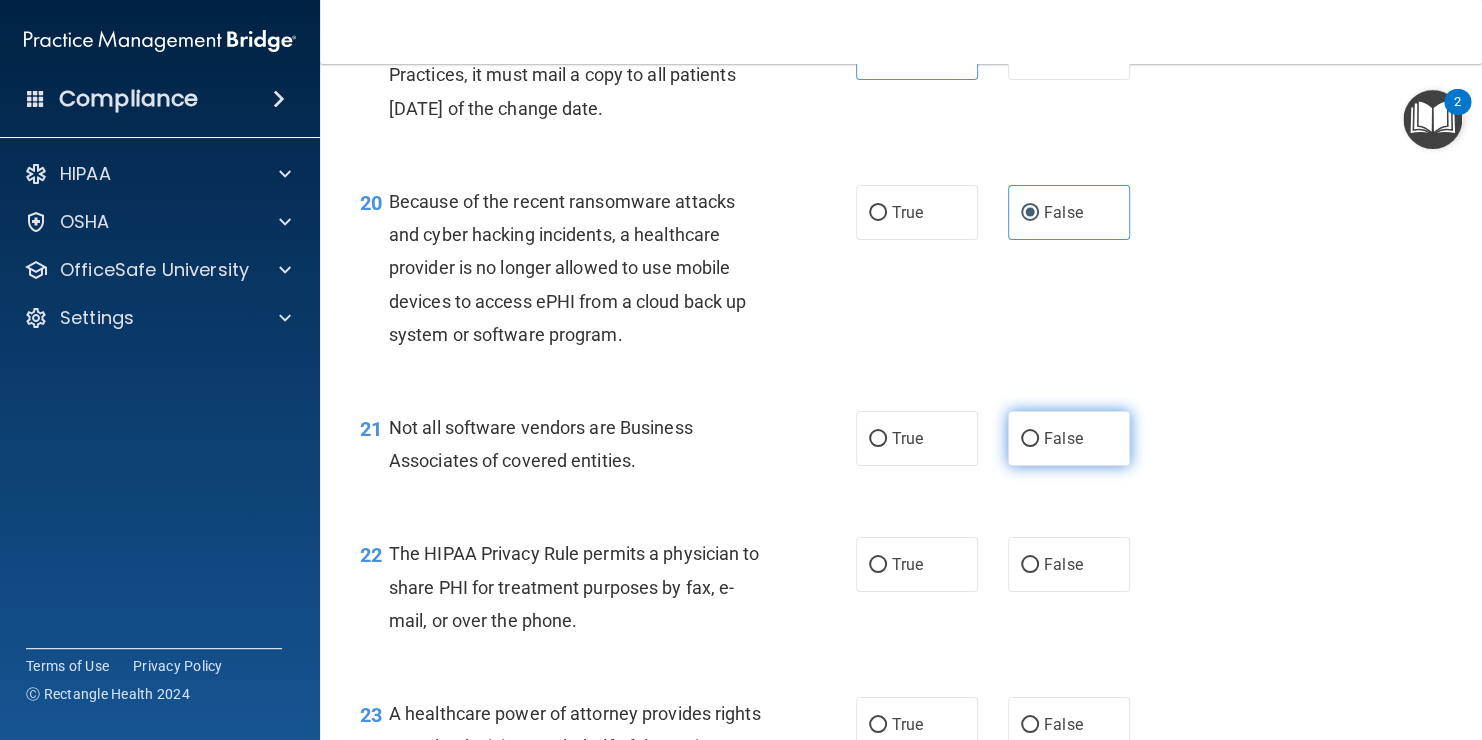 click on "False" at bounding box center (1069, 438) 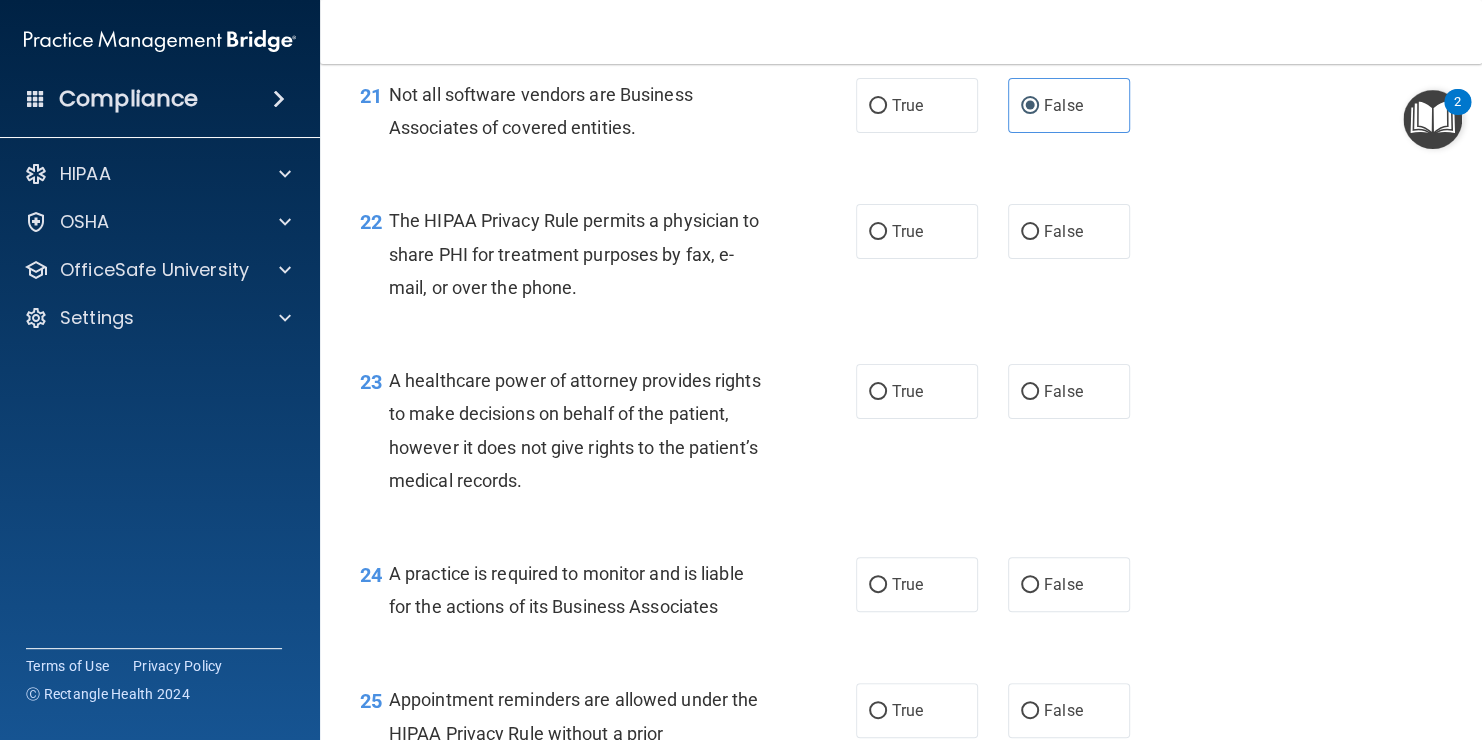 scroll, scrollTop: 3912, scrollLeft: 0, axis: vertical 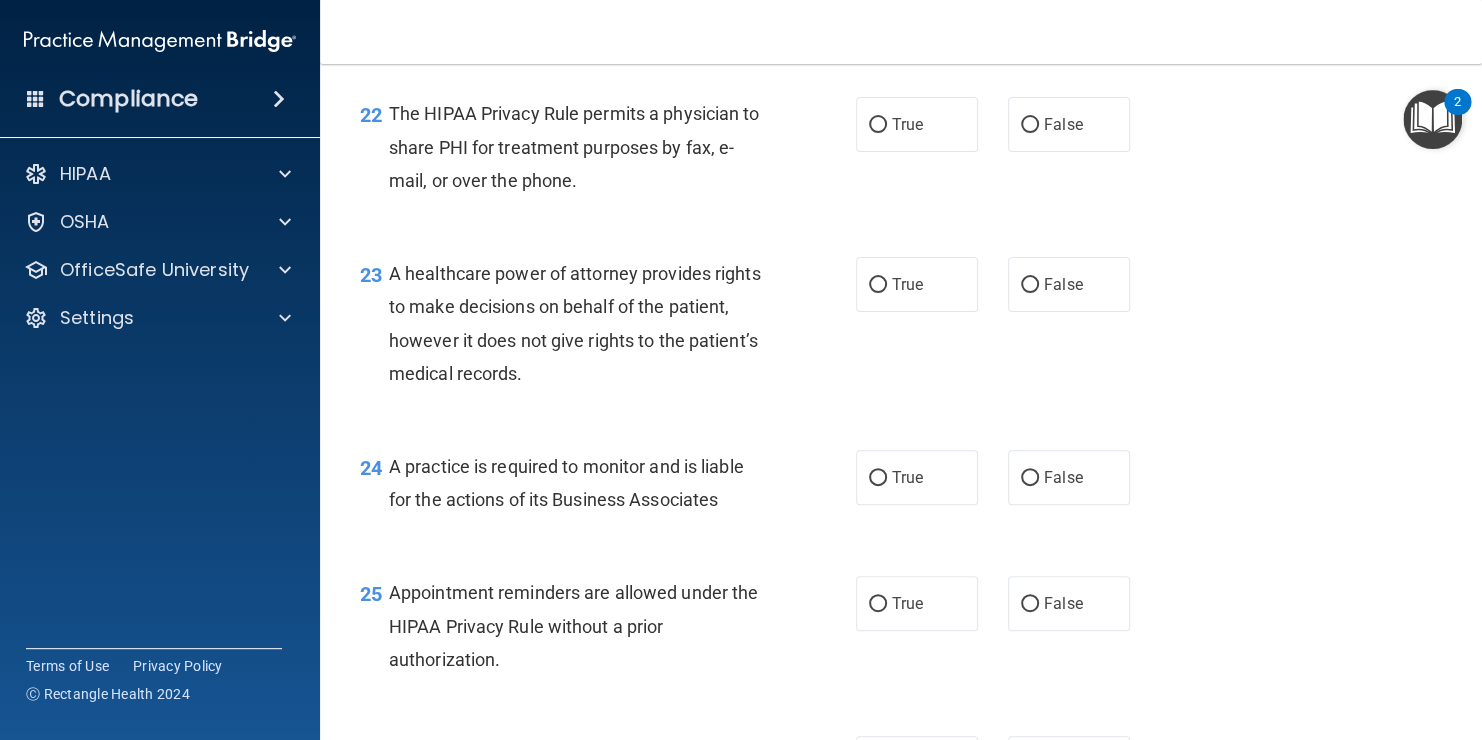 click on "22       The HIPAA Privacy Rule permits a physician to share PHI for treatment purposes by fax, e-mail, or over the phone.                 True           False" at bounding box center [901, 152] 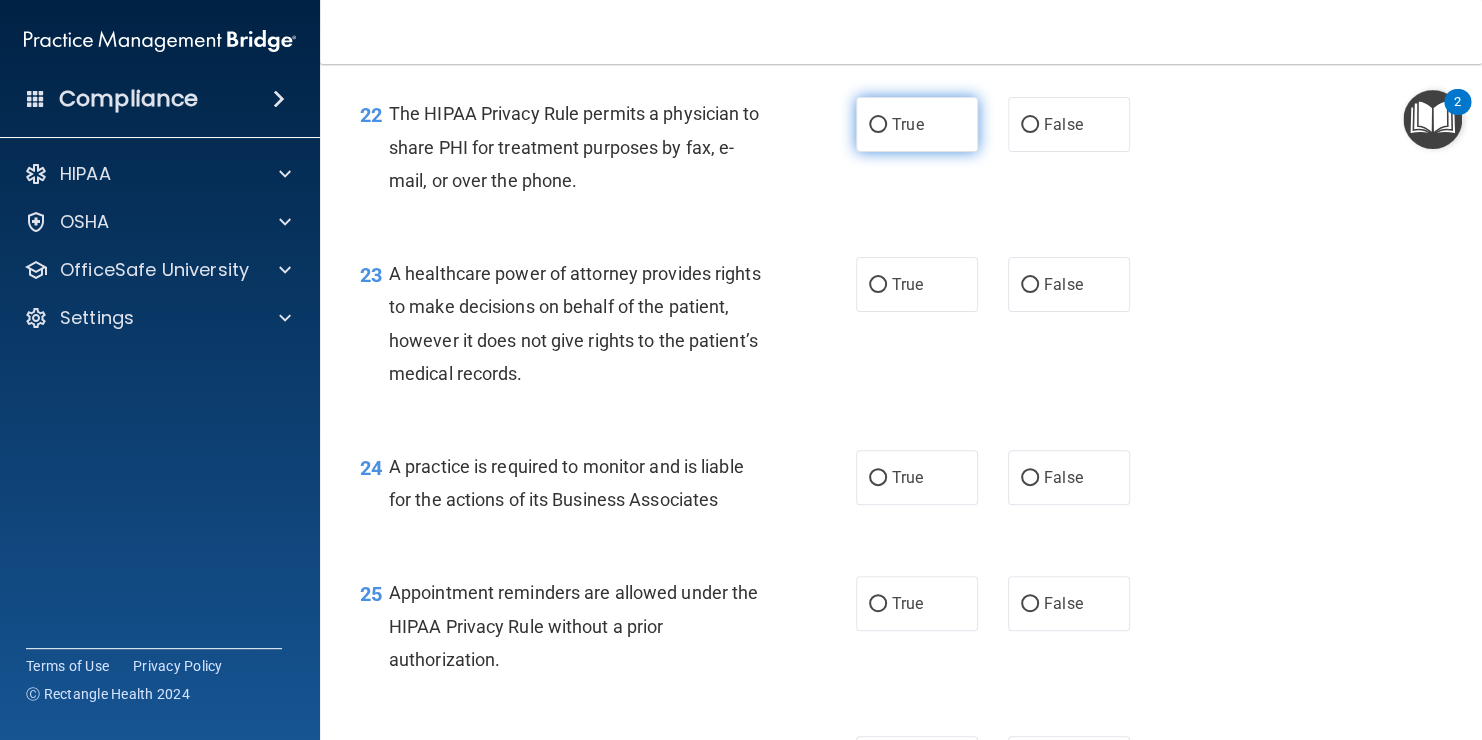 click on "True" at bounding box center [917, 124] 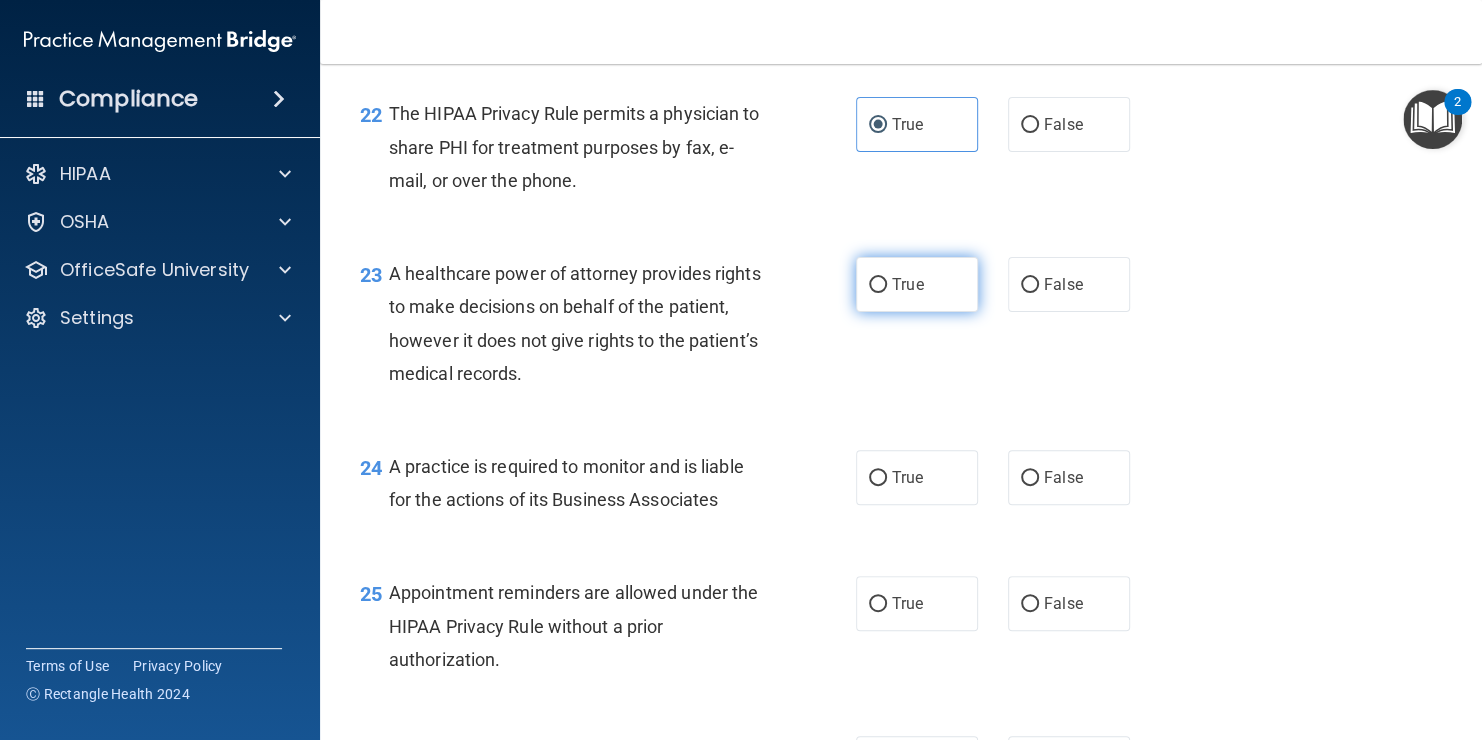 click on "True" at bounding box center (878, 285) 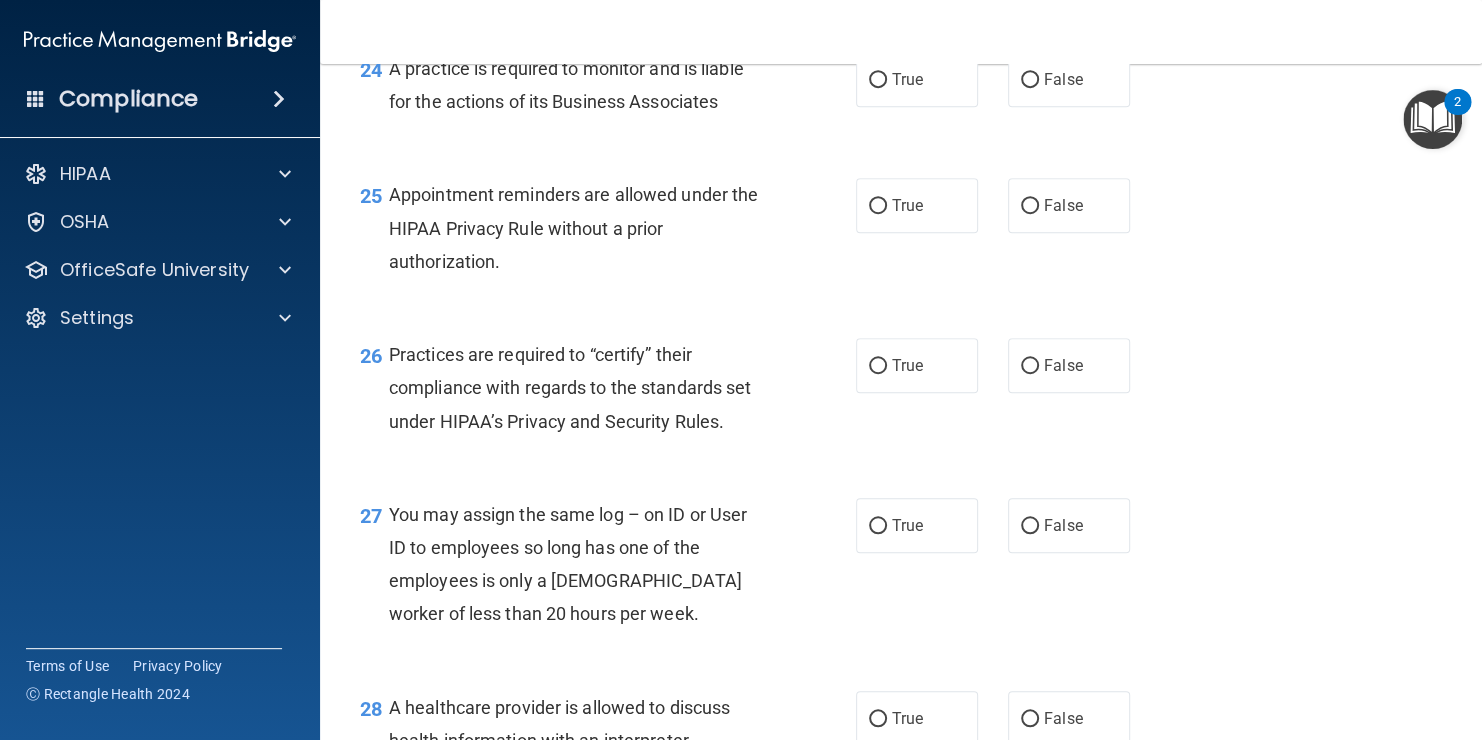 scroll, scrollTop: 4312, scrollLeft: 0, axis: vertical 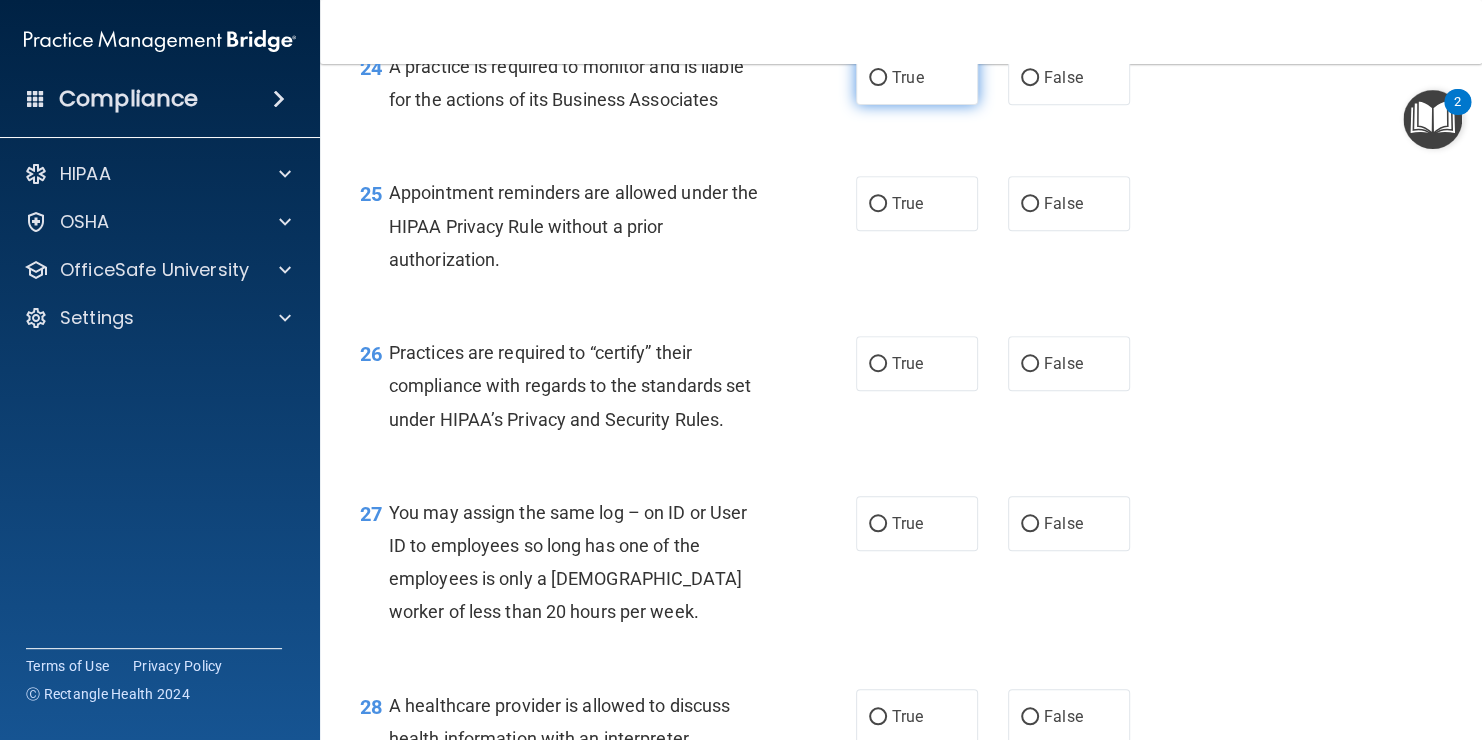 click on "True" at bounding box center [917, 77] 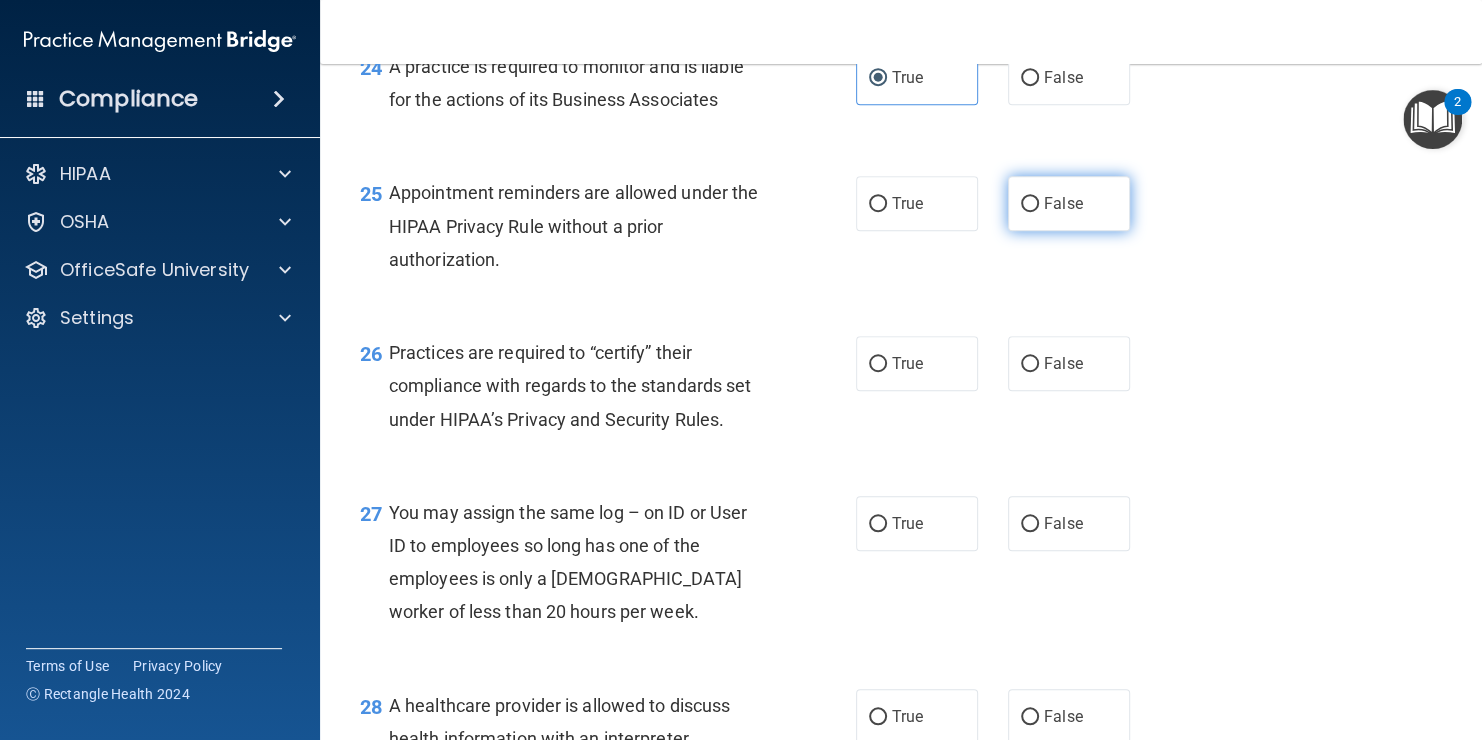 click on "False" at bounding box center (1069, 203) 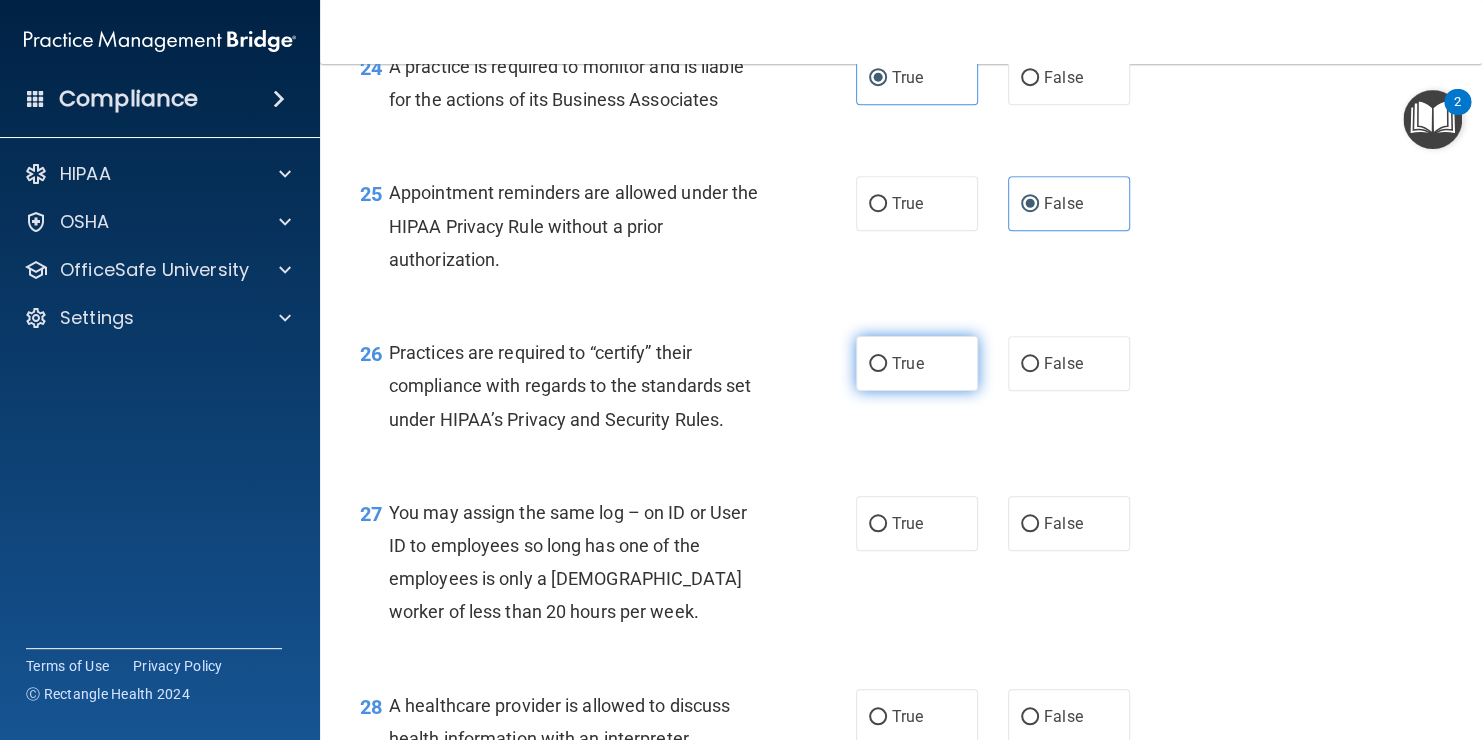 click on "True" at bounding box center (907, 363) 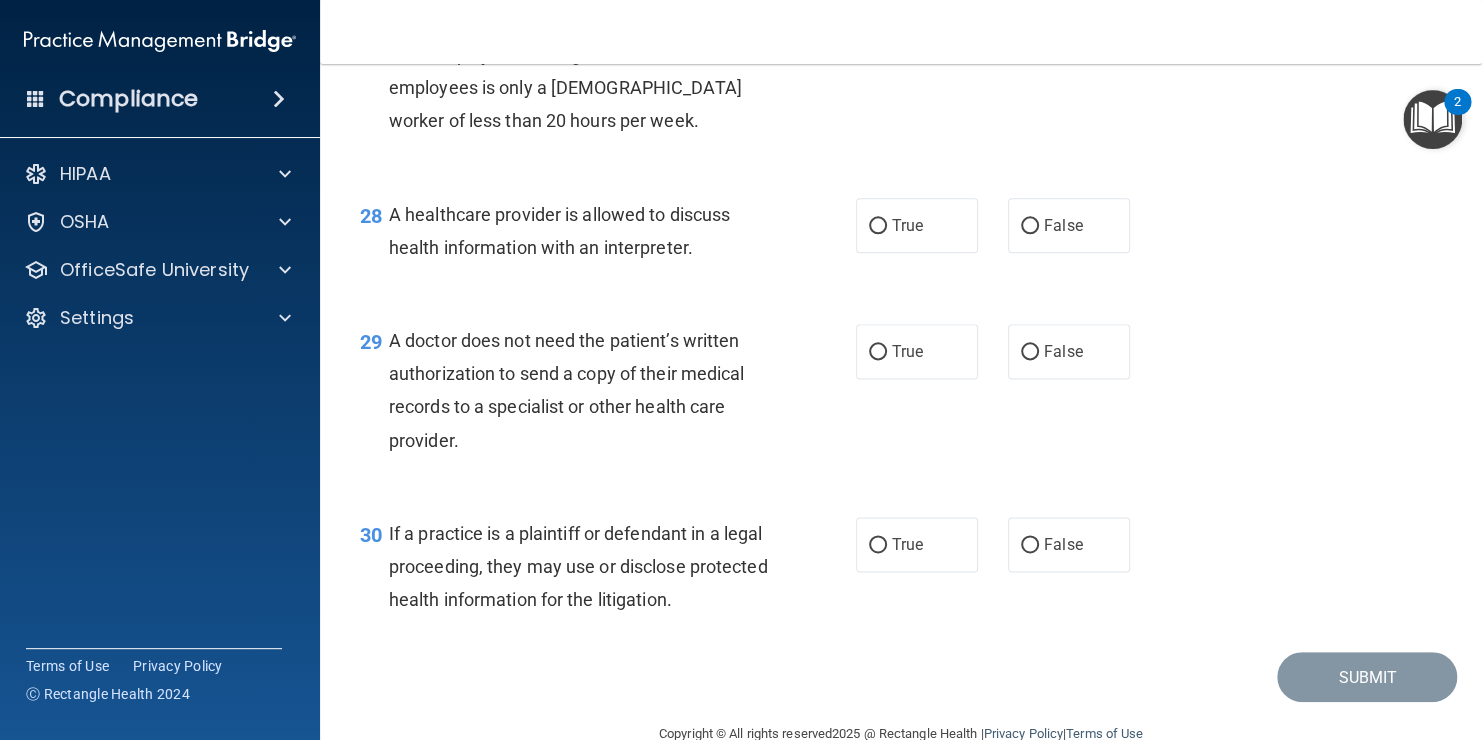 scroll, scrollTop: 4792, scrollLeft: 0, axis: vertical 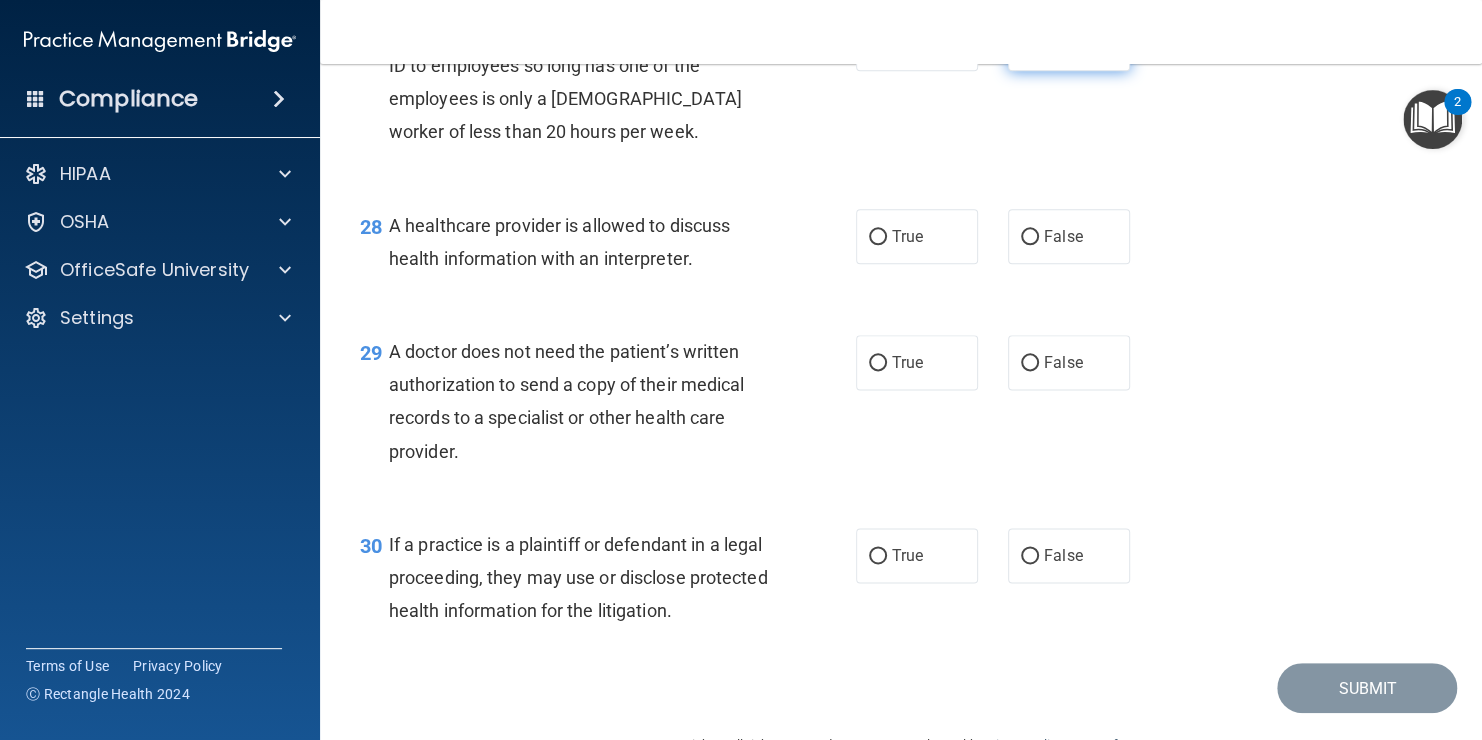 click on "False" at bounding box center [1030, 44] 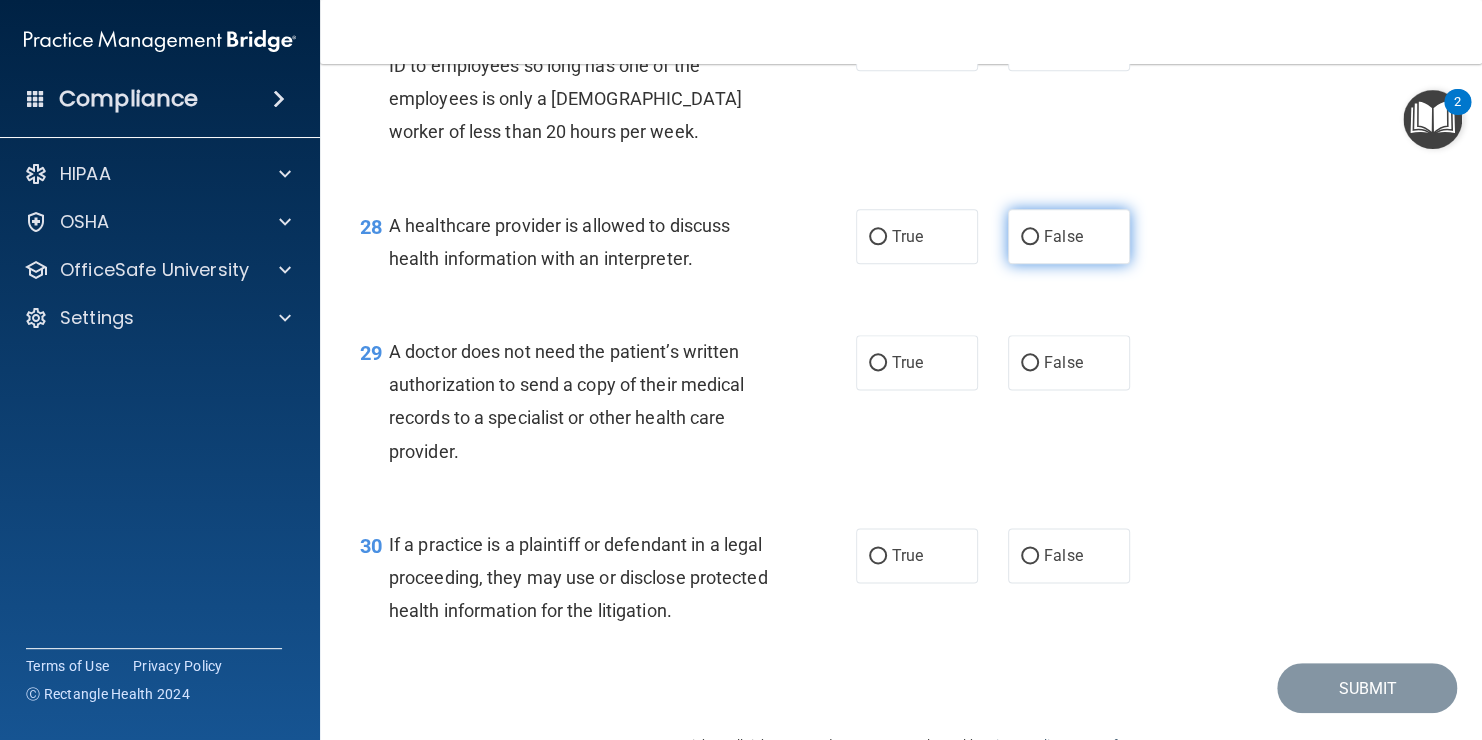 click on "False" at bounding box center (1030, 237) 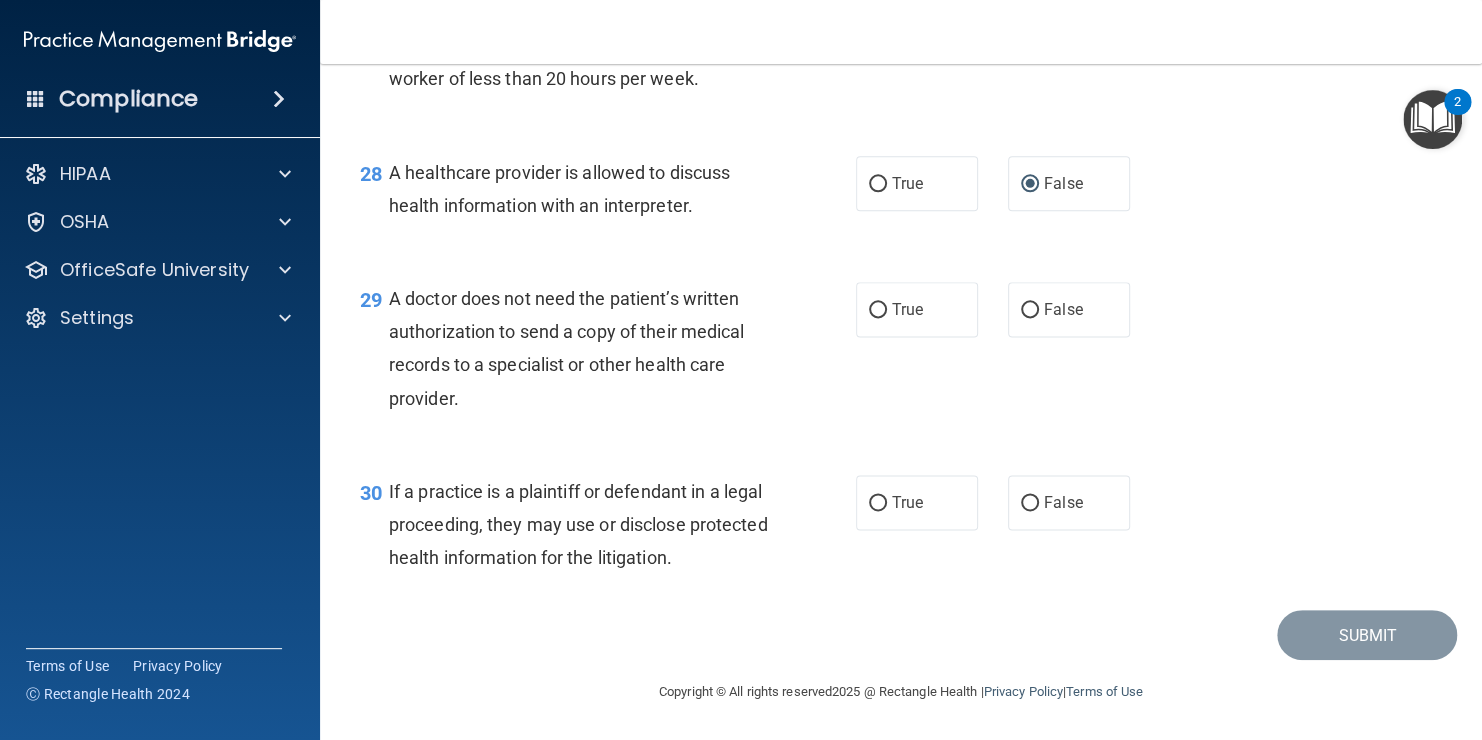 scroll, scrollTop: 4912, scrollLeft: 0, axis: vertical 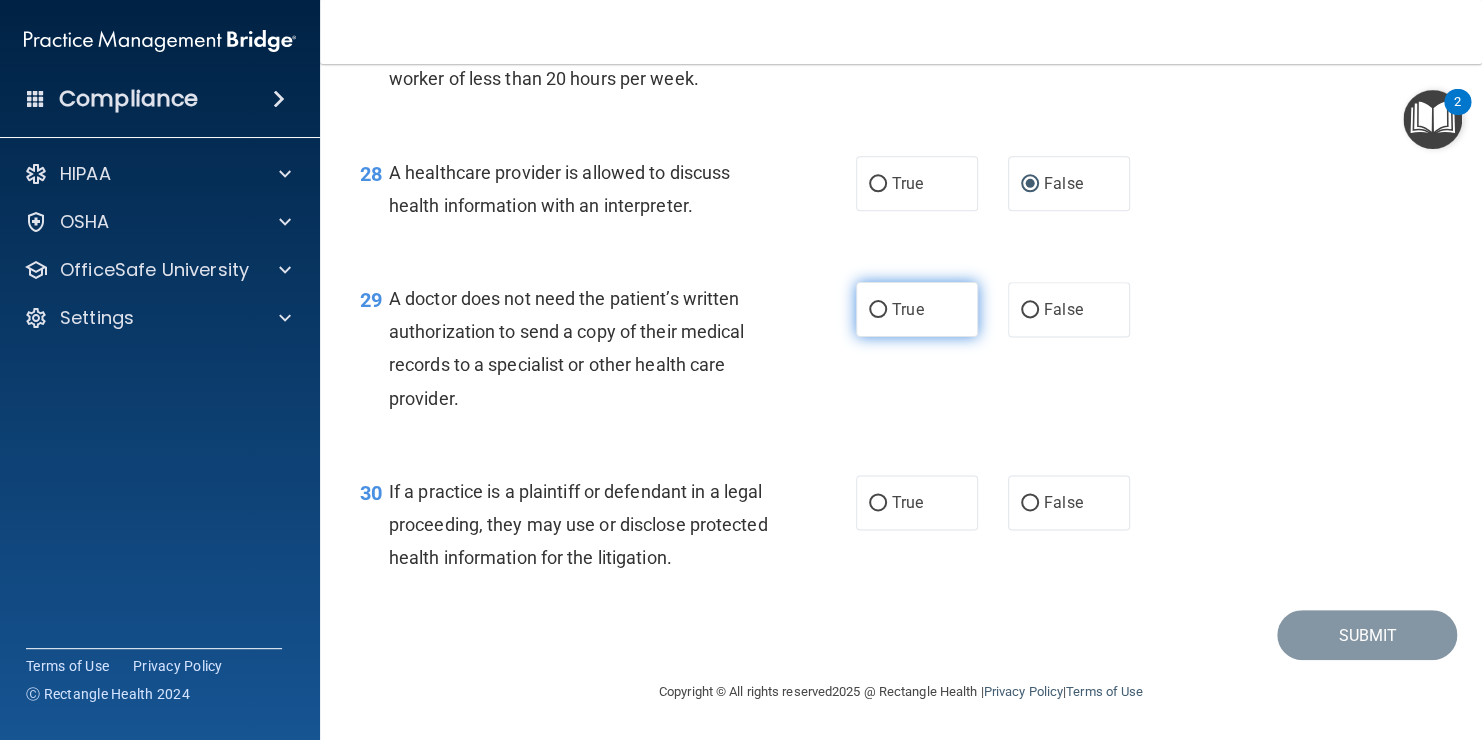 click on "True" at bounding box center (917, 309) 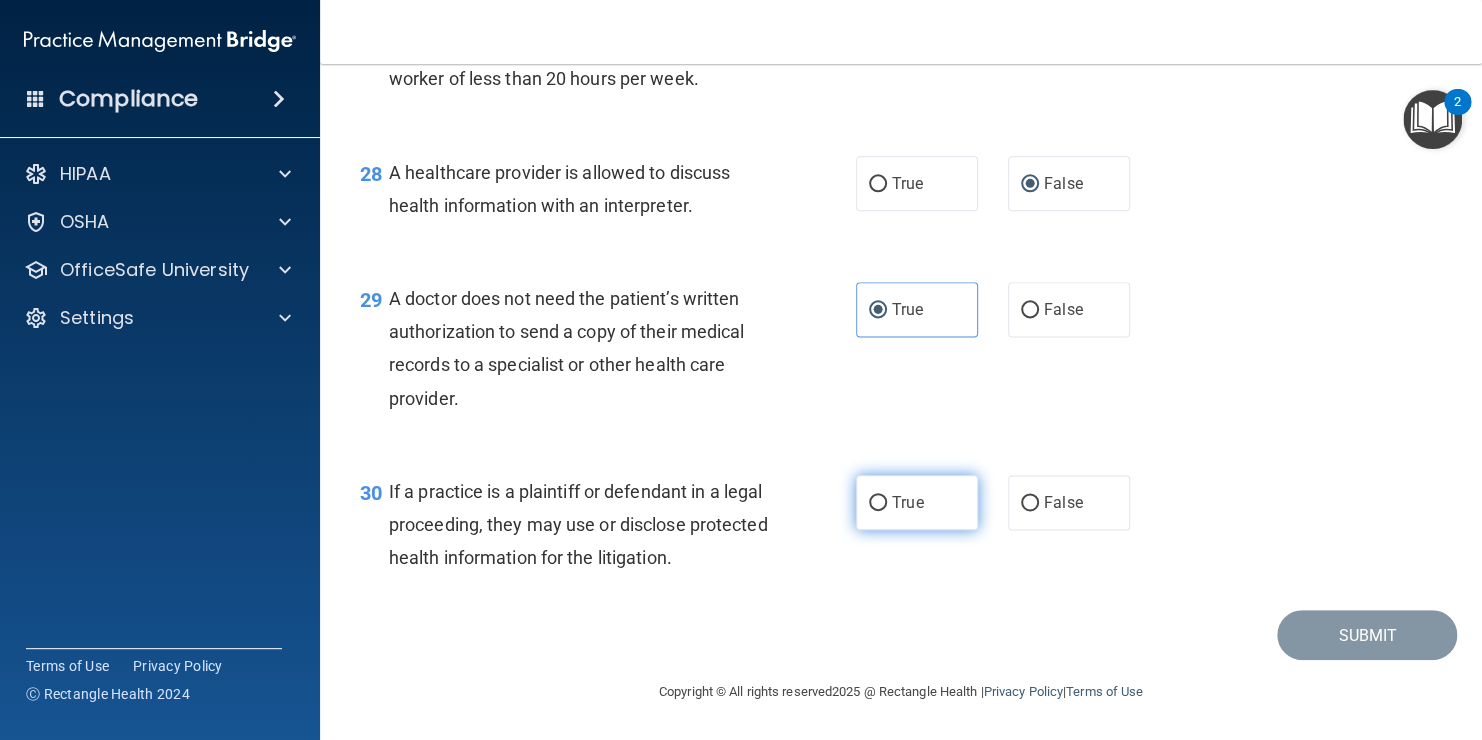 click on "True" at bounding box center (917, 502) 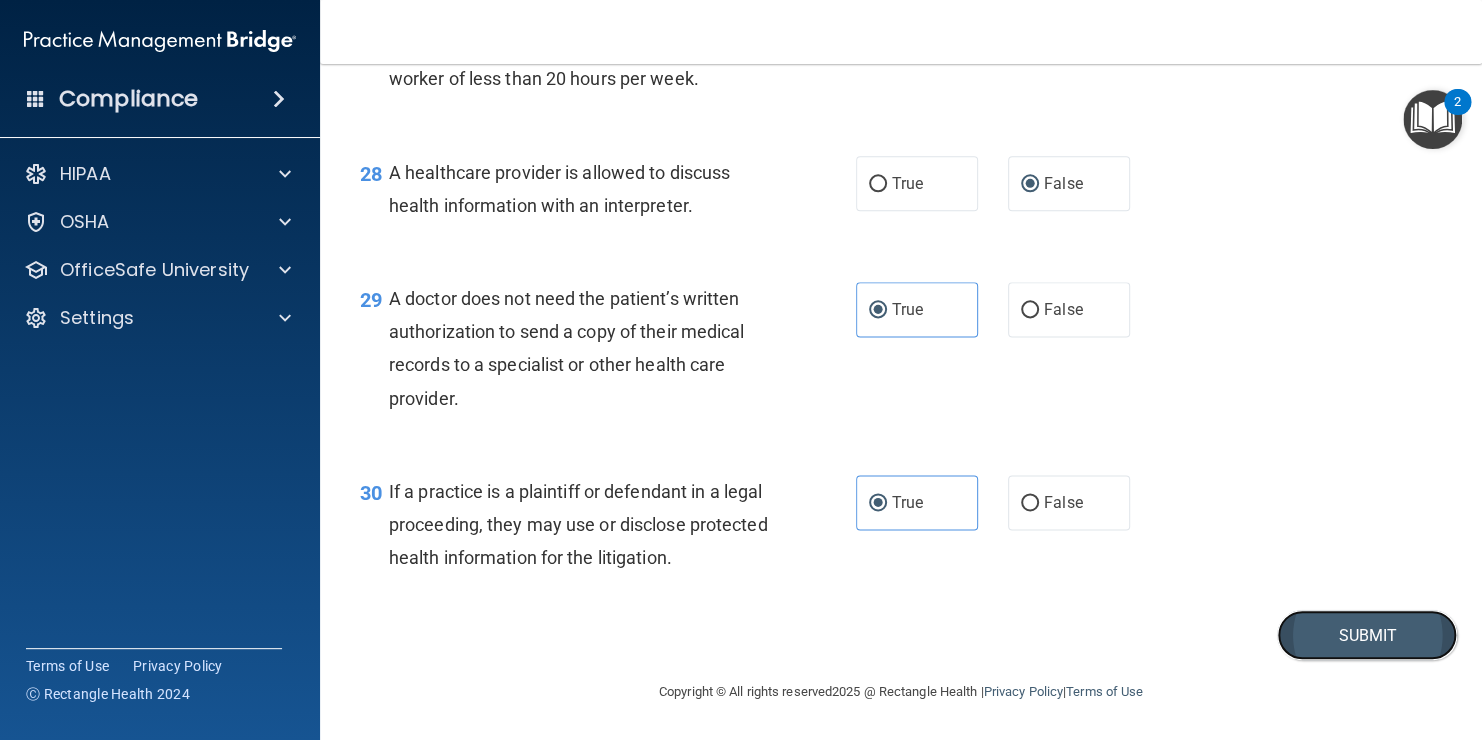 click on "Submit" at bounding box center [1367, 635] 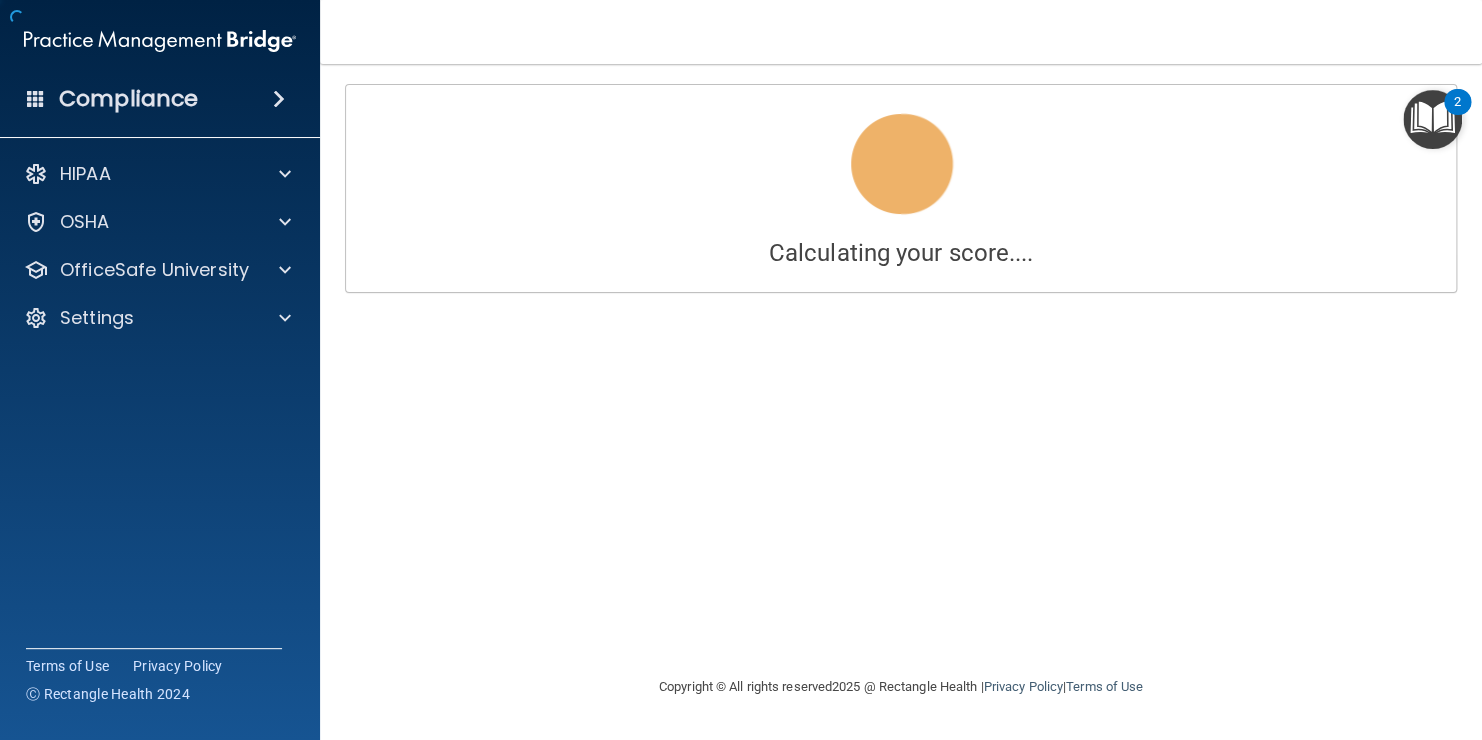 scroll, scrollTop: 0, scrollLeft: 0, axis: both 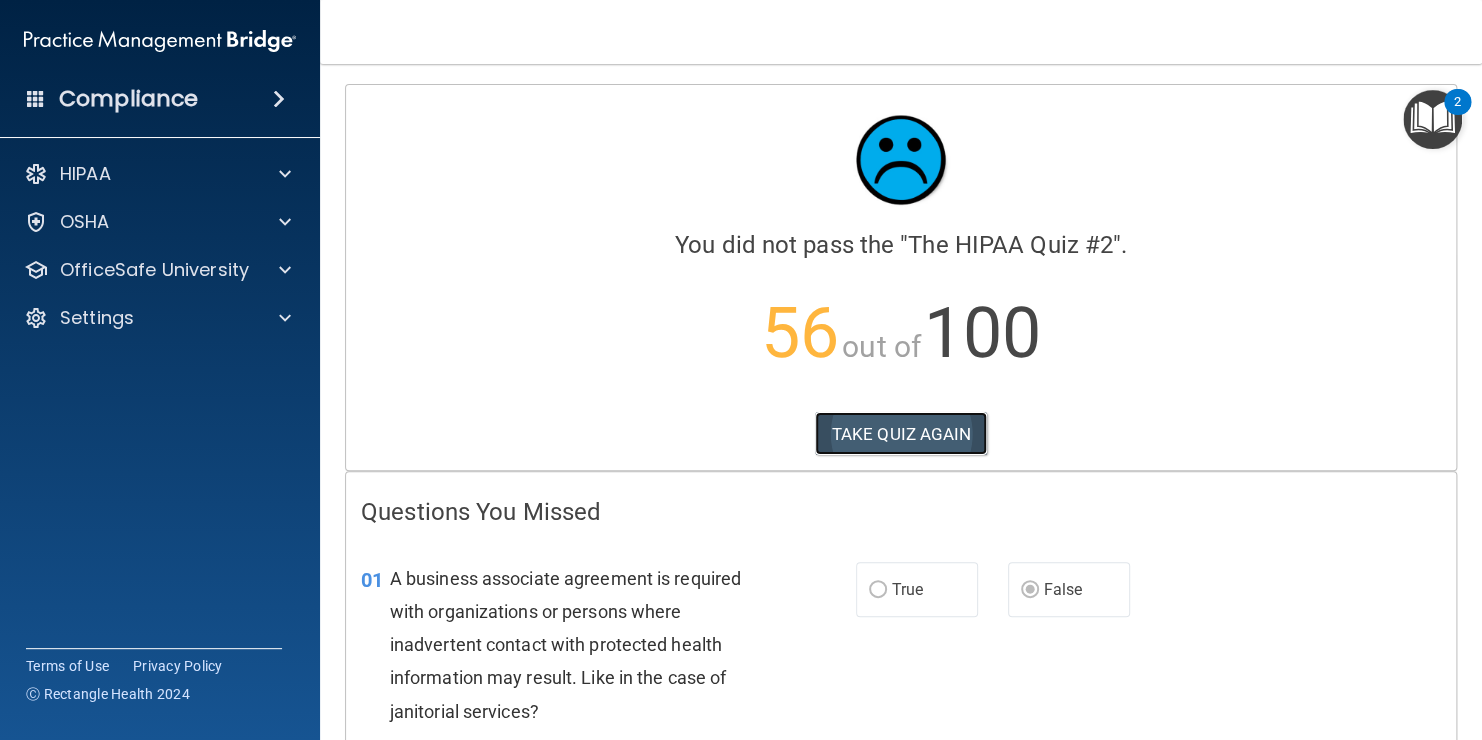 click on "TAKE QUIZ AGAIN" at bounding box center (901, 434) 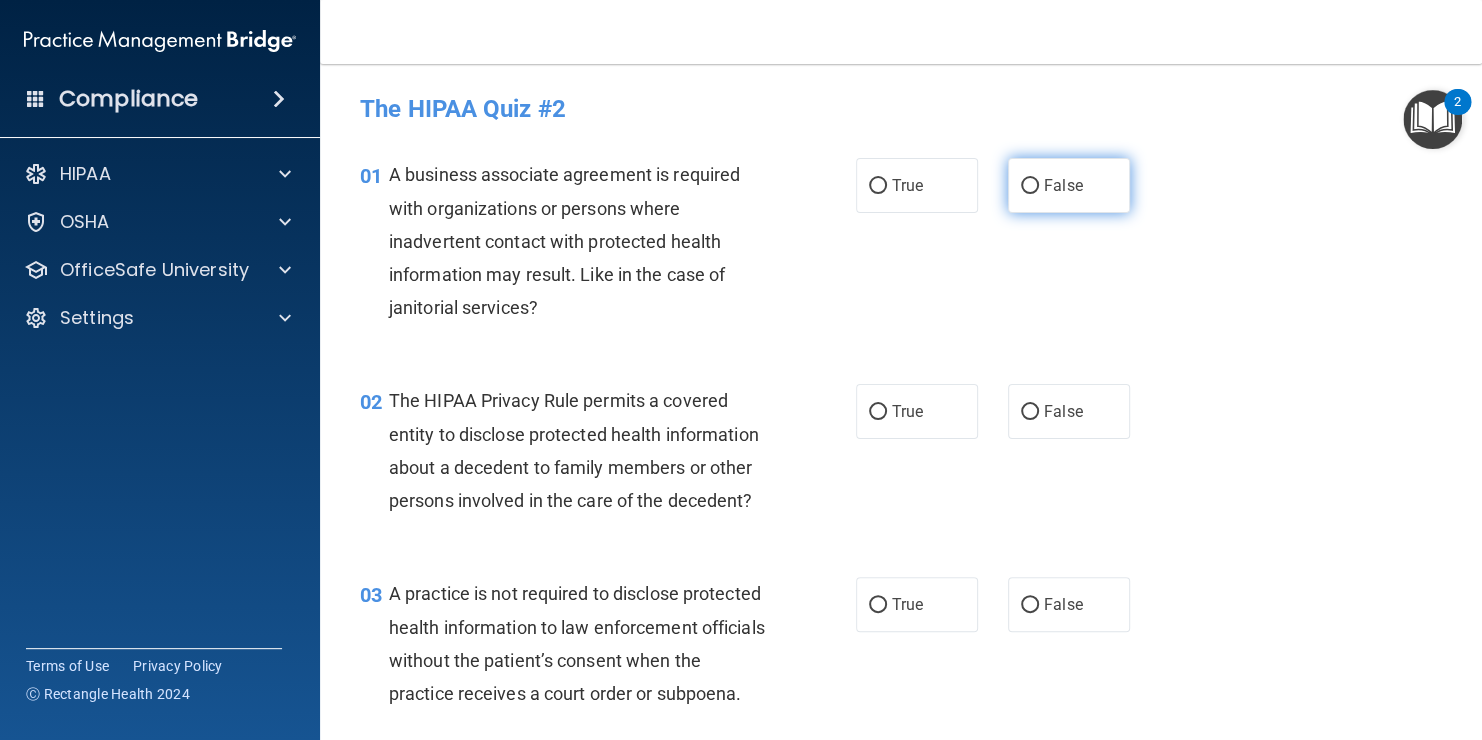 click on "False" at bounding box center (1063, 185) 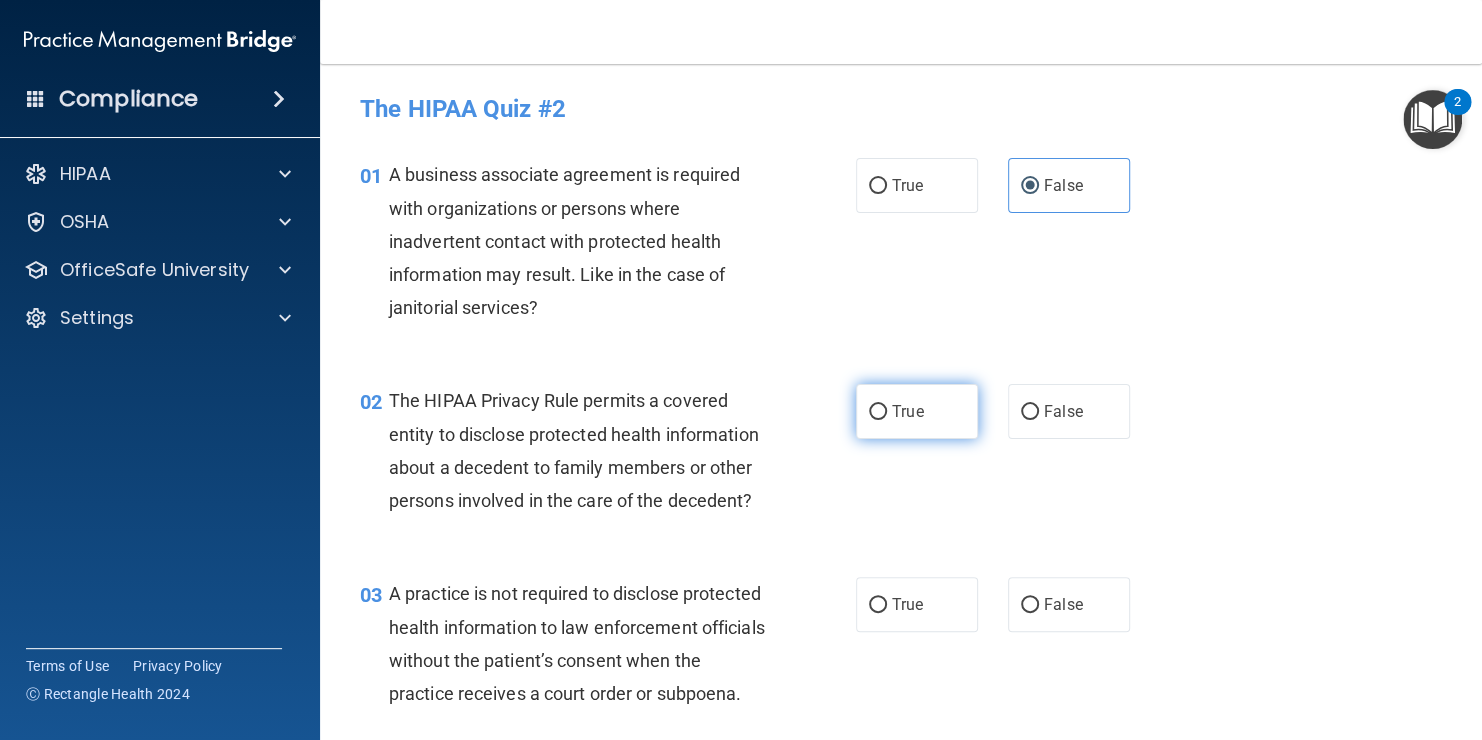 click on "True" at bounding box center (917, 411) 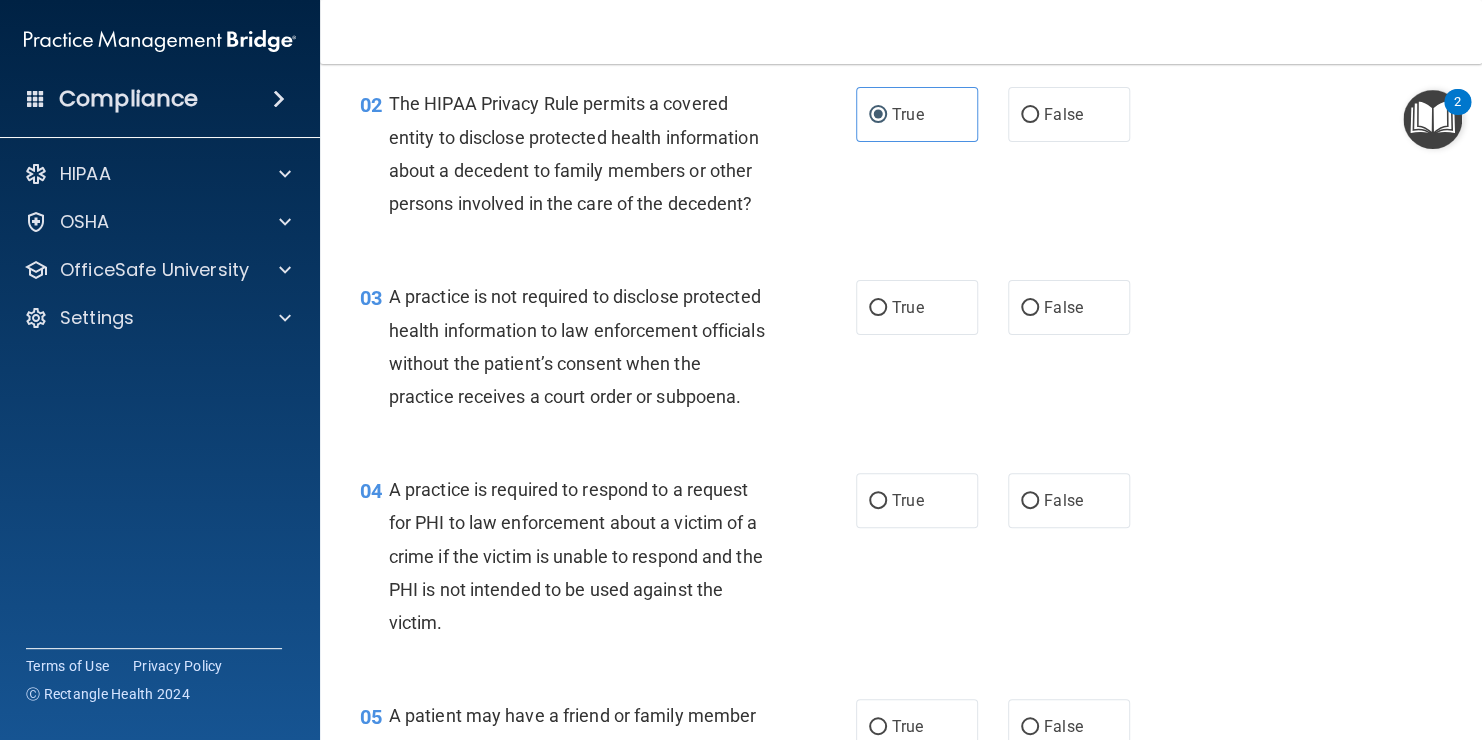 scroll, scrollTop: 320, scrollLeft: 0, axis: vertical 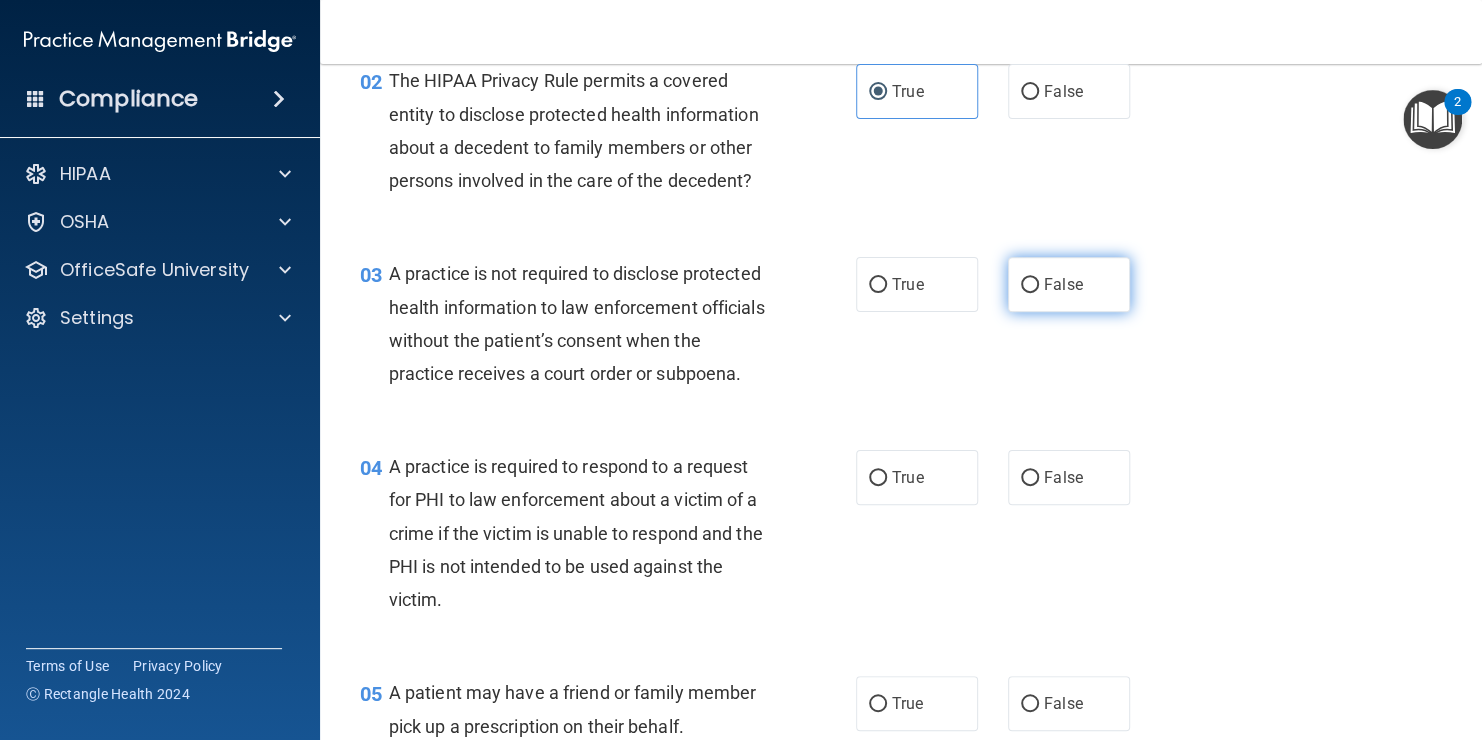 click on "False" at bounding box center (1069, 284) 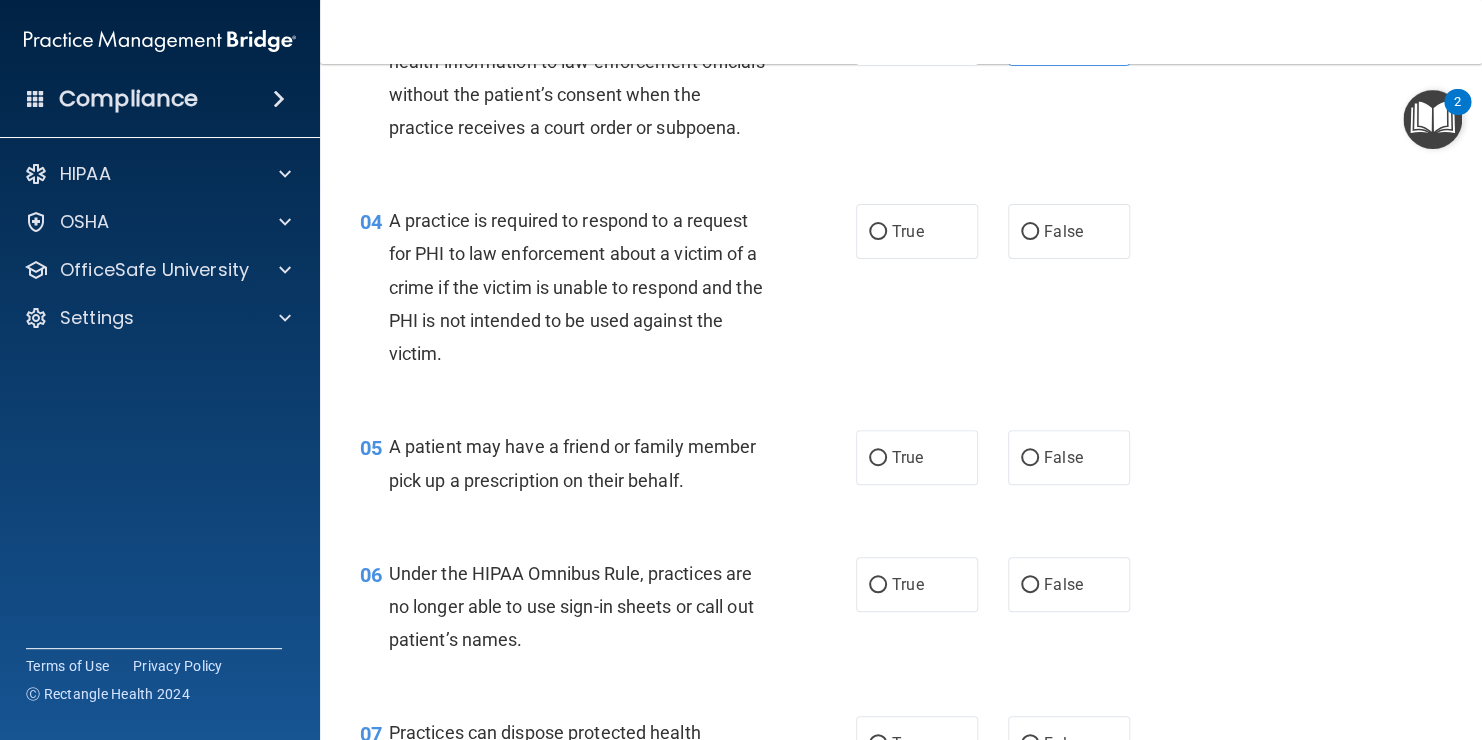 scroll, scrollTop: 600, scrollLeft: 0, axis: vertical 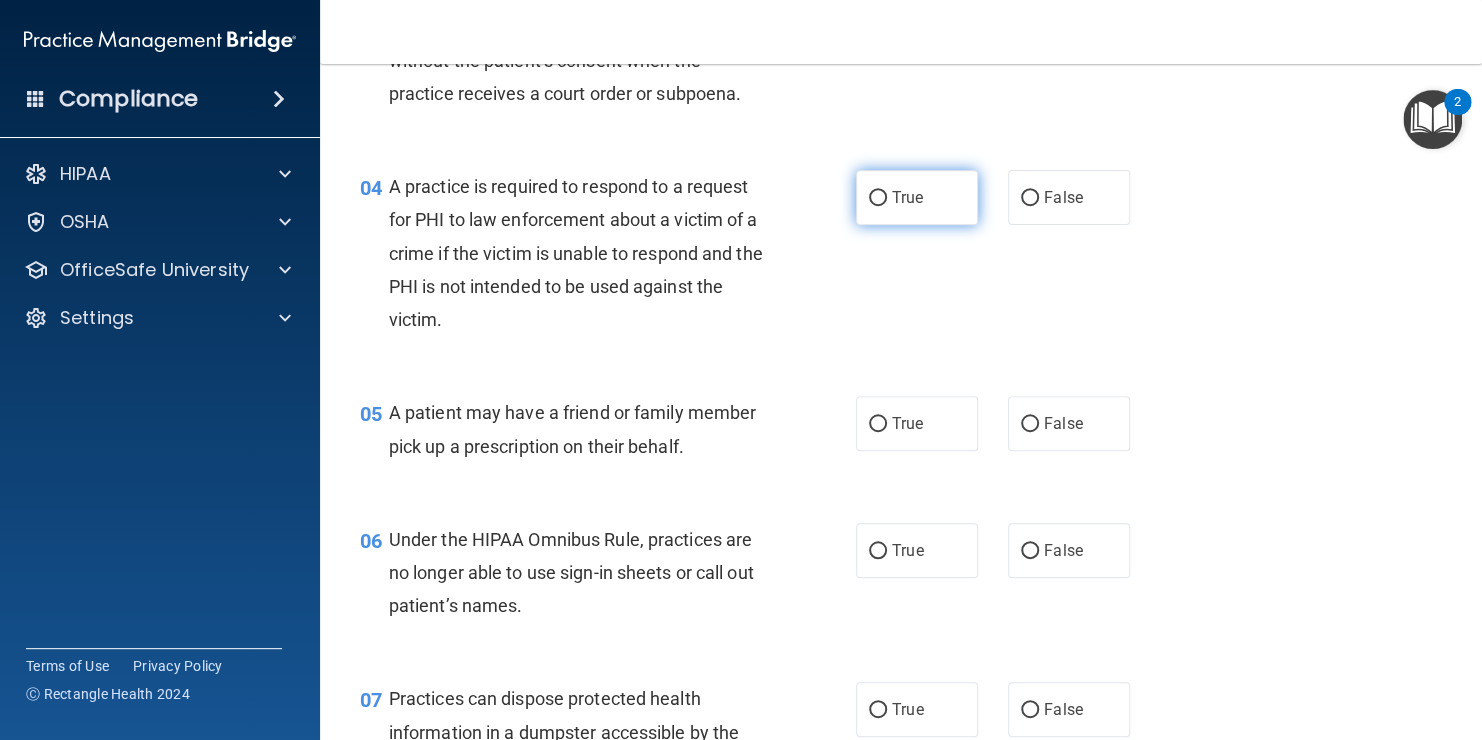 click on "True" at bounding box center [878, 198] 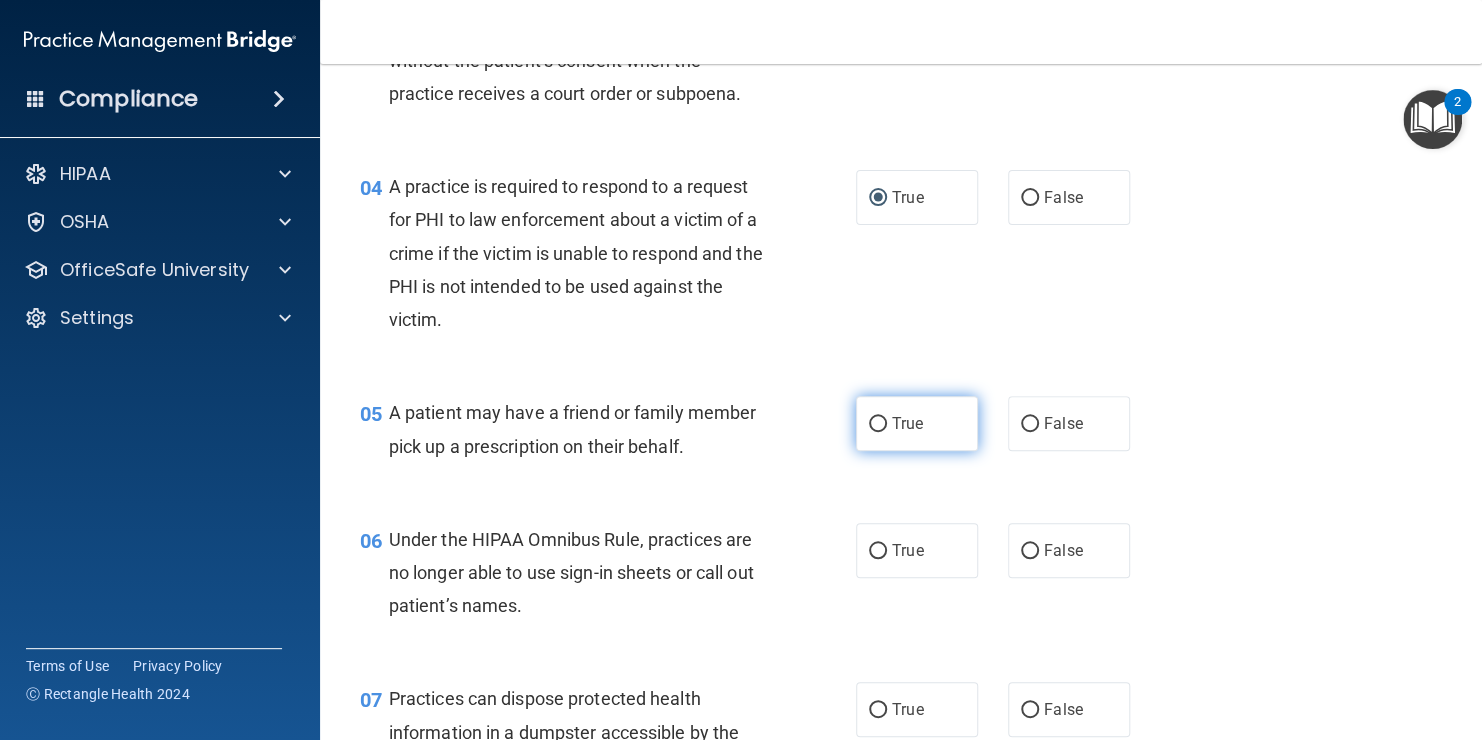 click on "True" at bounding box center (907, 423) 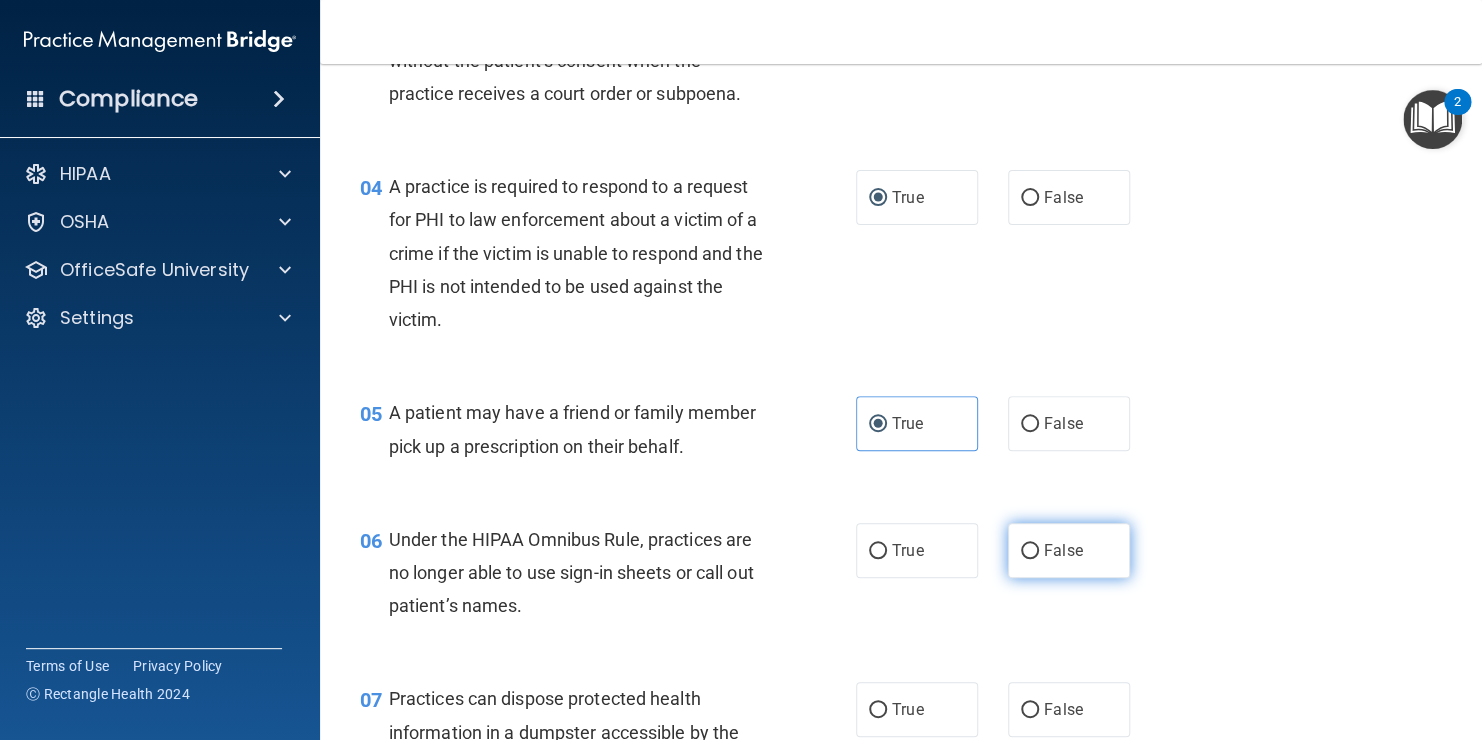 click on "False" at bounding box center [1069, 550] 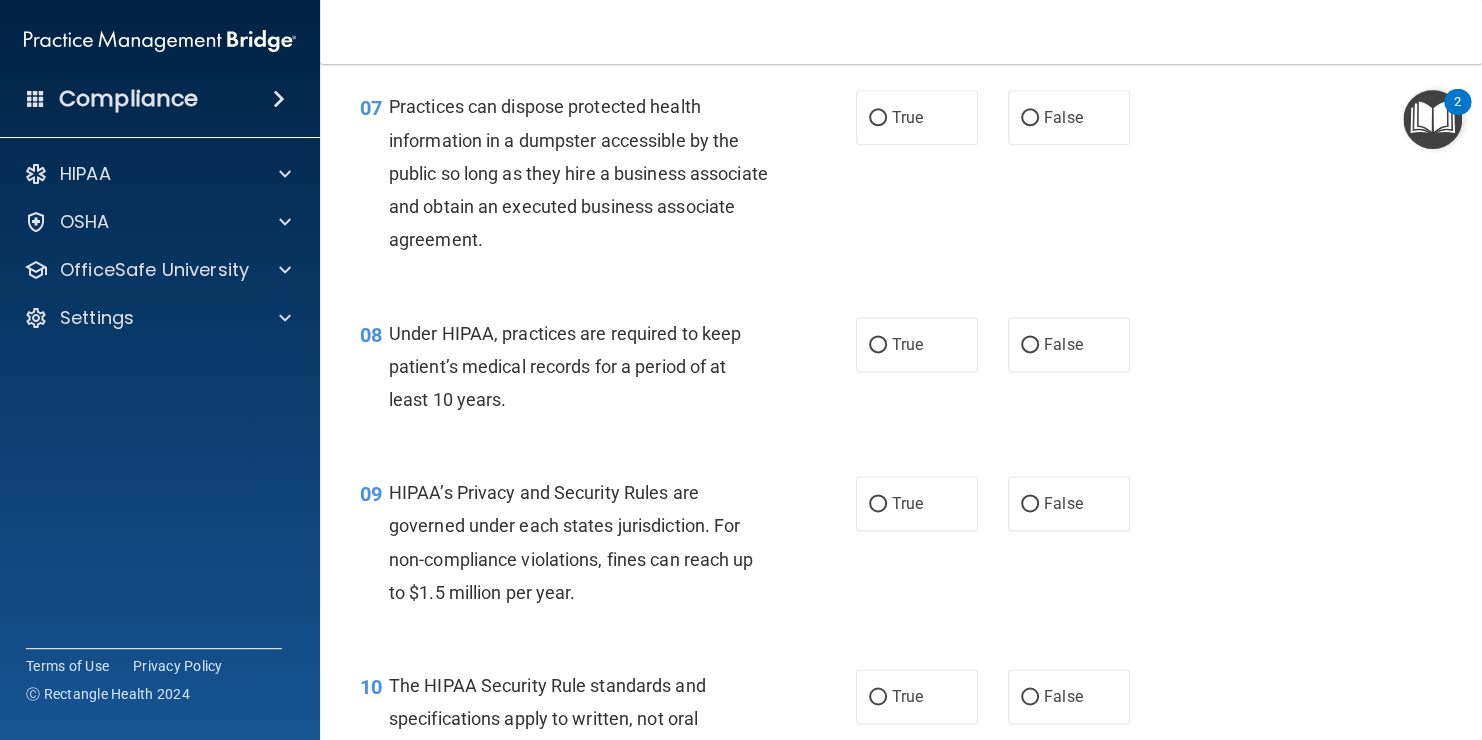scroll, scrollTop: 1240, scrollLeft: 0, axis: vertical 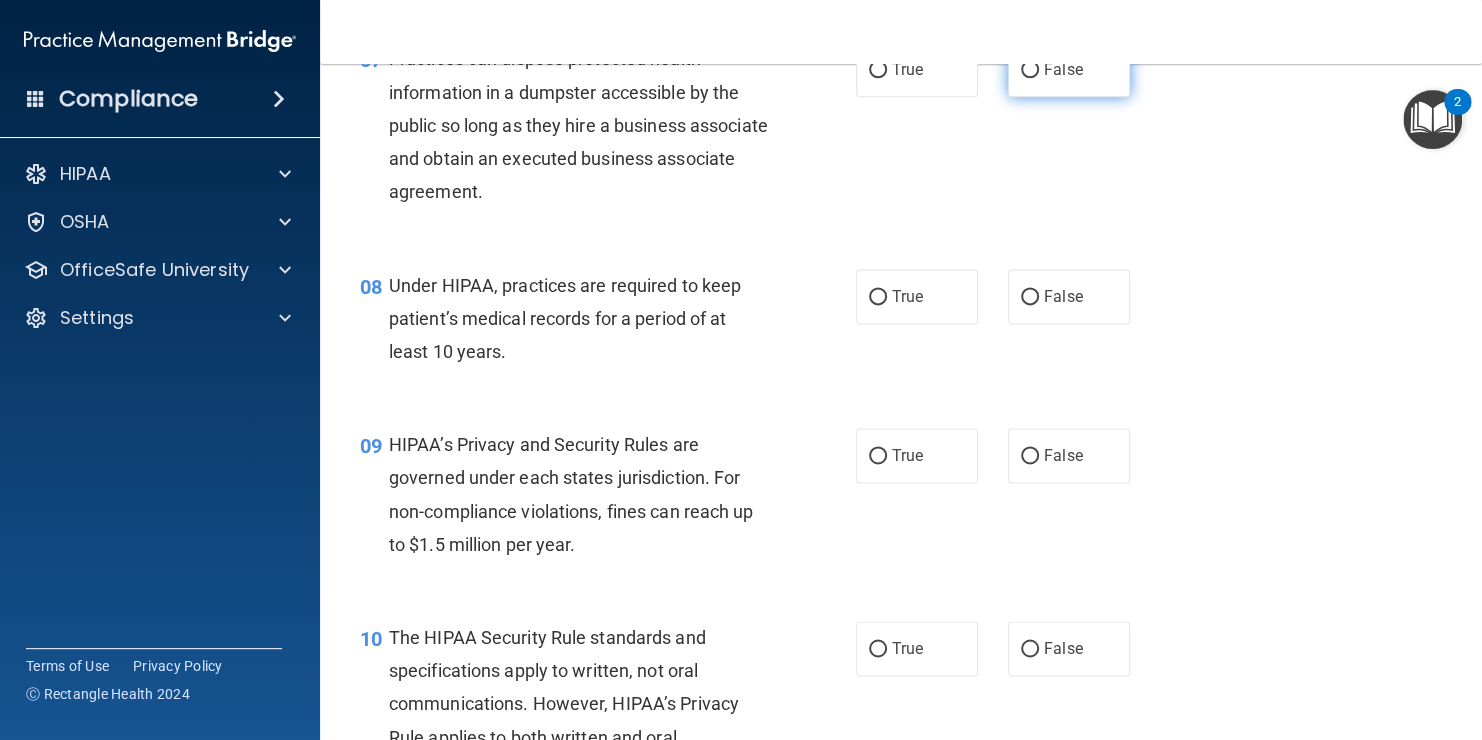 click on "False" at bounding box center [1069, 69] 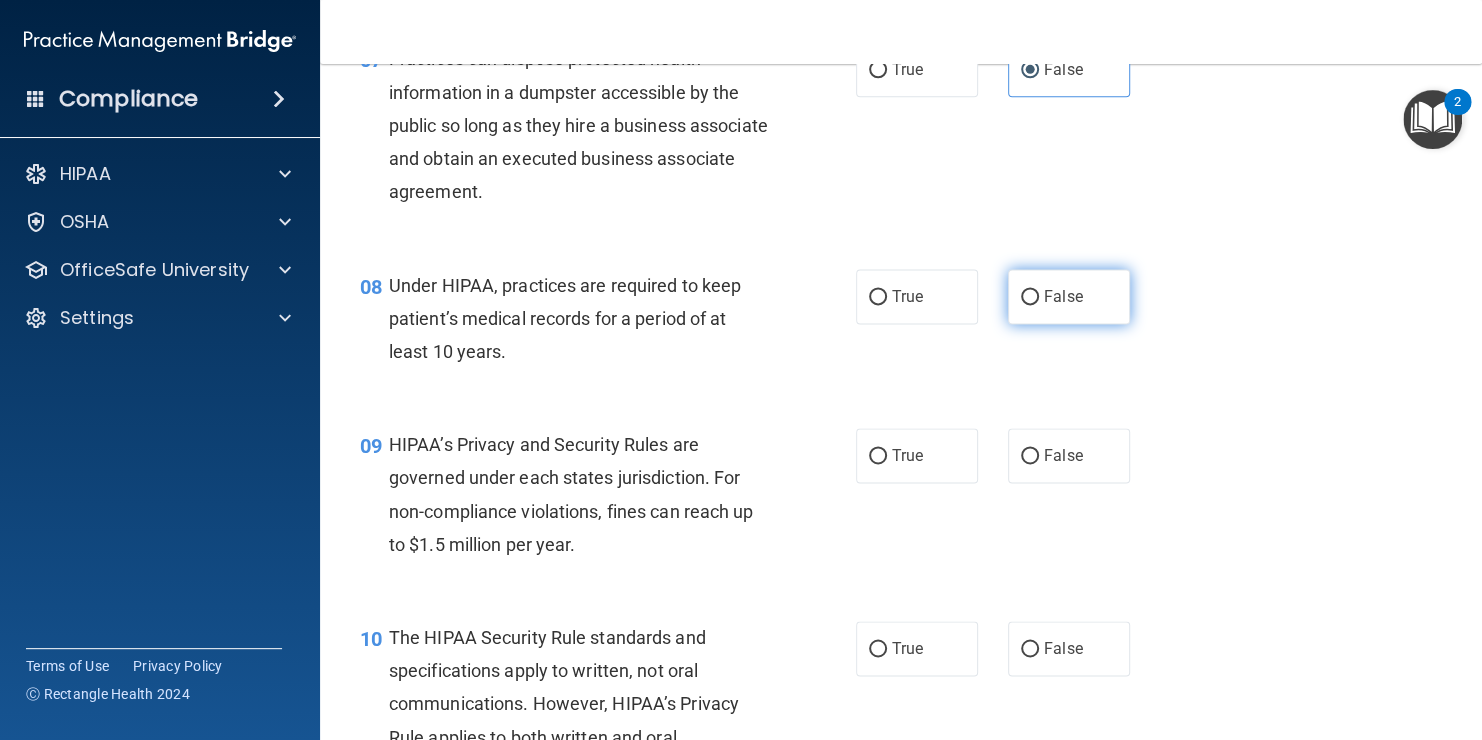click on "False" at bounding box center (1030, 297) 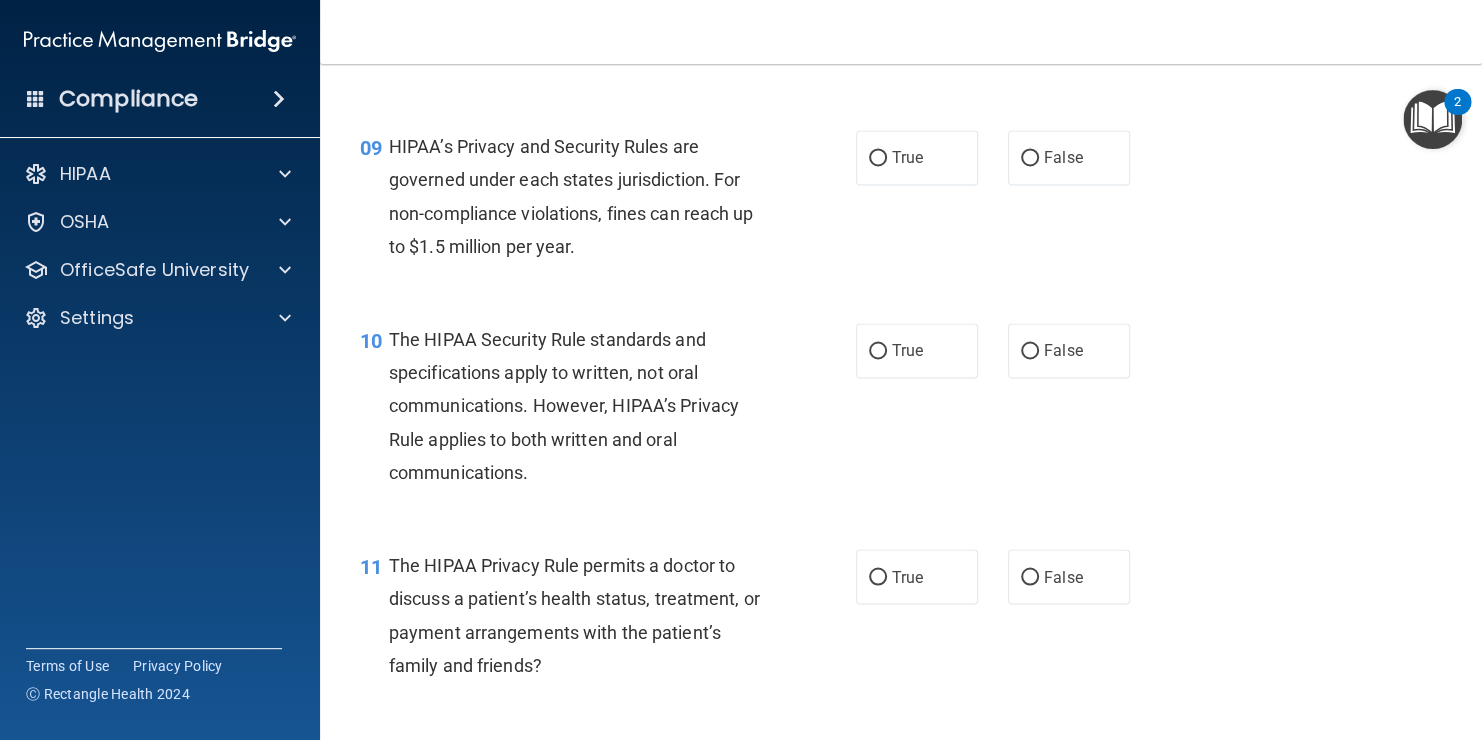 scroll, scrollTop: 1560, scrollLeft: 0, axis: vertical 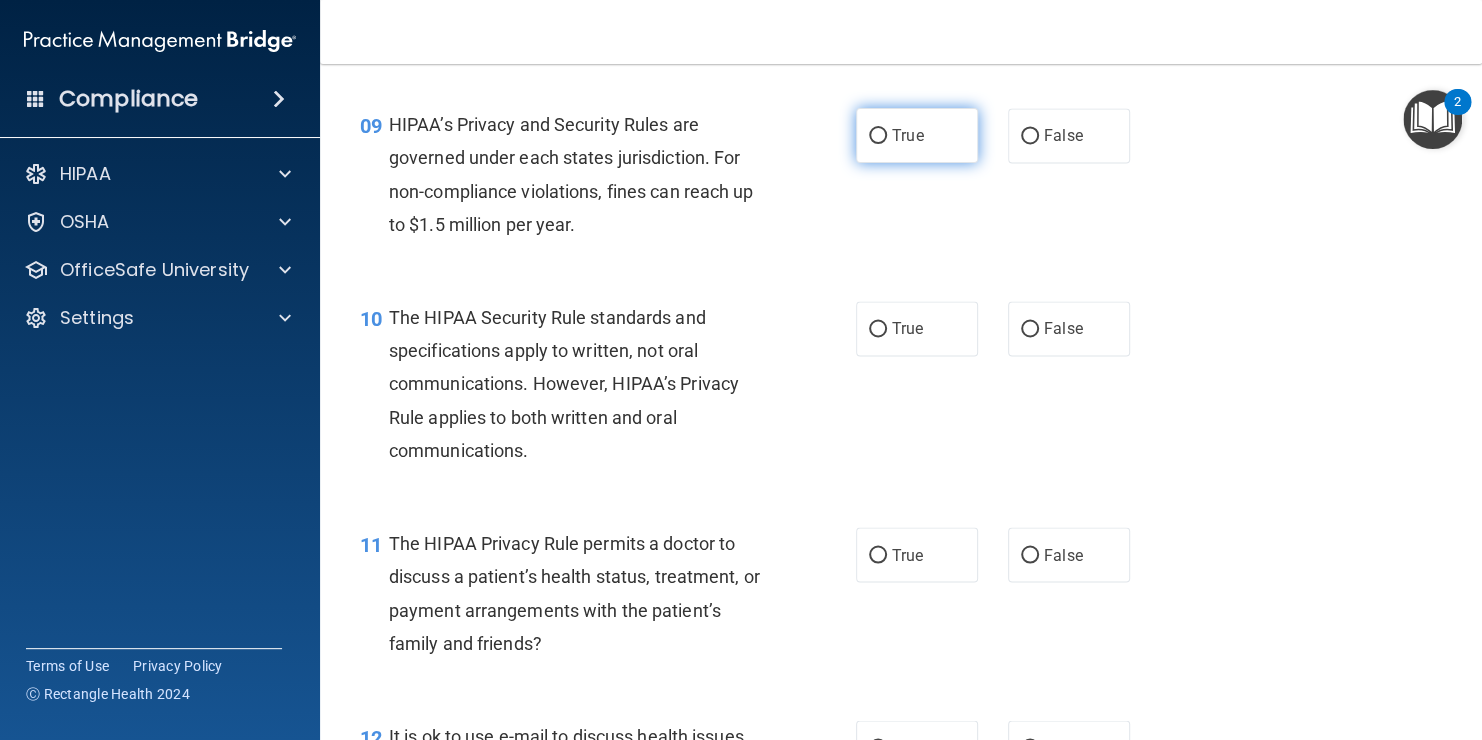 click on "True" at bounding box center (917, 135) 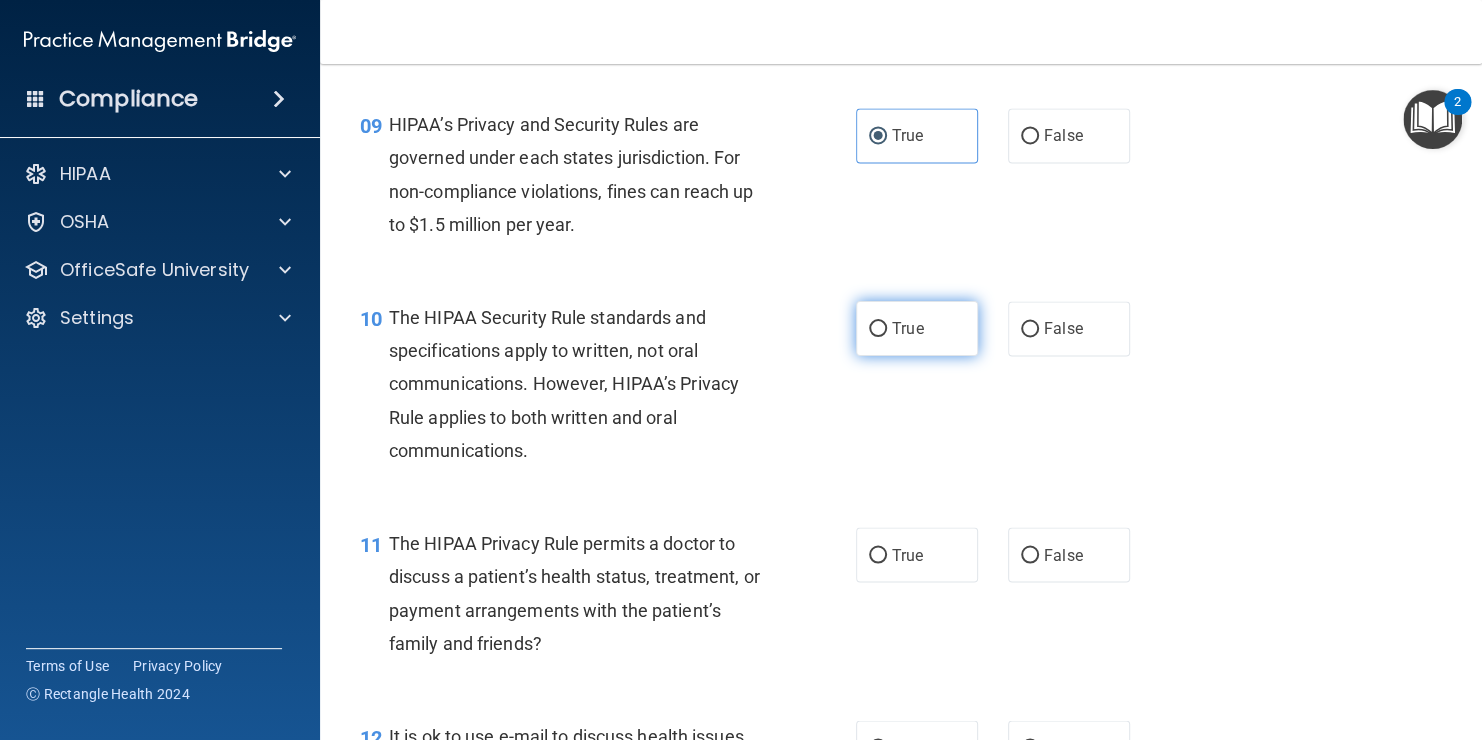 click on "True" at bounding box center [917, 328] 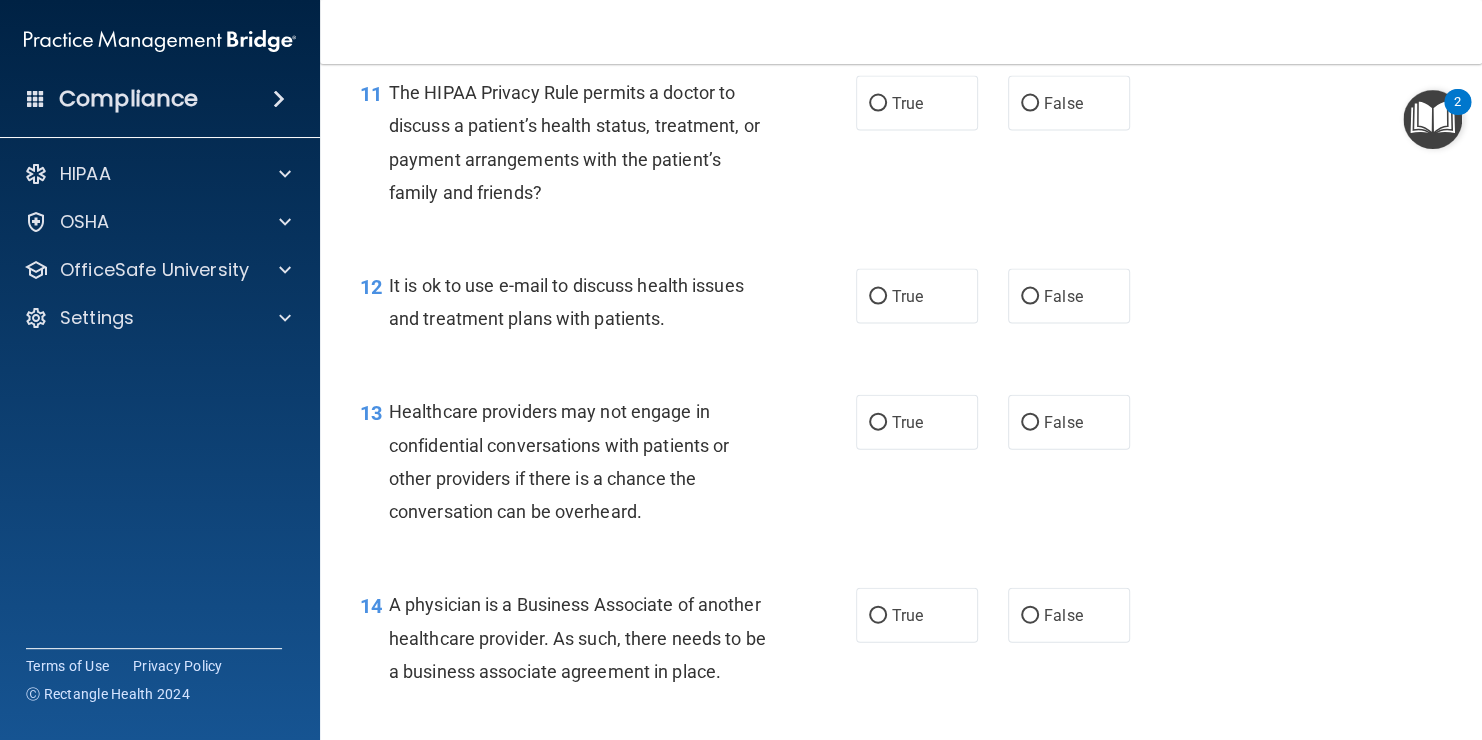 scroll, scrollTop: 2040, scrollLeft: 0, axis: vertical 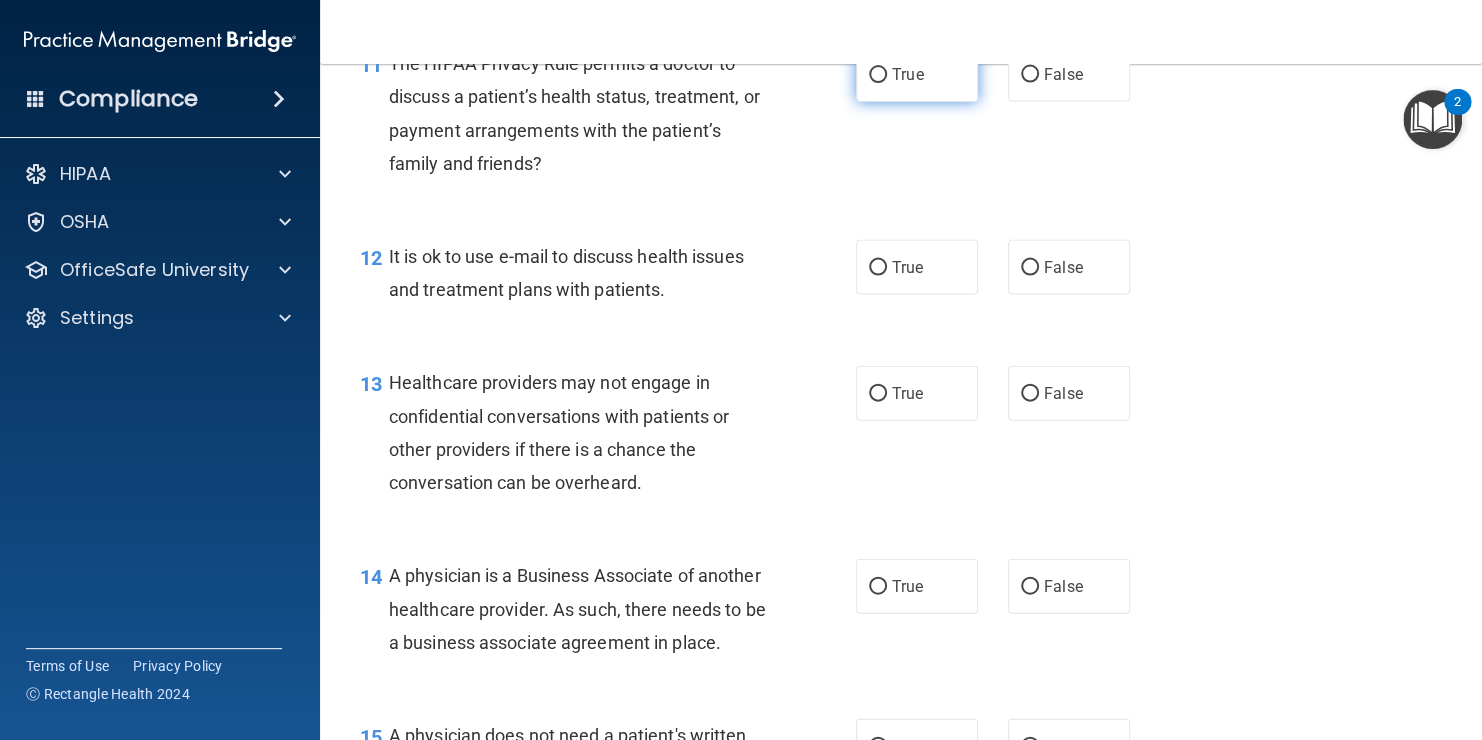 click on "True" at bounding box center (917, 74) 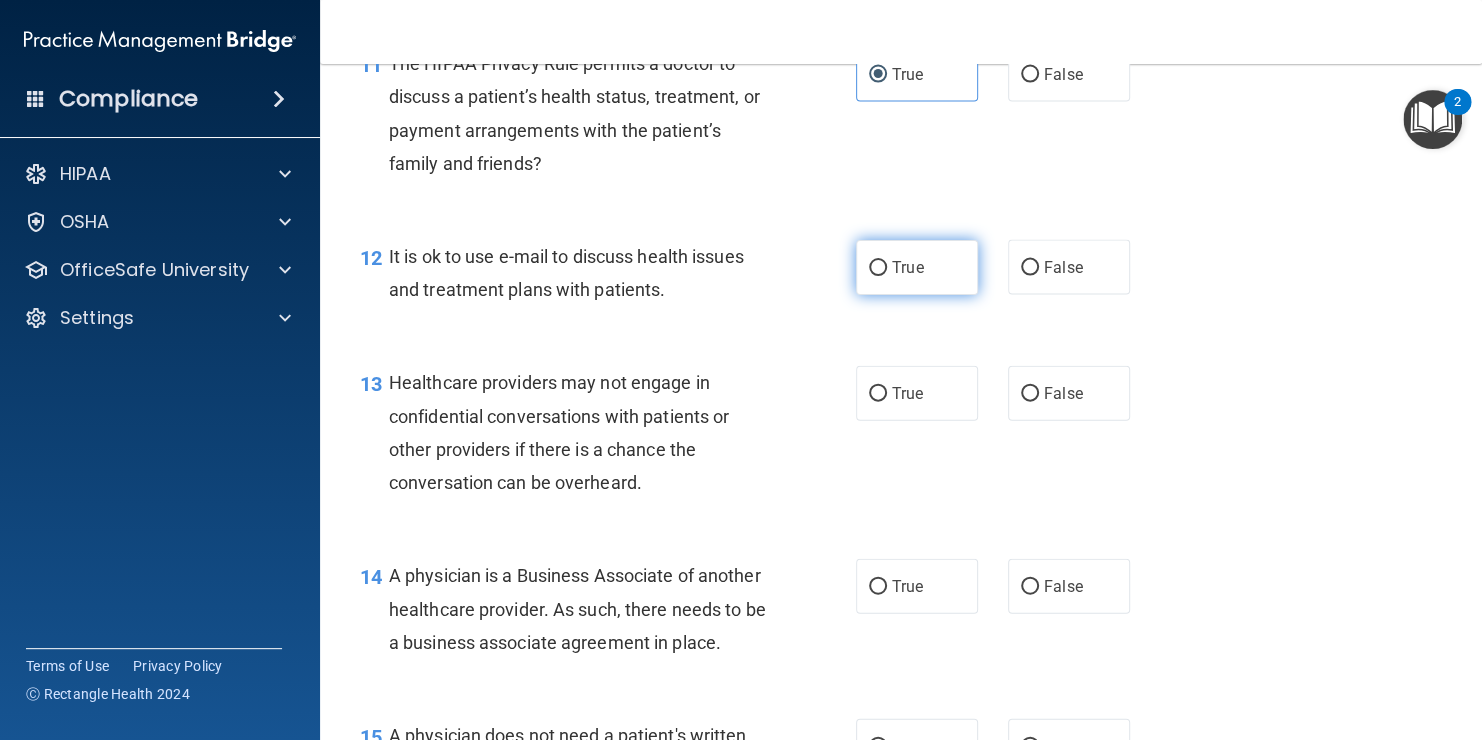 click on "True" at bounding box center [917, 267] 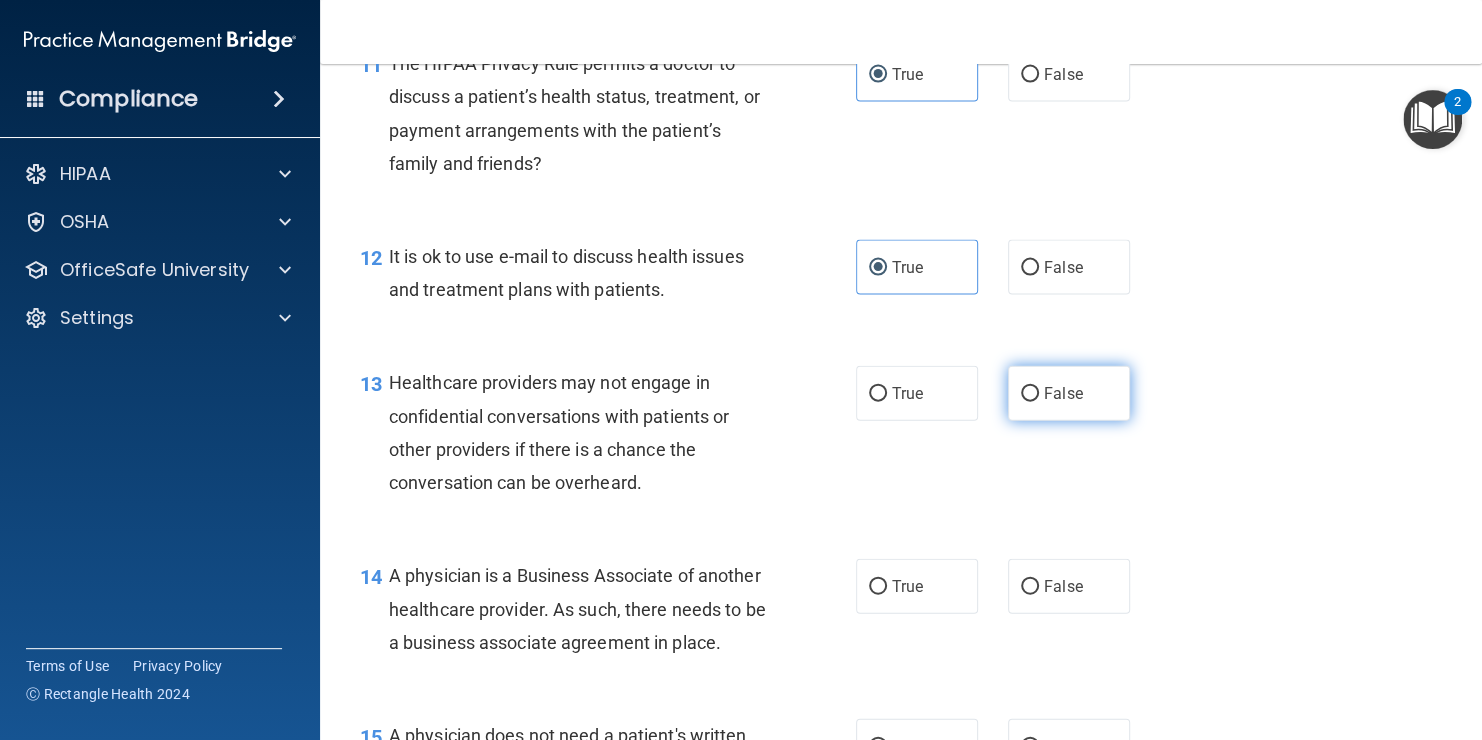 click on "False" at bounding box center (1030, 394) 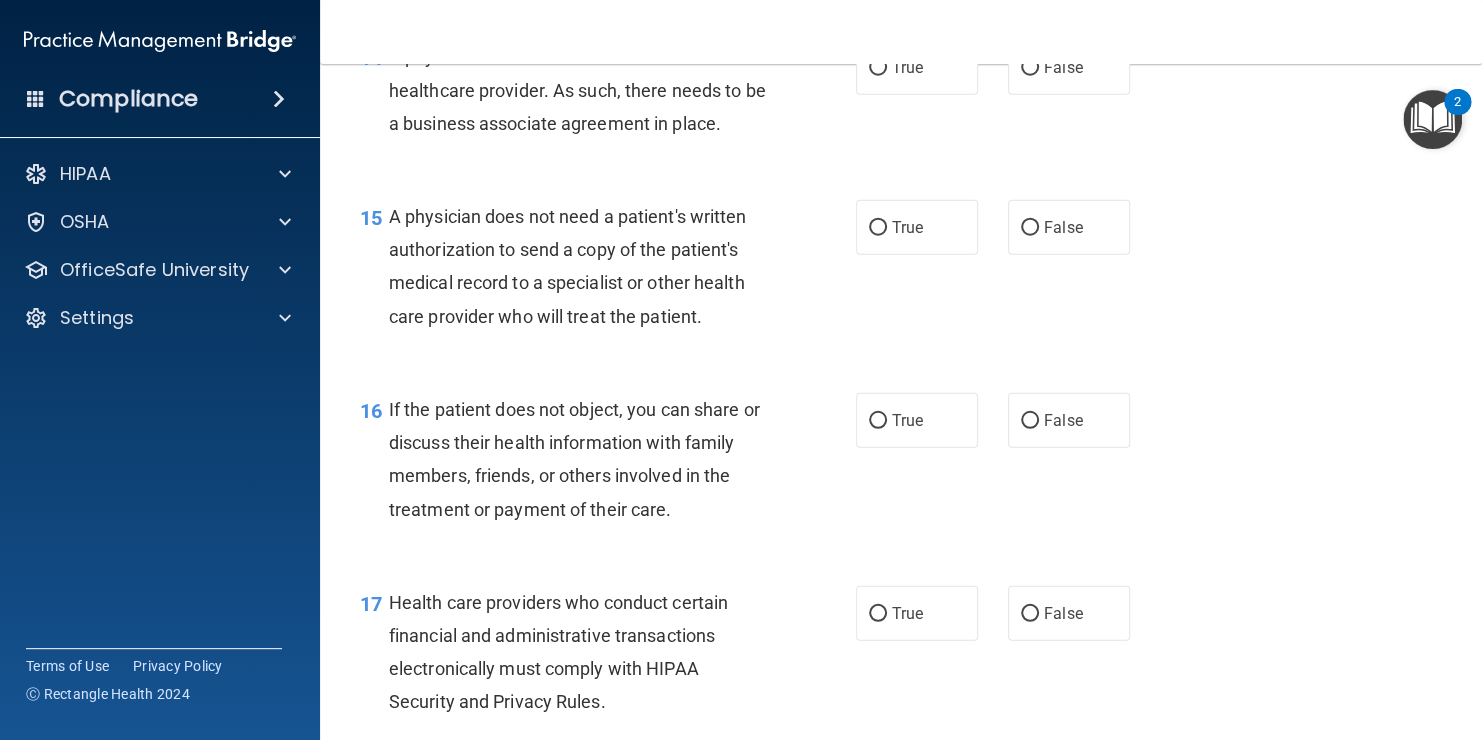 scroll, scrollTop: 2560, scrollLeft: 0, axis: vertical 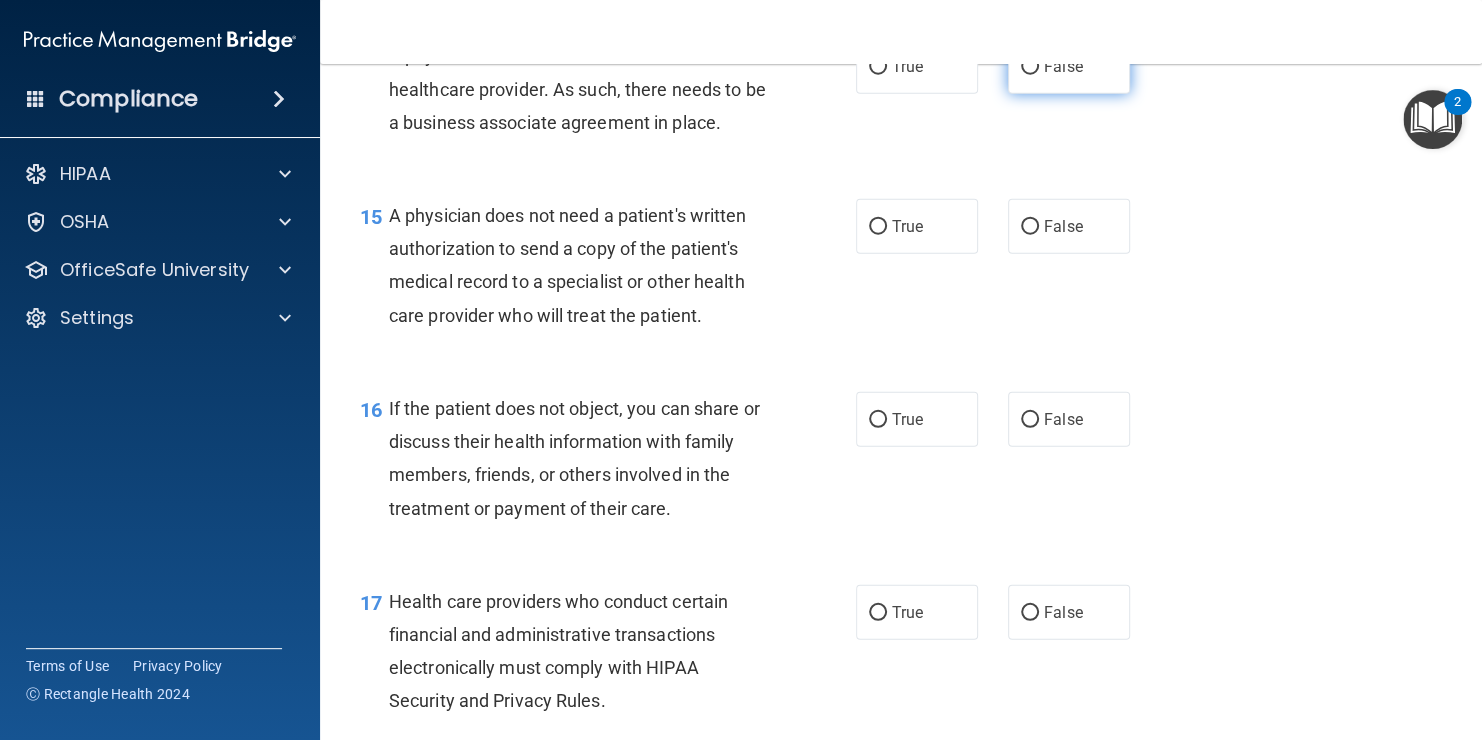 click on "False" at bounding box center (1063, 66) 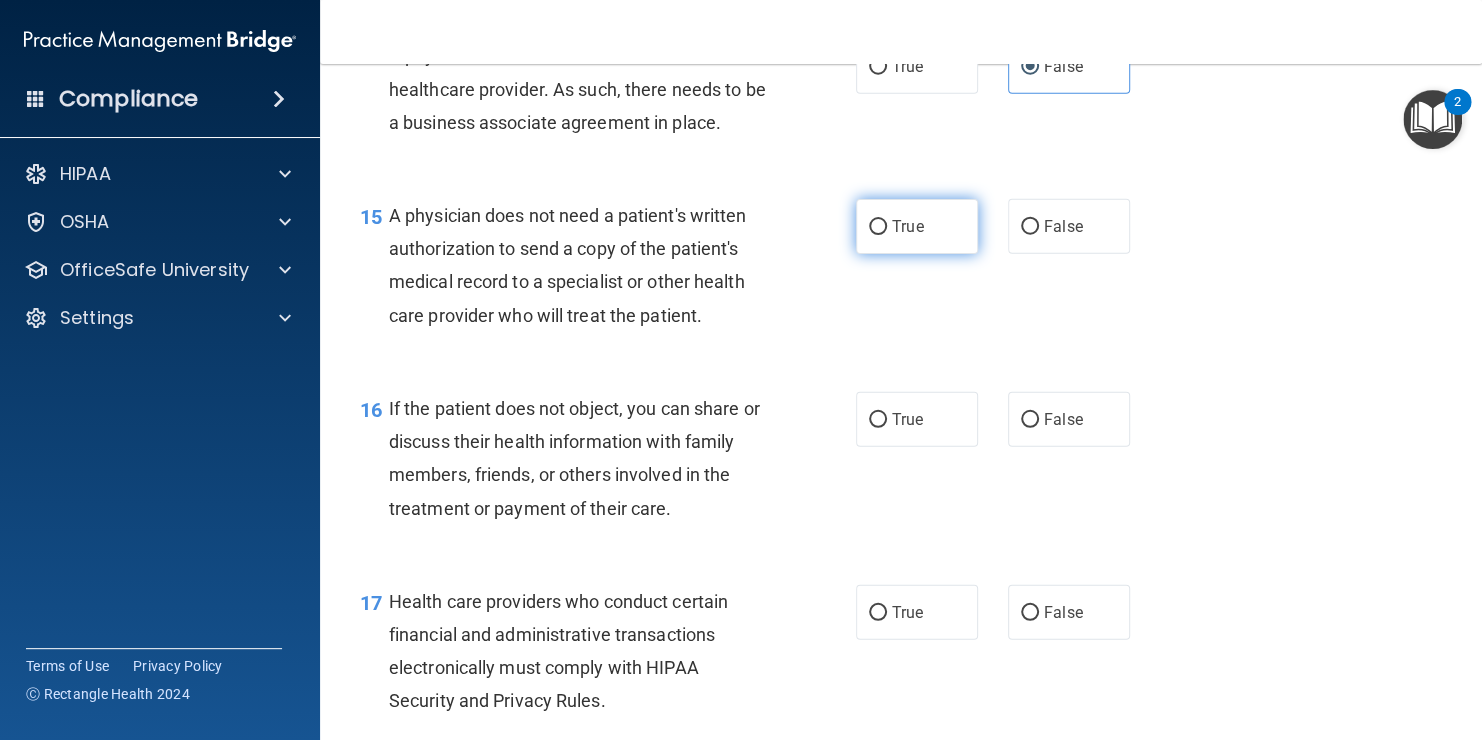 click on "True" at bounding box center [917, 226] 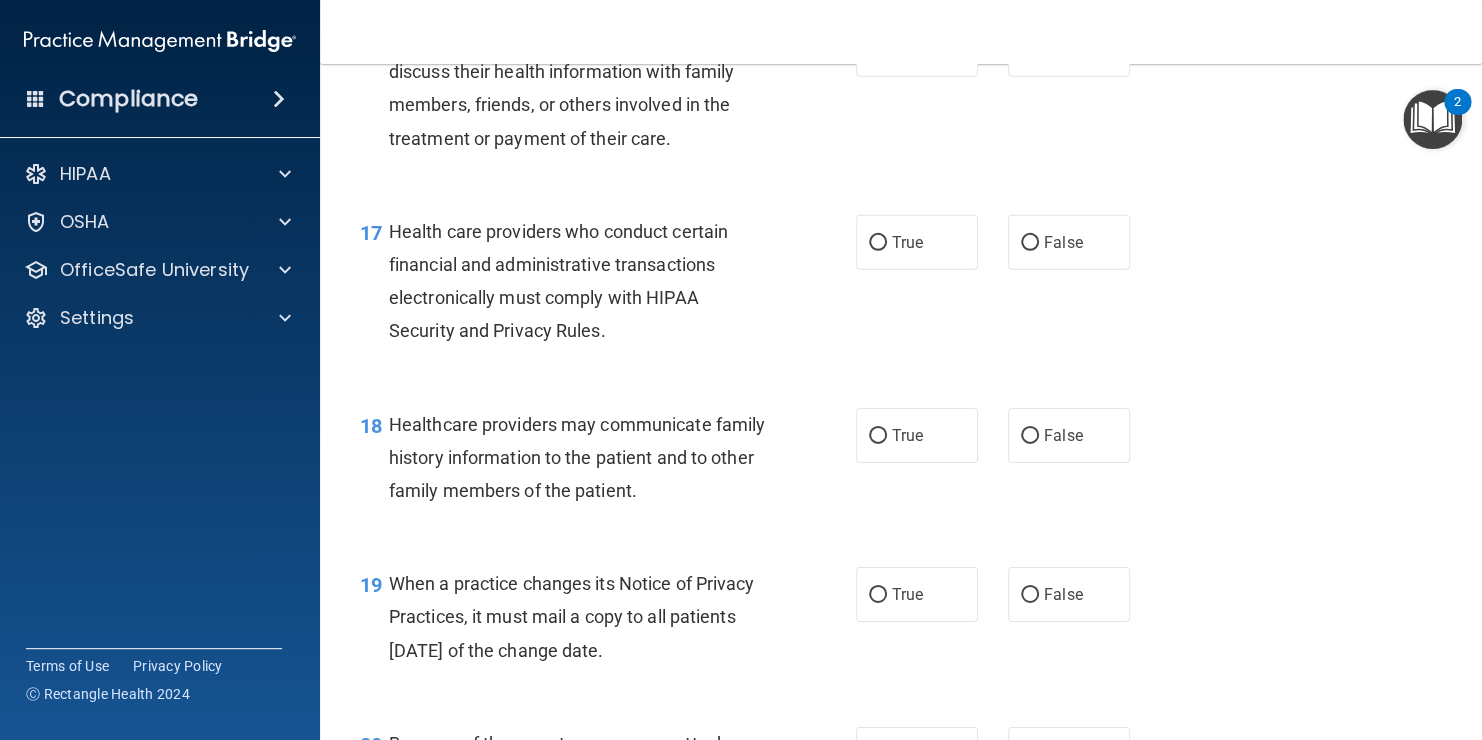 scroll, scrollTop: 2960, scrollLeft: 0, axis: vertical 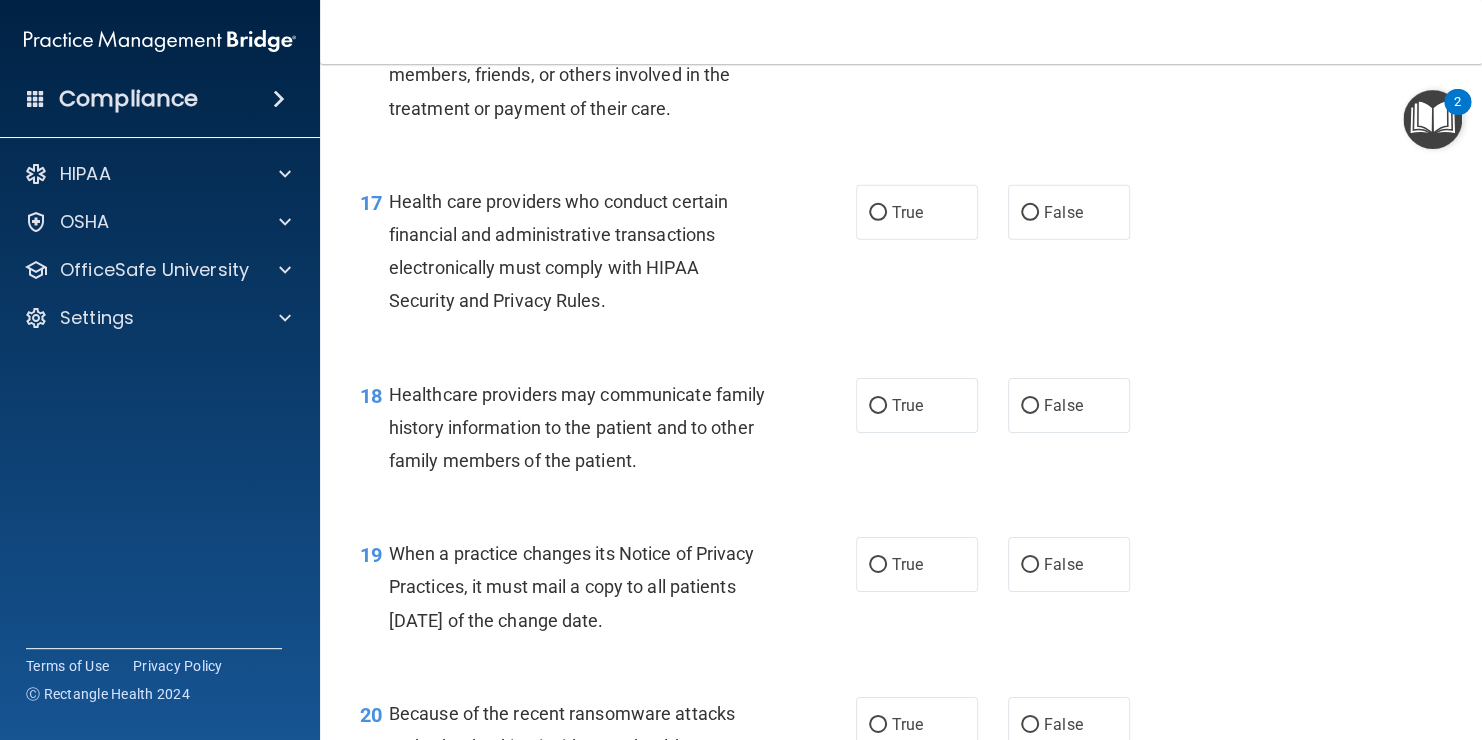 click on "True" at bounding box center [917, 19] 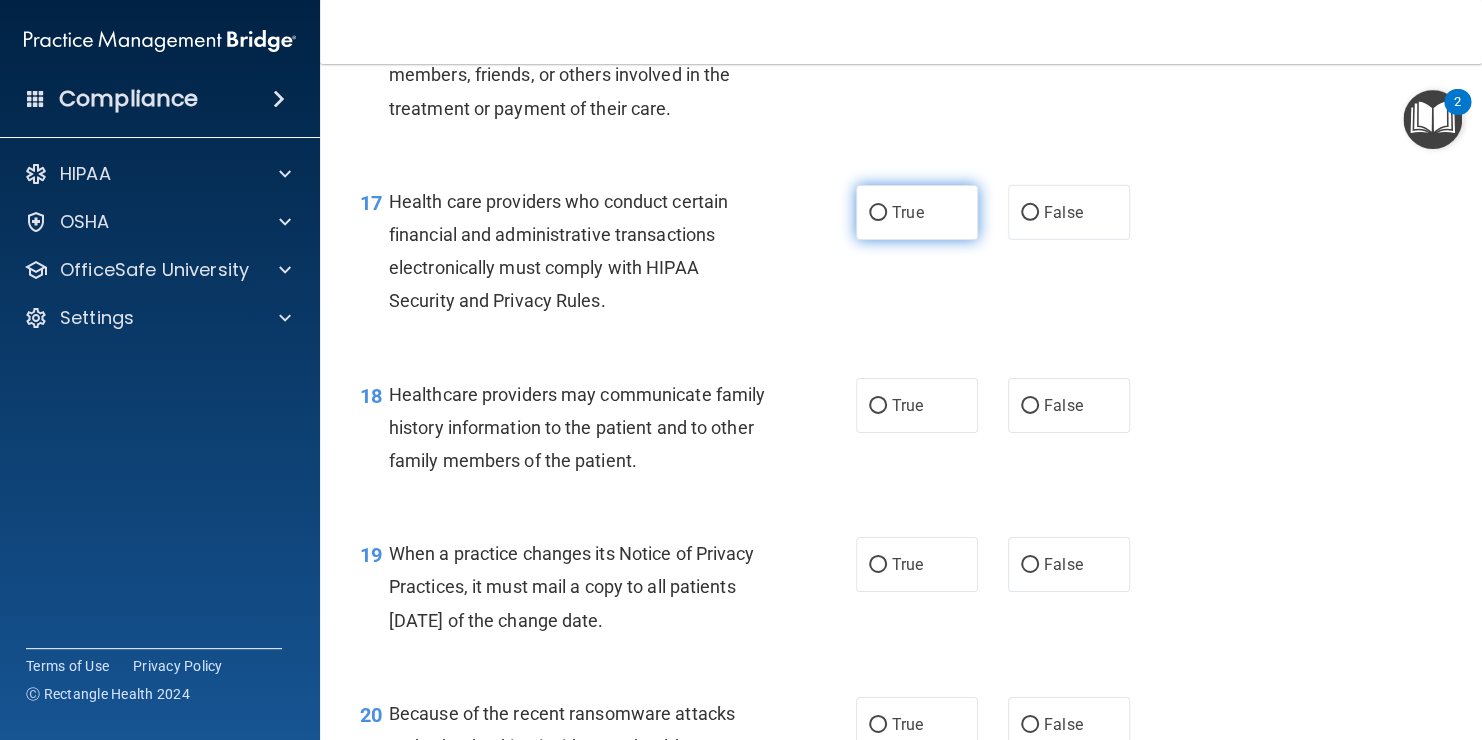 click on "True" at bounding box center (917, 212) 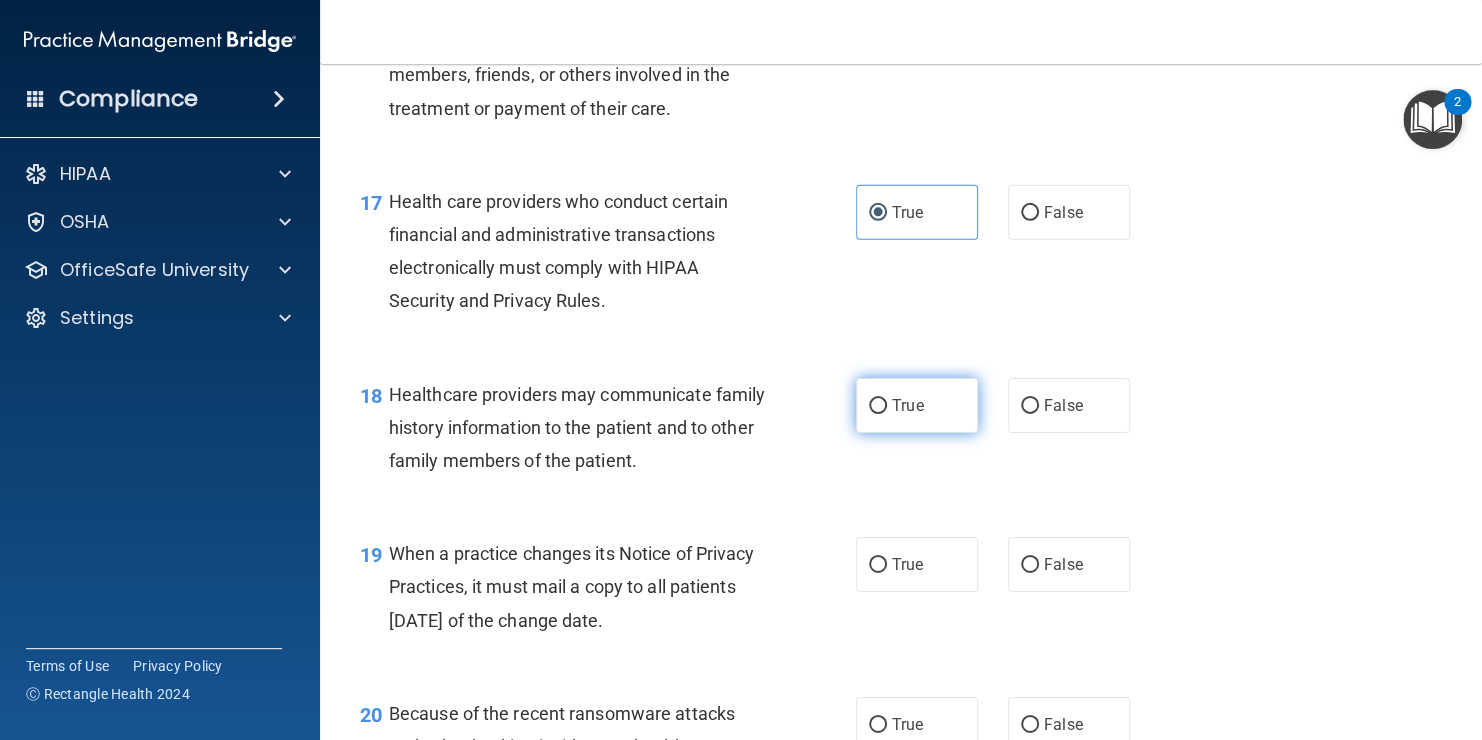 click on "True" at bounding box center [917, 405] 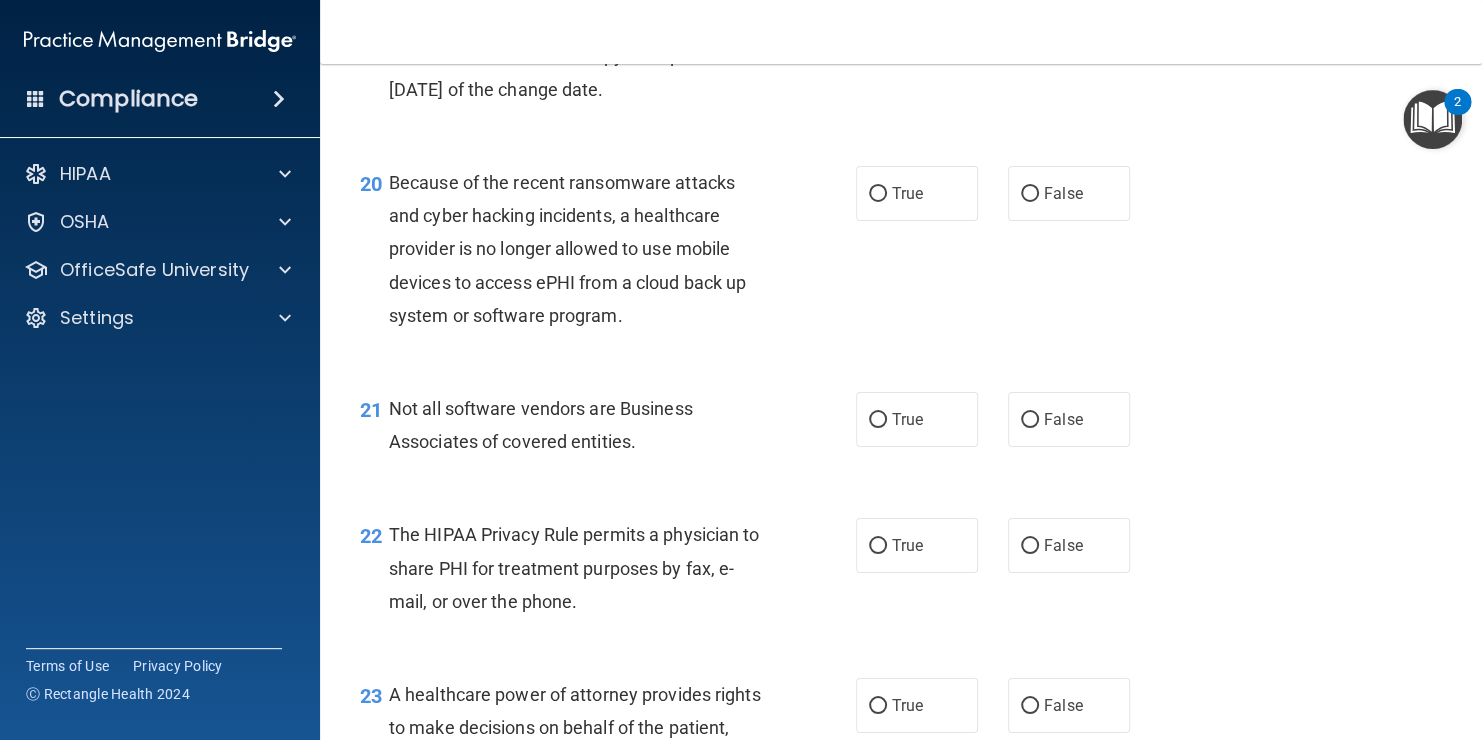 scroll, scrollTop: 3480, scrollLeft: 0, axis: vertical 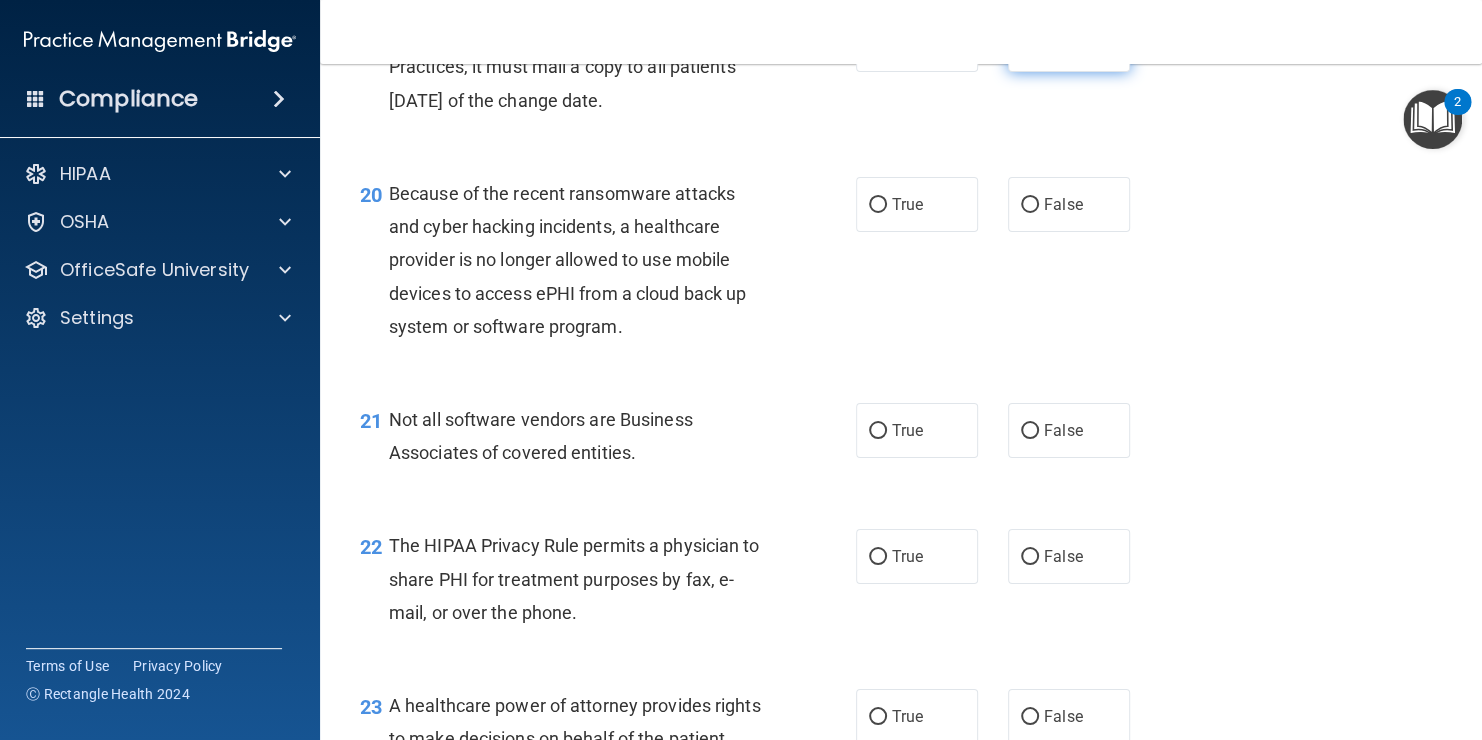 click on "False" at bounding box center (1063, 44) 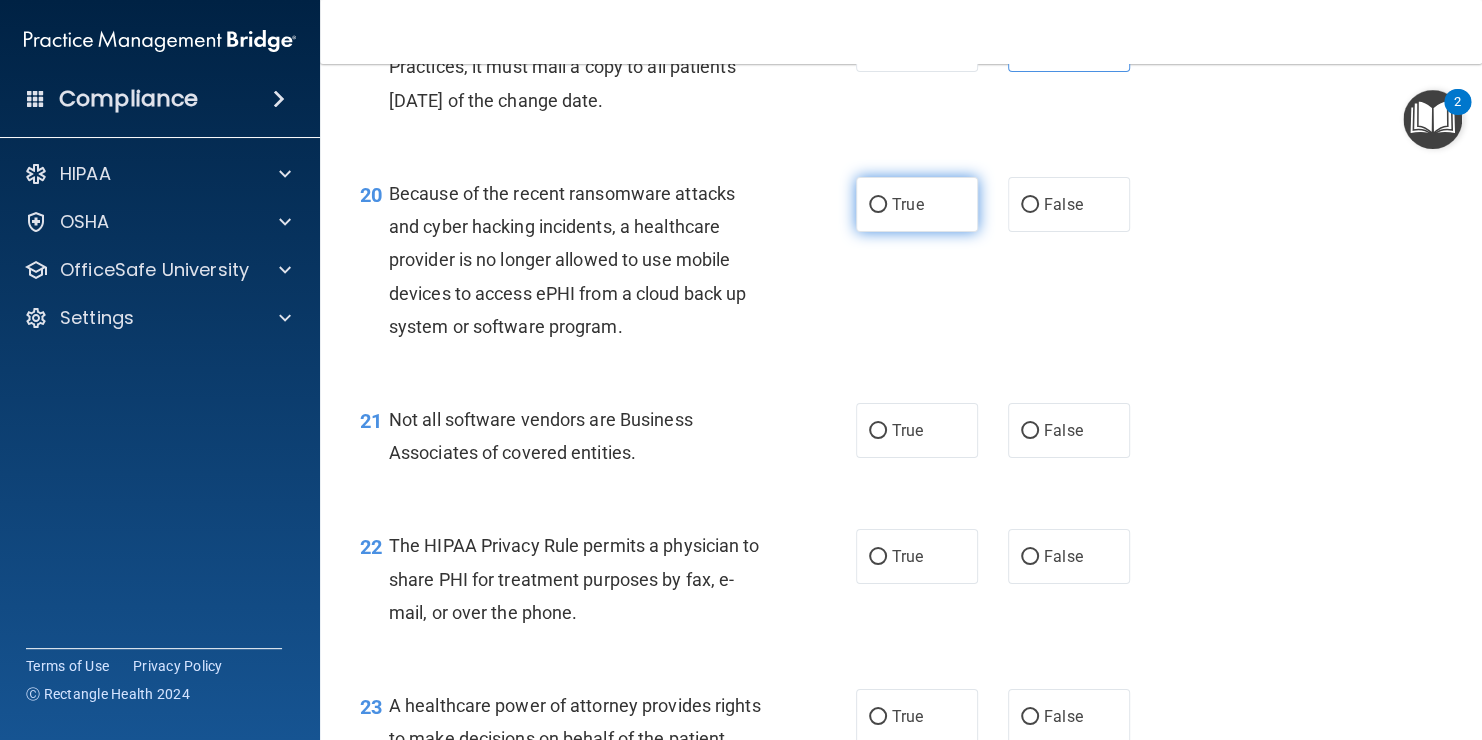click on "True" at bounding box center (907, 204) 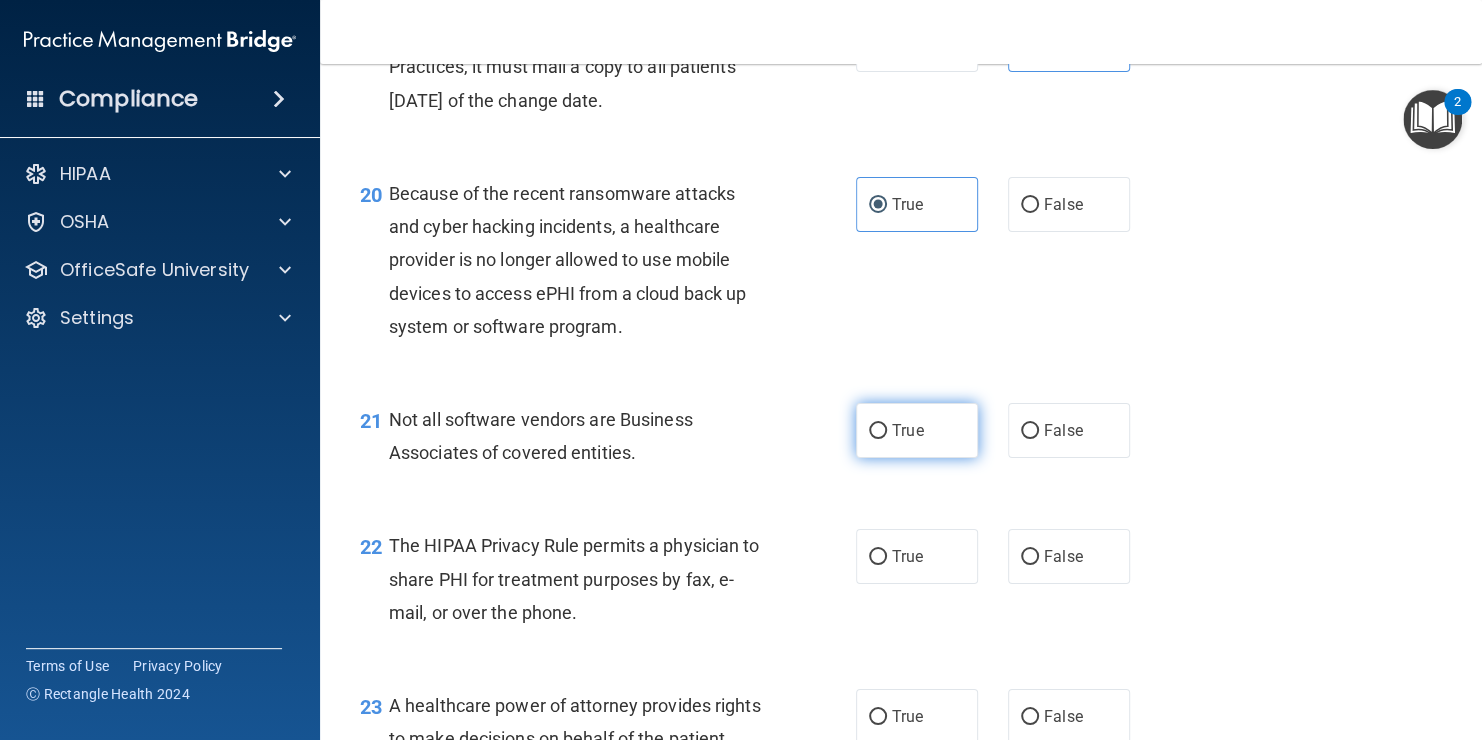 click on "True" at bounding box center (917, 430) 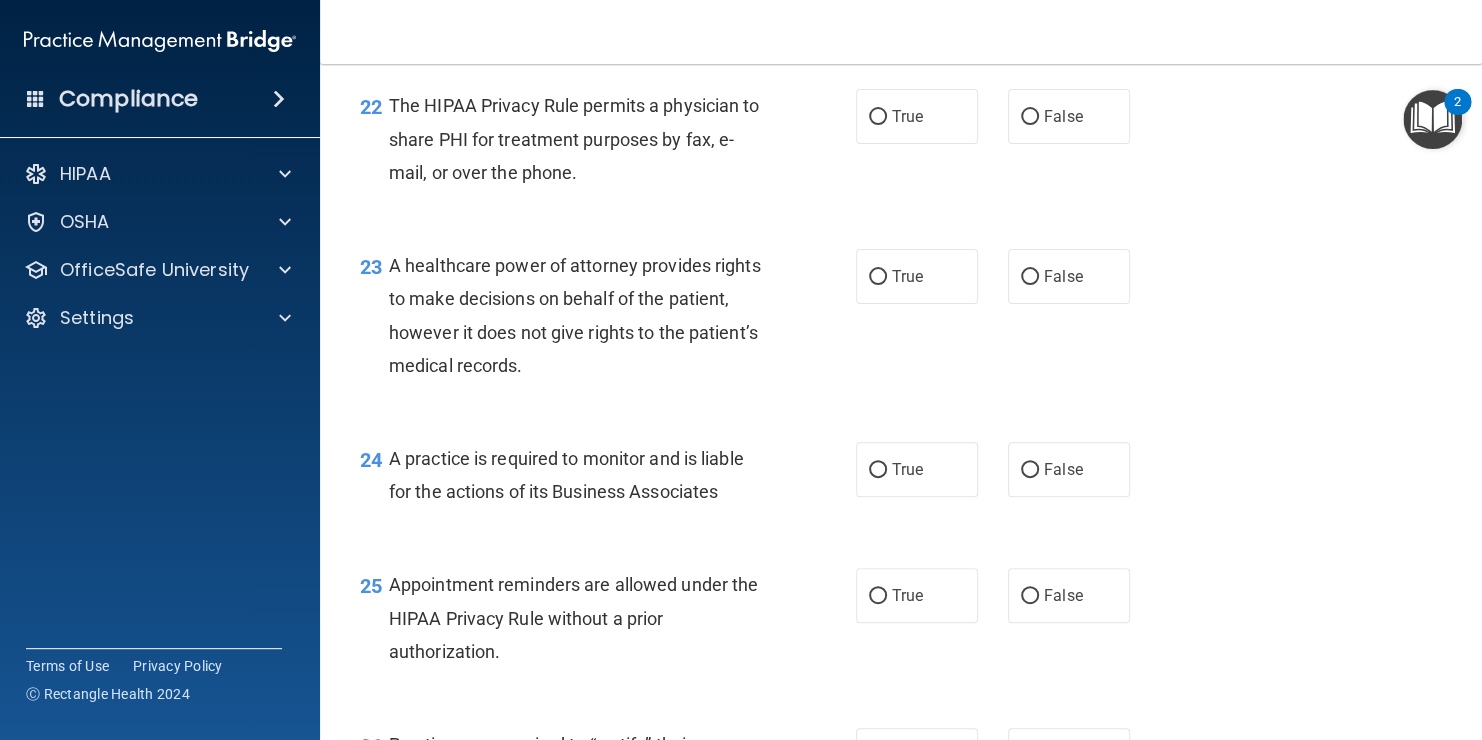 scroll, scrollTop: 3960, scrollLeft: 0, axis: vertical 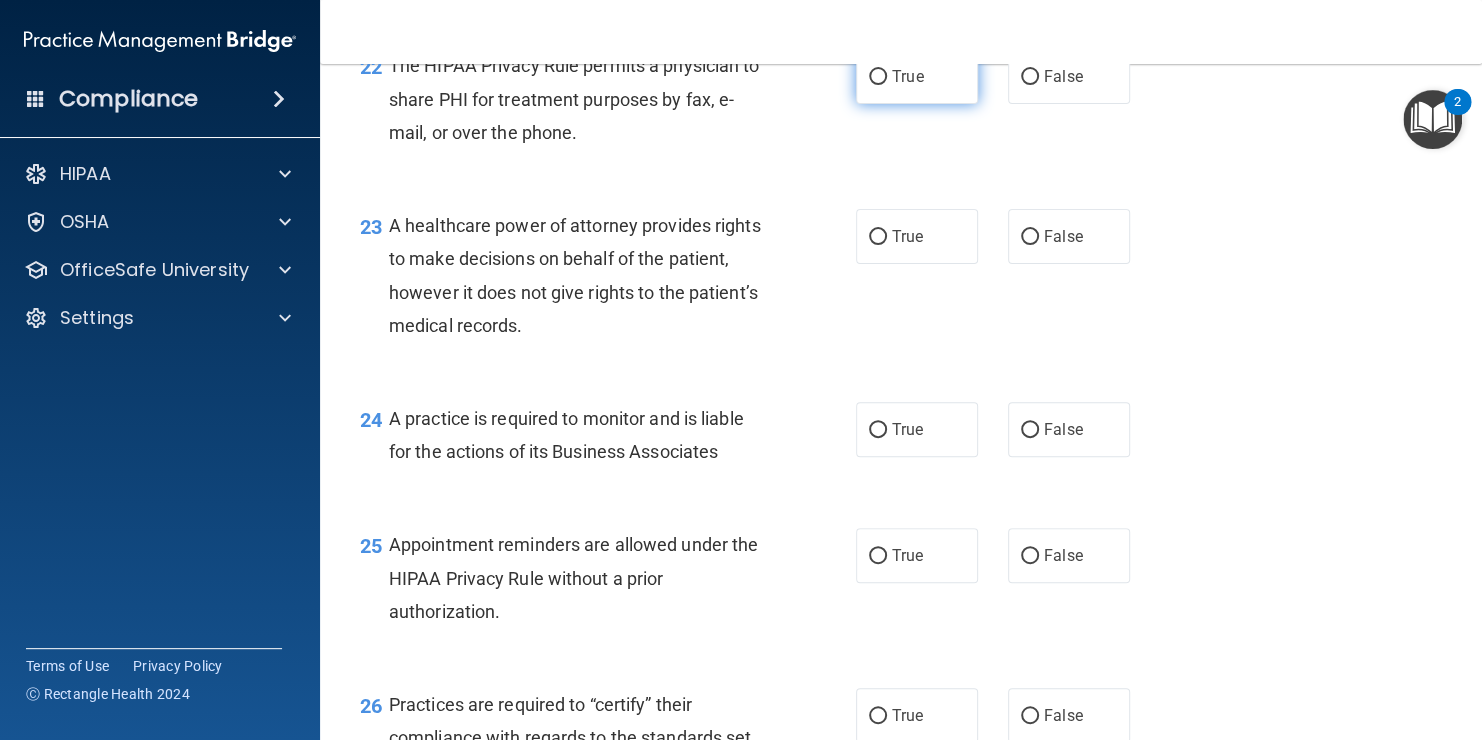 click on "True" at bounding box center (907, 76) 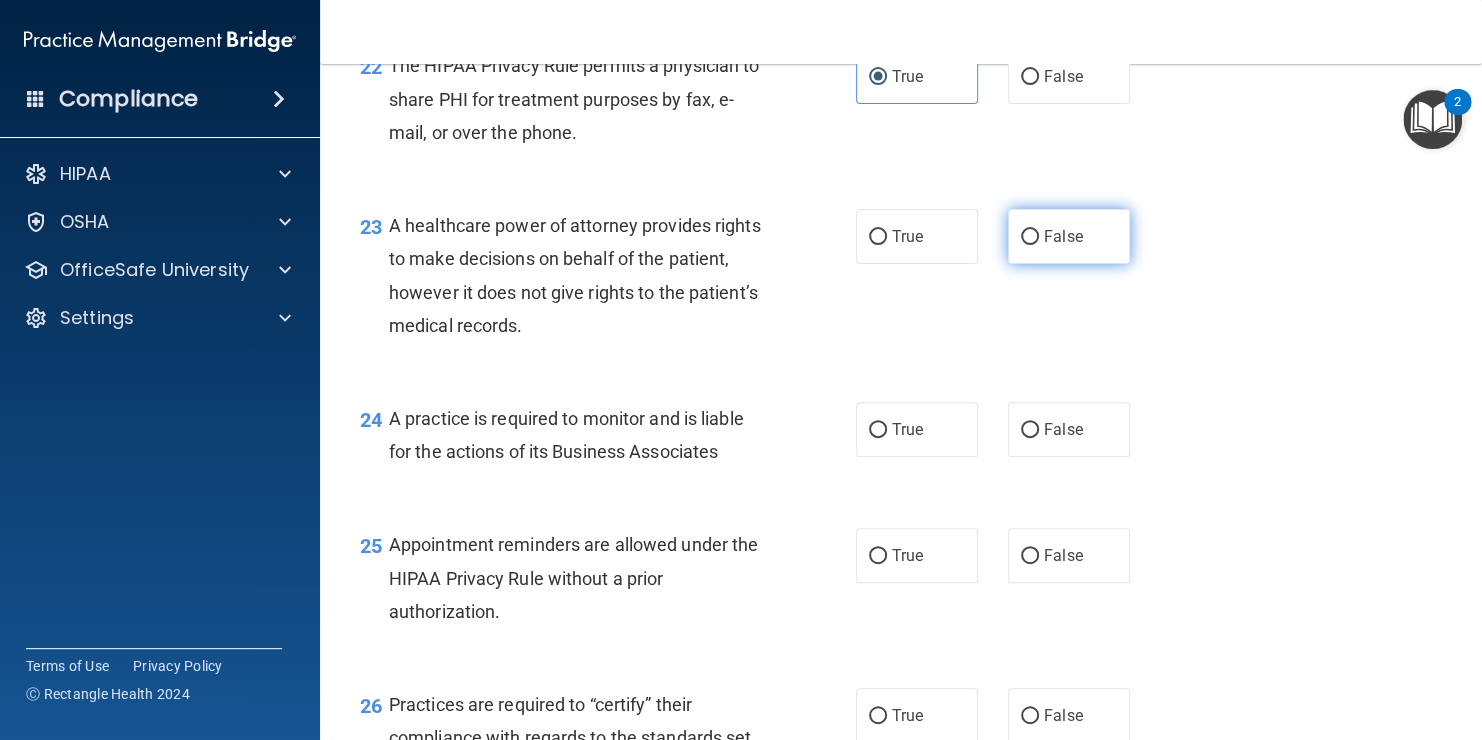 click on "False" at bounding box center [1069, 236] 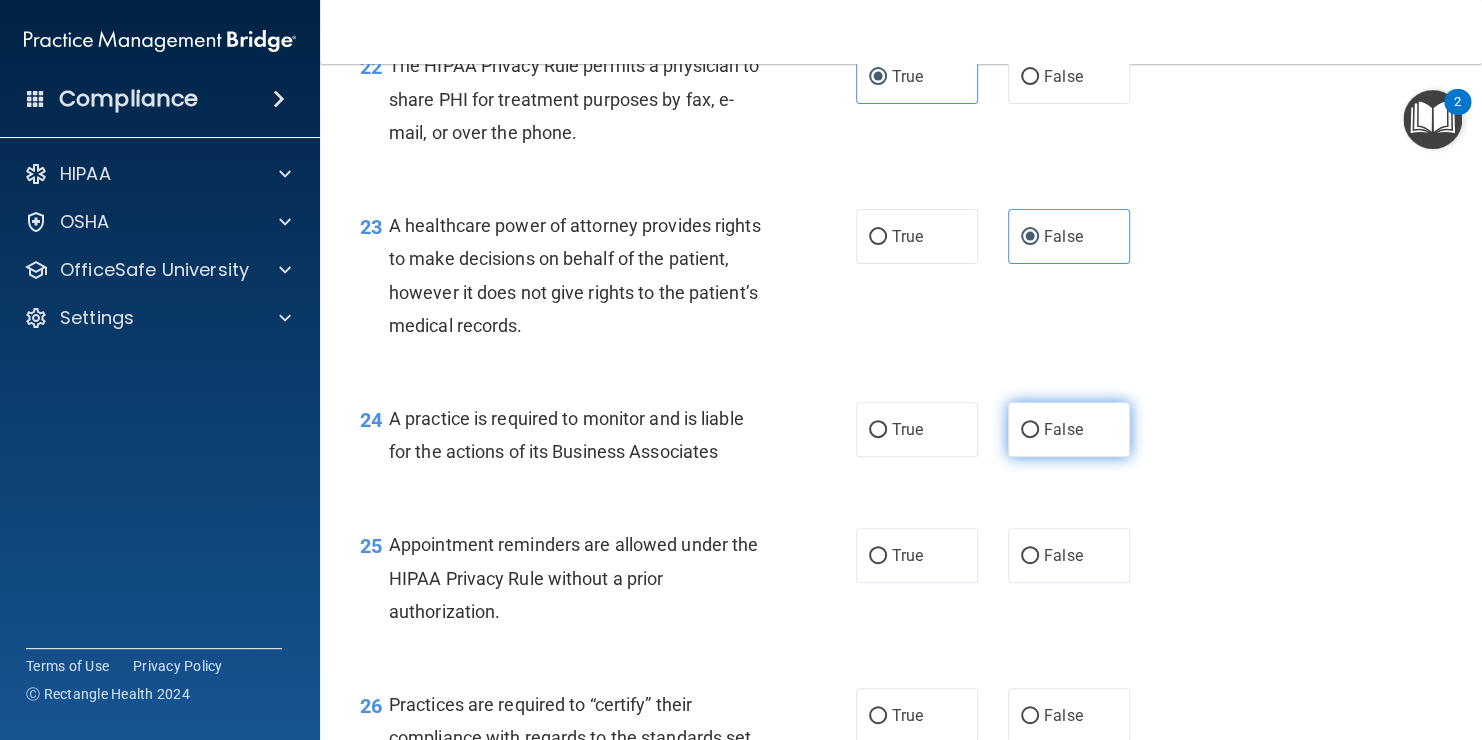 click on "False" at bounding box center (1069, 429) 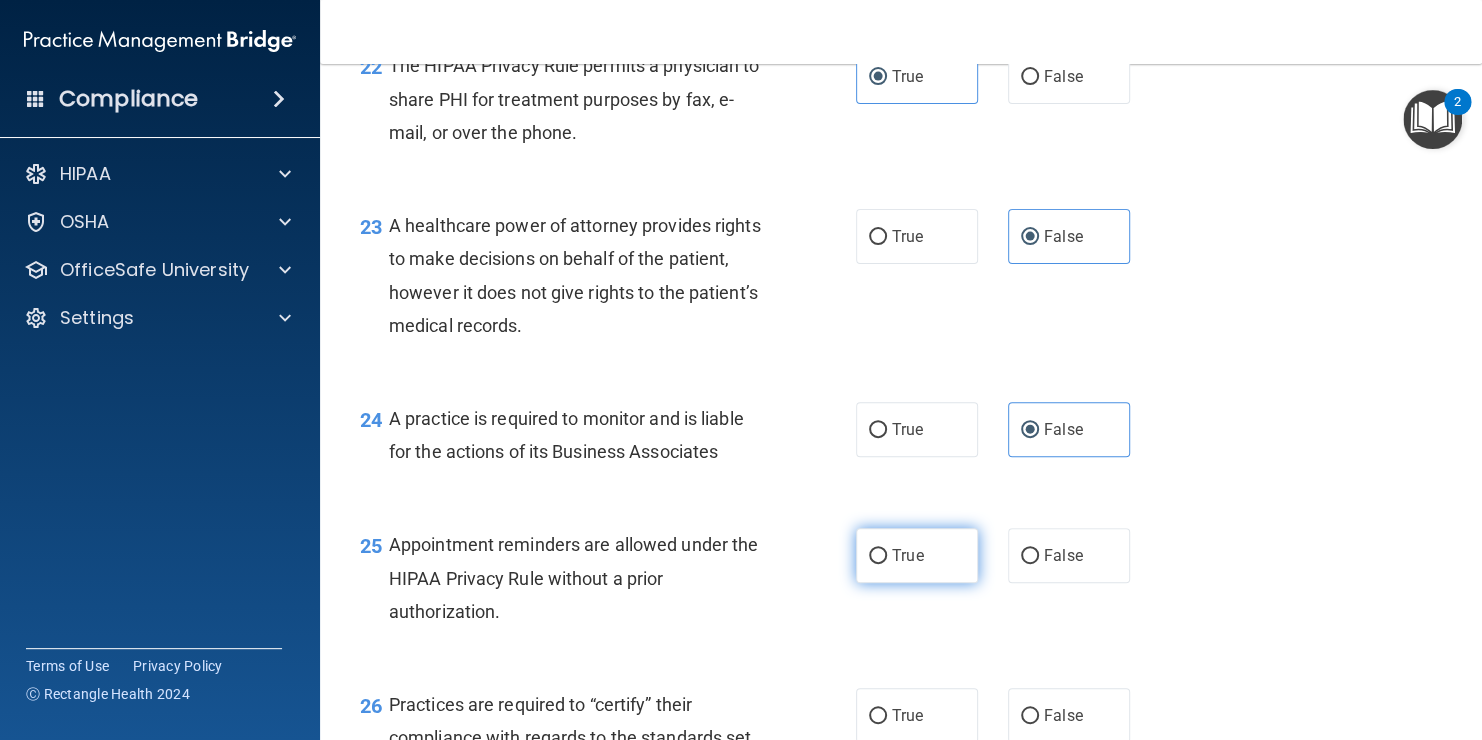 click on "True" at bounding box center (907, 555) 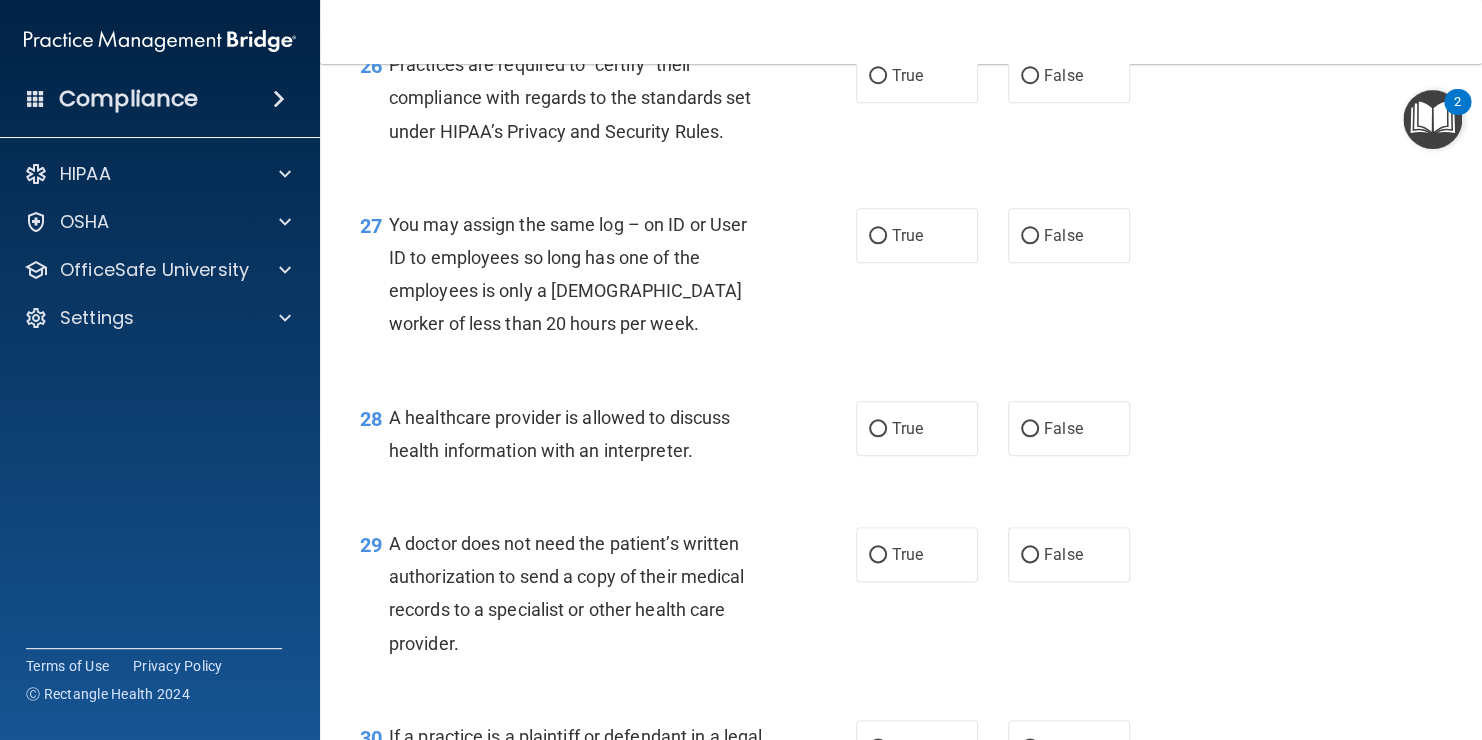 scroll, scrollTop: 4640, scrollLeft: 0, axis: vertical 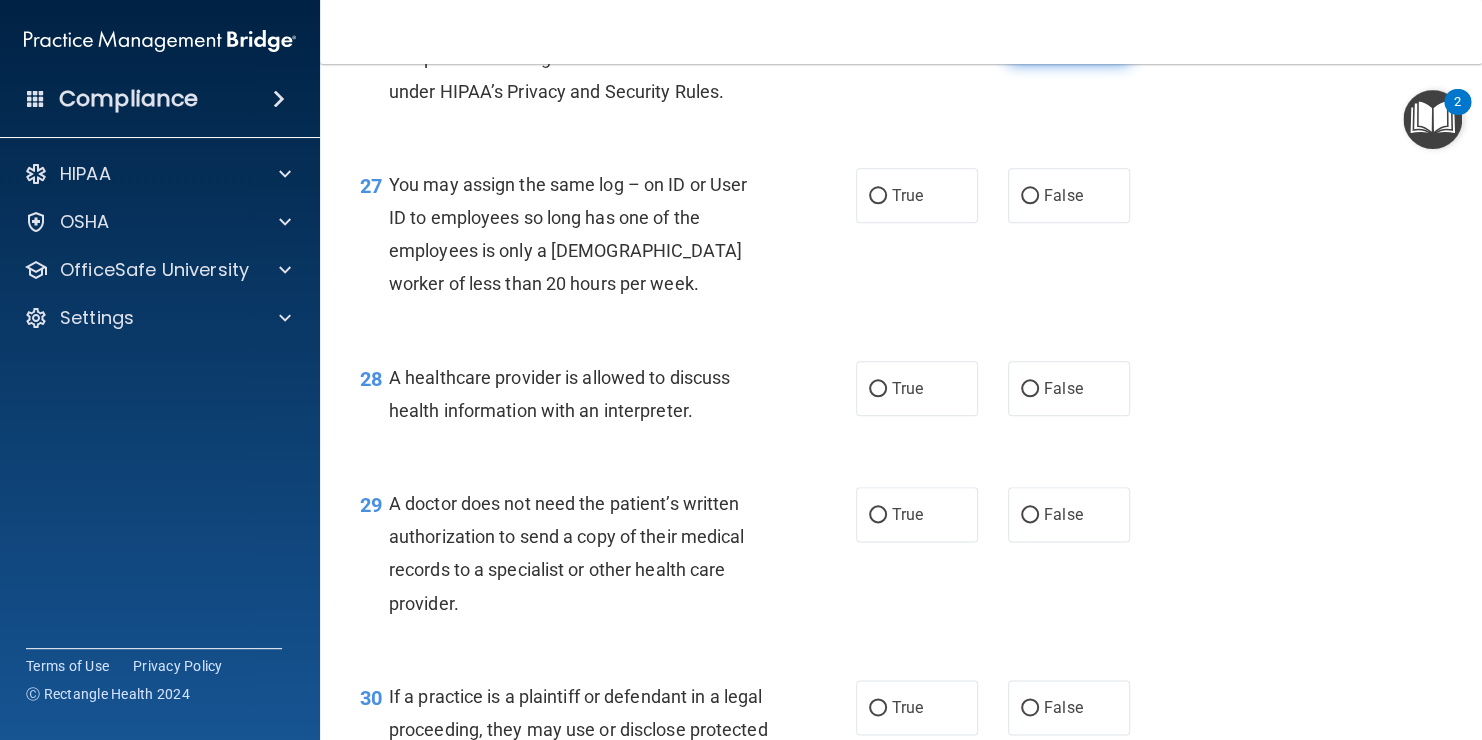 click on "False" at bounding box center [1030, 36] 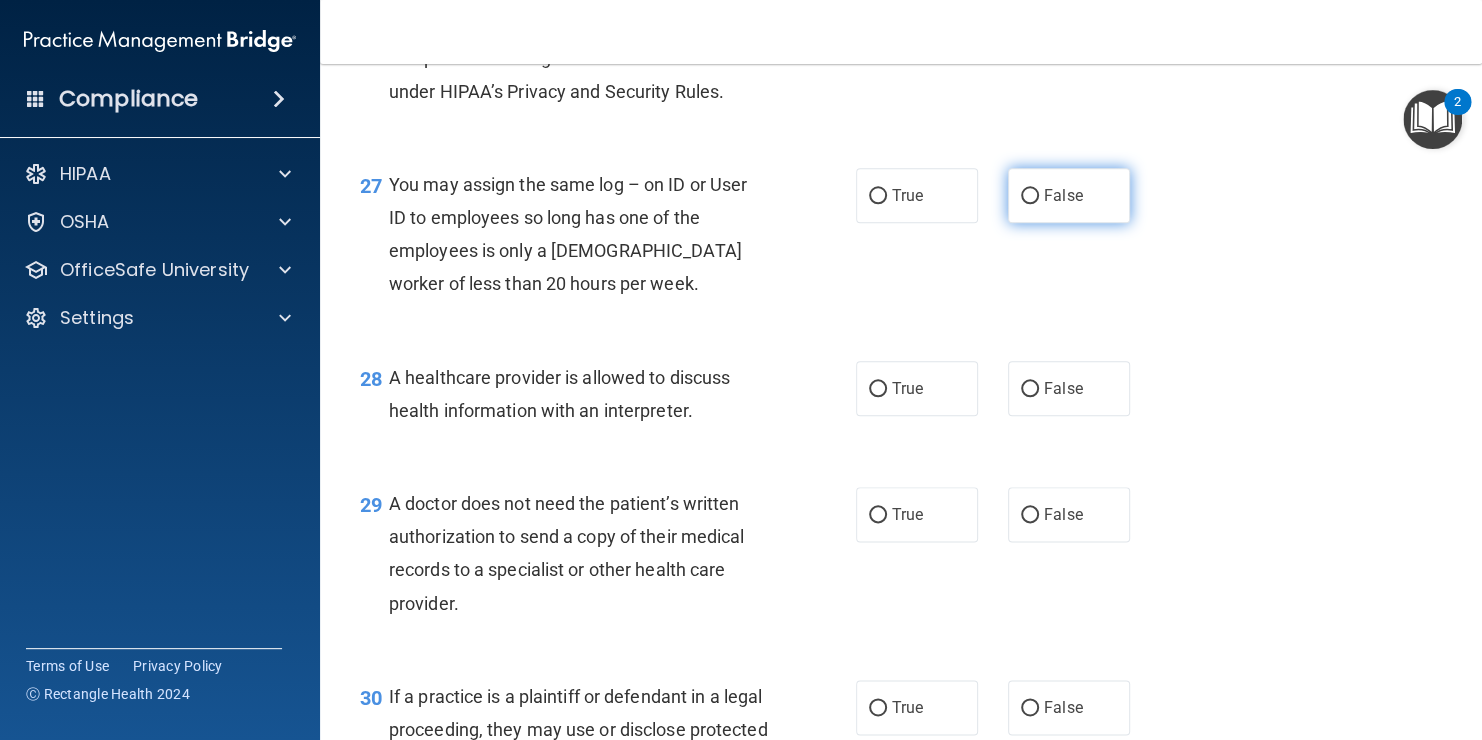 click on "False" at bounding box center [1063, 195] 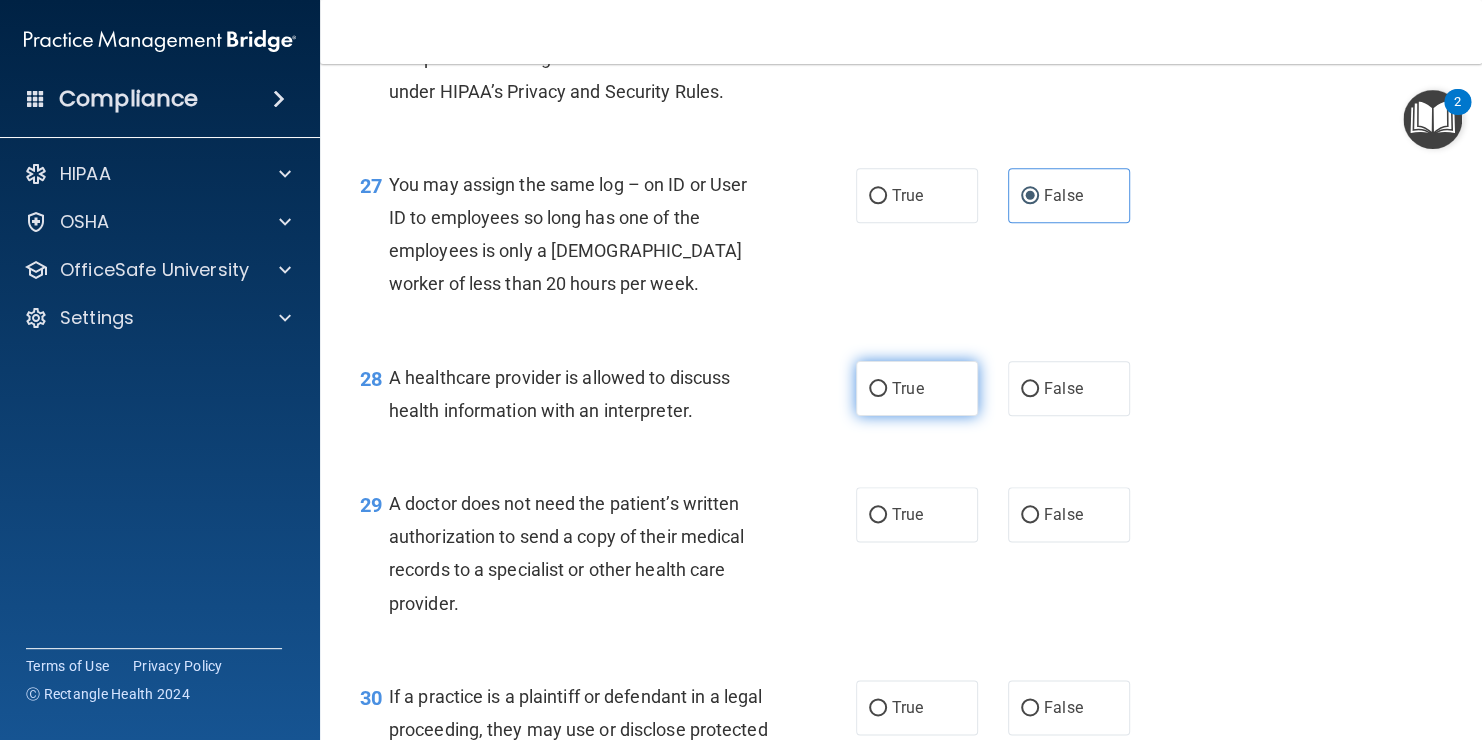 click on "True" at bounding box center (907, 388) 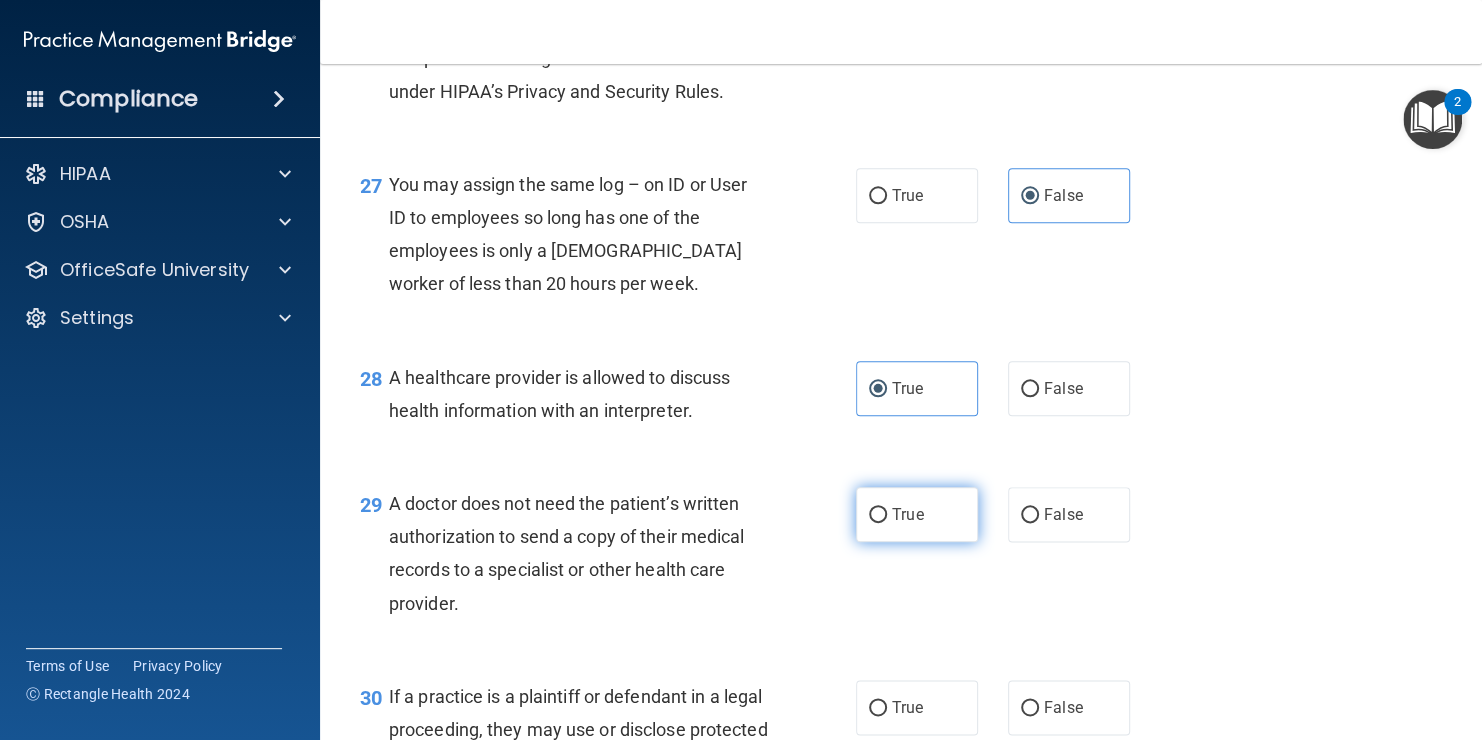 click on "True" at bounding box center (917, 514) 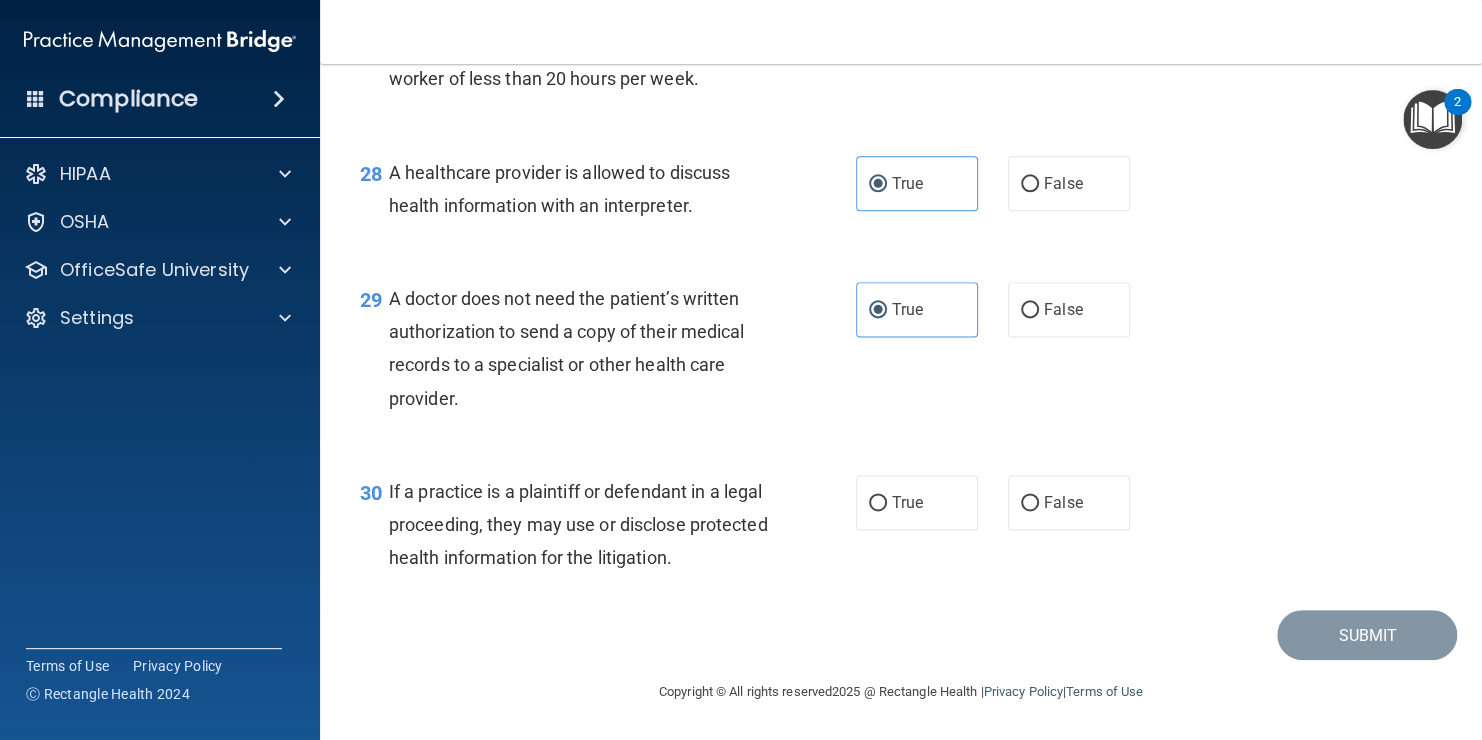 scroll, scrollTop: 4912, scrollLeft: 0, axis: vertical 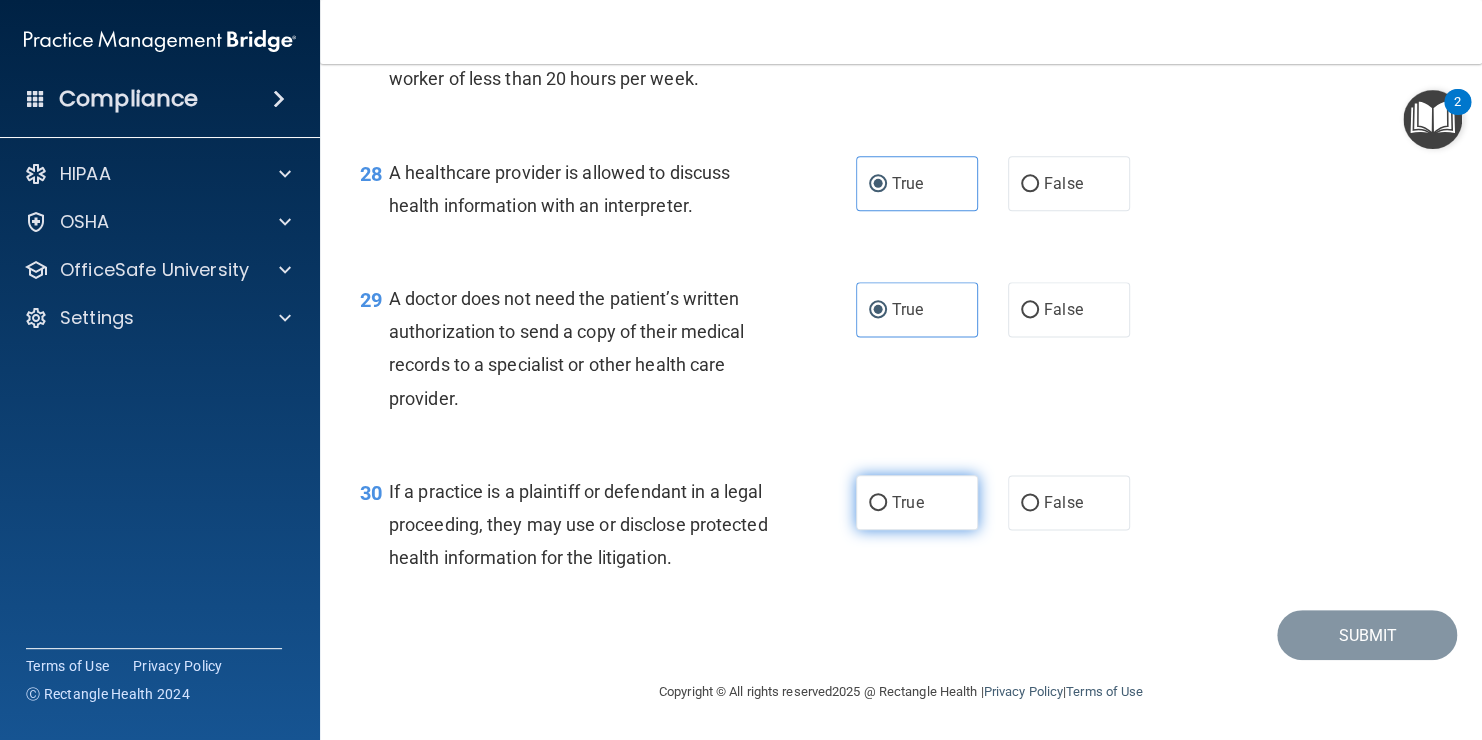 click on "True" at bounding box center (917, 502) 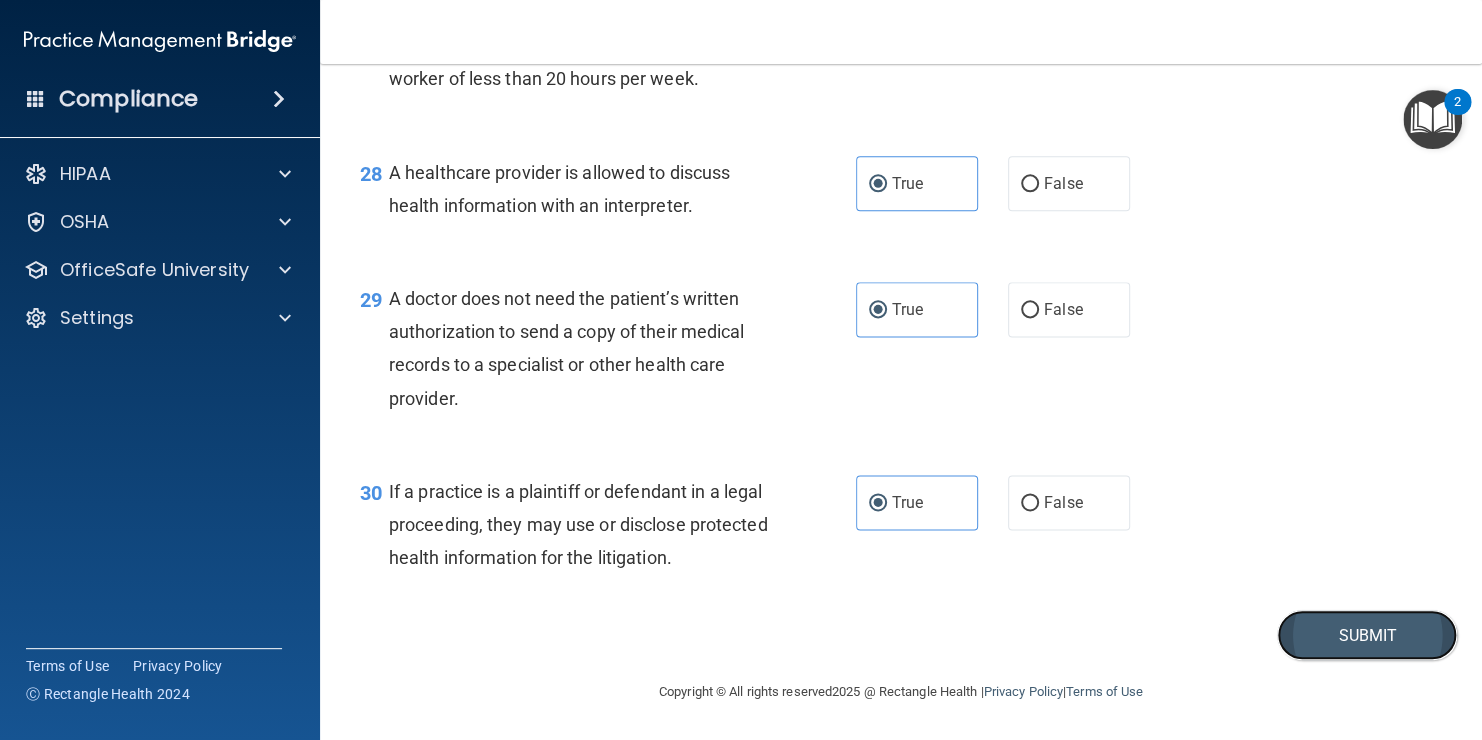 click on "Submit" at bounding box center [1367, 635] 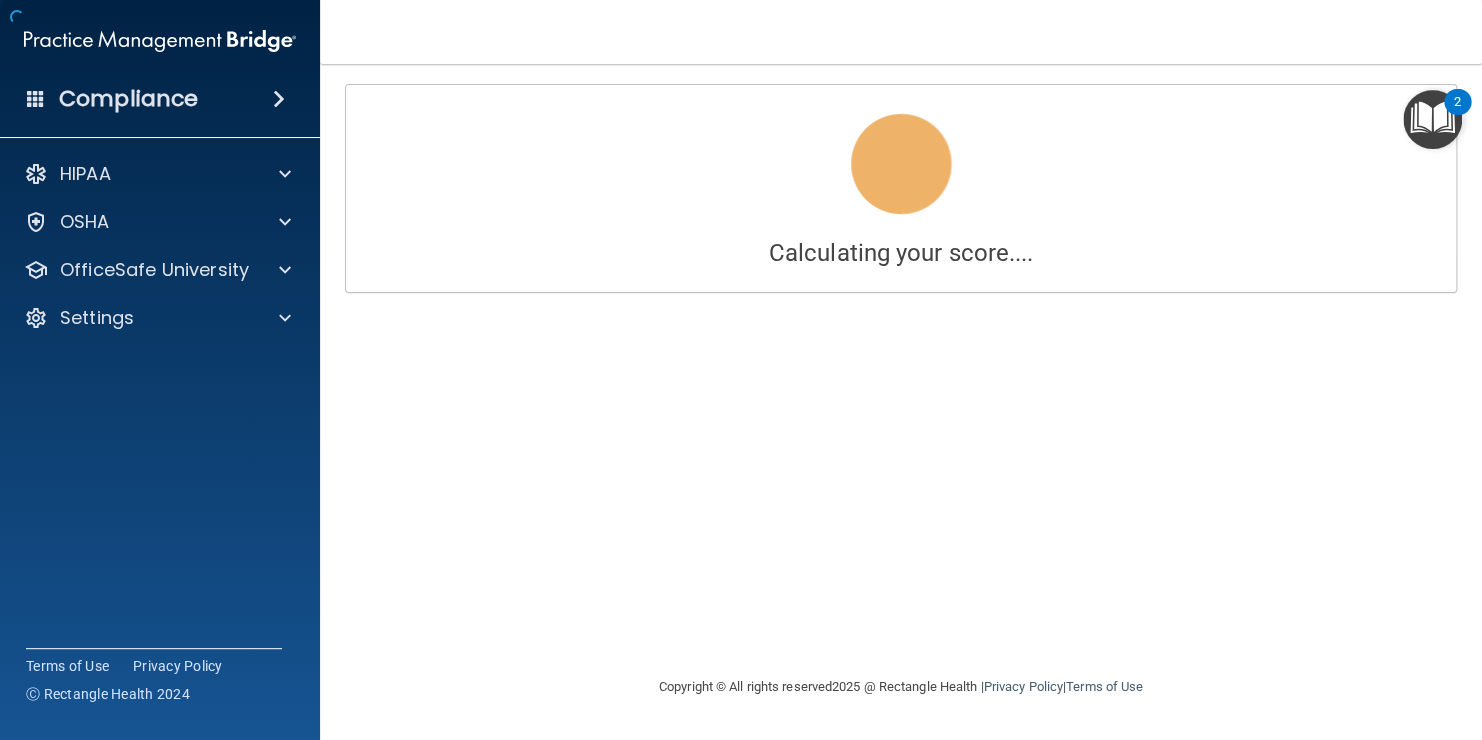scroll, scrollTop: 0, scrollLeft: 0, axis: both 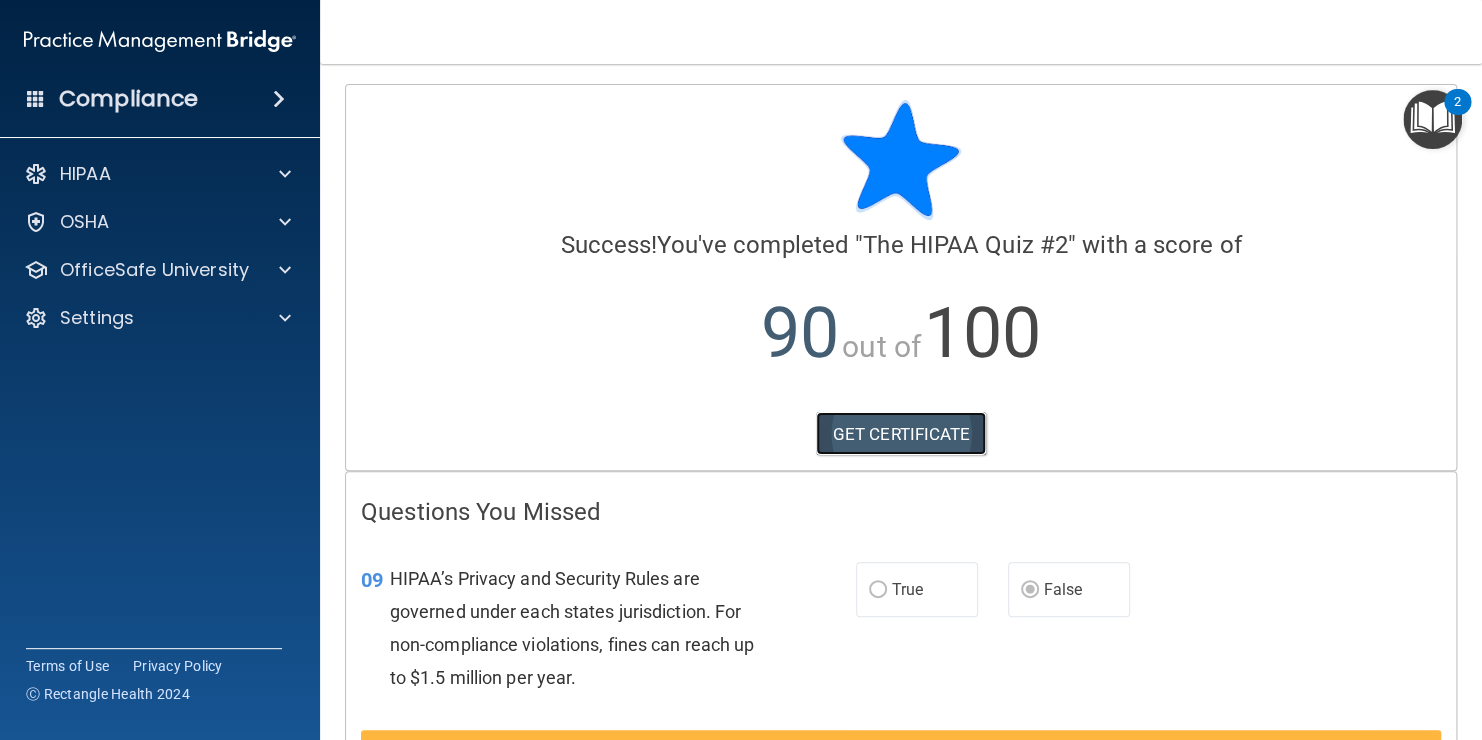 click on "GET CERTIFICATE" at bounding box center (901, 434) 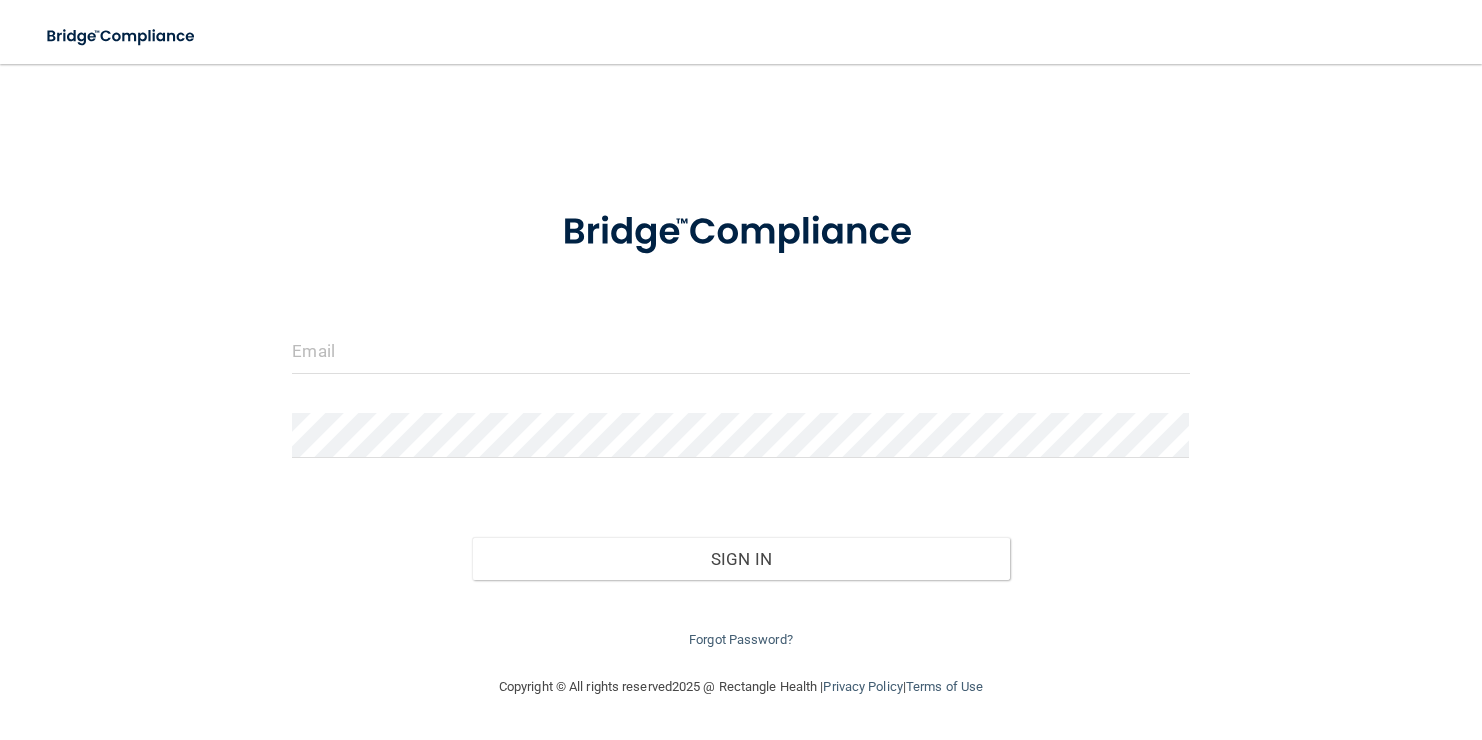 scroll, scrollTop: 0, scrollLeft: 0, axis: both 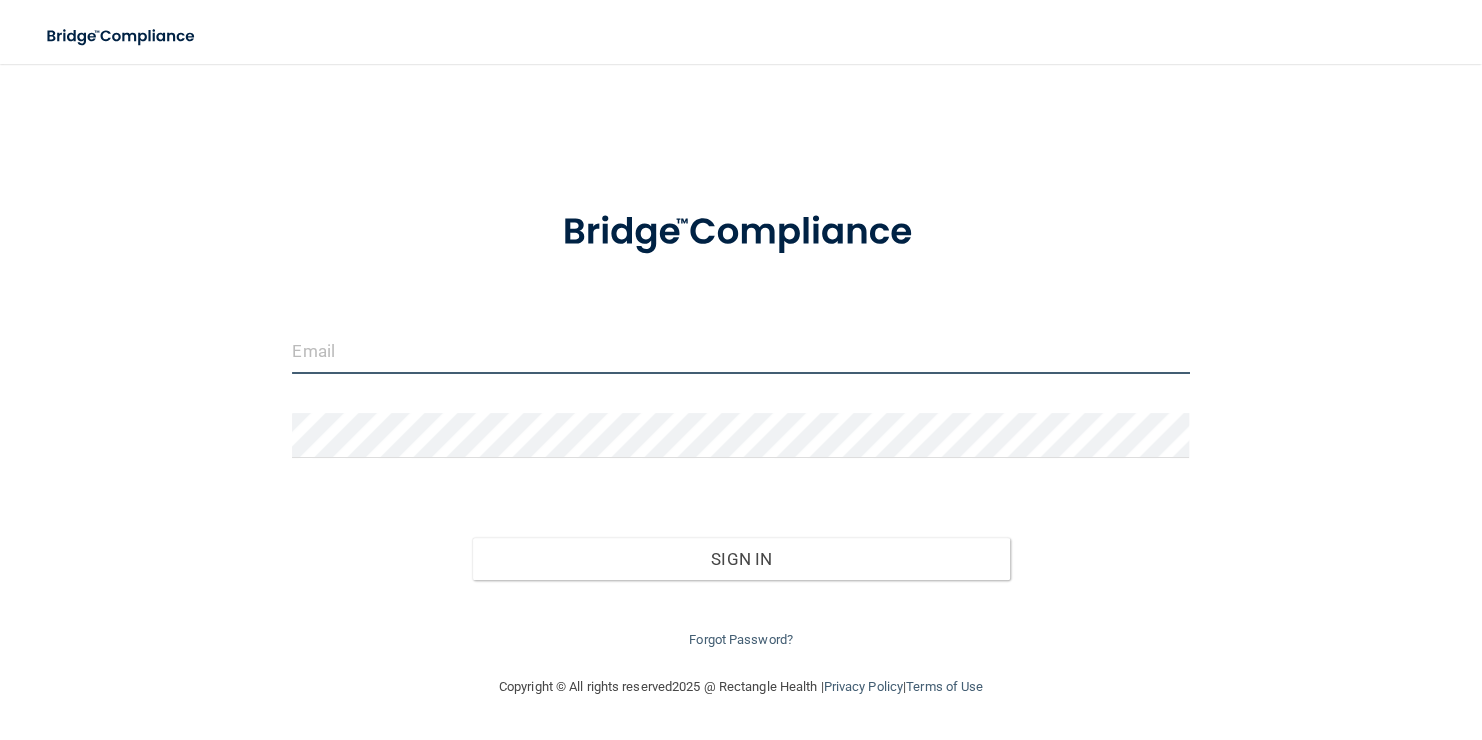 type on "[PERSON_NAME][EMAIL_ADDRESS][DOMAIN_NAME]" 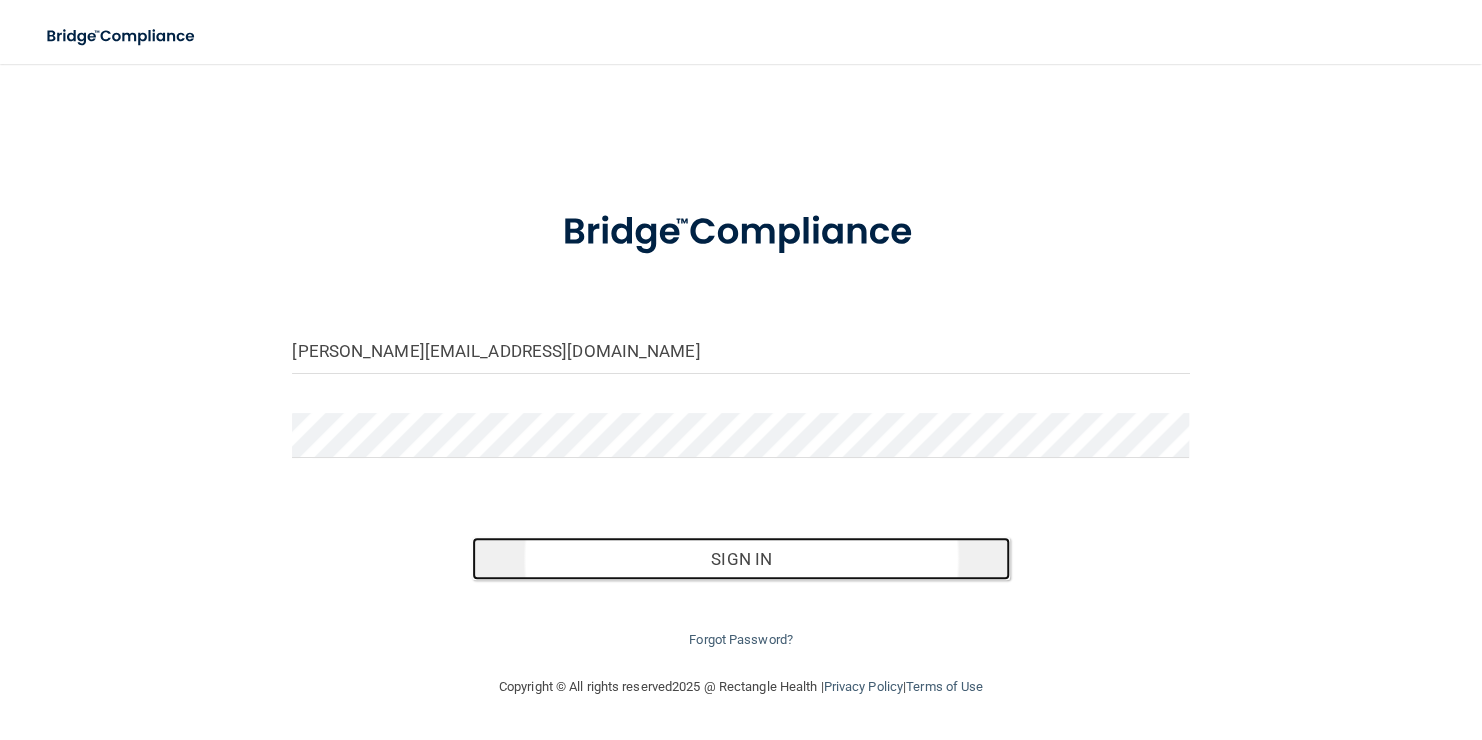 click on "Sign In" at bounding box center [741, 559] 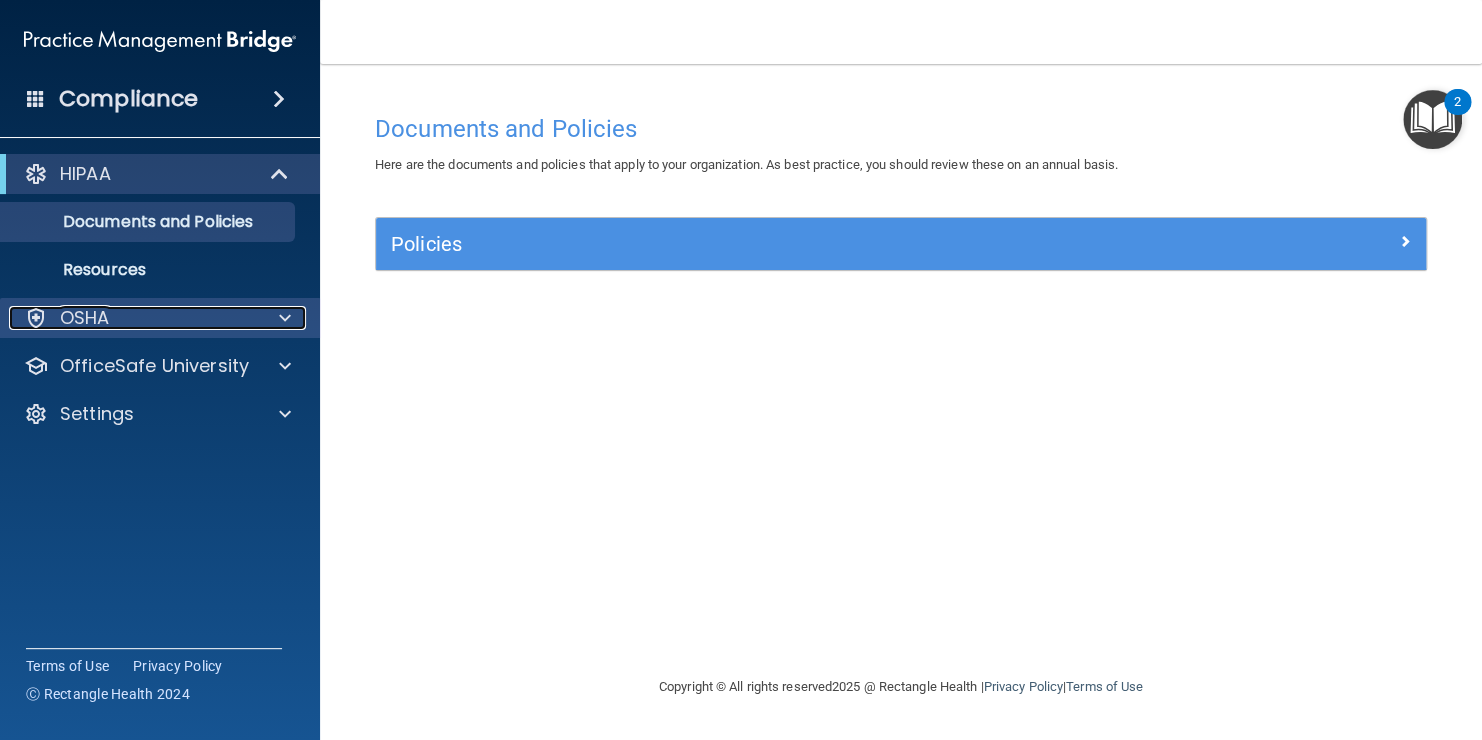click on "OSHA" at bounding box center [133, 318] 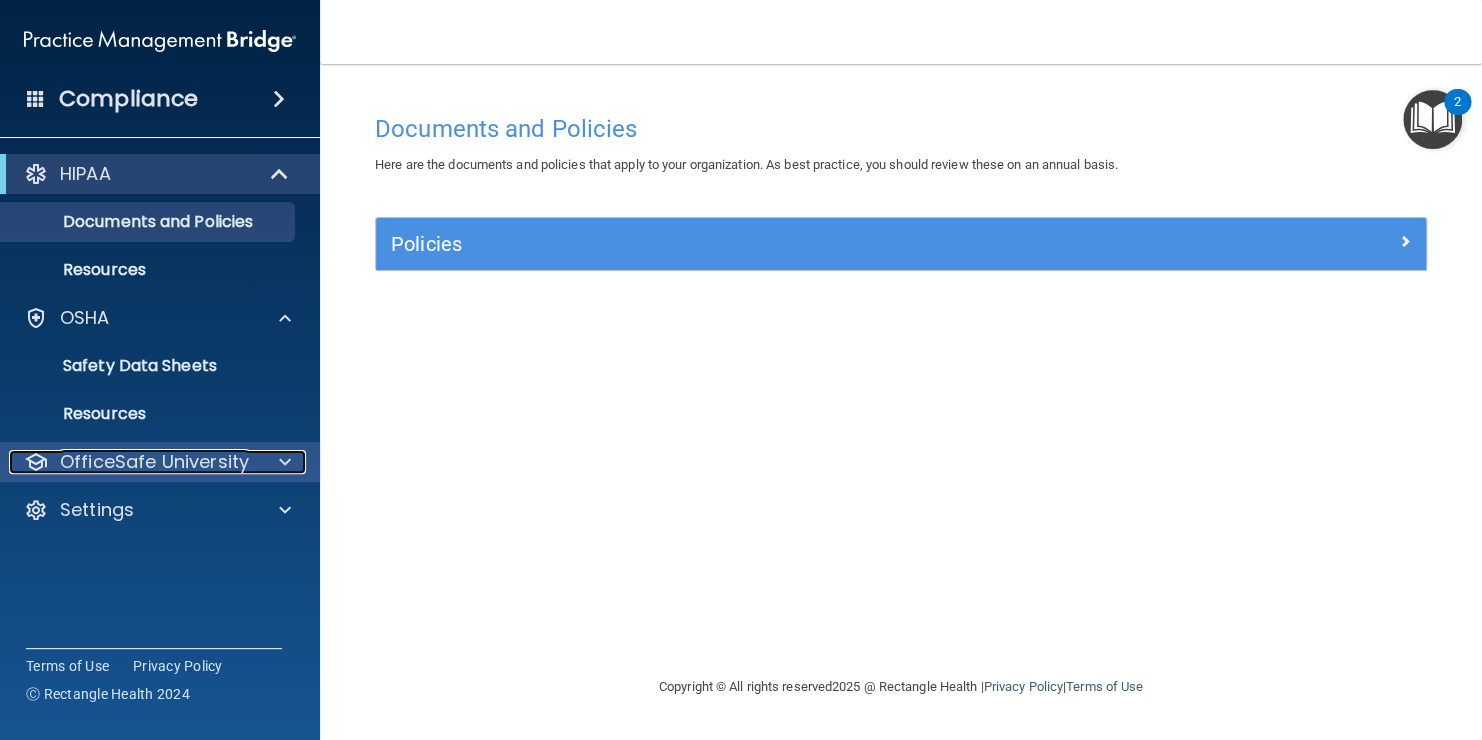 click on "OfficeSafe University" at bounding box center (154, 462) 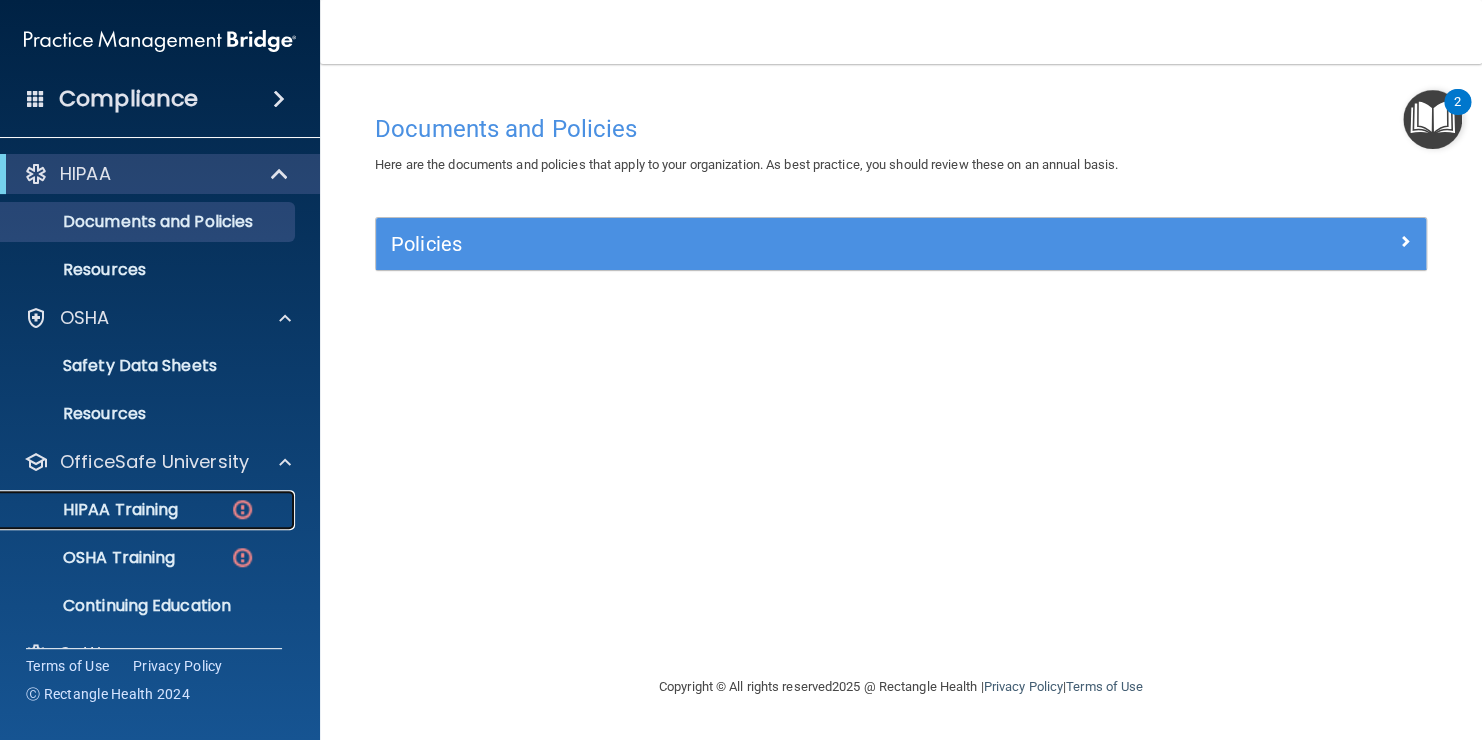 click on "HIPAA Training" at bounding box center (137, 510) 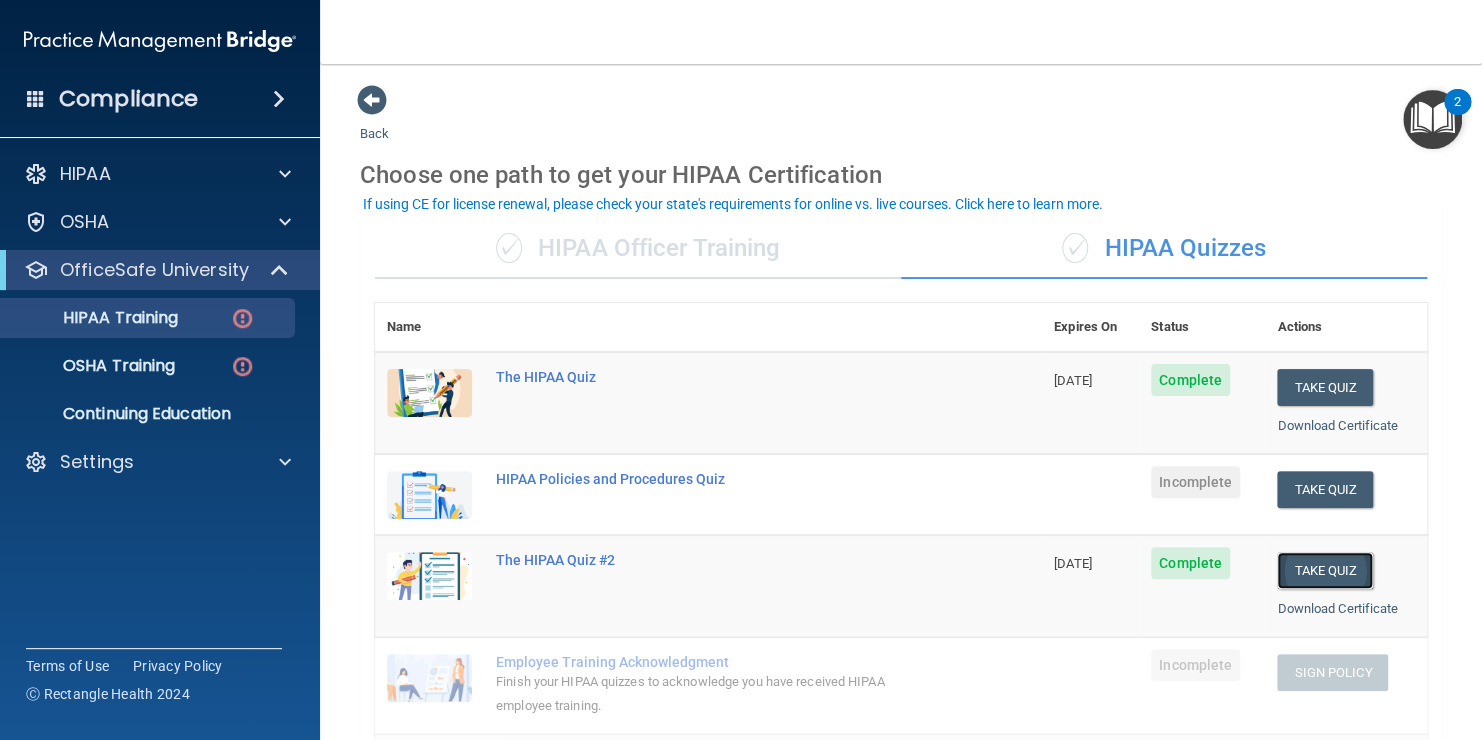 click on "Take Quiz" at bounding box center (1325, 570) 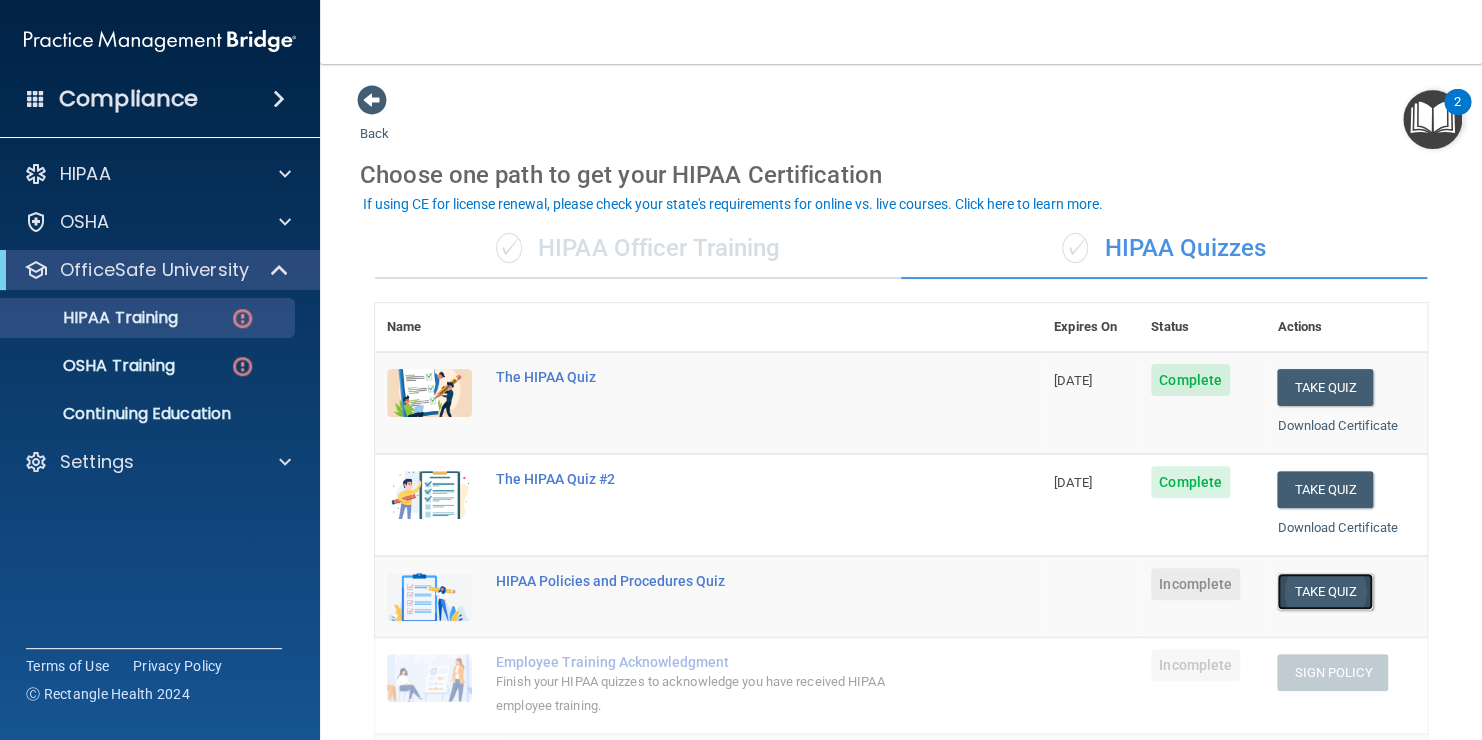 click on "Take Quiz" at bounding box center [1325, 591] 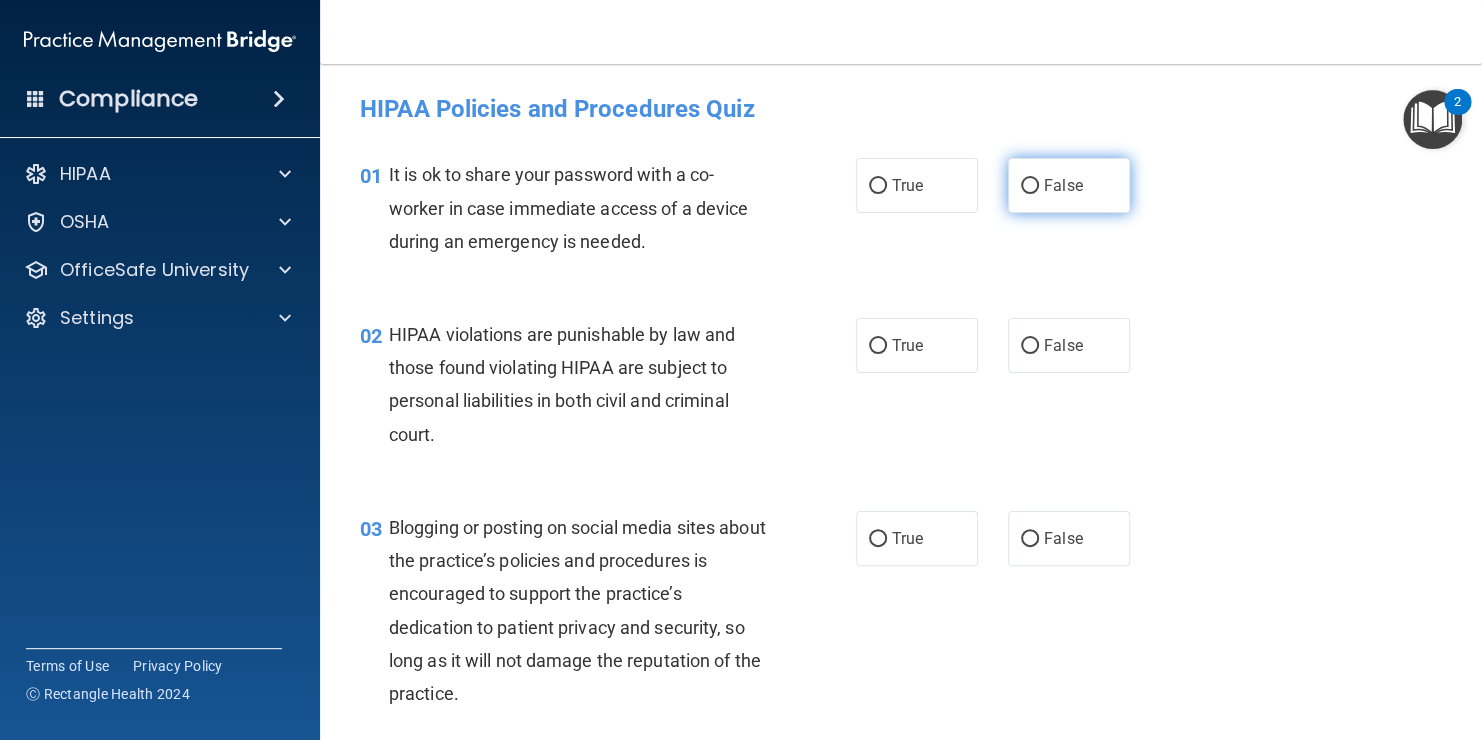 click on "False" at bounding box center [1069, 185] 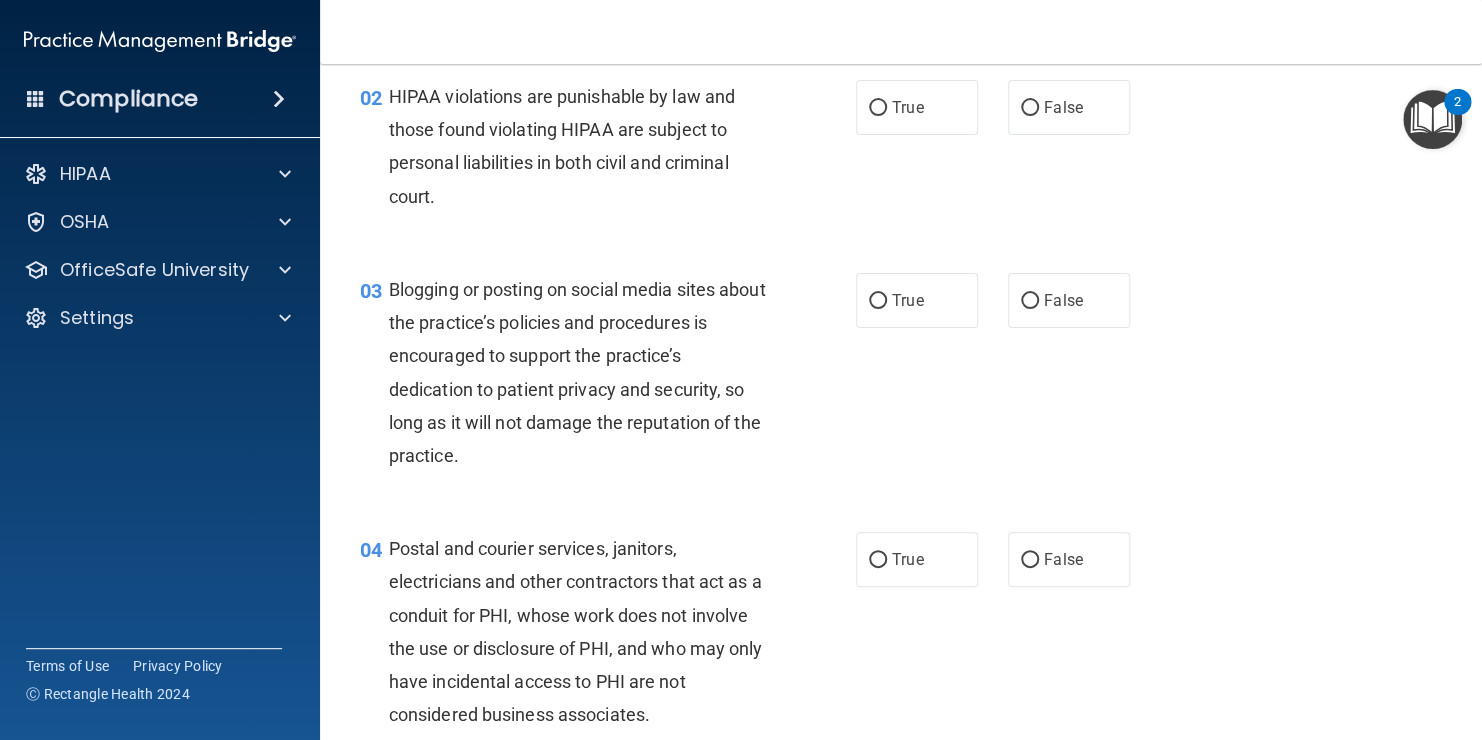 scroll, scrollTop: 240, scrollLeft: 0, axis: vertical 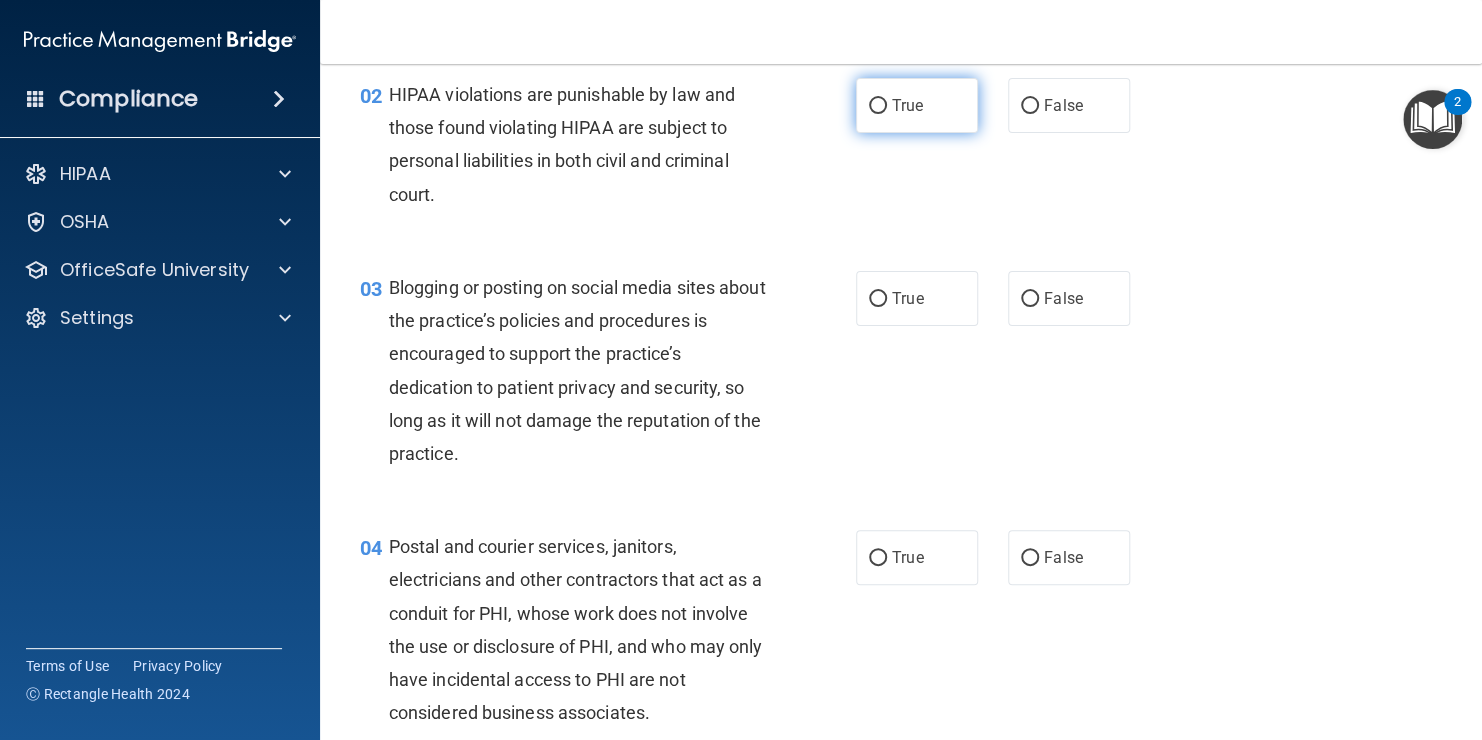 click on "True" at bounding box center [917, 105] 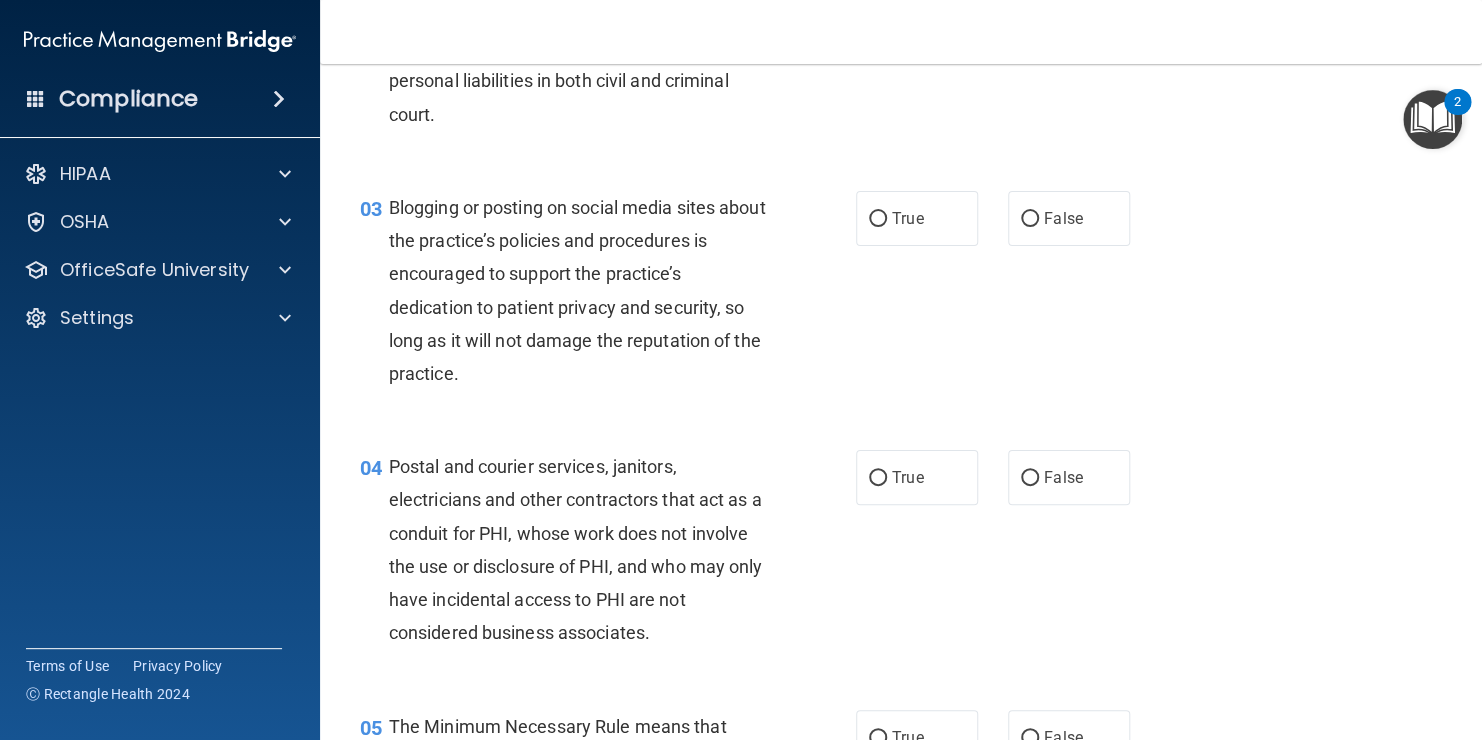 scroll, scrollTop: 360, scrollLeft: 0, axis: vertical 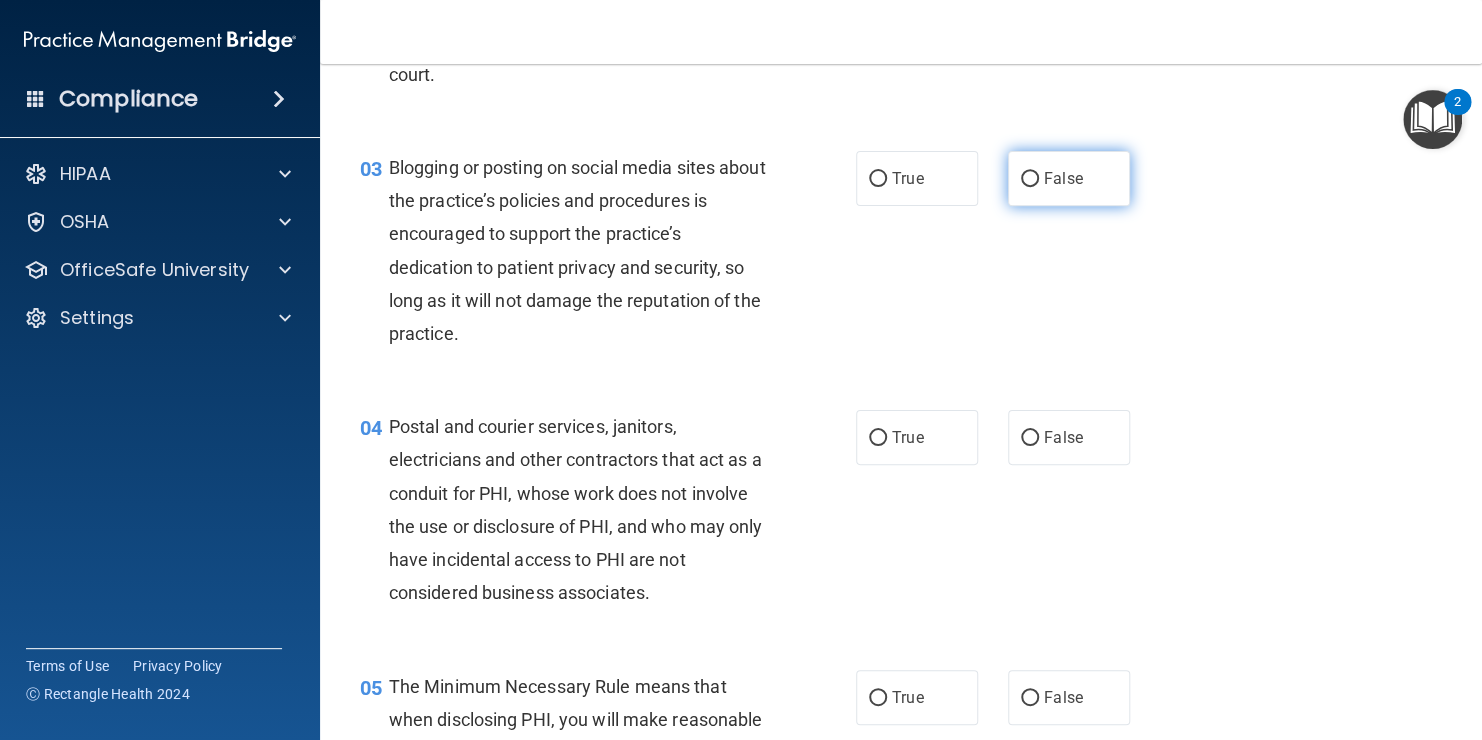 click on "False" at bounding box center (1069, 178) 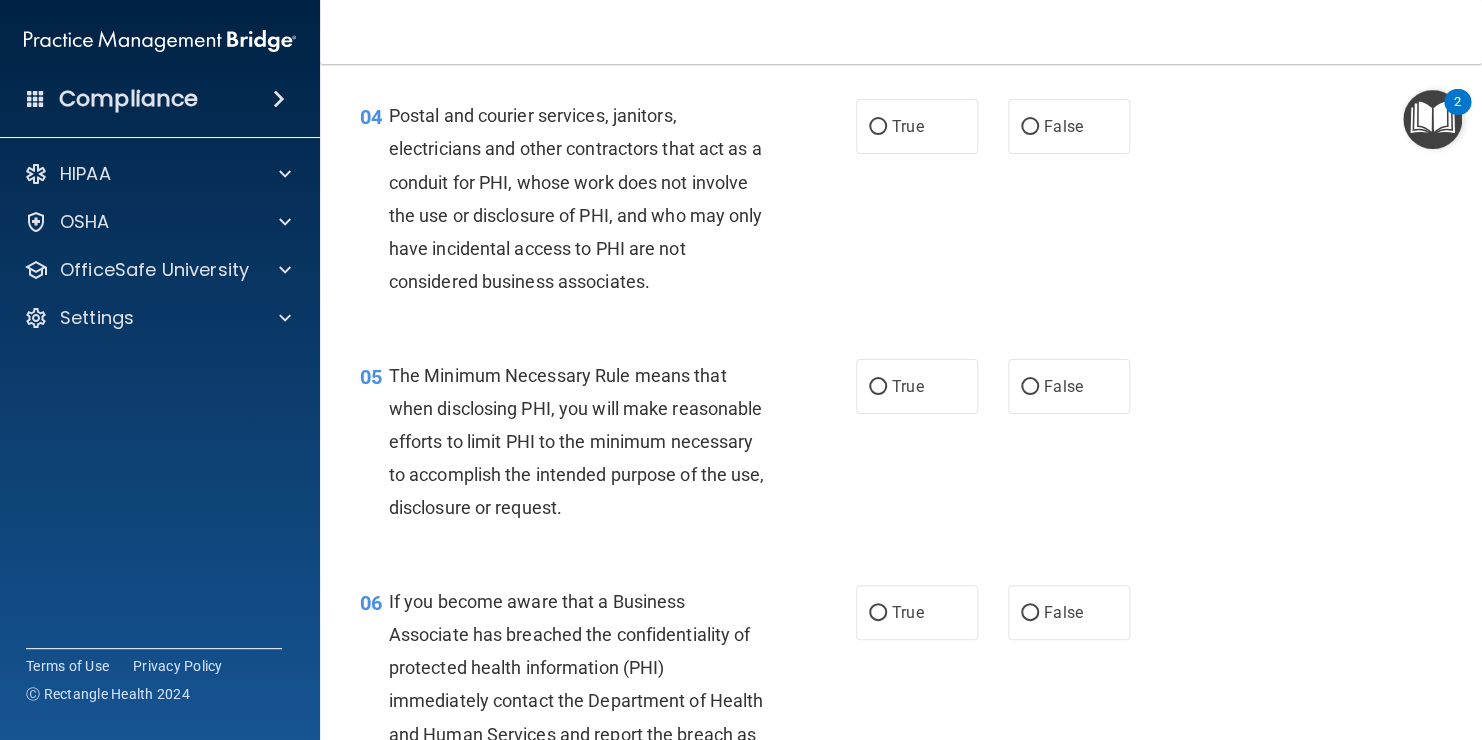scroll, scrollTop: 680, scrollLeft: 0, axis: vertical 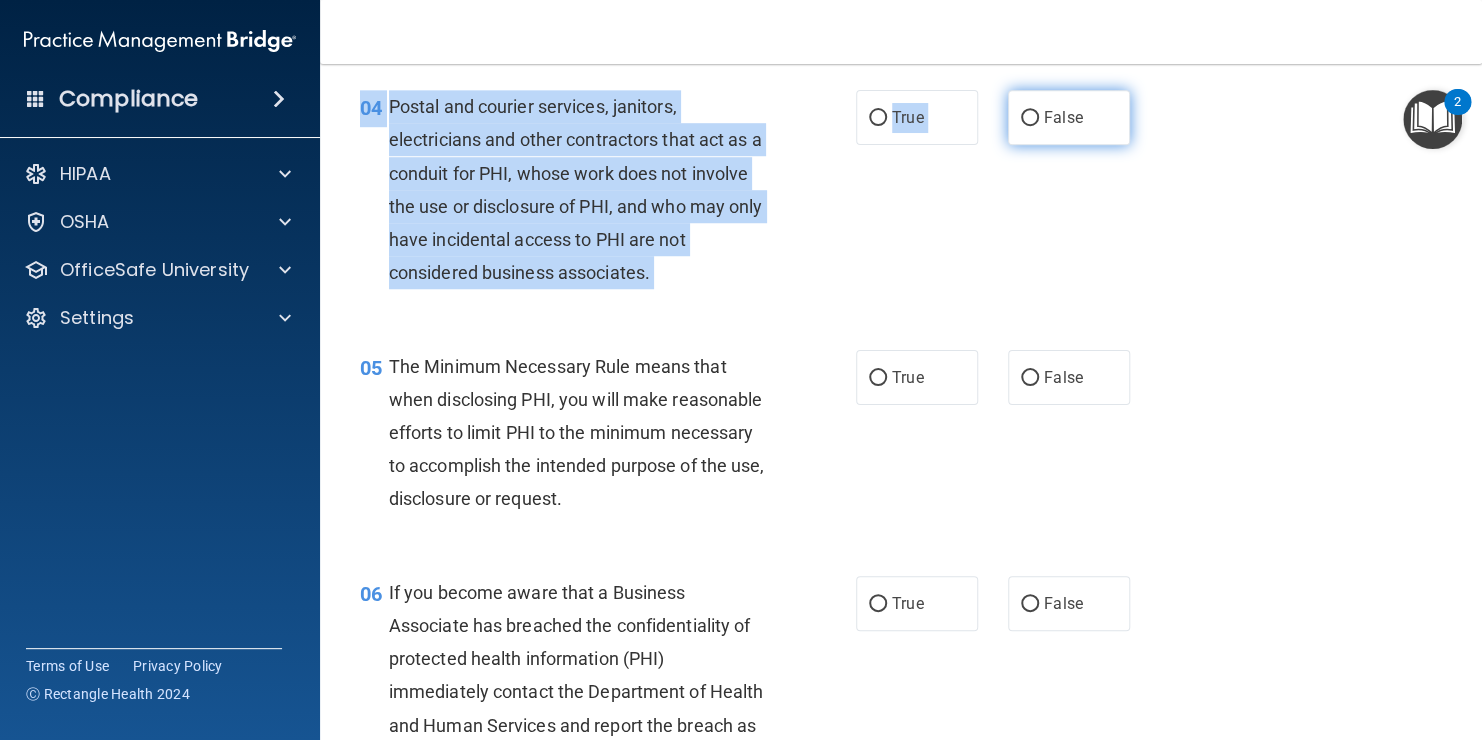 drag, startPoint x: 981, startPoint y: 158, endPoint x: 1016, endPoint y: 120, distance: 51.662365 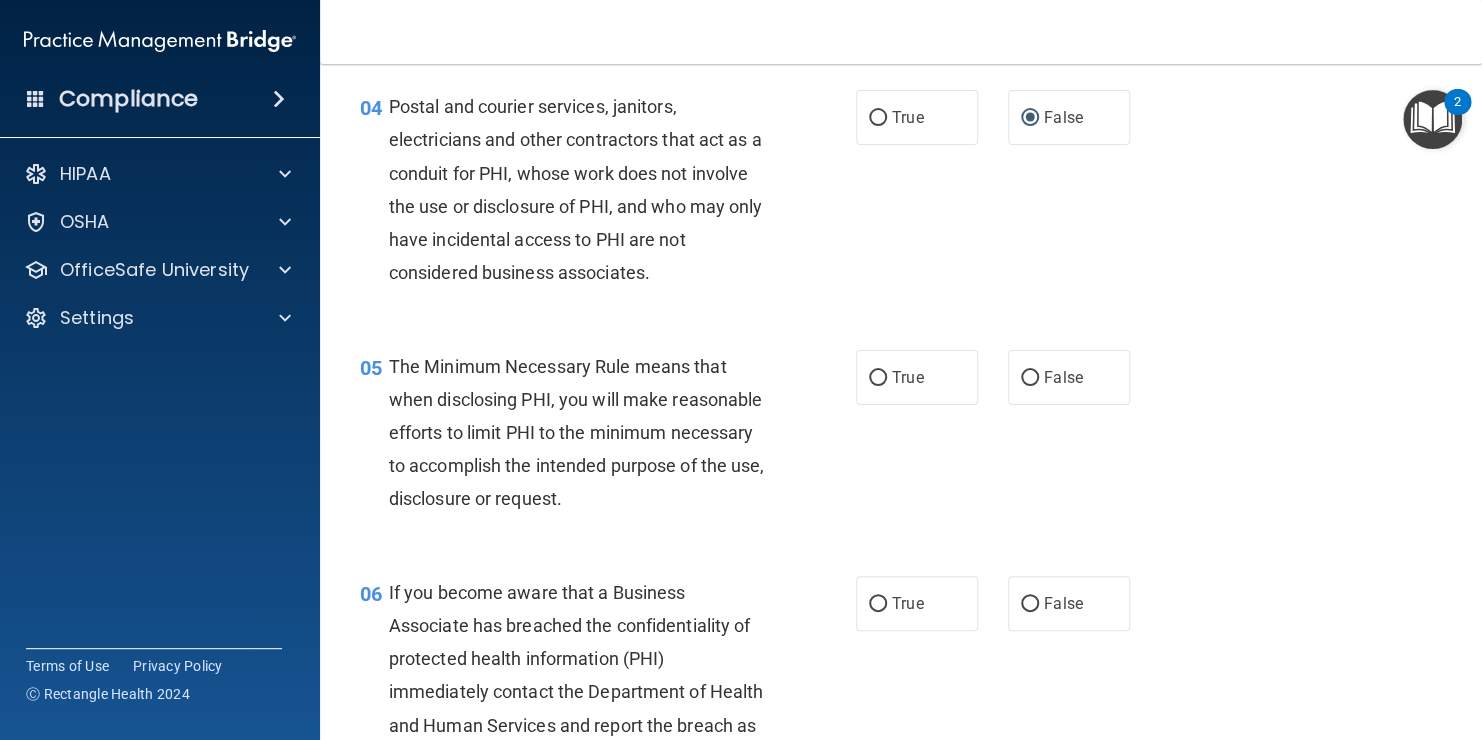 click on "05       The Minimum Necessary Rule means that when disclosing PHI, you will make reasonable efforts to limit PHI to the minimum necessary to accomplish the intended purpose of the use, disclosure or request.                  True           False" at bounding box center [901, 438] 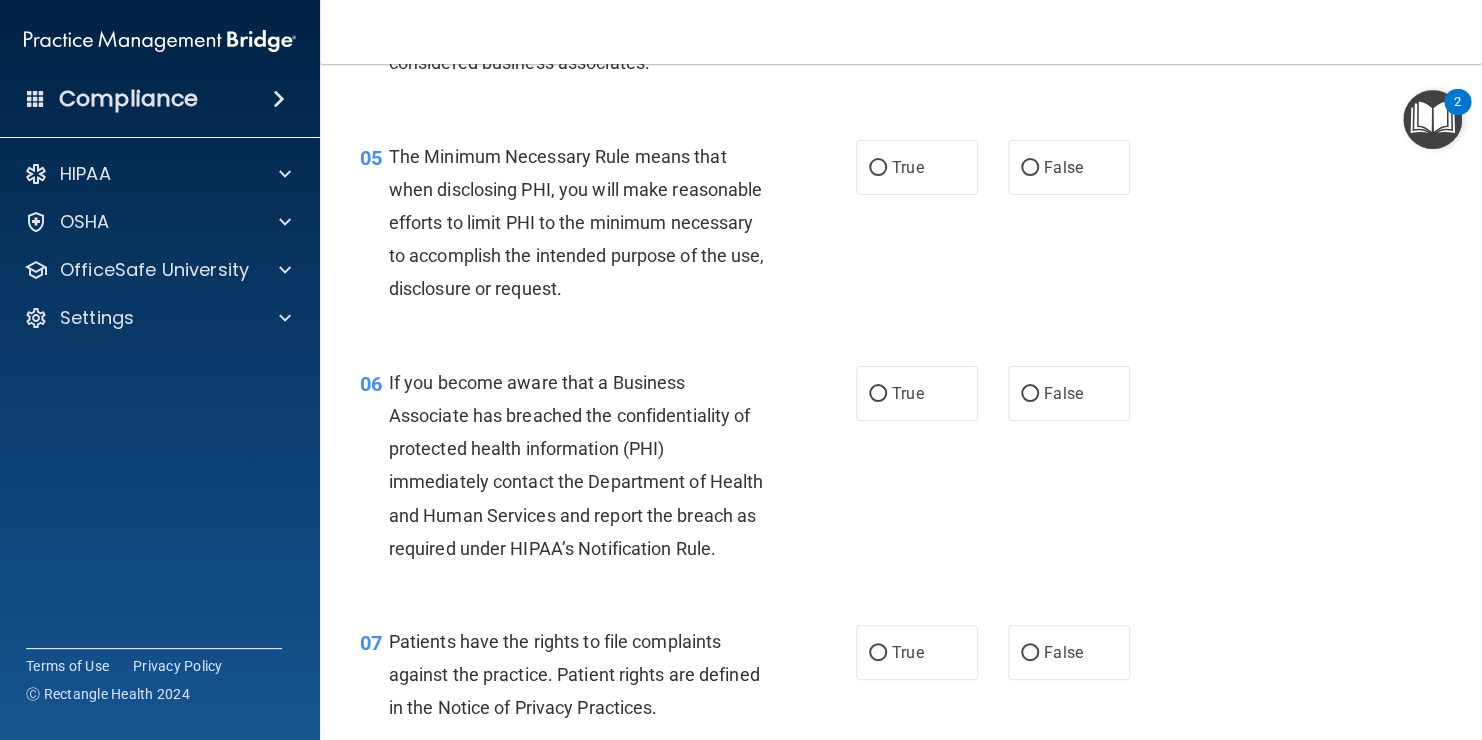 scroll, scrollTop: 920, scrollLeft: 0, axis: vertical 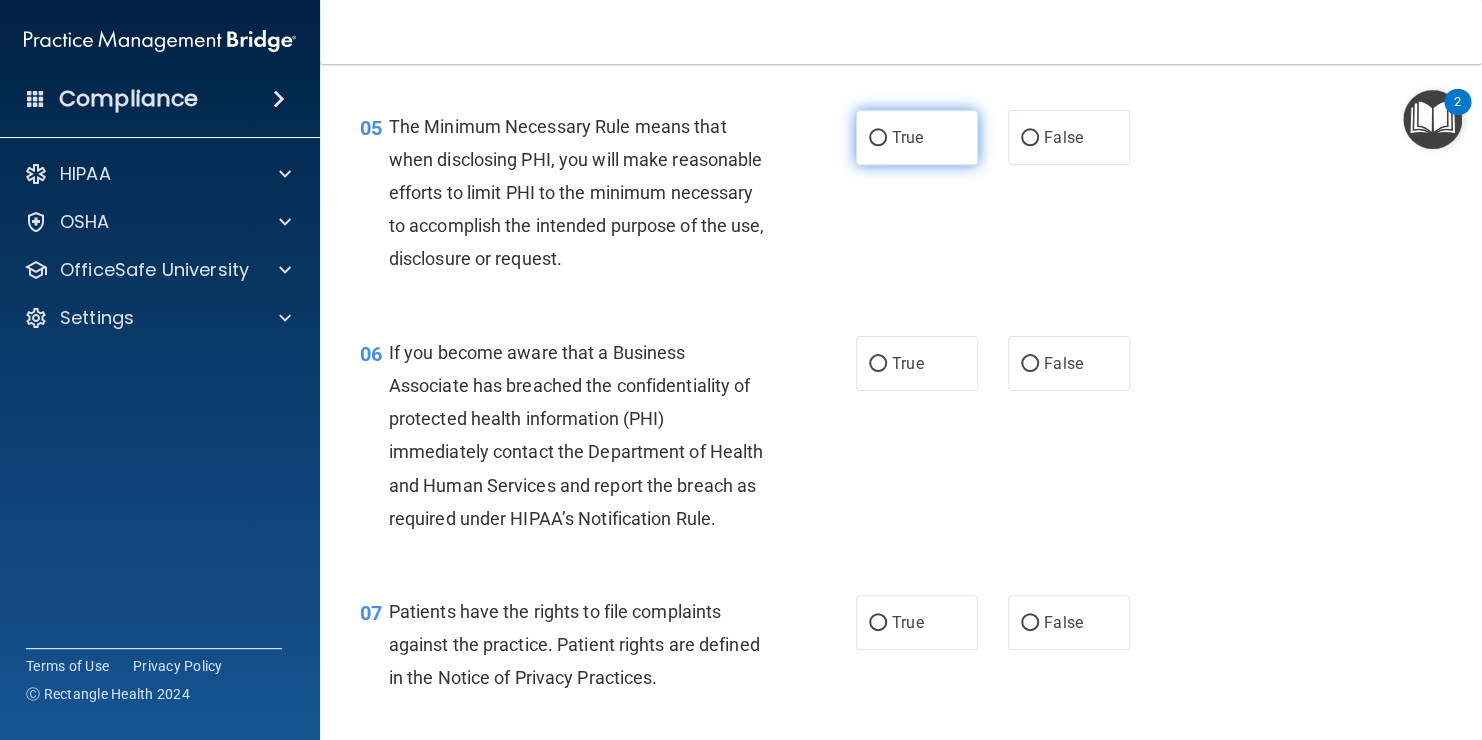 click on "True" at bounding box center [907, 137] 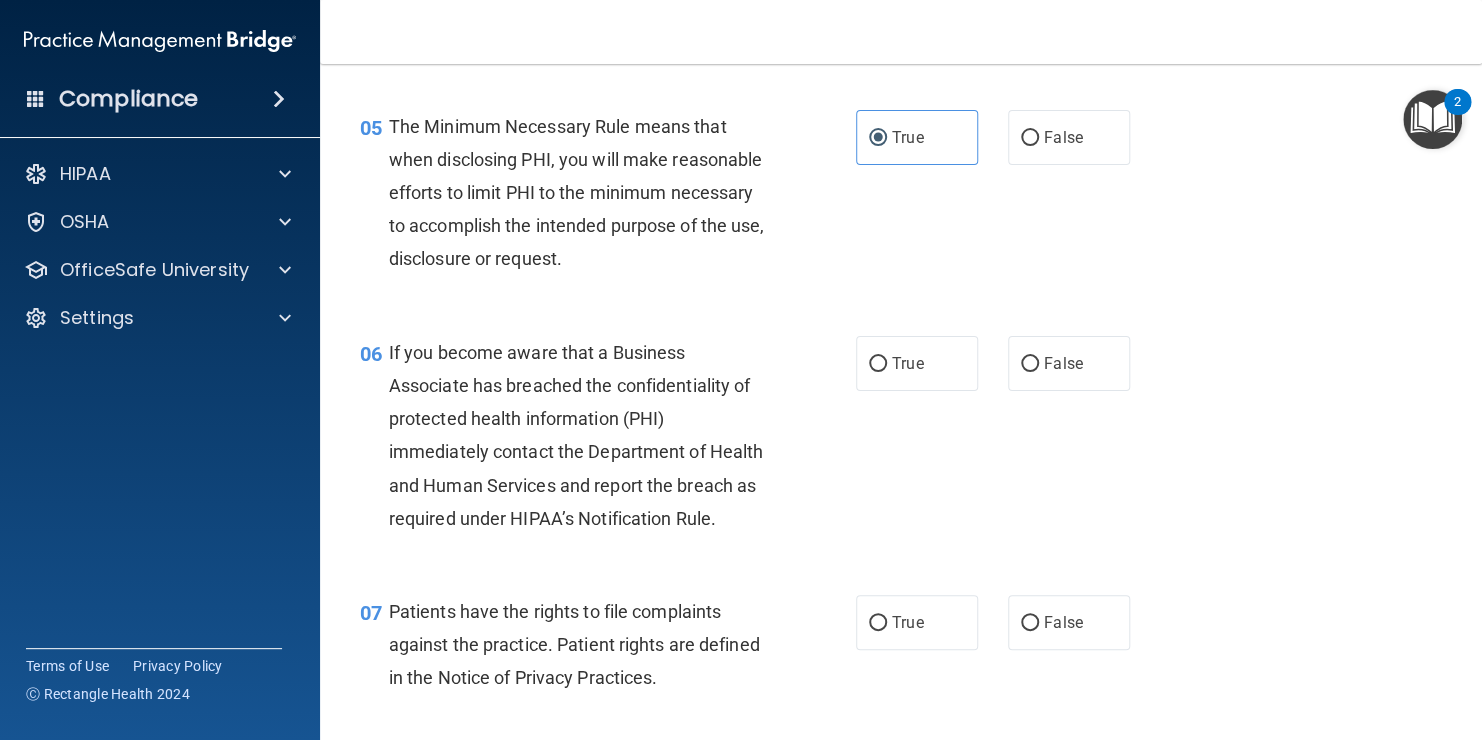 scroll, scrollTop: 960, scrollLeft: 0, axis: vertical 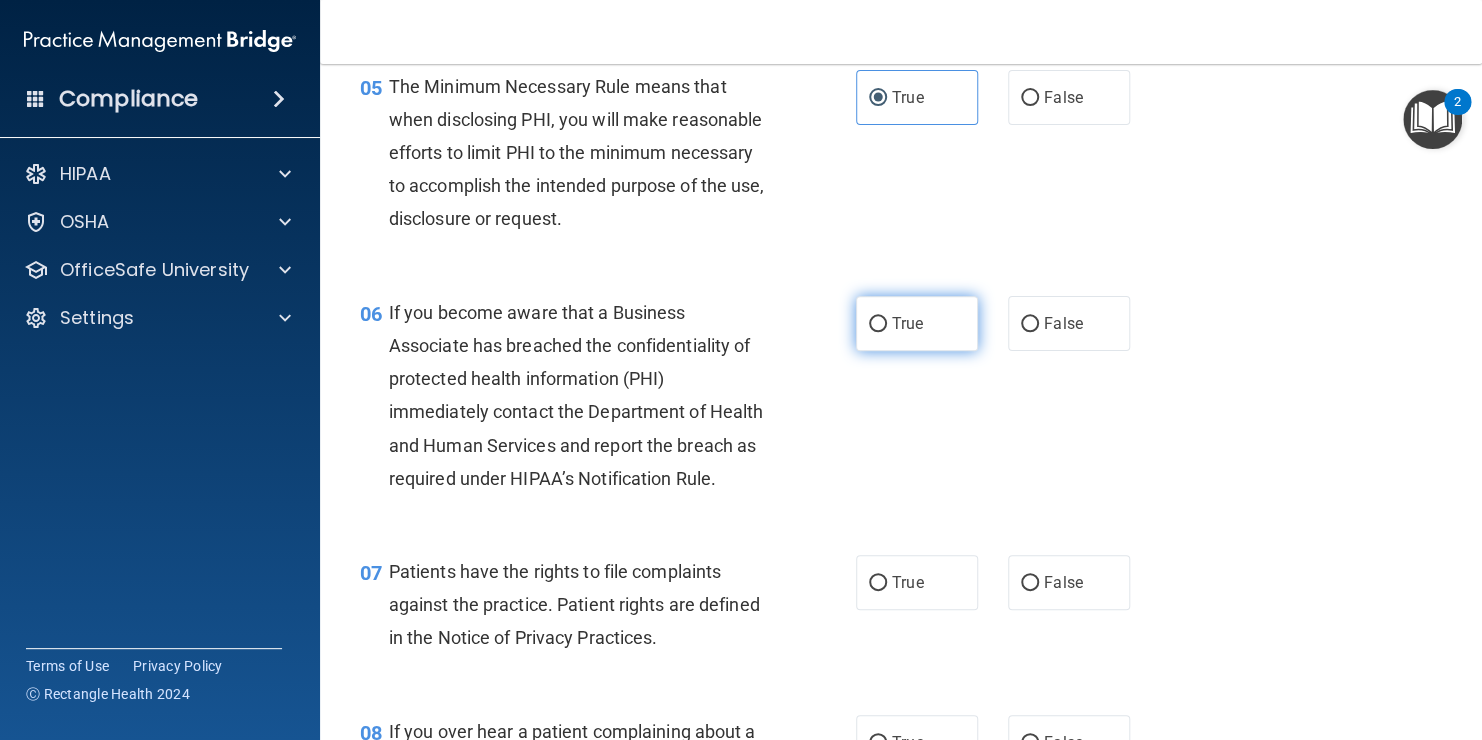 click on "True" at bounding box center (907, 323) 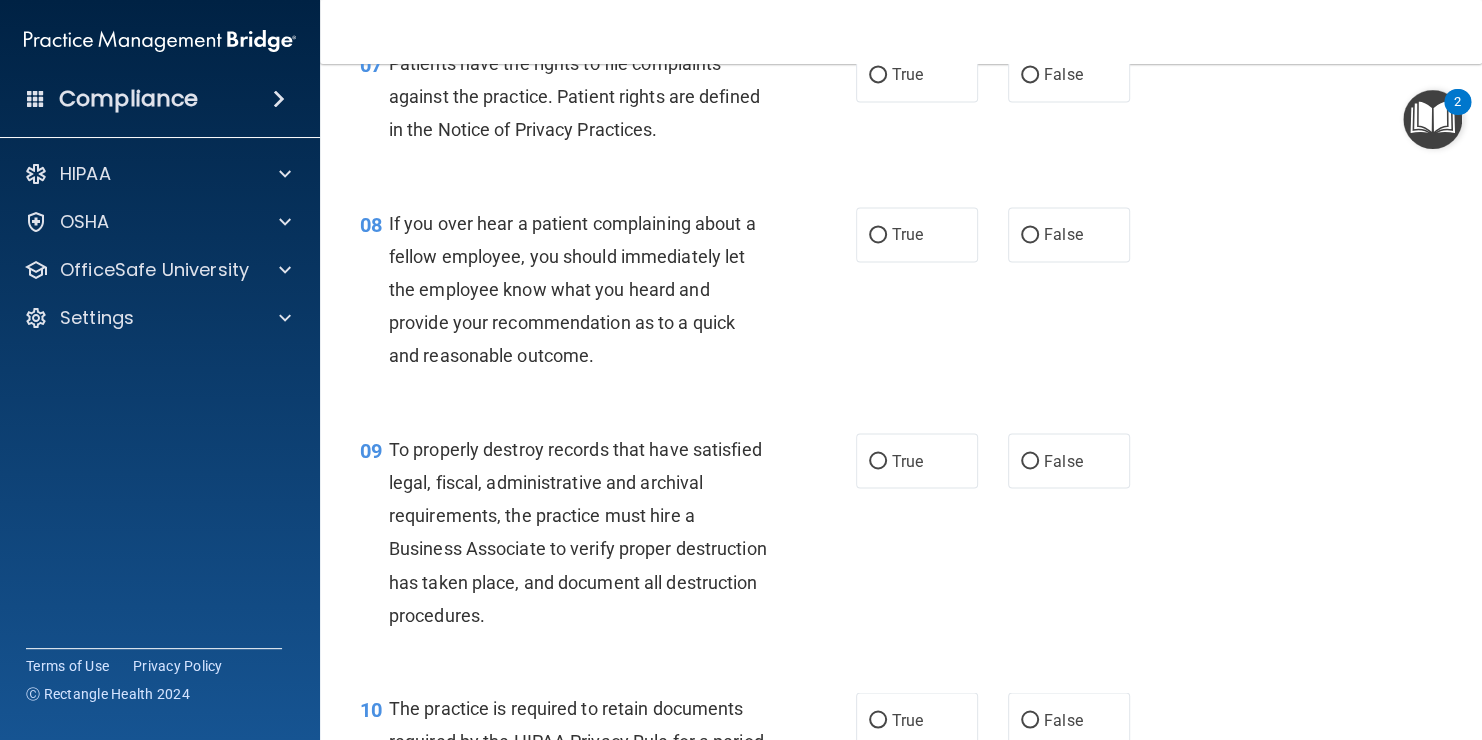 scroll, scrollTop: 1480, scrollLeft: 0, axis: vertical 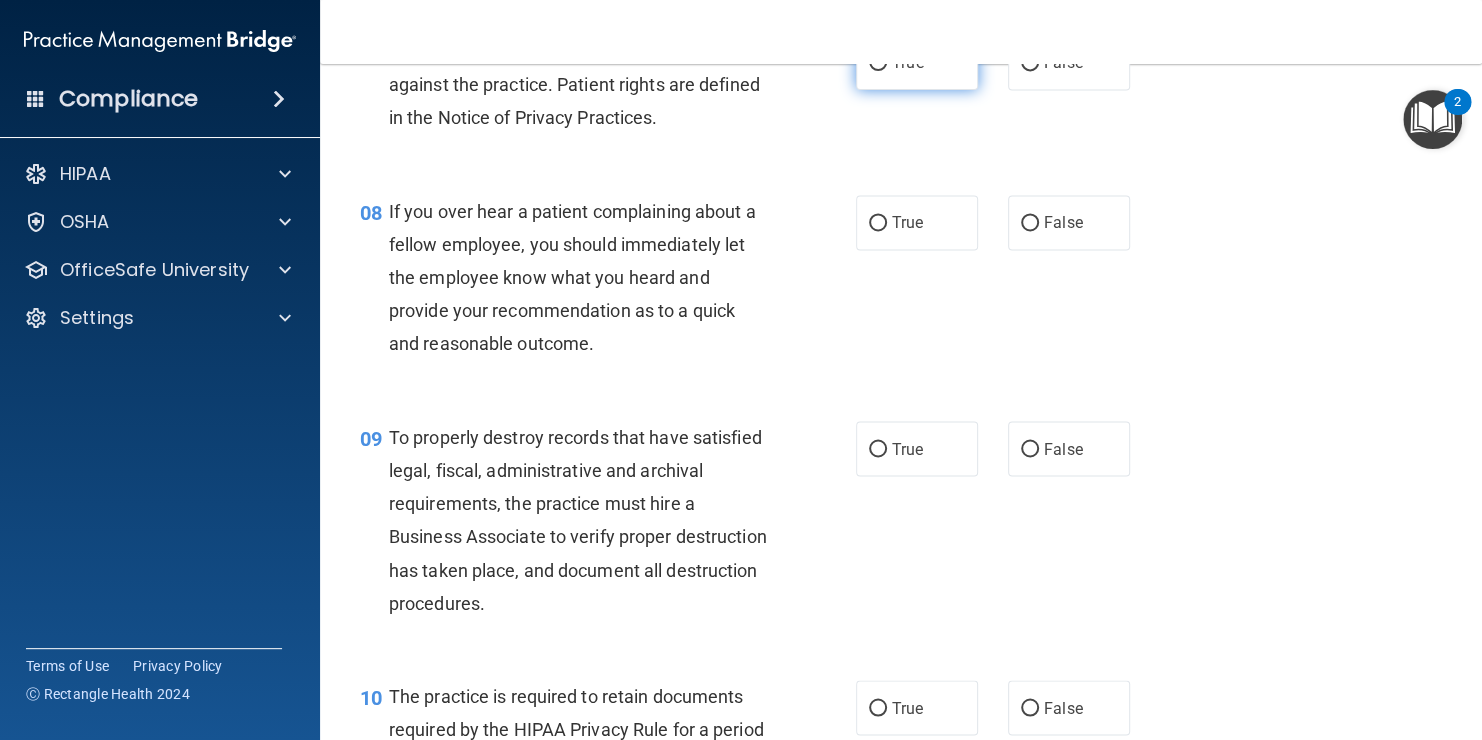 click on "True" at bounding box center (907, 62) 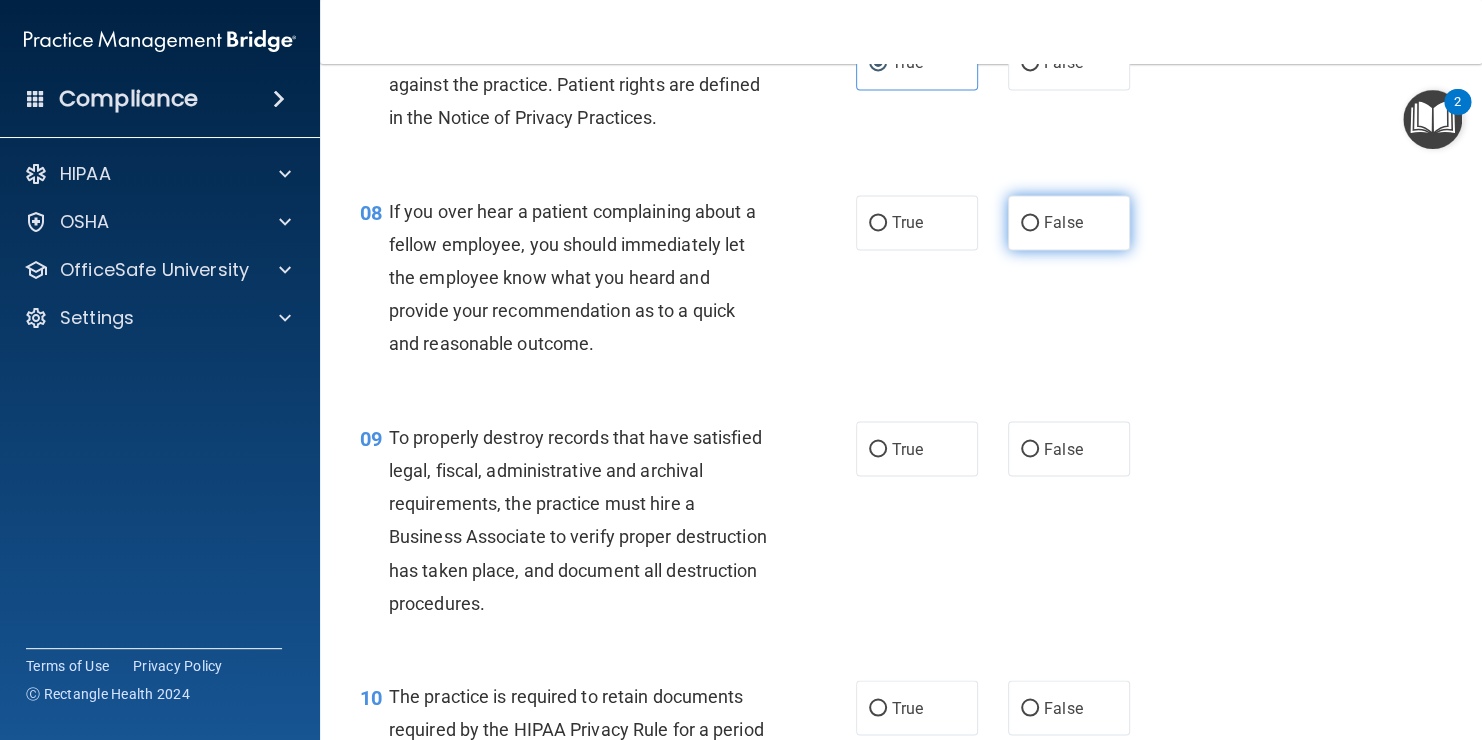 click on "False" at bounding box center [1030, 223] 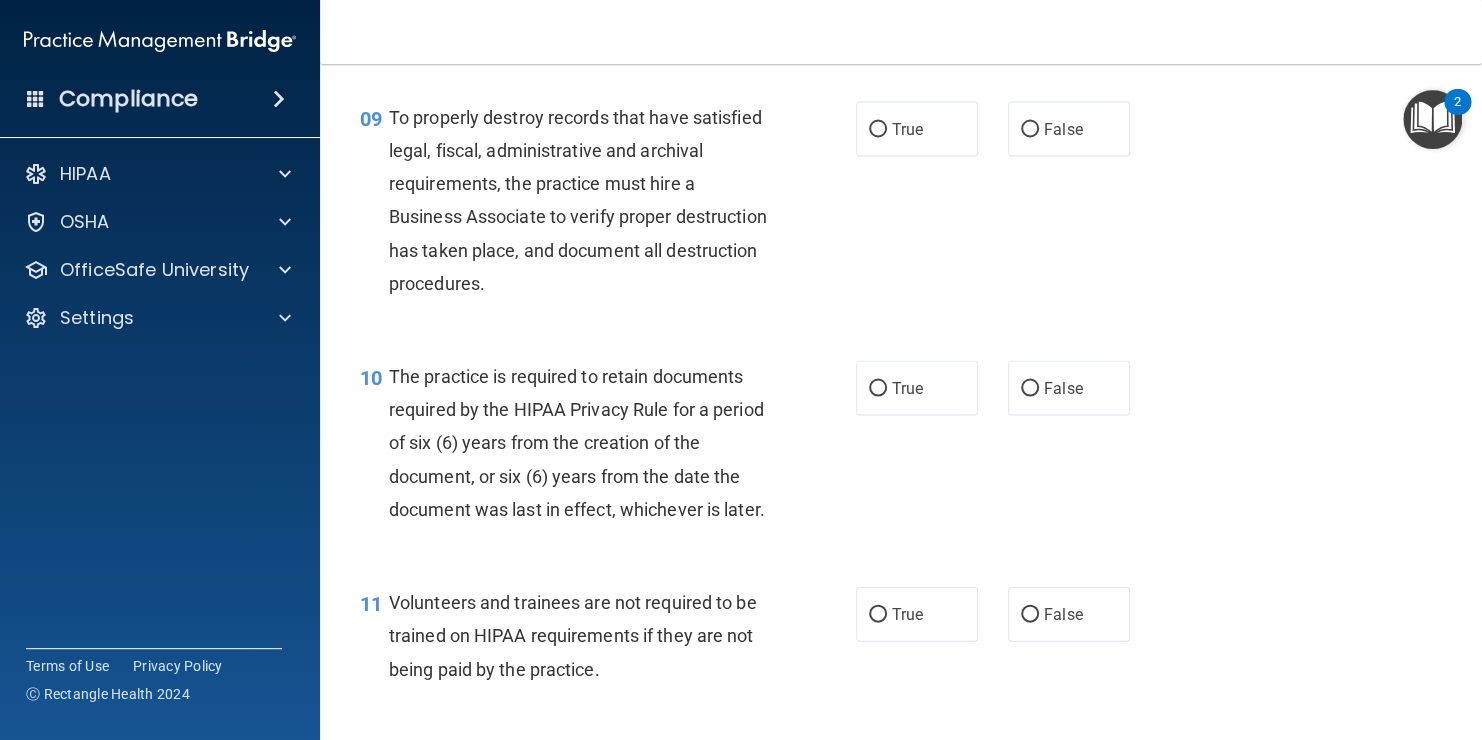 scroll, scrollTop: 1866, scrollLeft: 0, axis: vertical 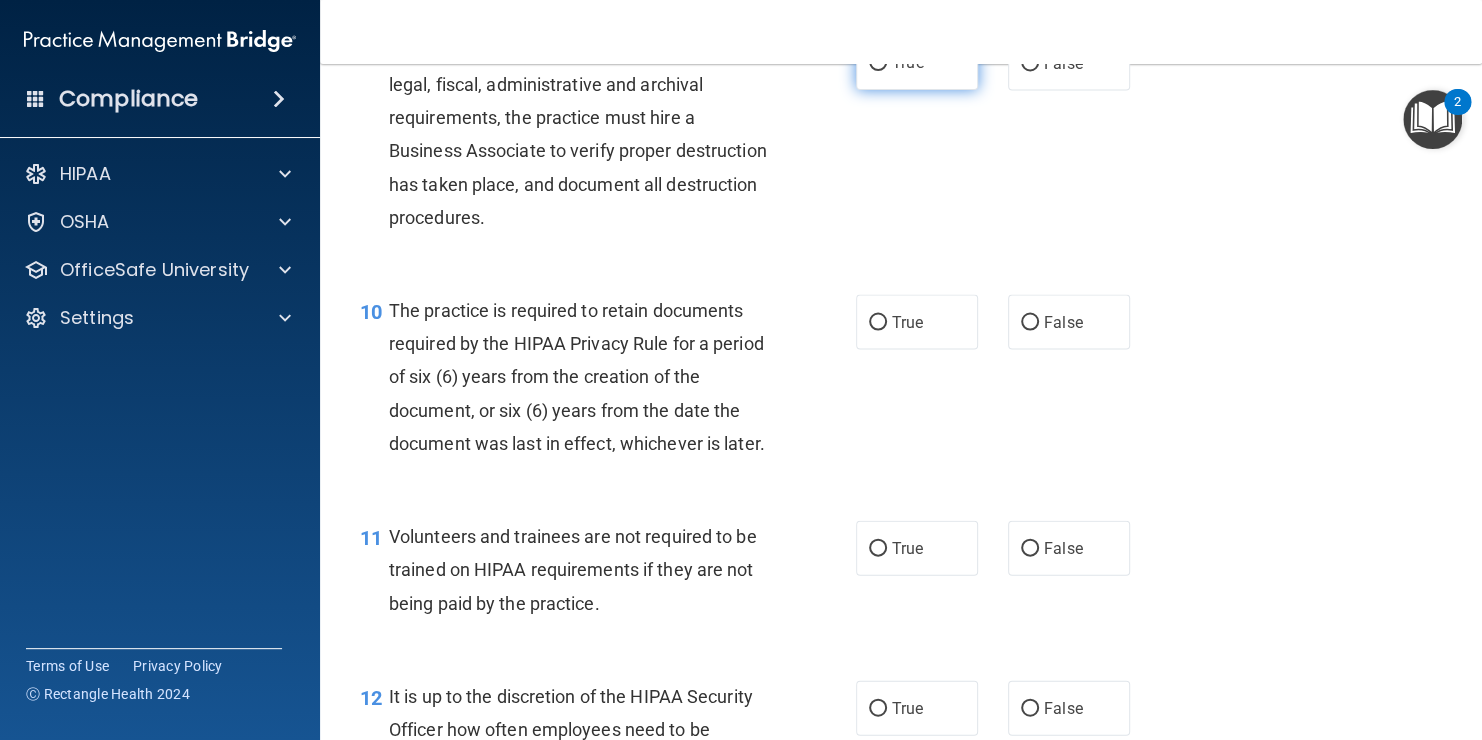 click on "True" at bounding box center [907, 62] 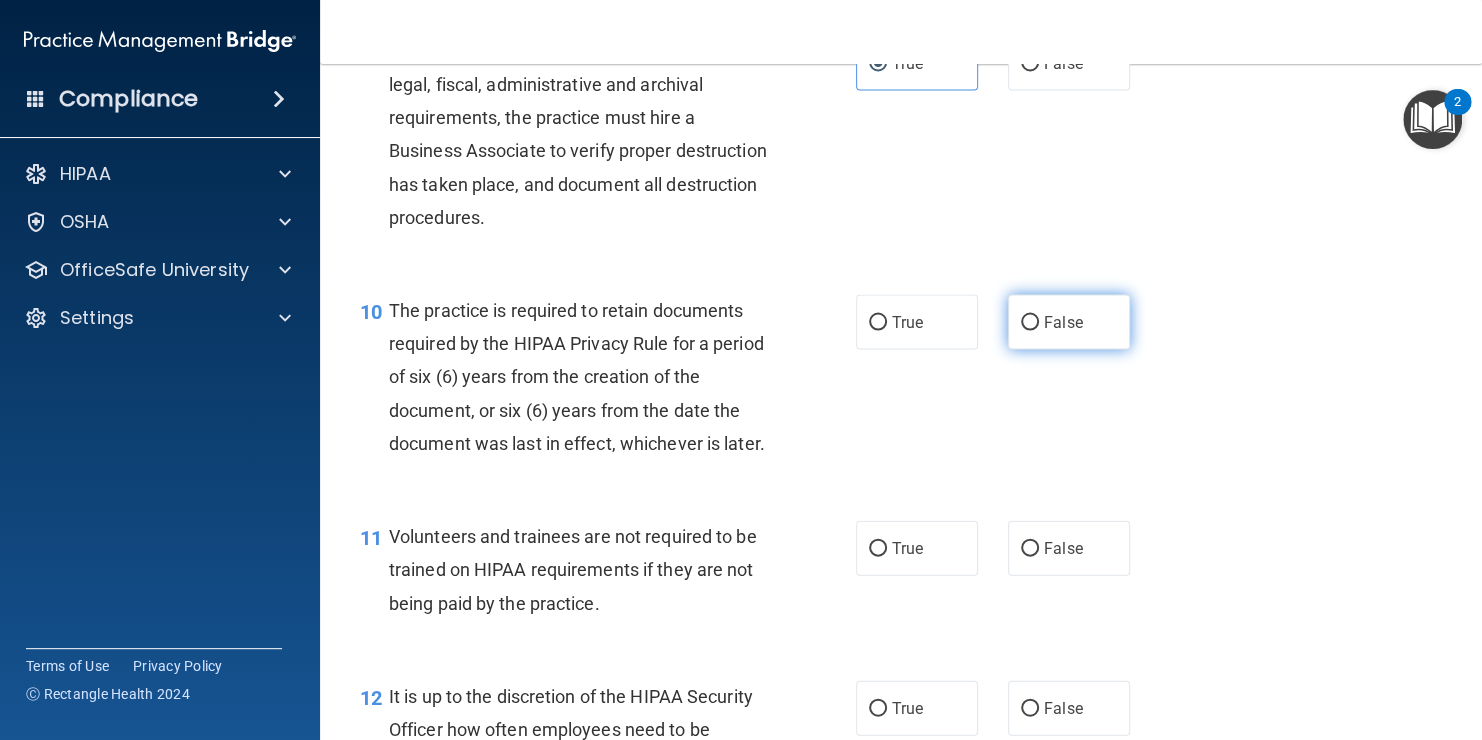 click on "False" at bounding box center [1063, 321] 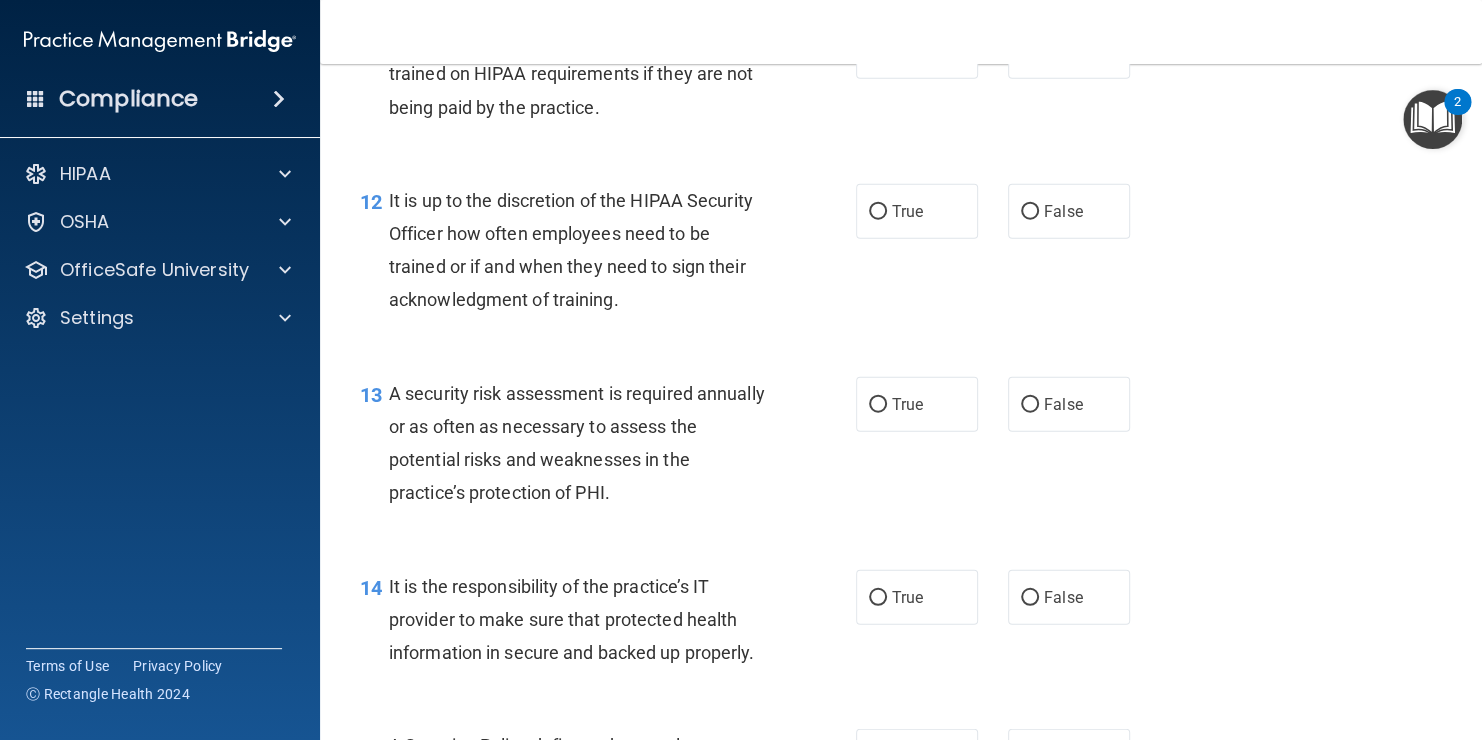 scroll, scrollTop: 2386, scrollLeft: 0, axis: vertical 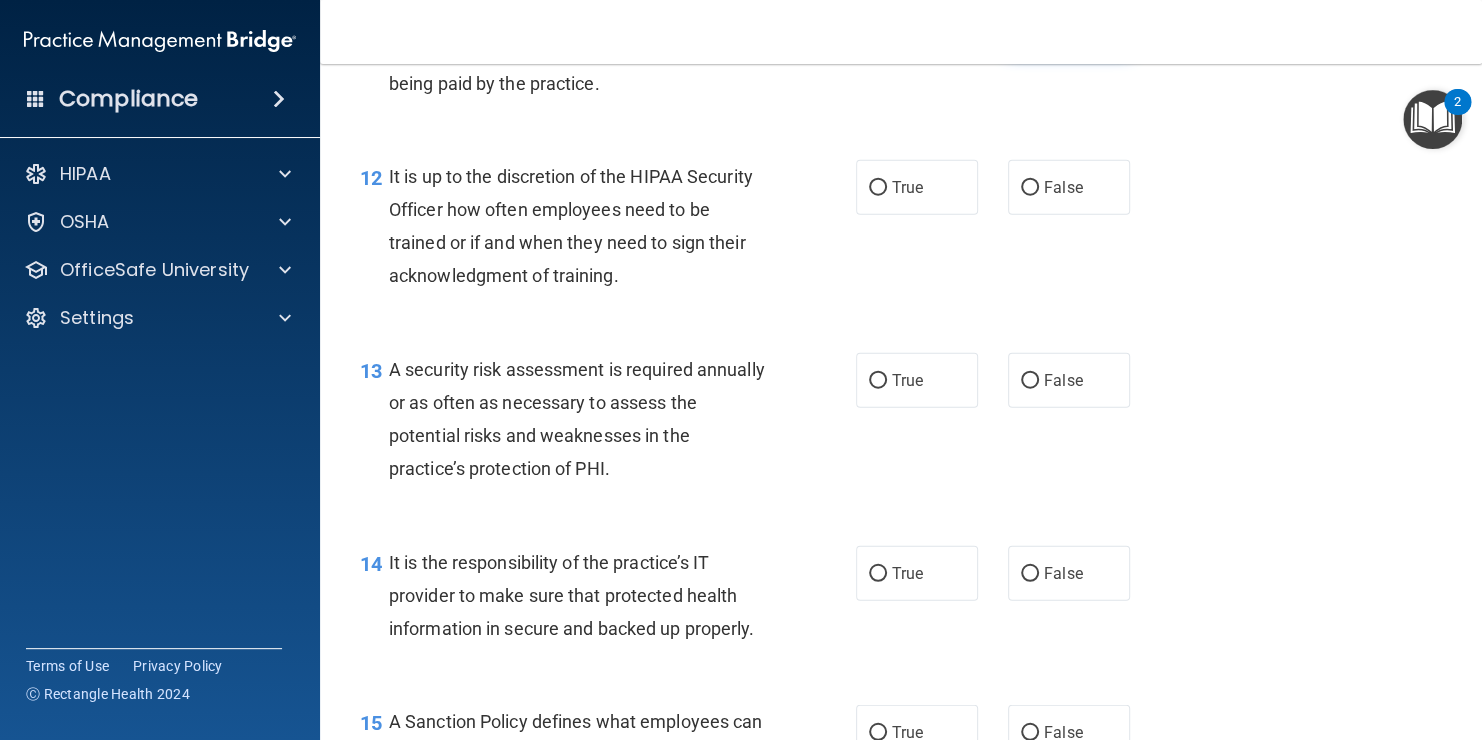 click on "False" at bounding box center [1069, 27] 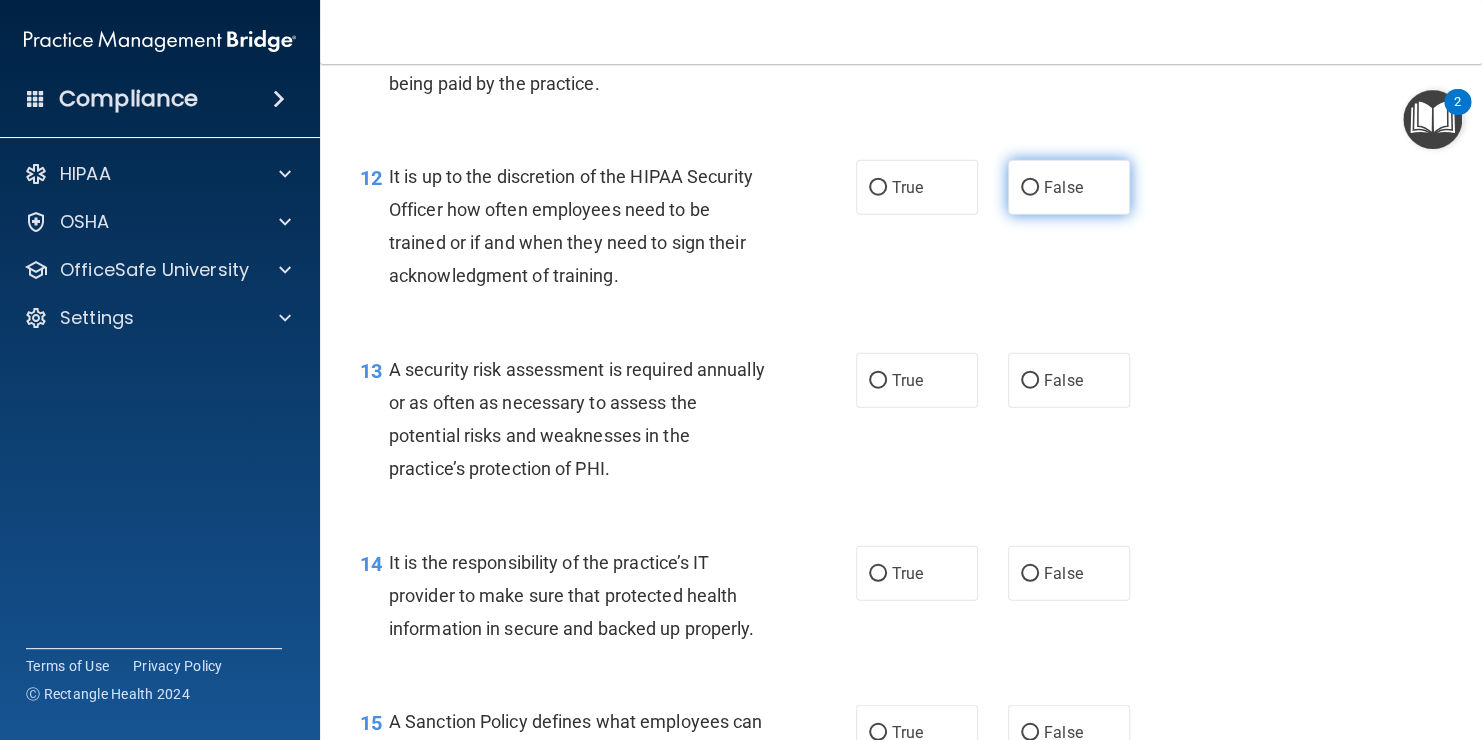 click on "False" at bounding box center [1063, 187] 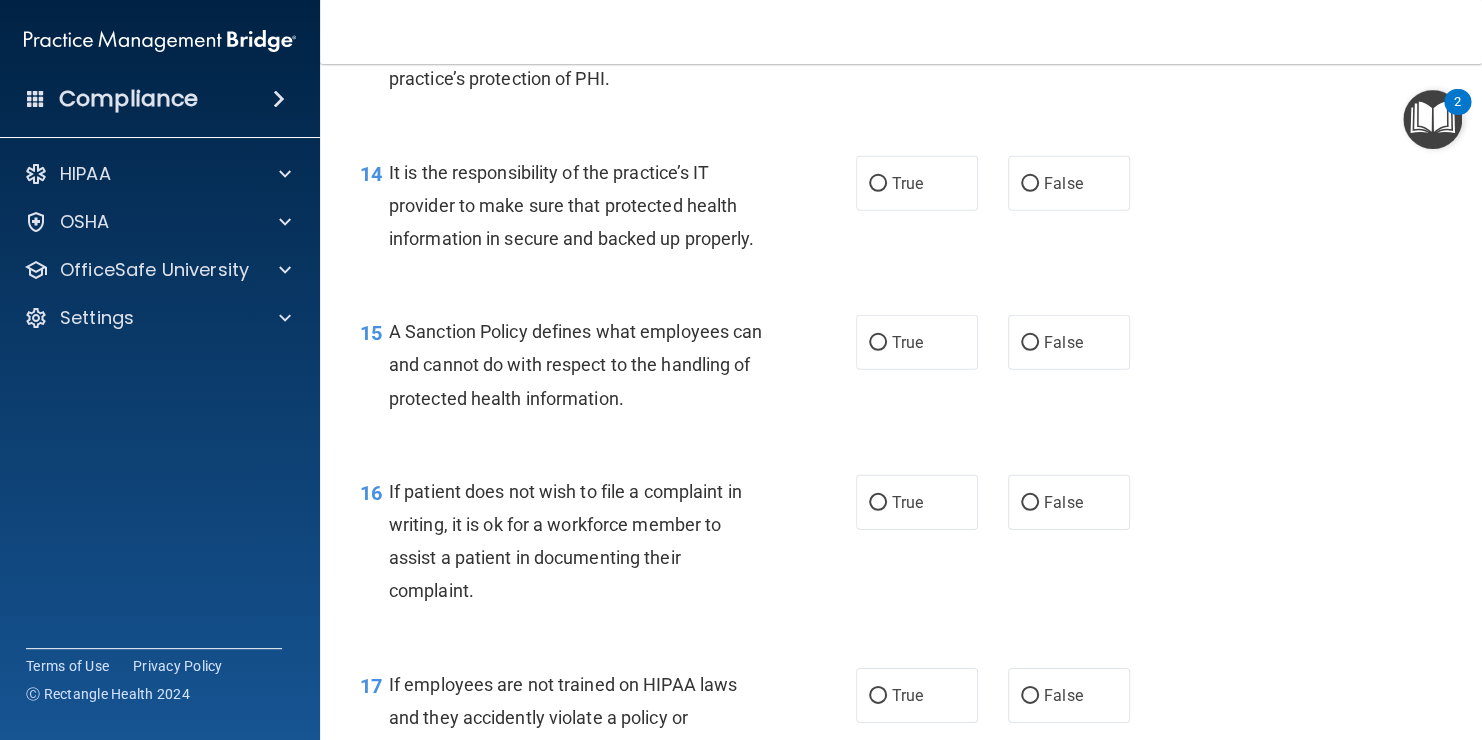 scroll, scrollTop: 2786, scrollLeft: 0, axis: vertical 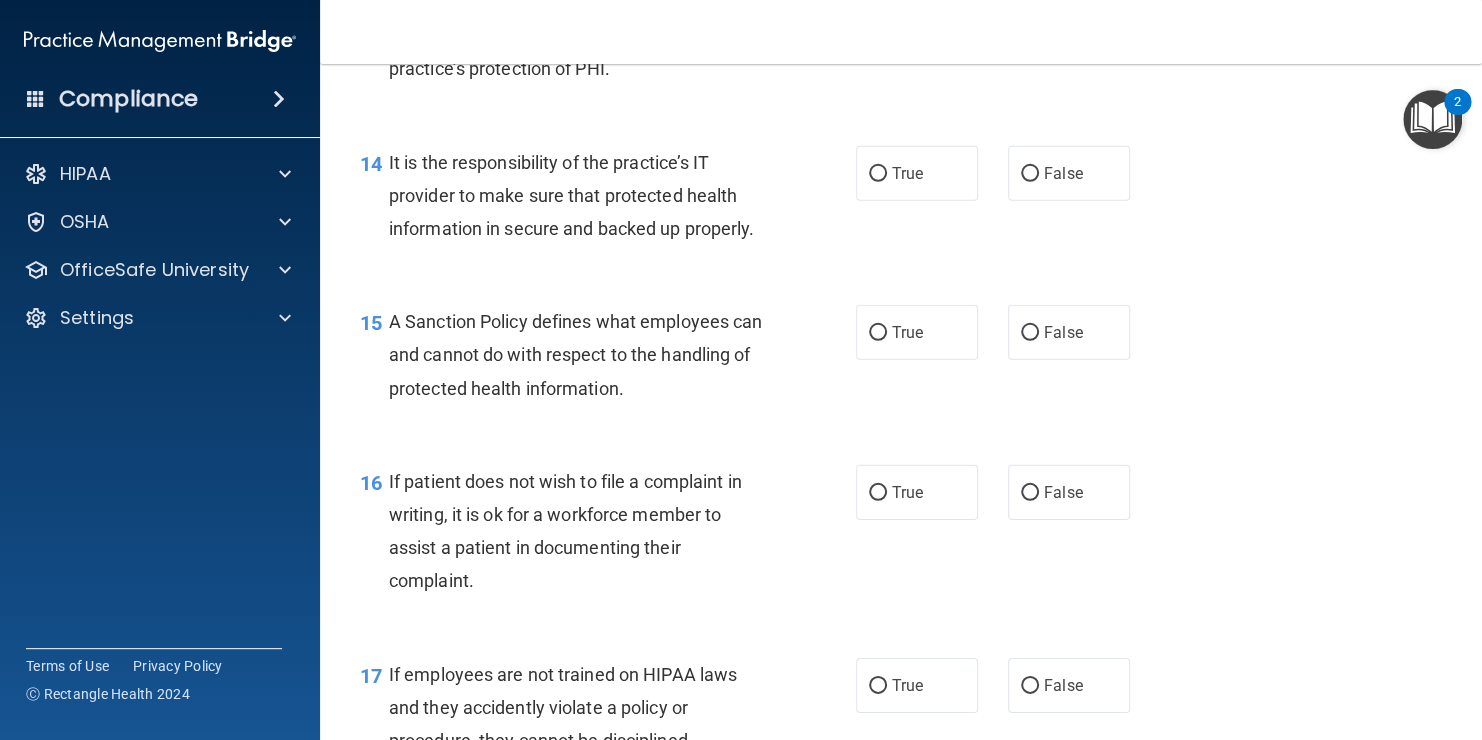 click on "True" at bounding box center (917, -20) 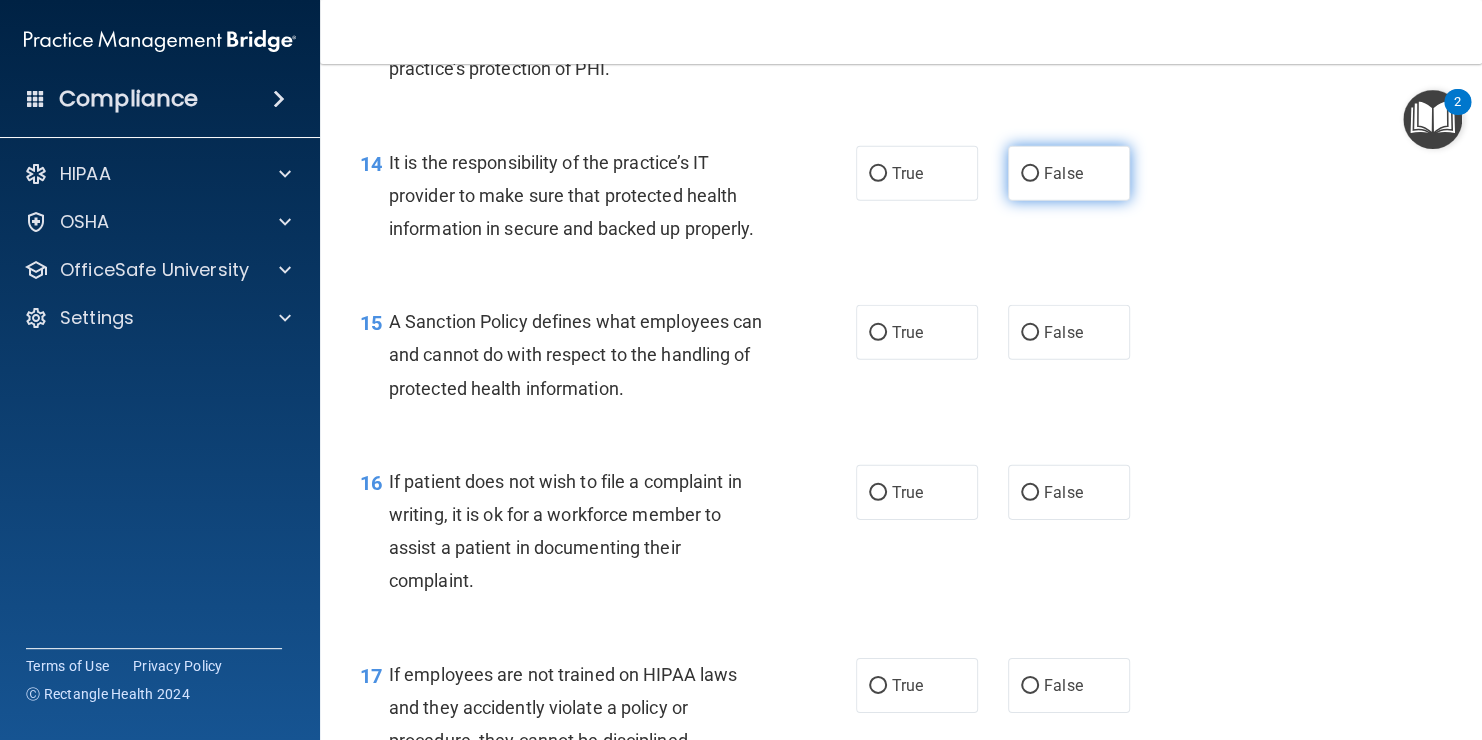 click on "False" at bounding box center (1063, 173) 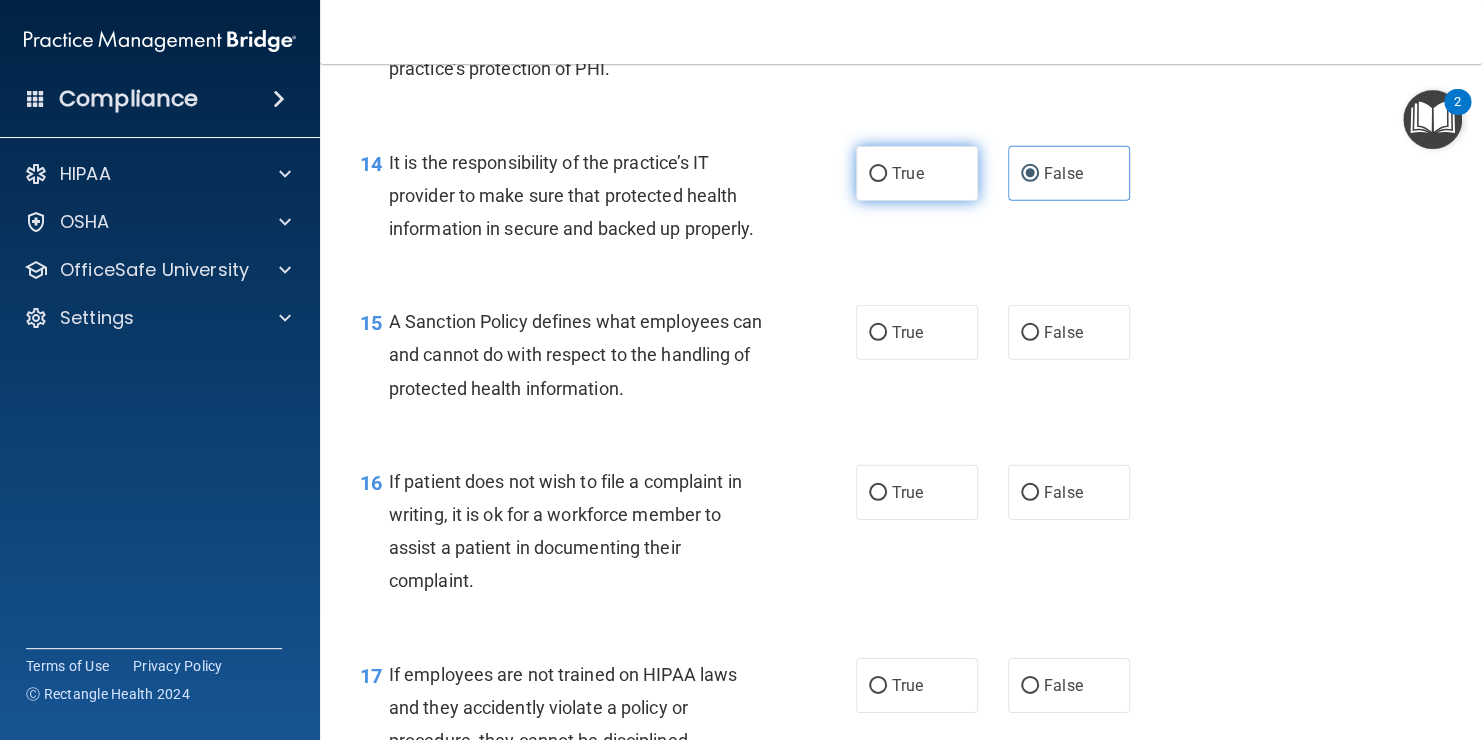 click on "True" at bounding box center (917, 173) 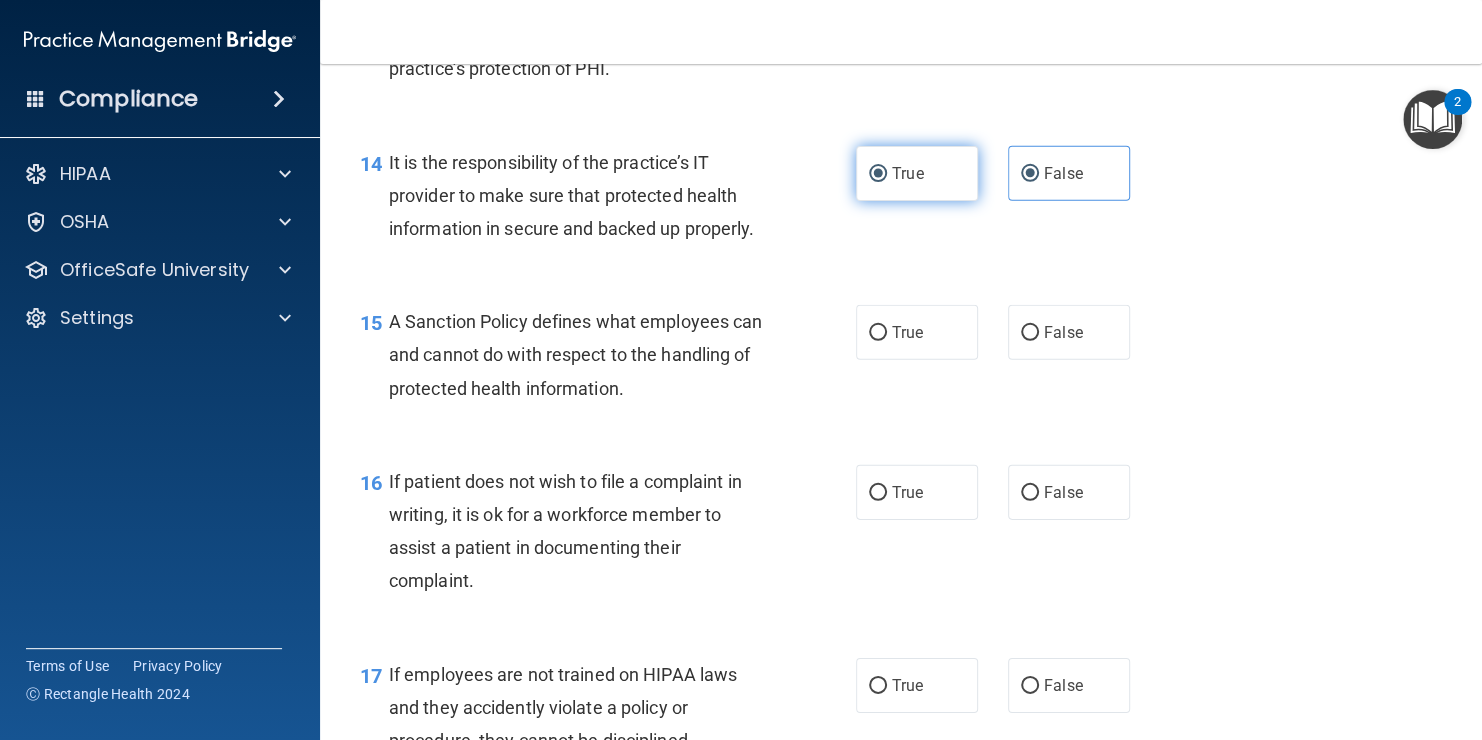 radio on "false" 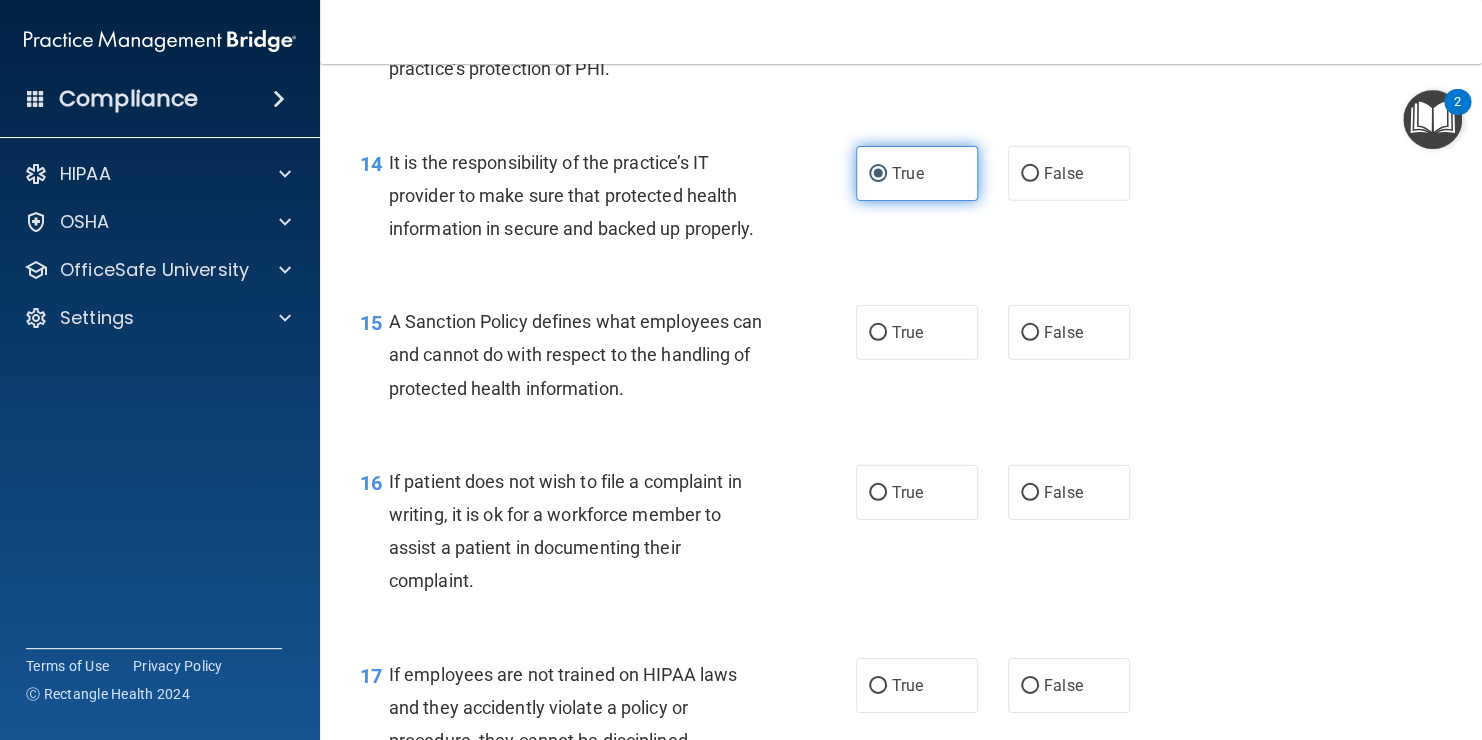click on "True" at bounding box center [917, 173] 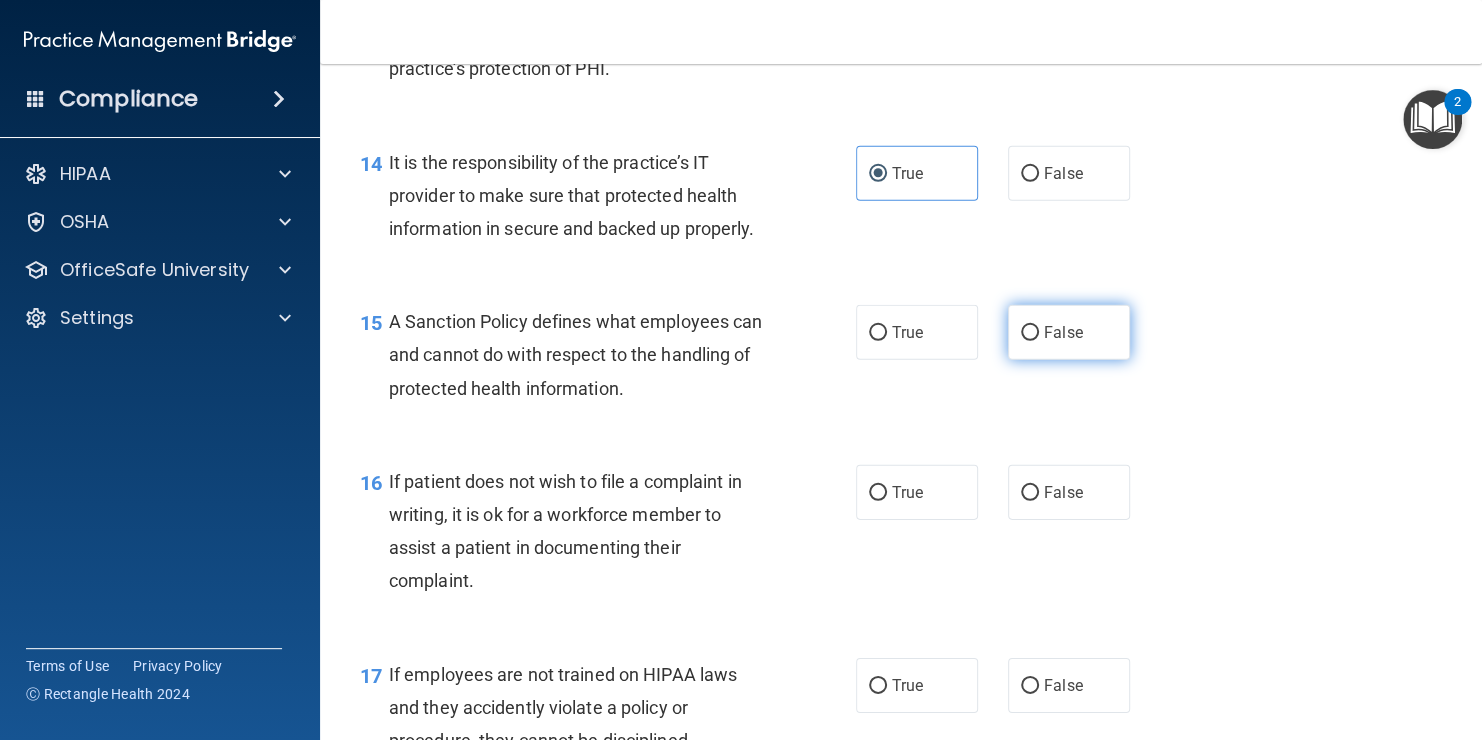 click on "False" at bounding box center (1069, 332) 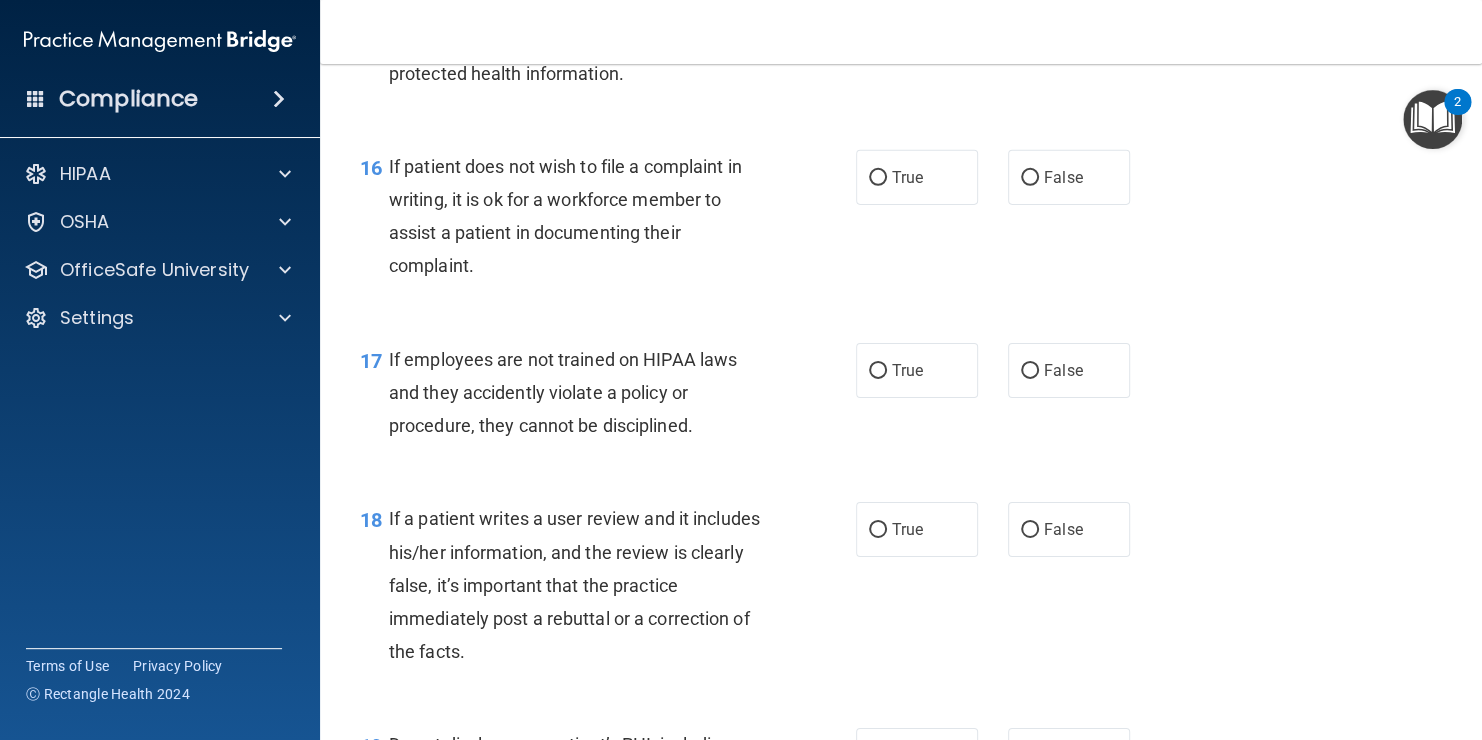 scroll, scrollTop: 3106, scrollLeft: 0, axis: vertical 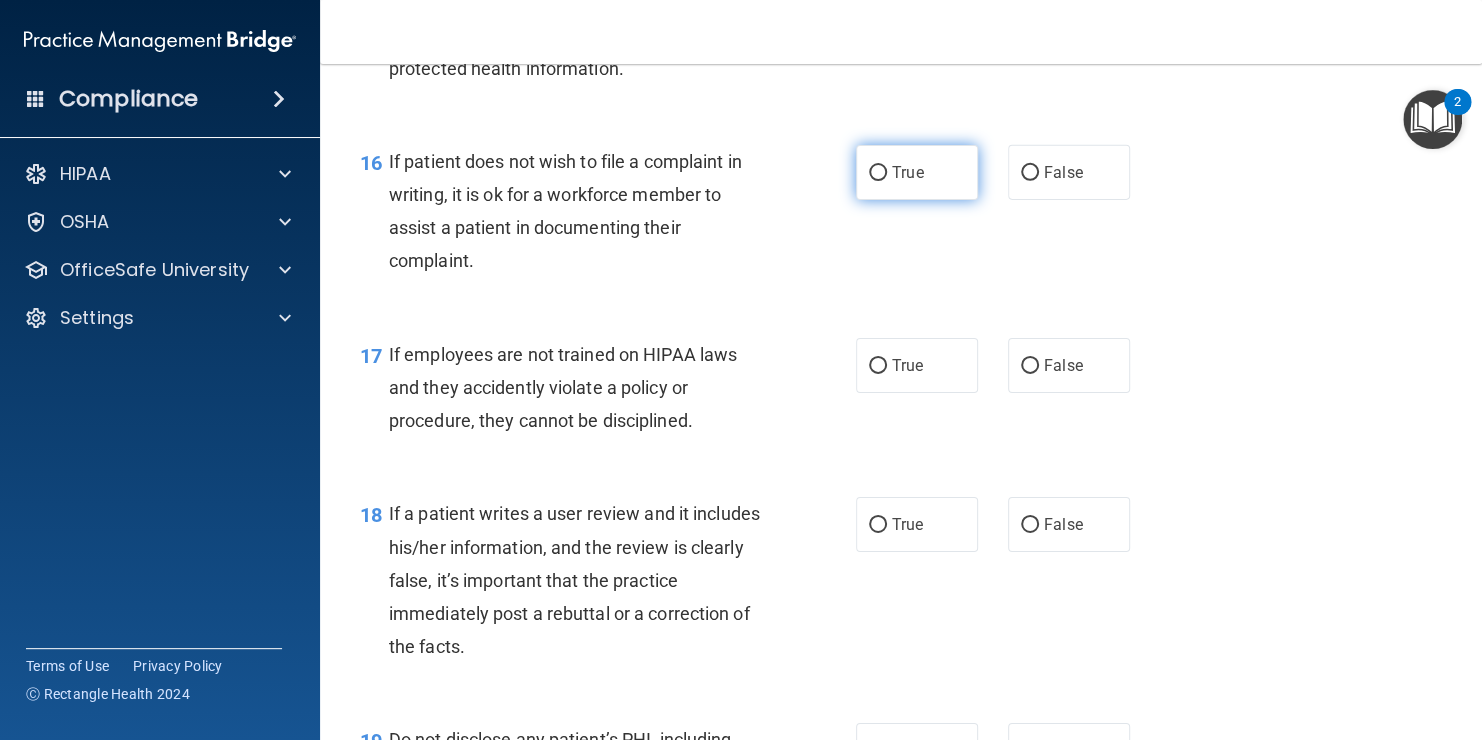 click on "True" at bounding box center [917, 172] 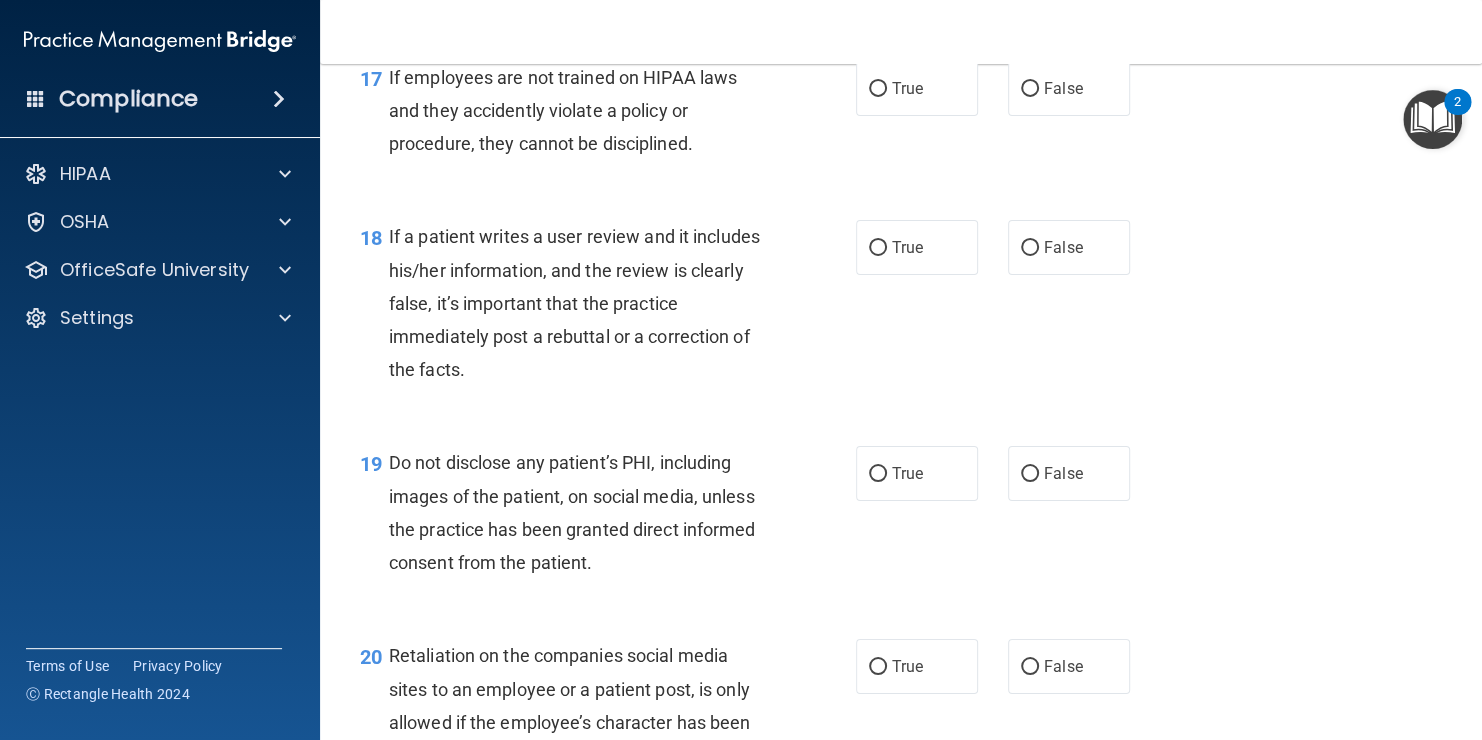 scroll, scrollTop: 3386, scrollLeft: 0, axis: vertical 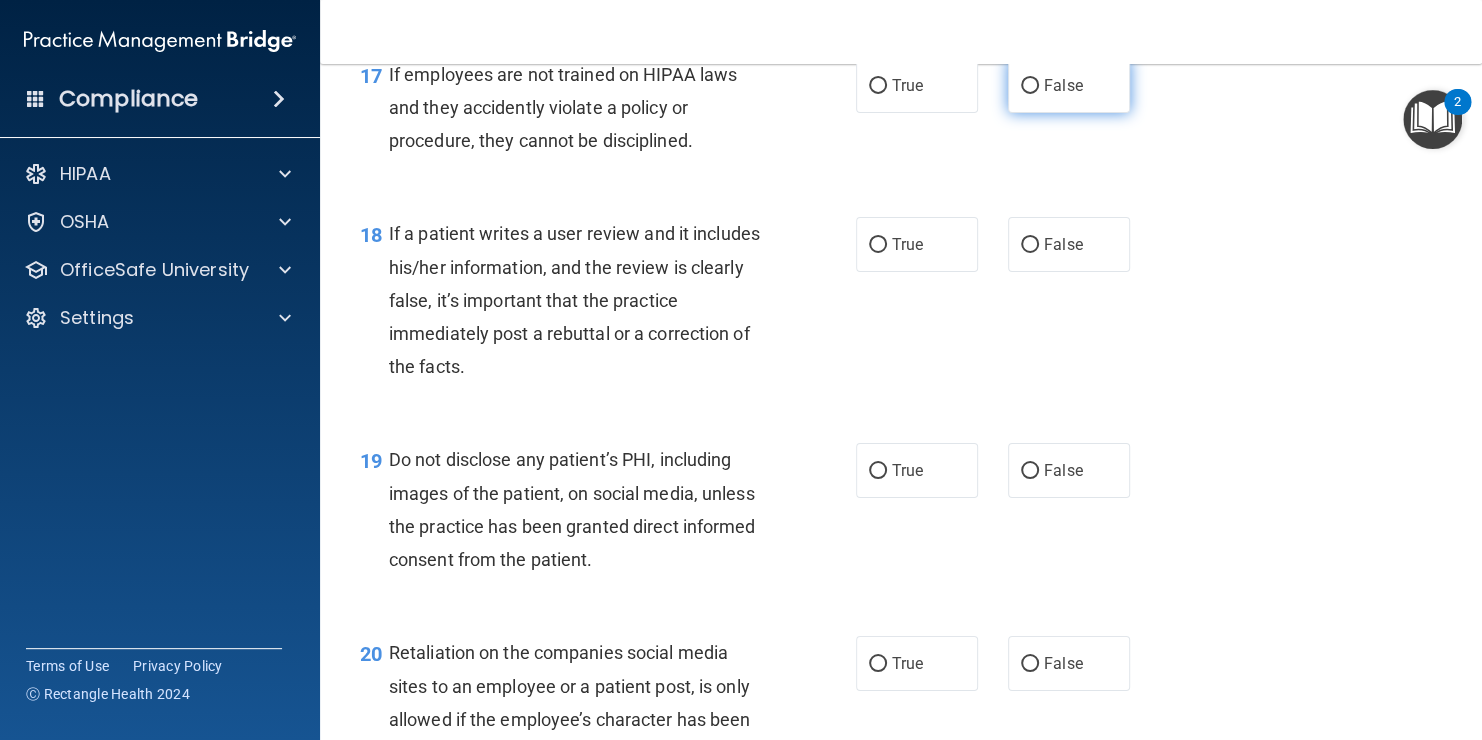 click on "False" at bounding box center [1069, 85] 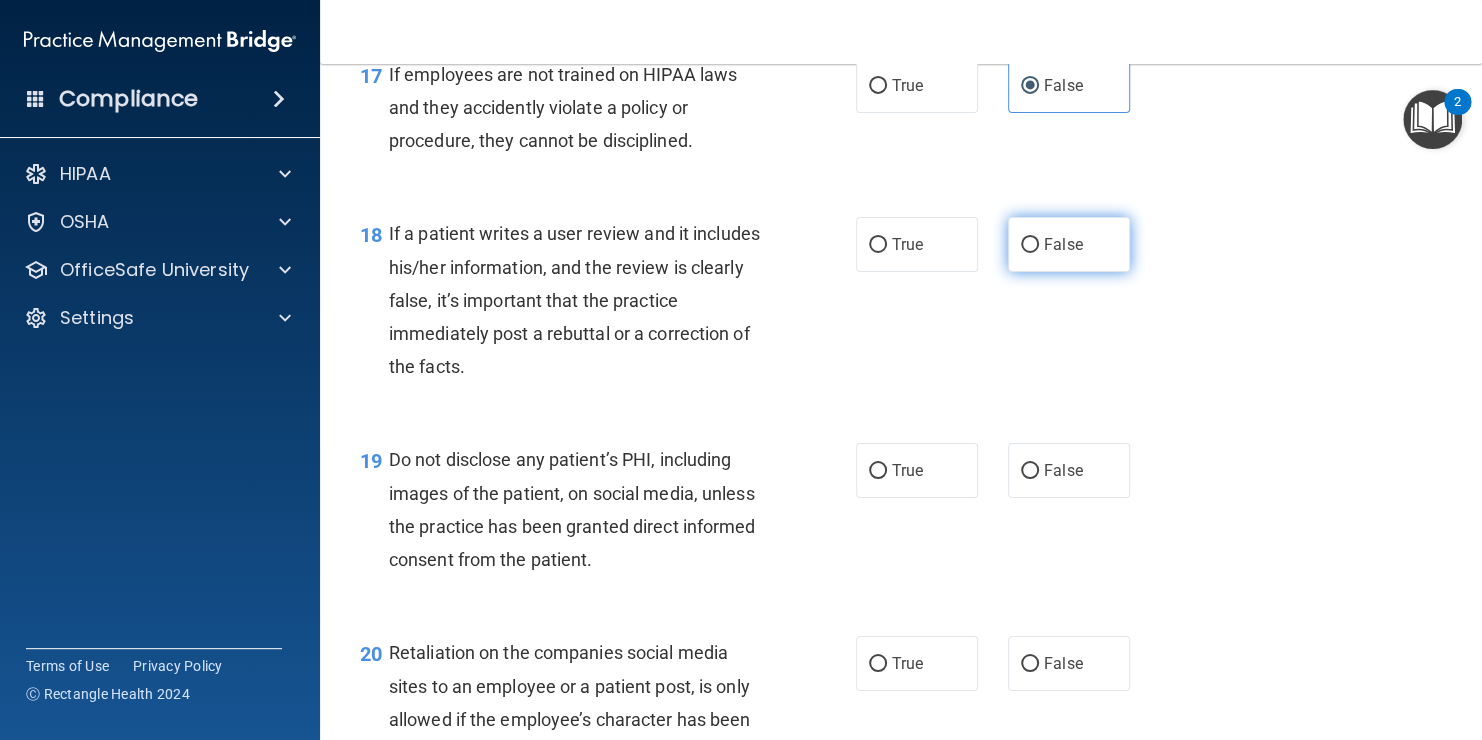 click on "False" at bounding box center (1069, 244) 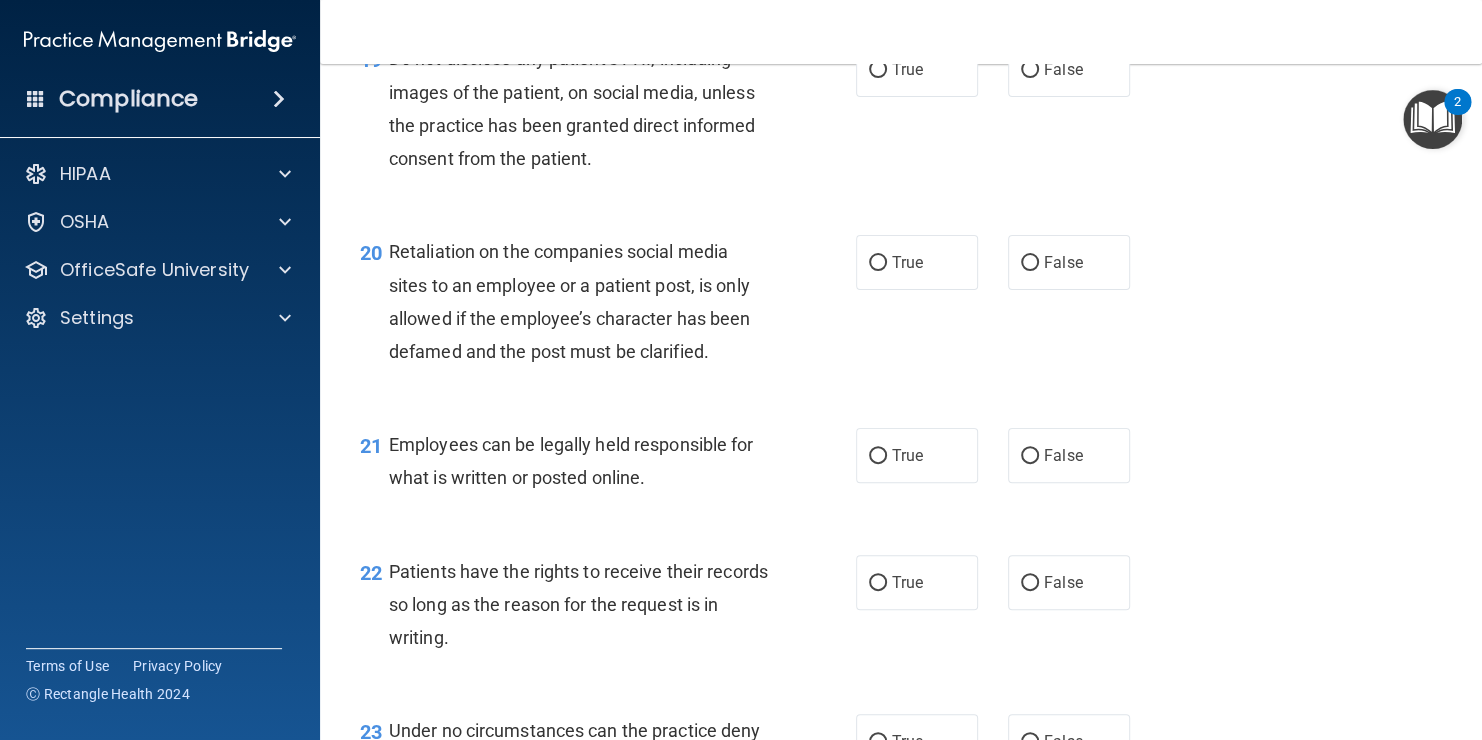 scroll, scrollTop: 3826, scrollLeft: 0, axis: vertical 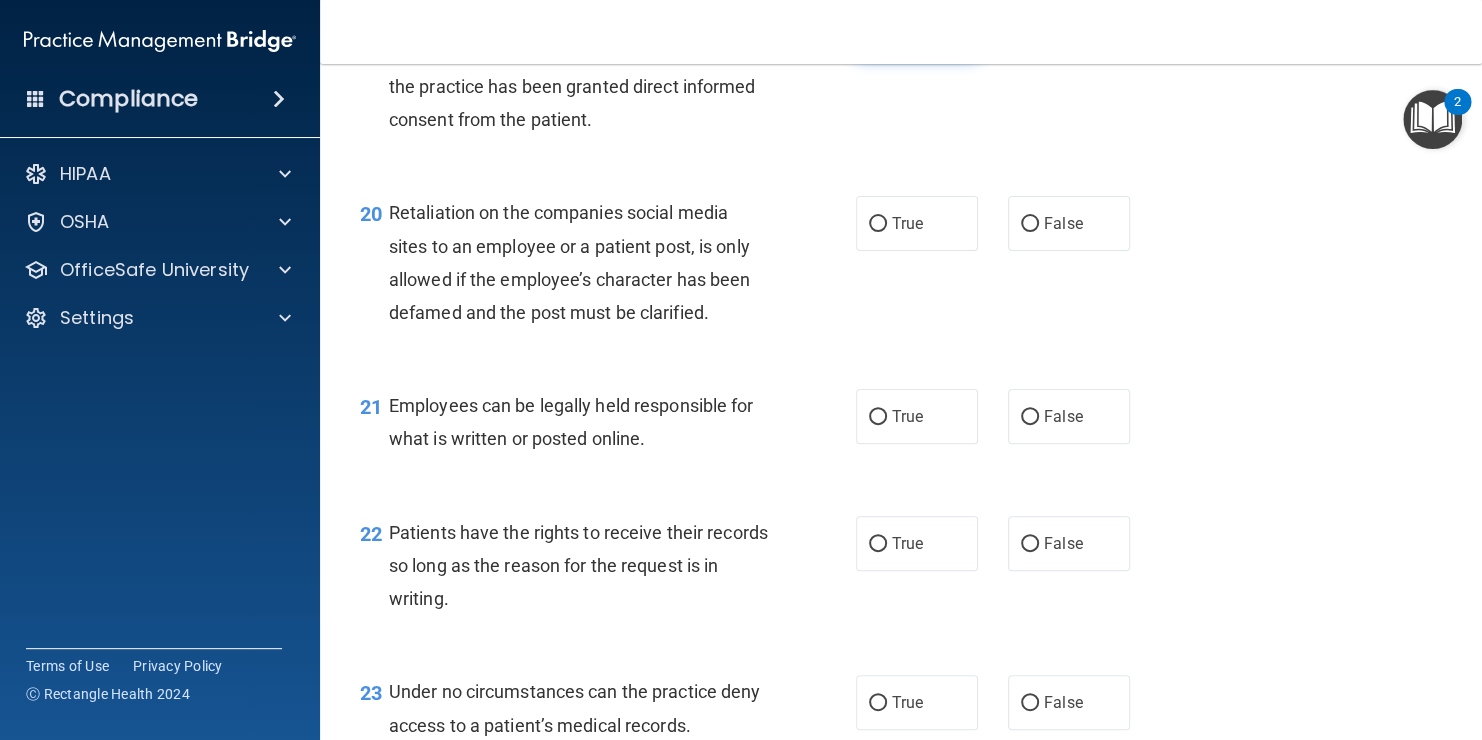 click on "True" at bounding box center [917, 30] 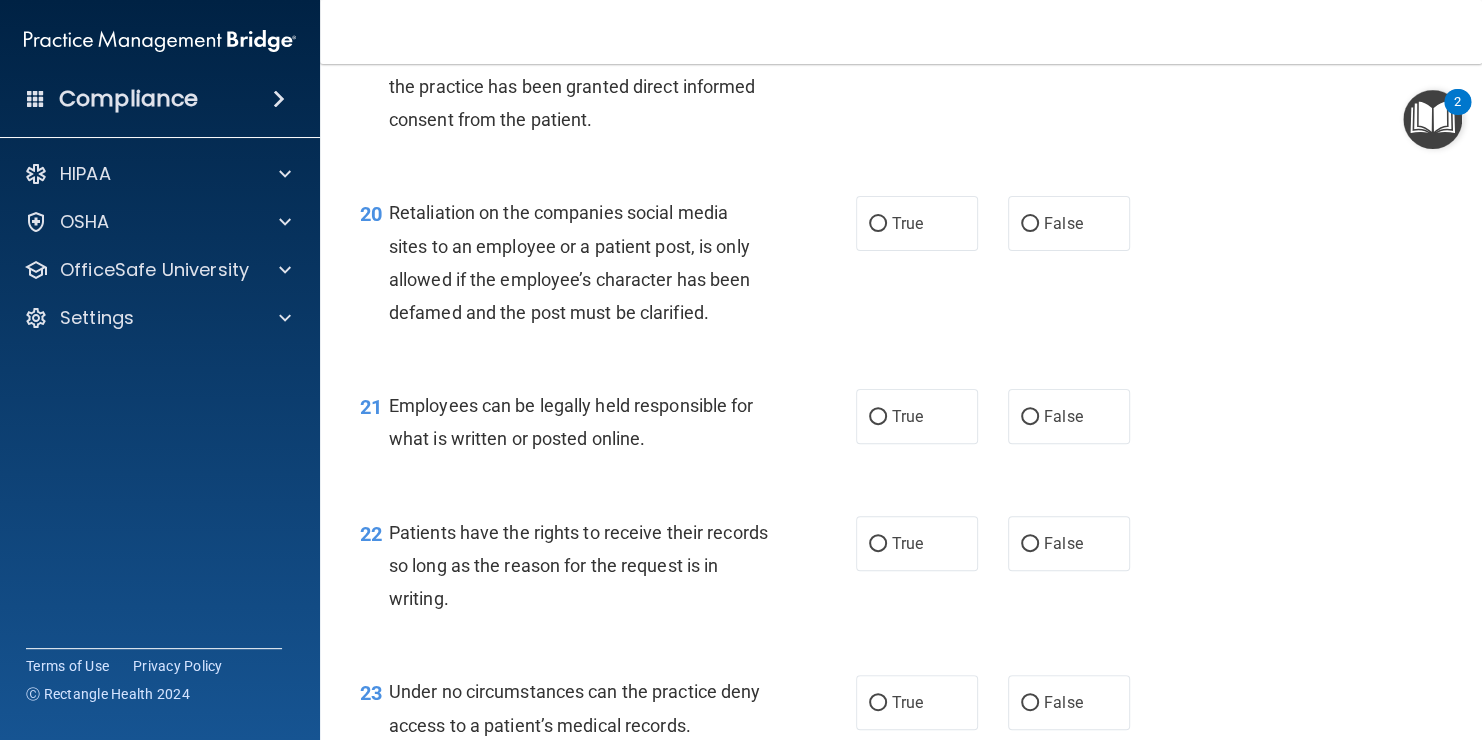 click on "20       Retaliation on the companies social media sites to an employee or a patient post, is only allowed if the employee’s character has been defamed and the post must be clarified.                  True           False" at bounding box center (901, 267) 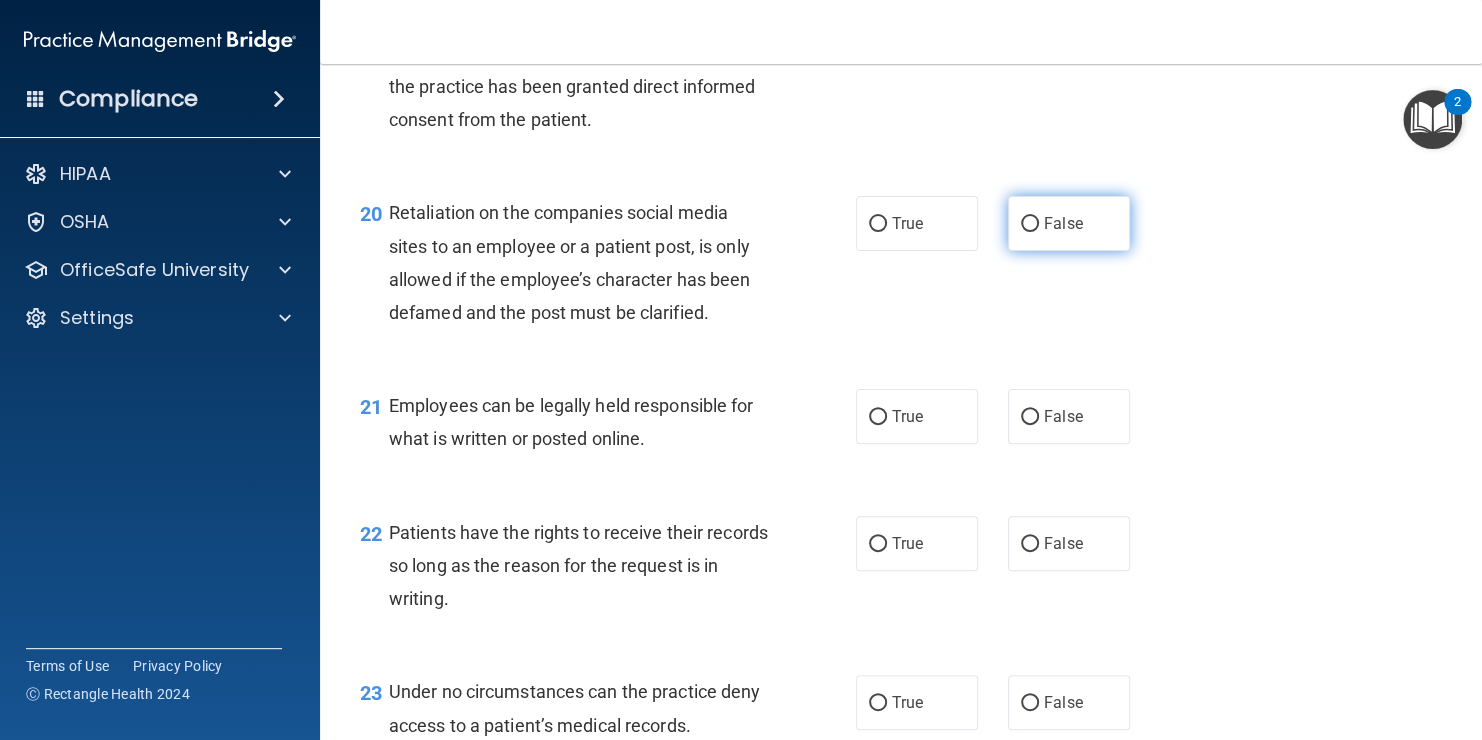 click on "False" at bounding box center (1063, 223) 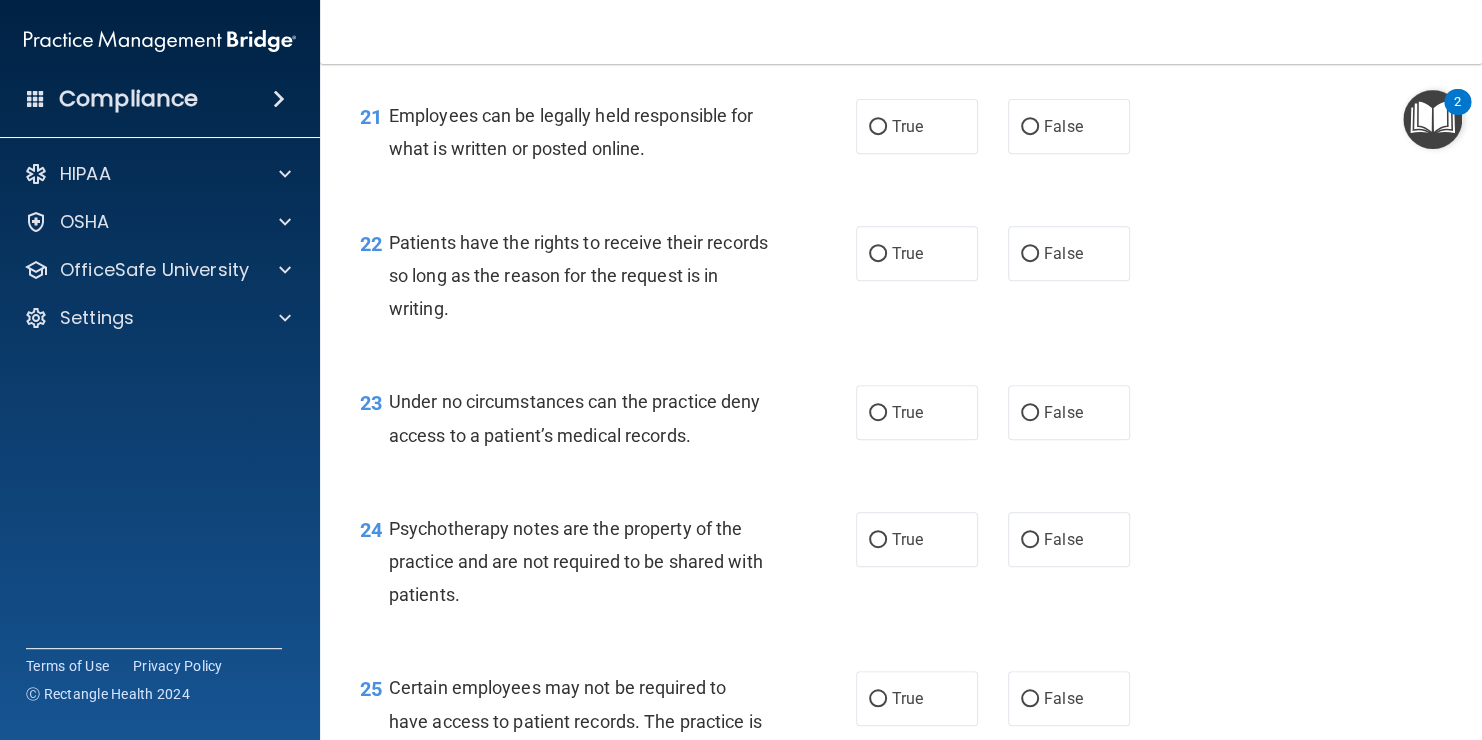 scroll, scrollTop: 4146, scrollLeft: 0, axis: vertical 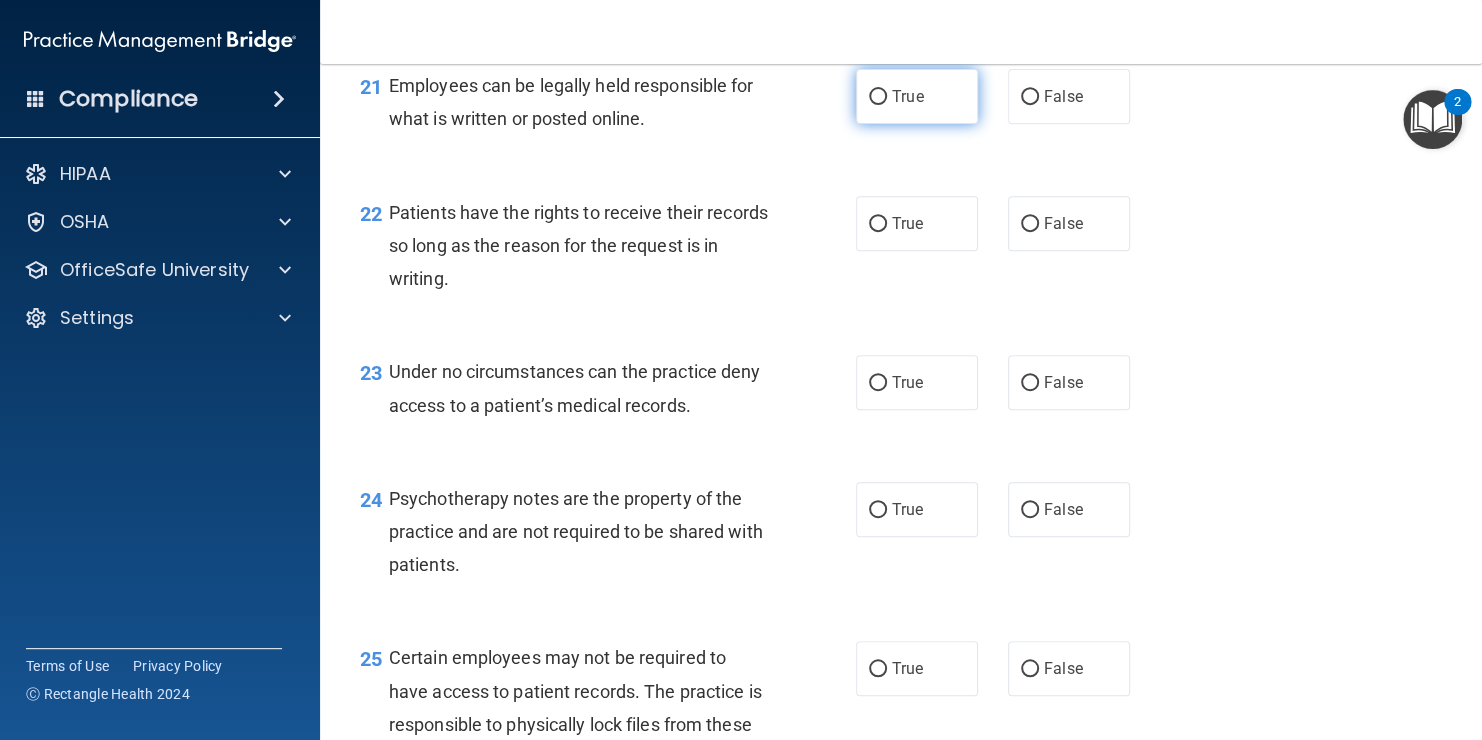 click on "True" at bounding box center (917, 96) 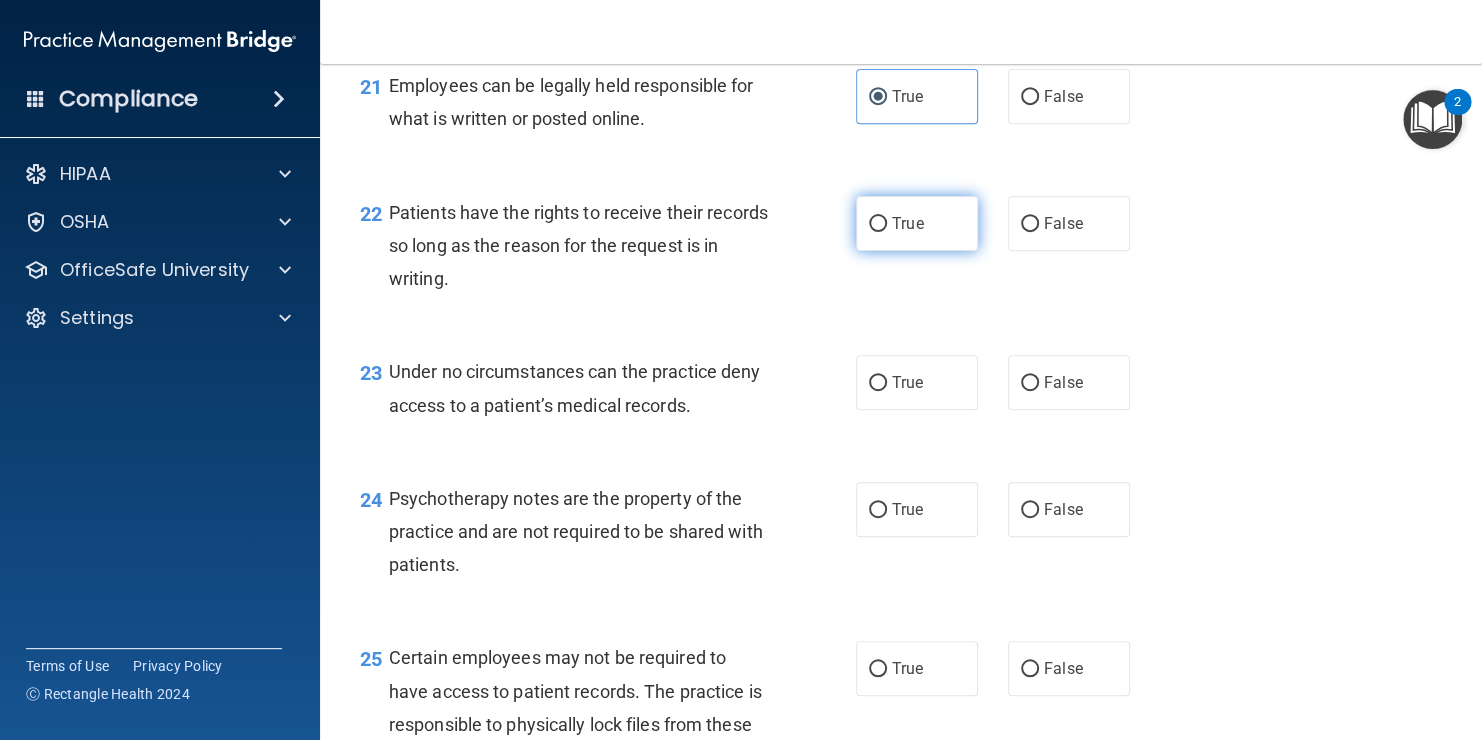 click on "True" at bounding box center [917, 223] 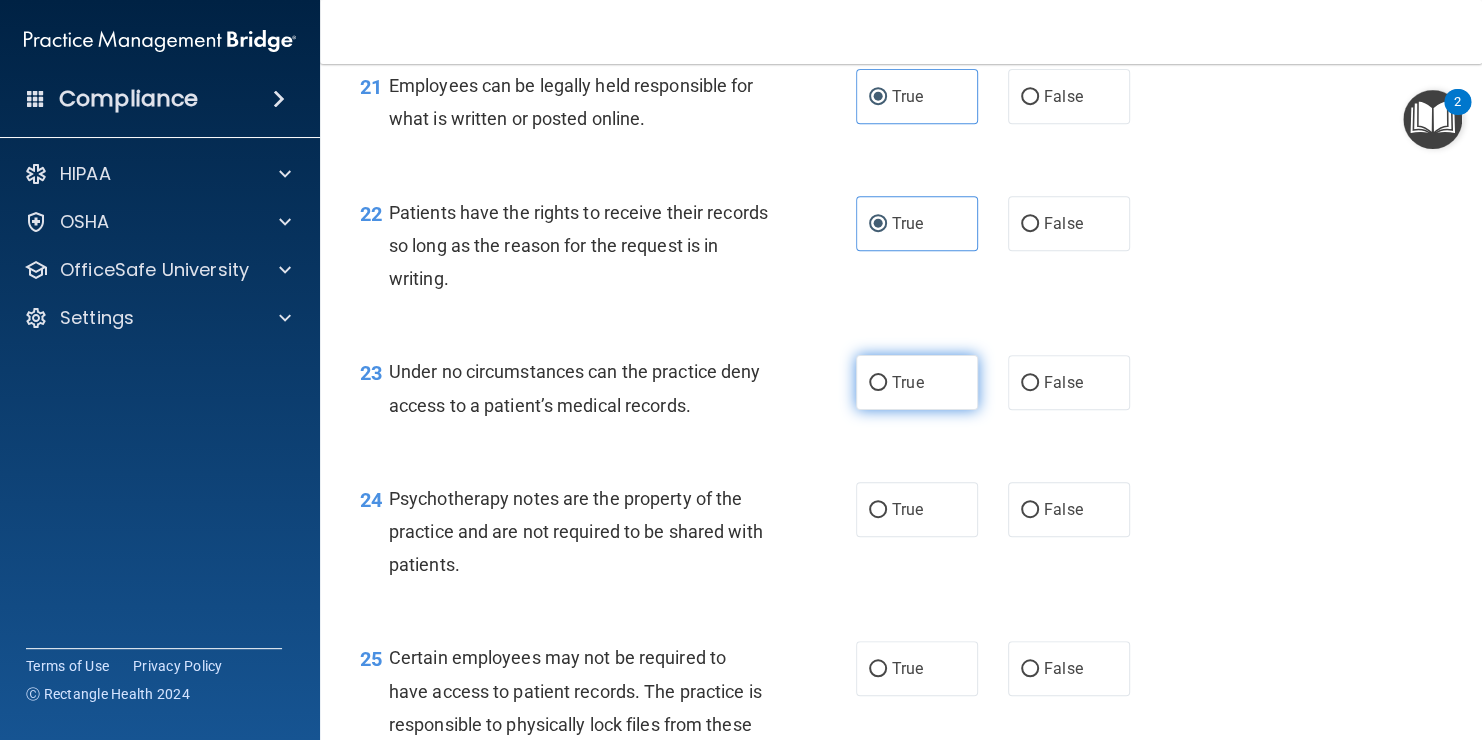 click on "True" at bounding box center (878, 383) 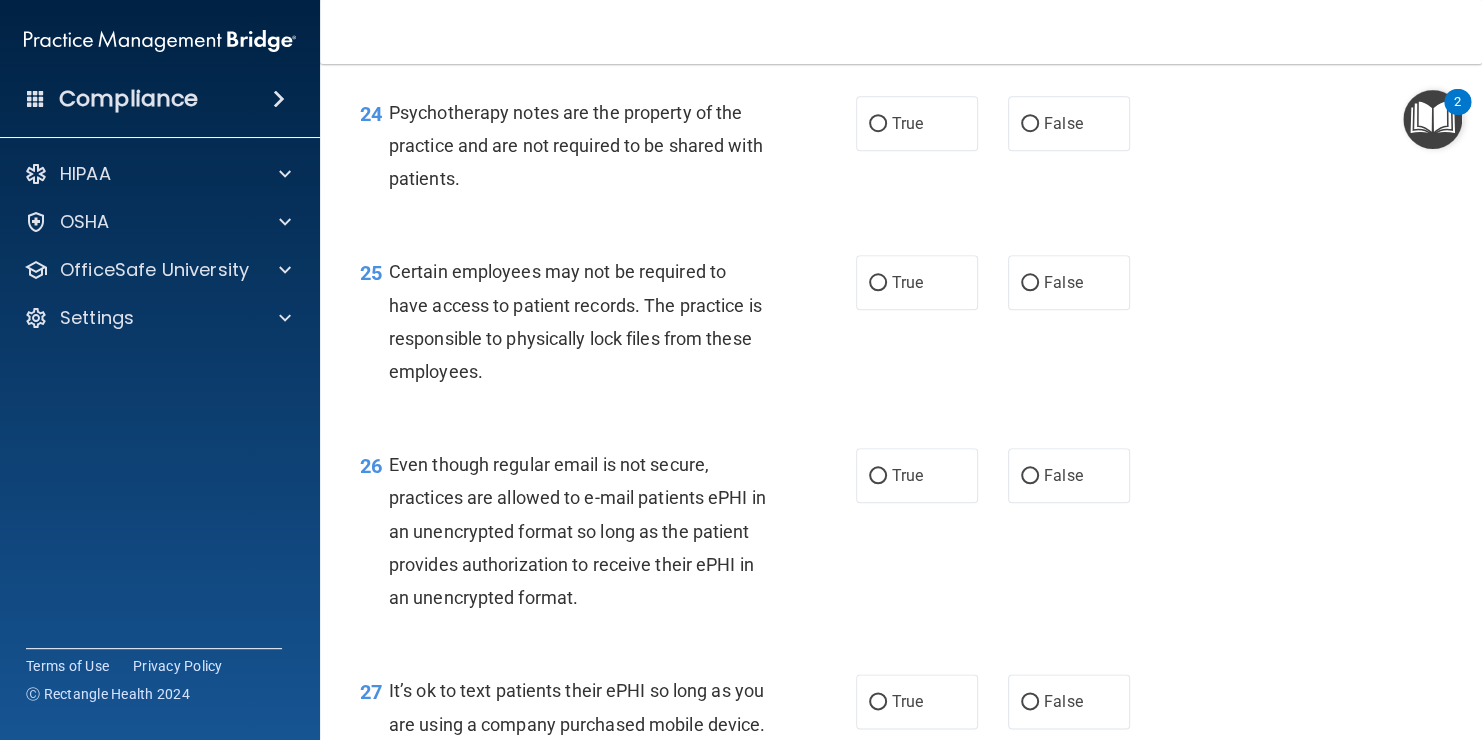 scroll, scrollTop: 4559, scrollLeft: 0, axis: vertical 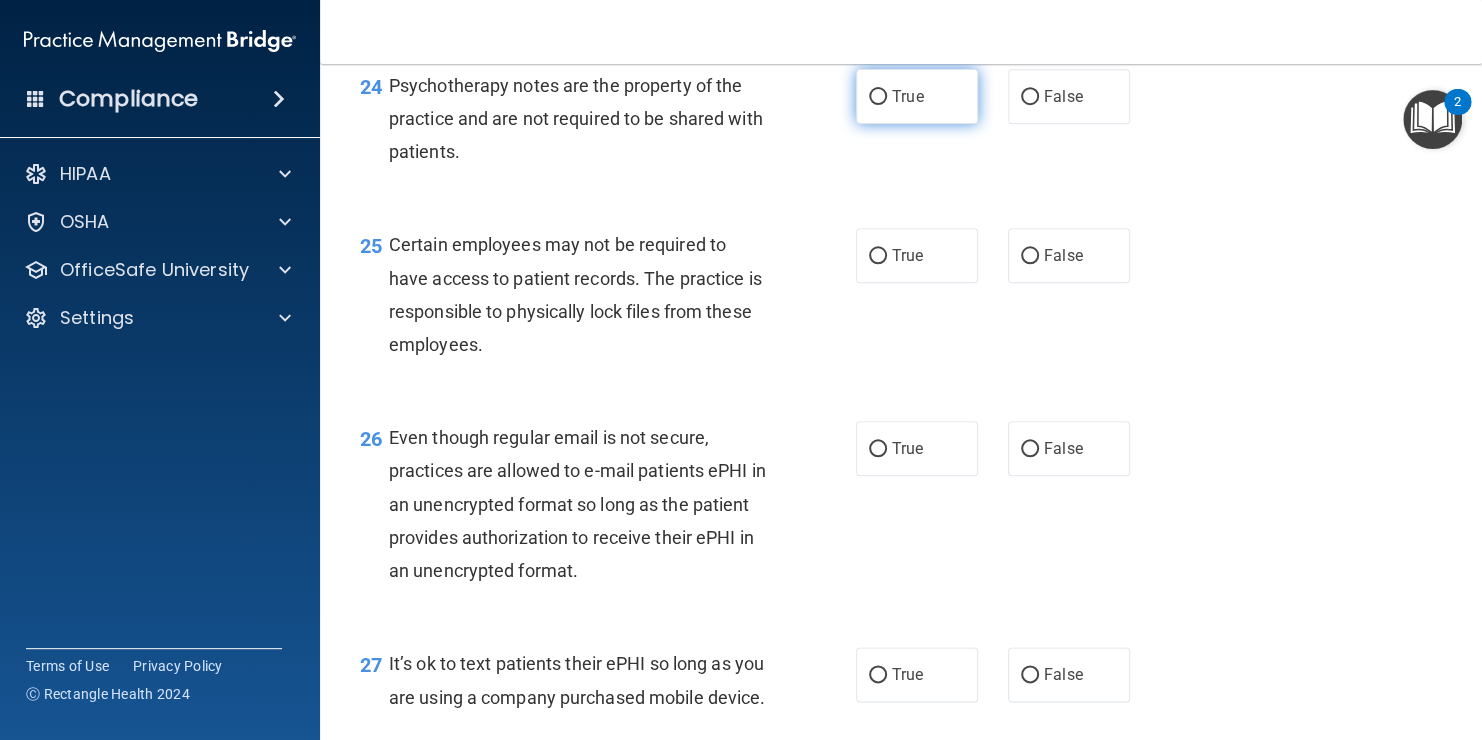 click on "True" at bounding box center (907, 96) 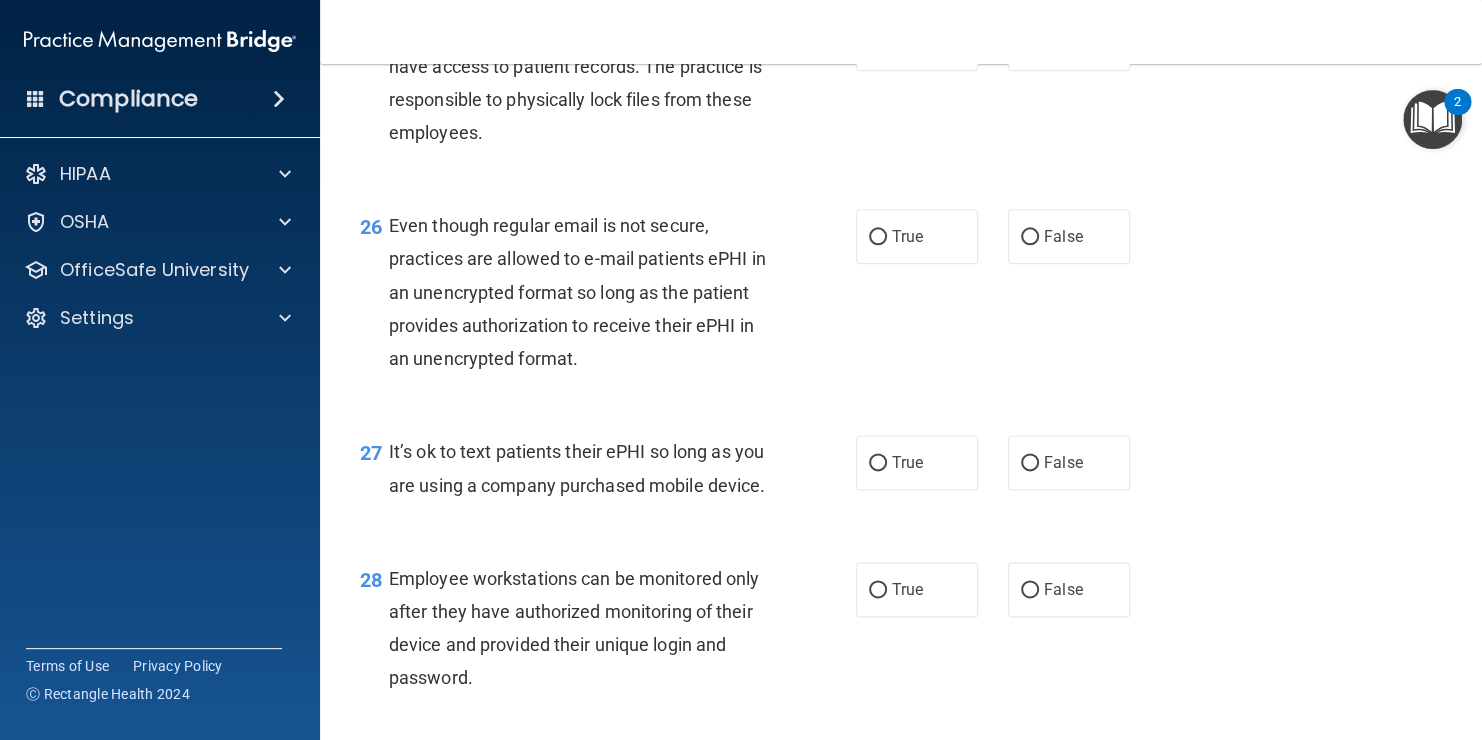 scroll, scrollTop: 4799, scrollLeft: 0, axis: vertical 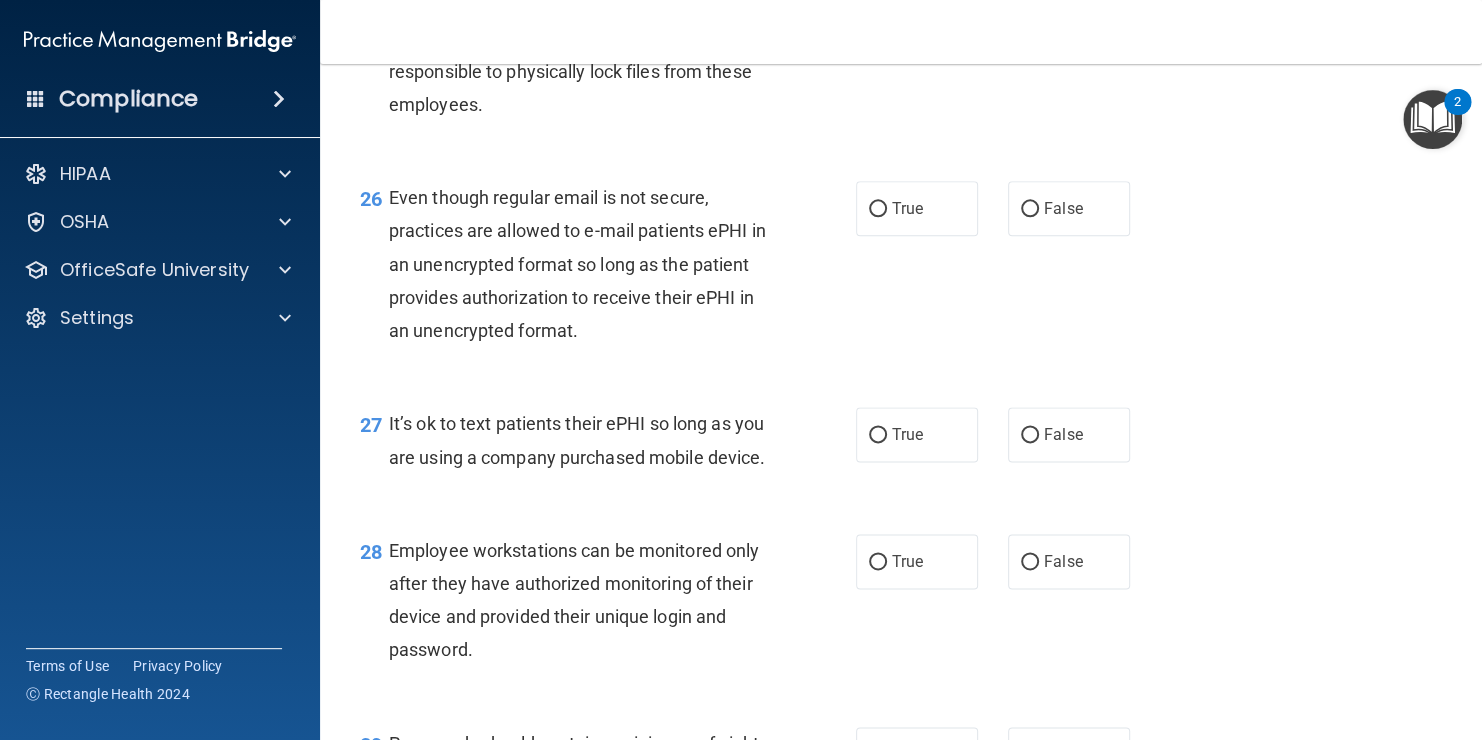 click on "True" at bounding box center [917, 15] 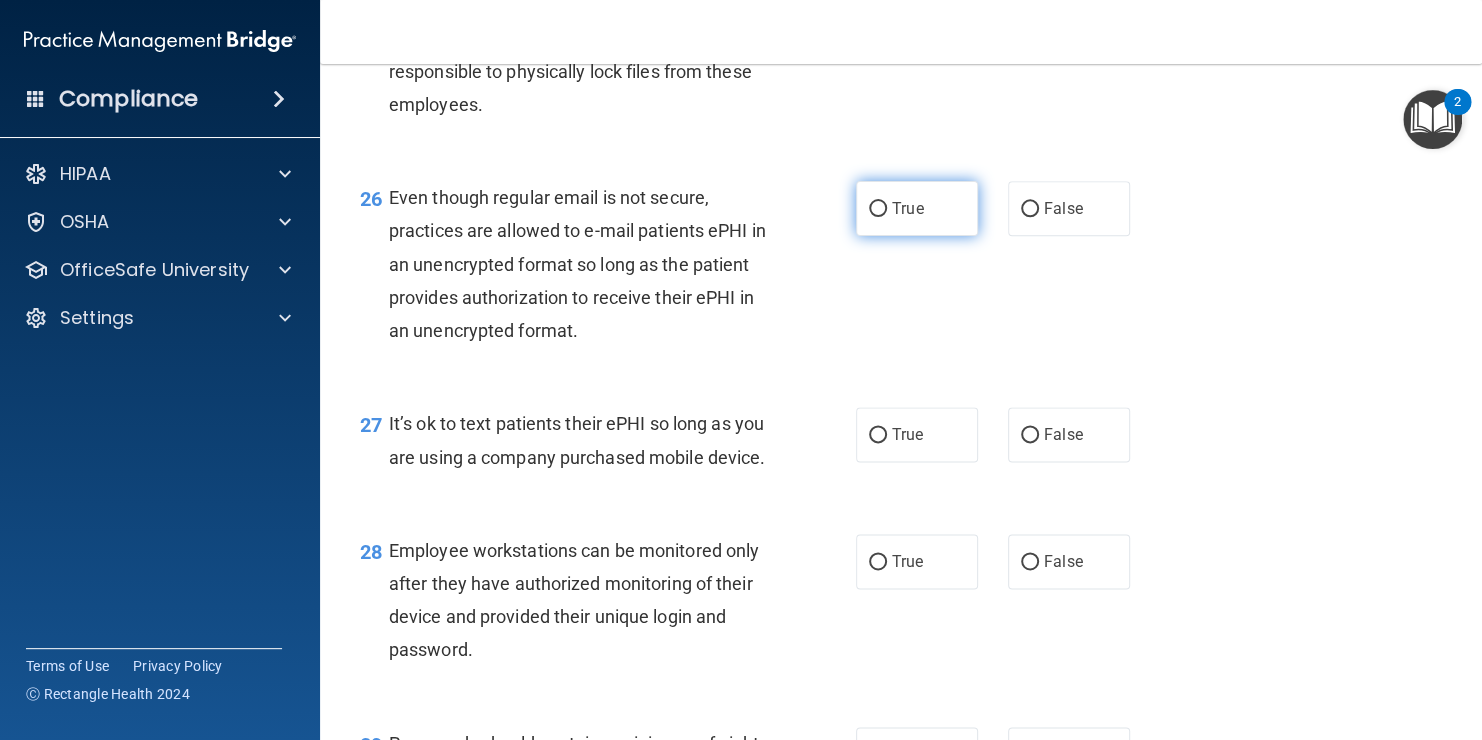 click on "True" at bounding box center [917, 208] 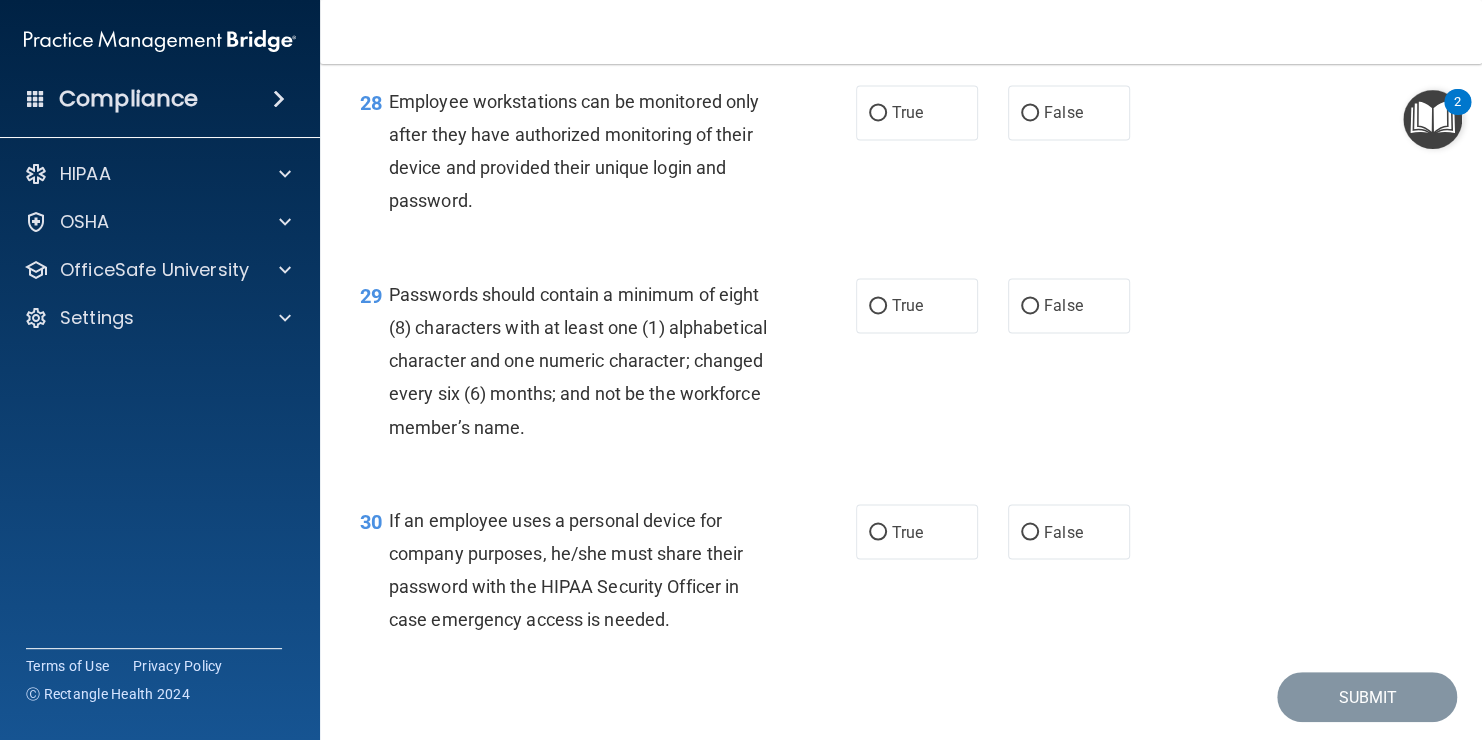 scroll, scrollTop: 5239, scrollLeft: 0, axis: vertical 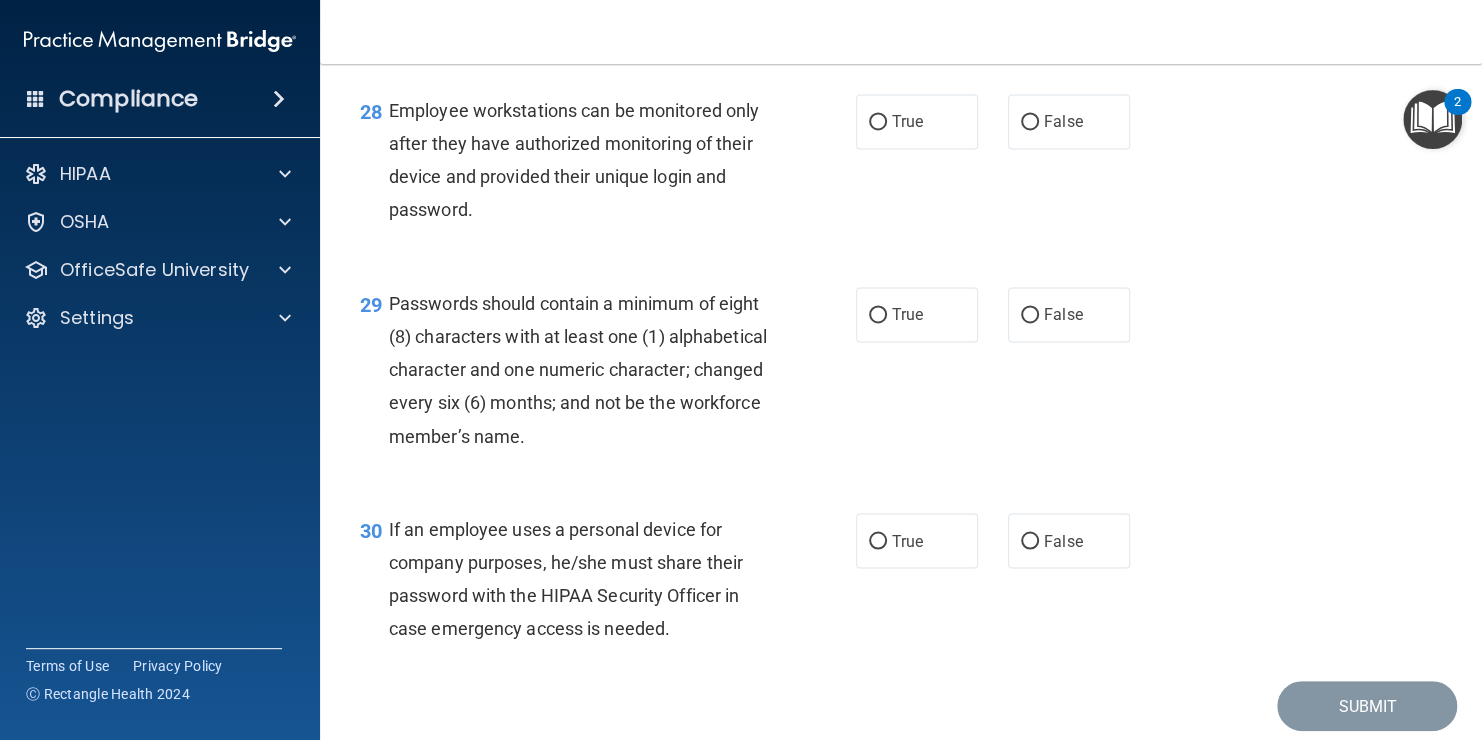 click on "27        It’s ok to text patients their ePHI so long as you are using a company purchased mobile device.                 True           False" at bounding box center [901, 5] 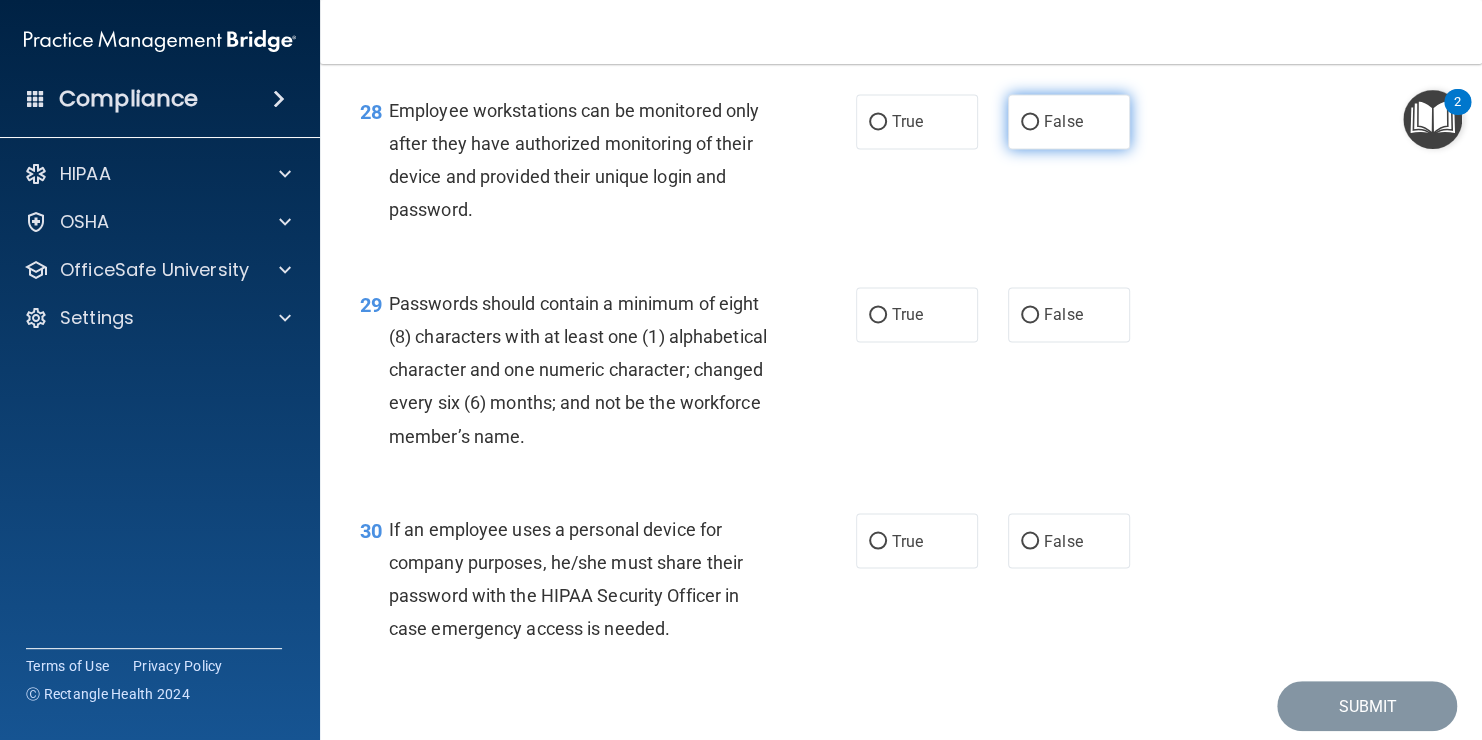 click on "False" at bounding box center [1069, 121] 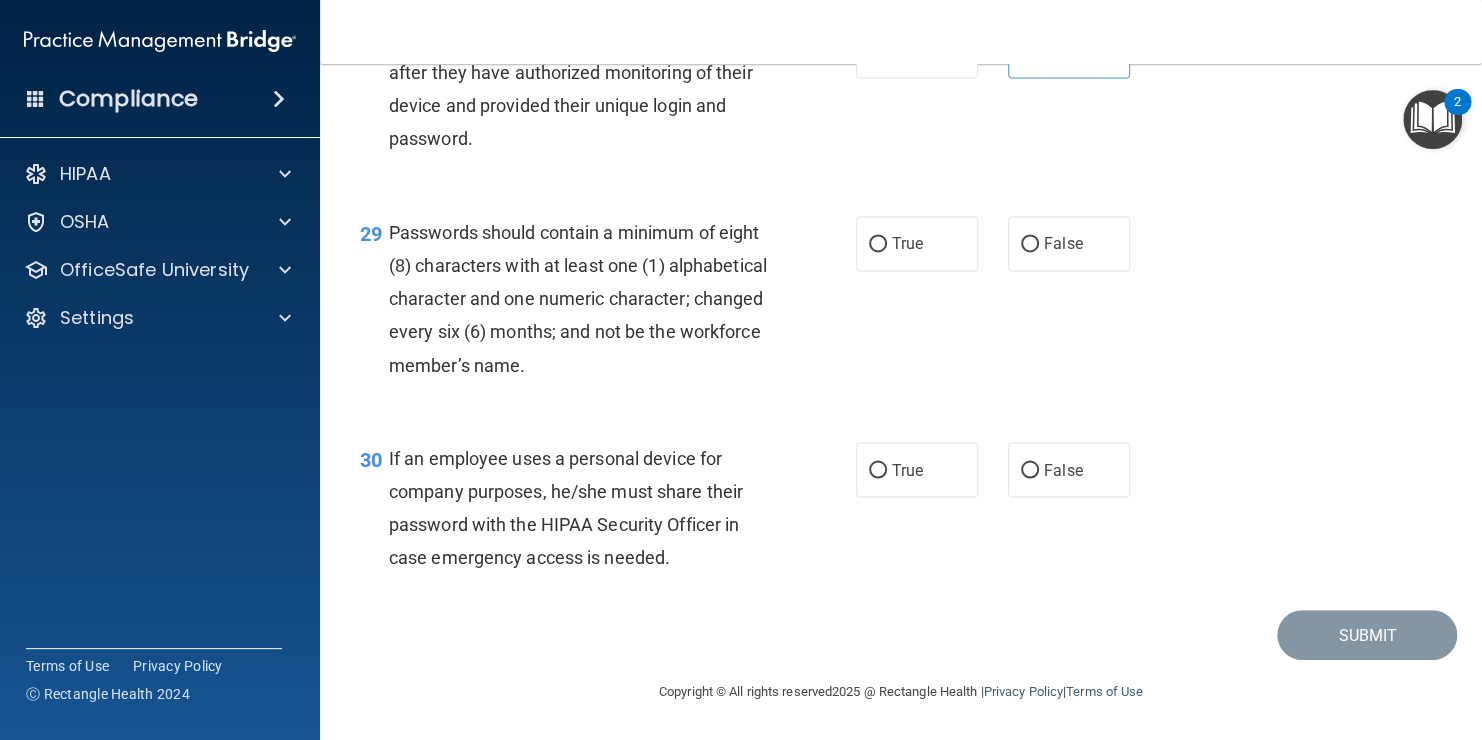 scroll, scrollTop: 5444, scrollLeft: 0, axis: vertical 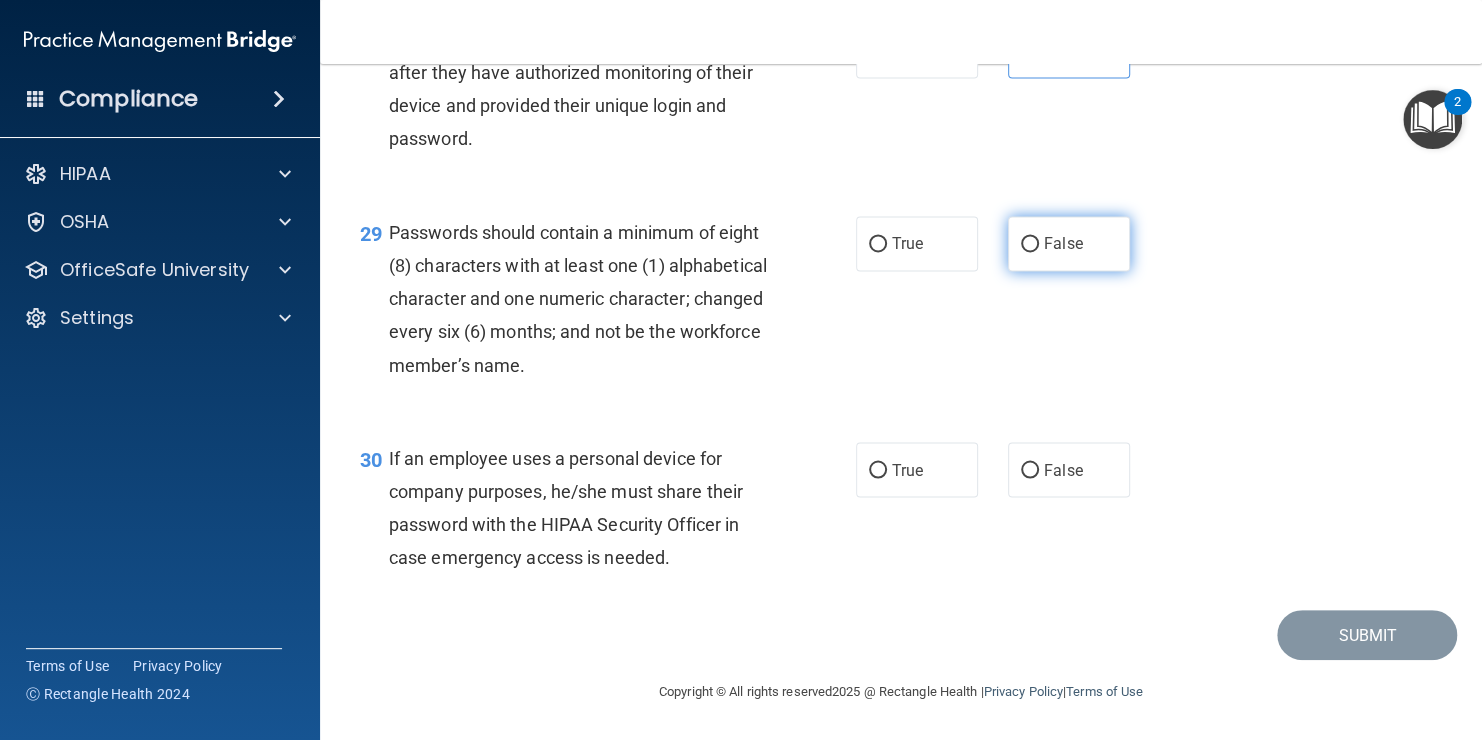 click on "False" at bounding box center (1063, 243) 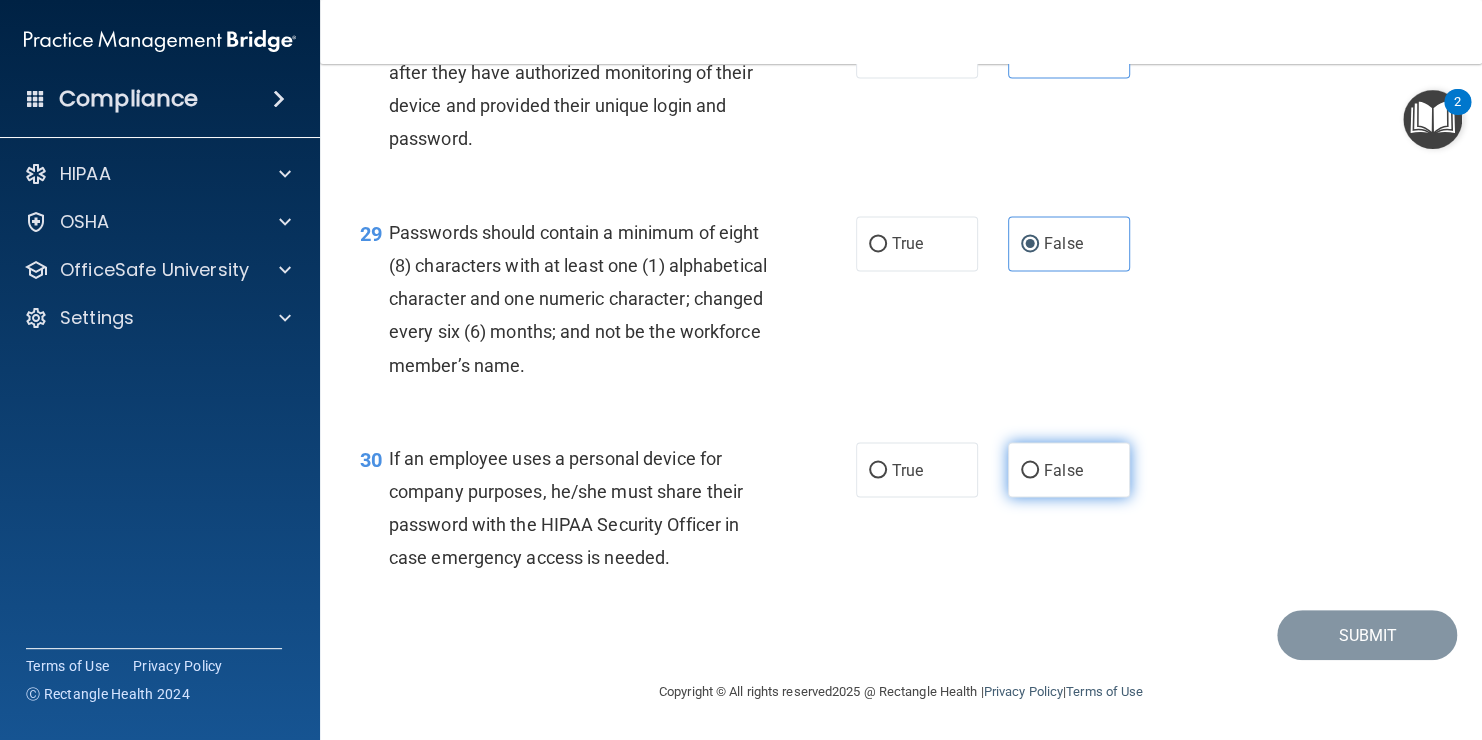 click on "False" at bounding box center (1063, 469) 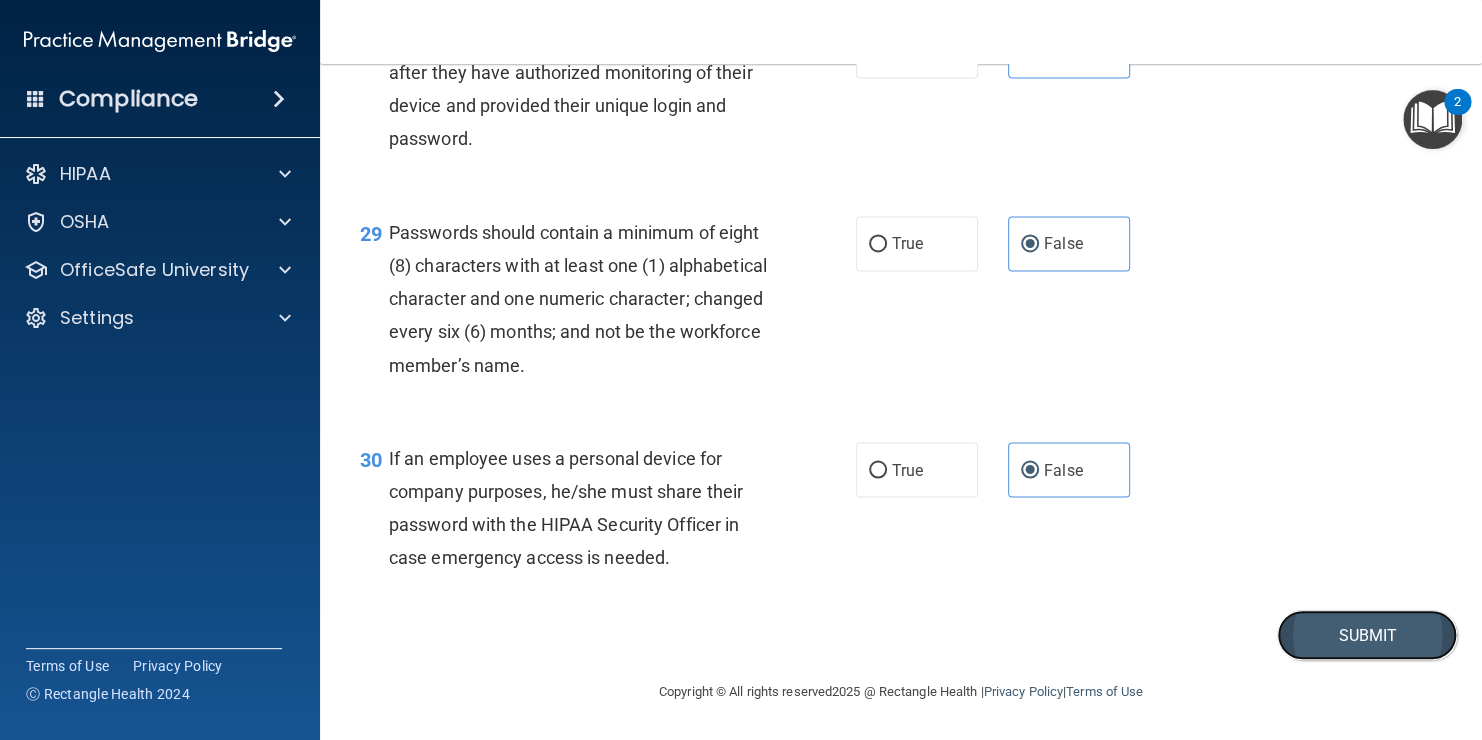 click on "Submit" at bounding box center (1367, 635) 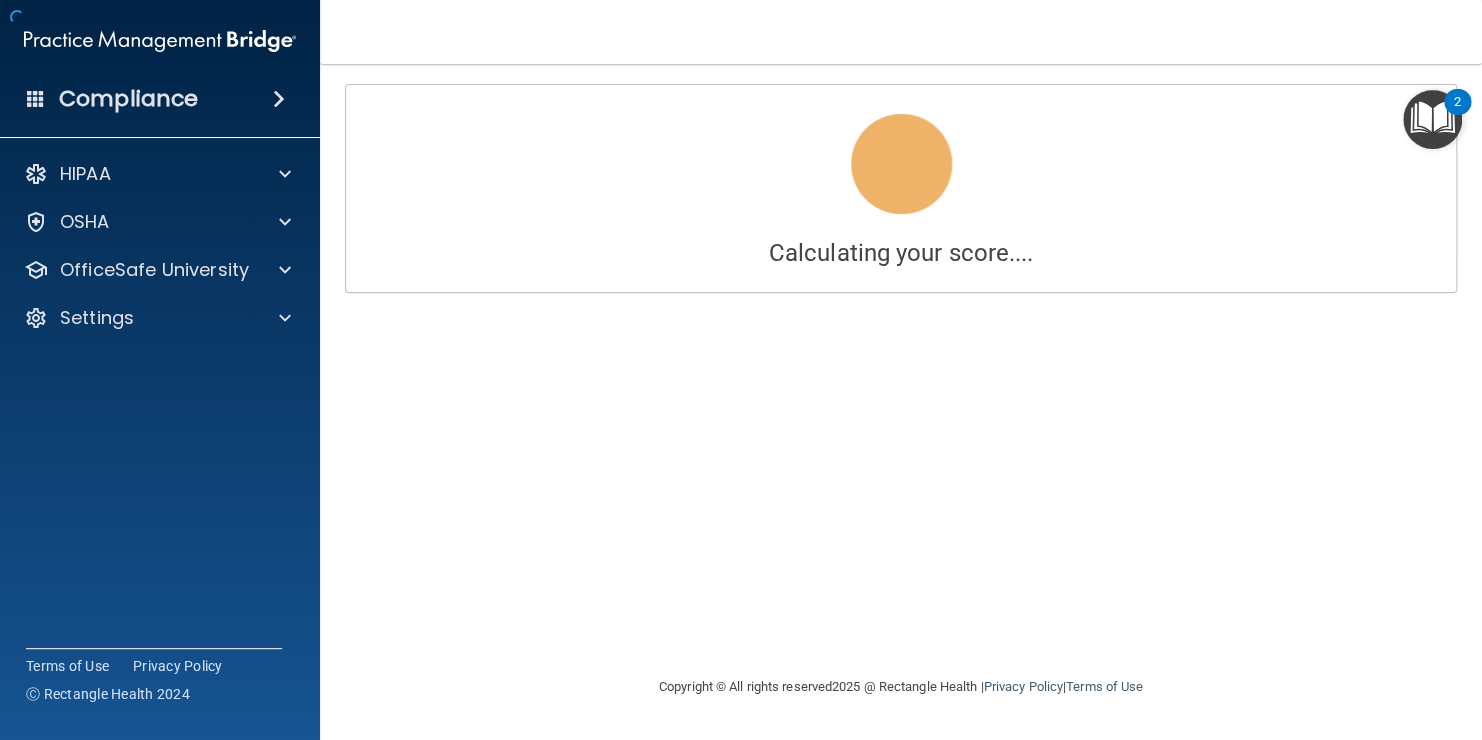 scroll, scrollTop: 0, scrollLeft: 0, axis: both 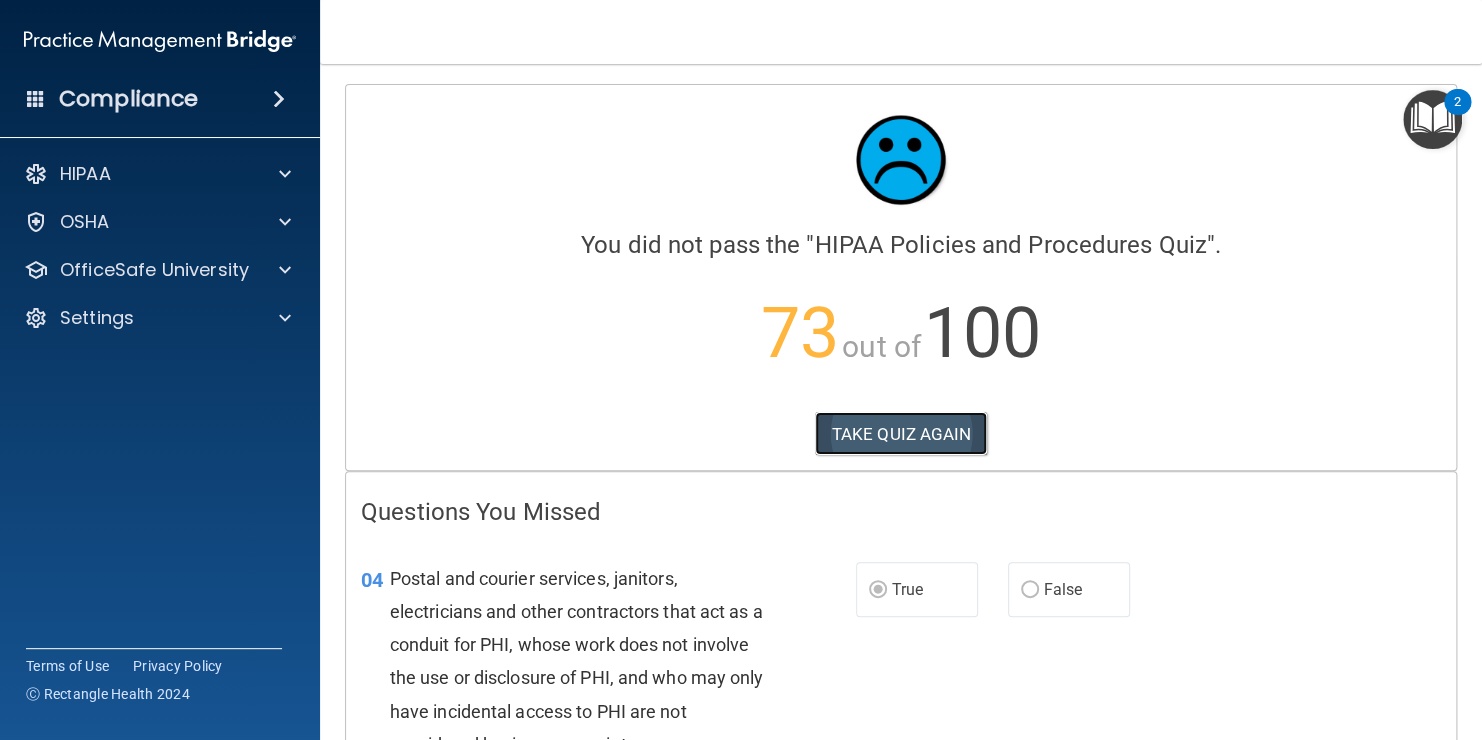 click on "TAKE QUIZ AGAIN" at bounding box center (901, 434) 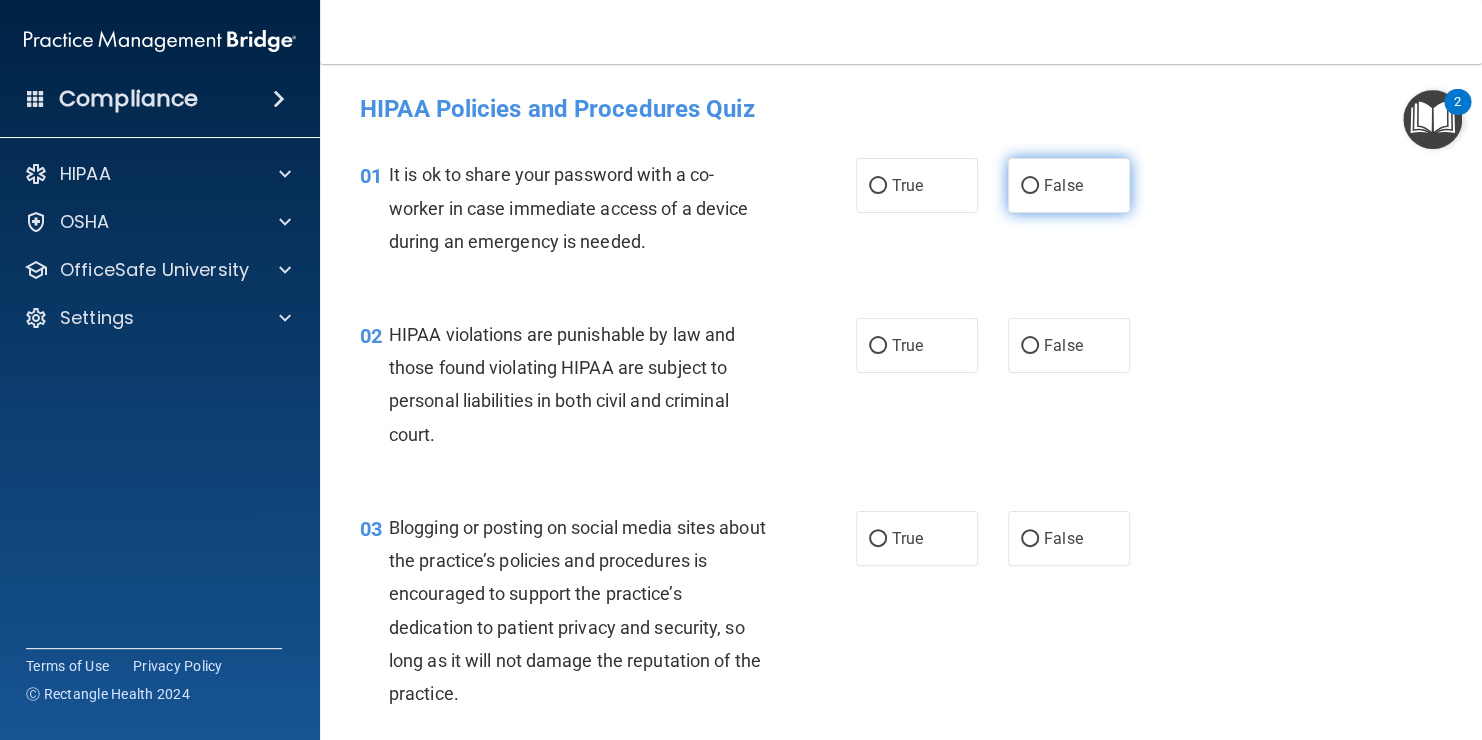 click on "False" at bounding box center (1069, 185) 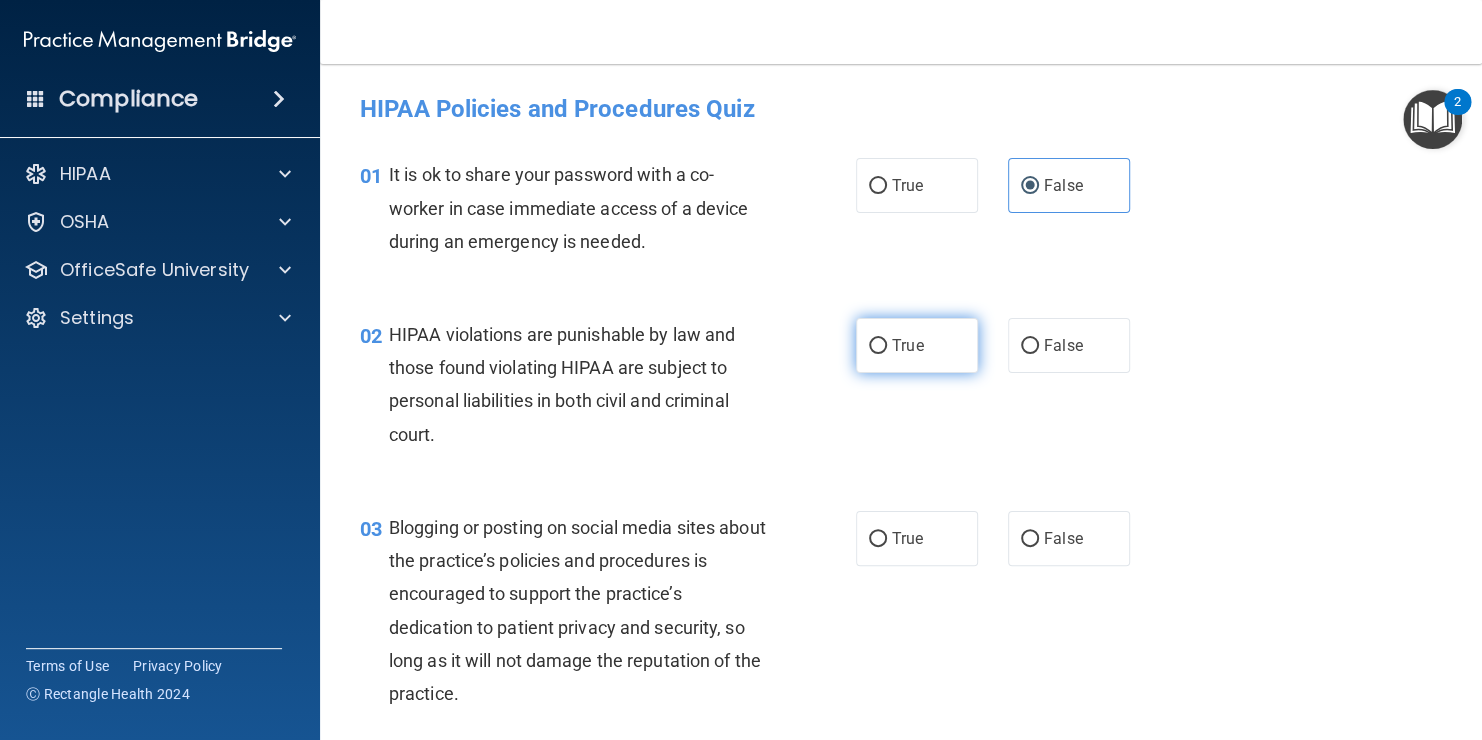 click on "True" at bounding box center [907, 345] 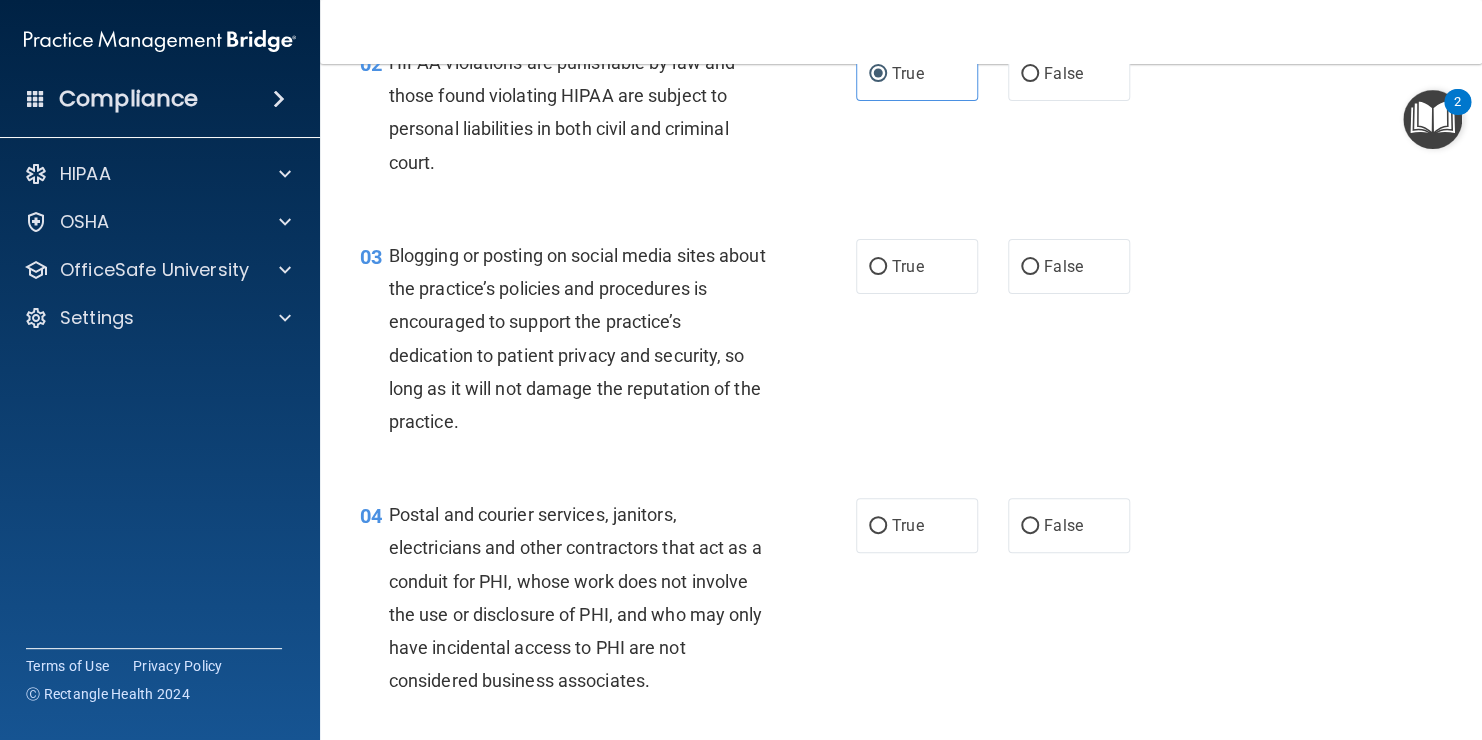 scroll, scrollTop: 280, scrollLeft: 0, axis: vertical 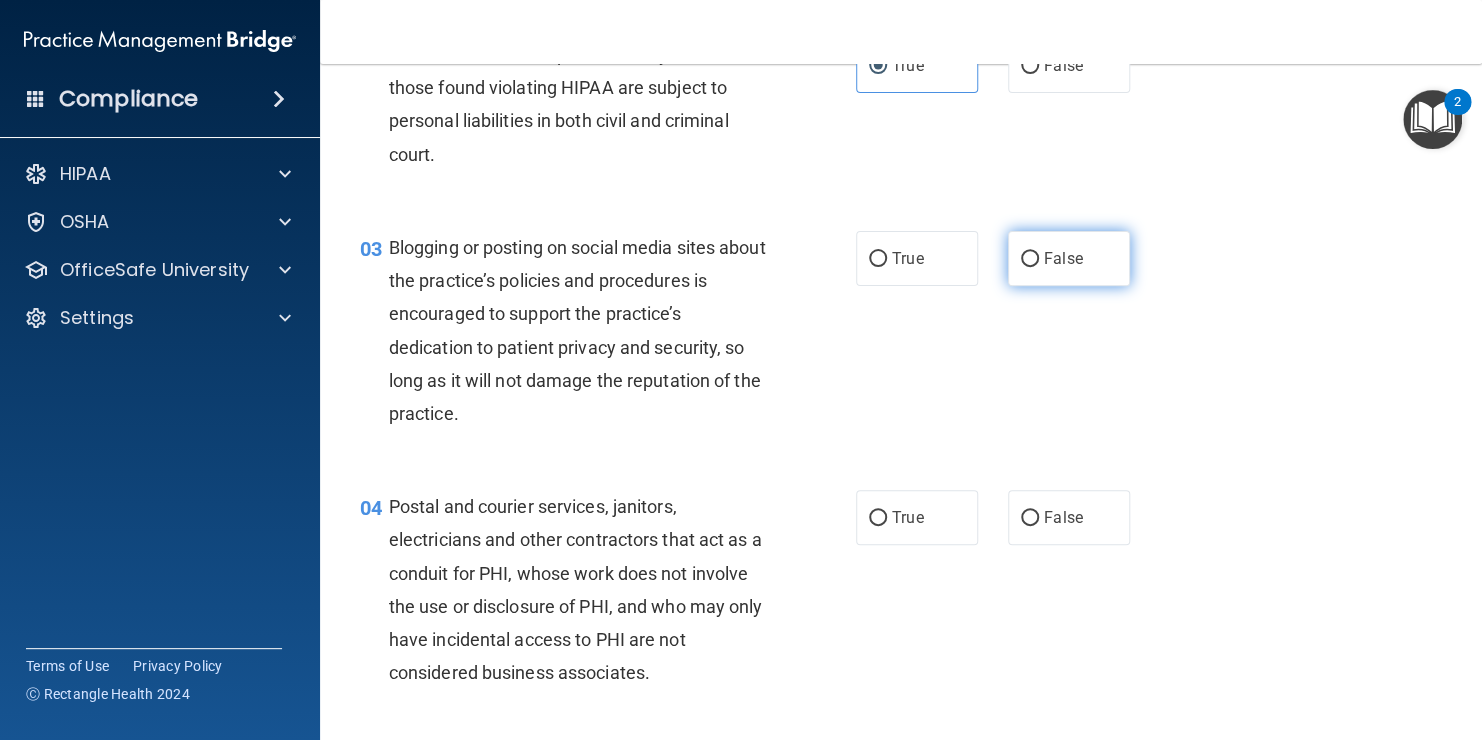 click on "False" at bounding box center (1063, 258) 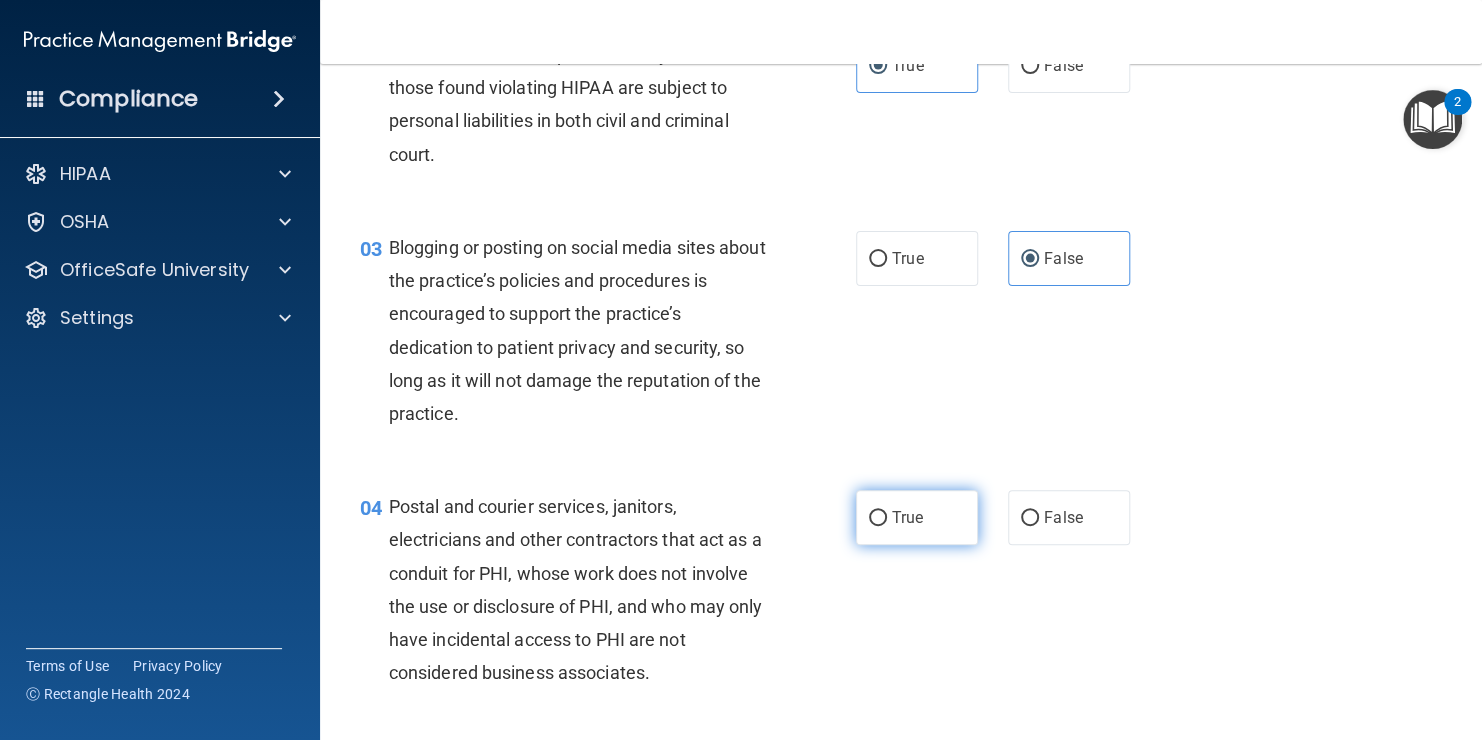 click on "True" at bounding box center (907, 517) 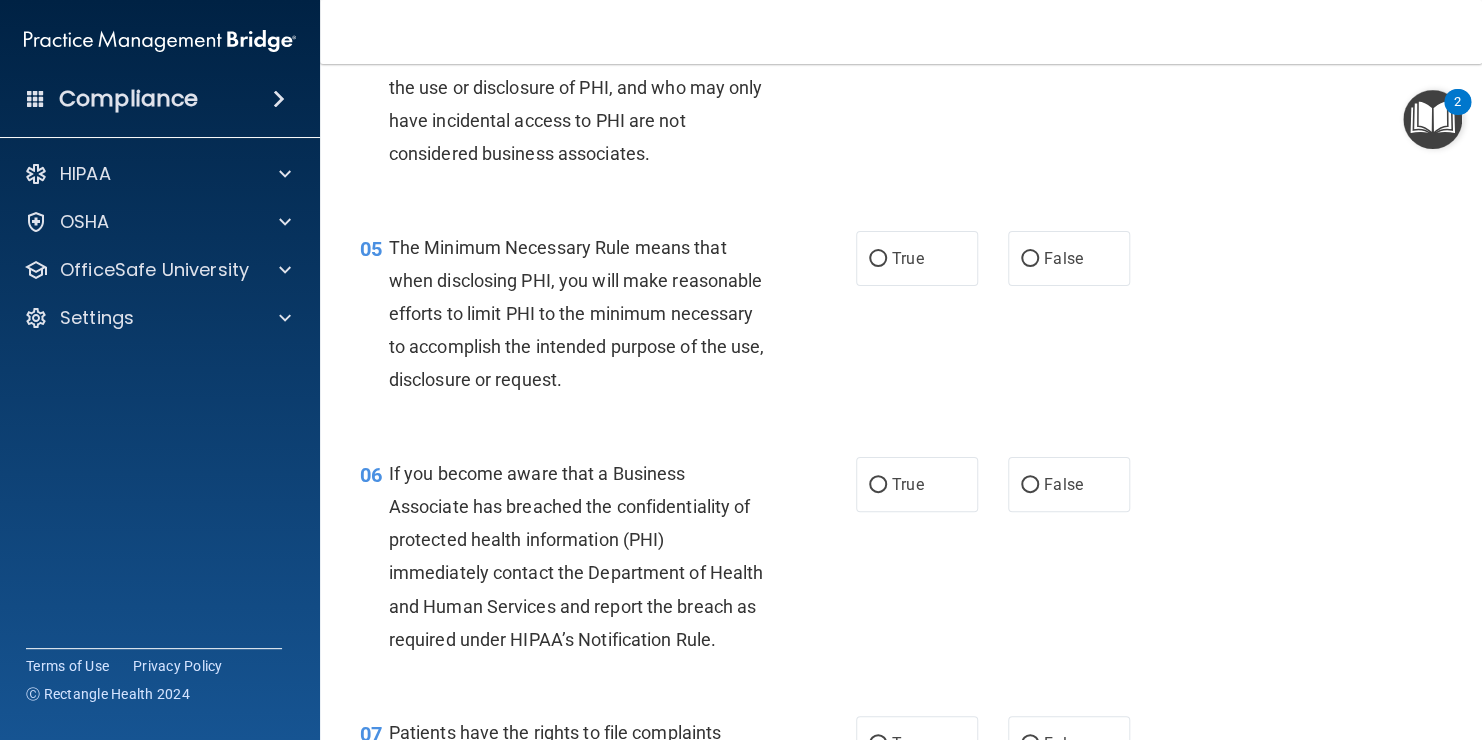 scroll, scrollTop: 800, scrollLeft: 0, axis: vertical 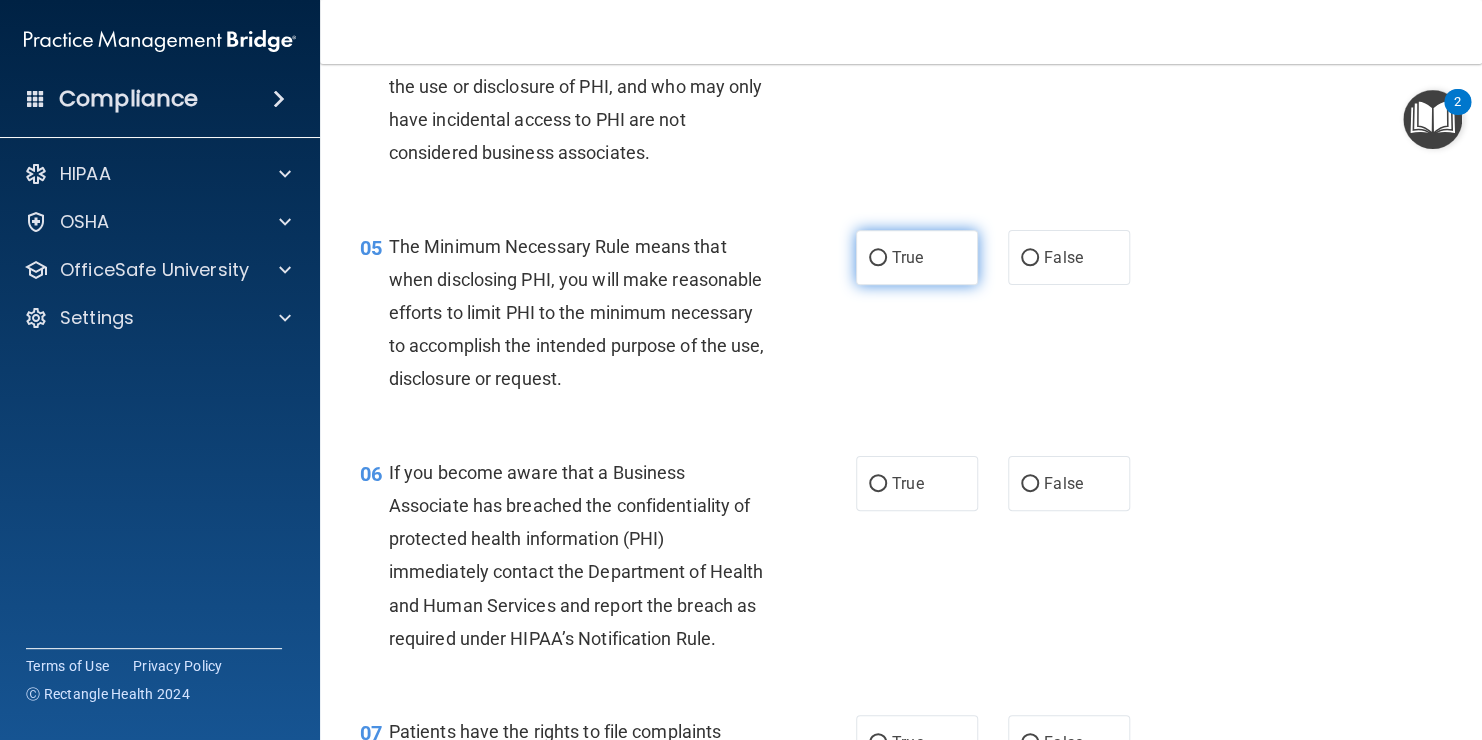 click on "True" at bounding box center (907, 257) 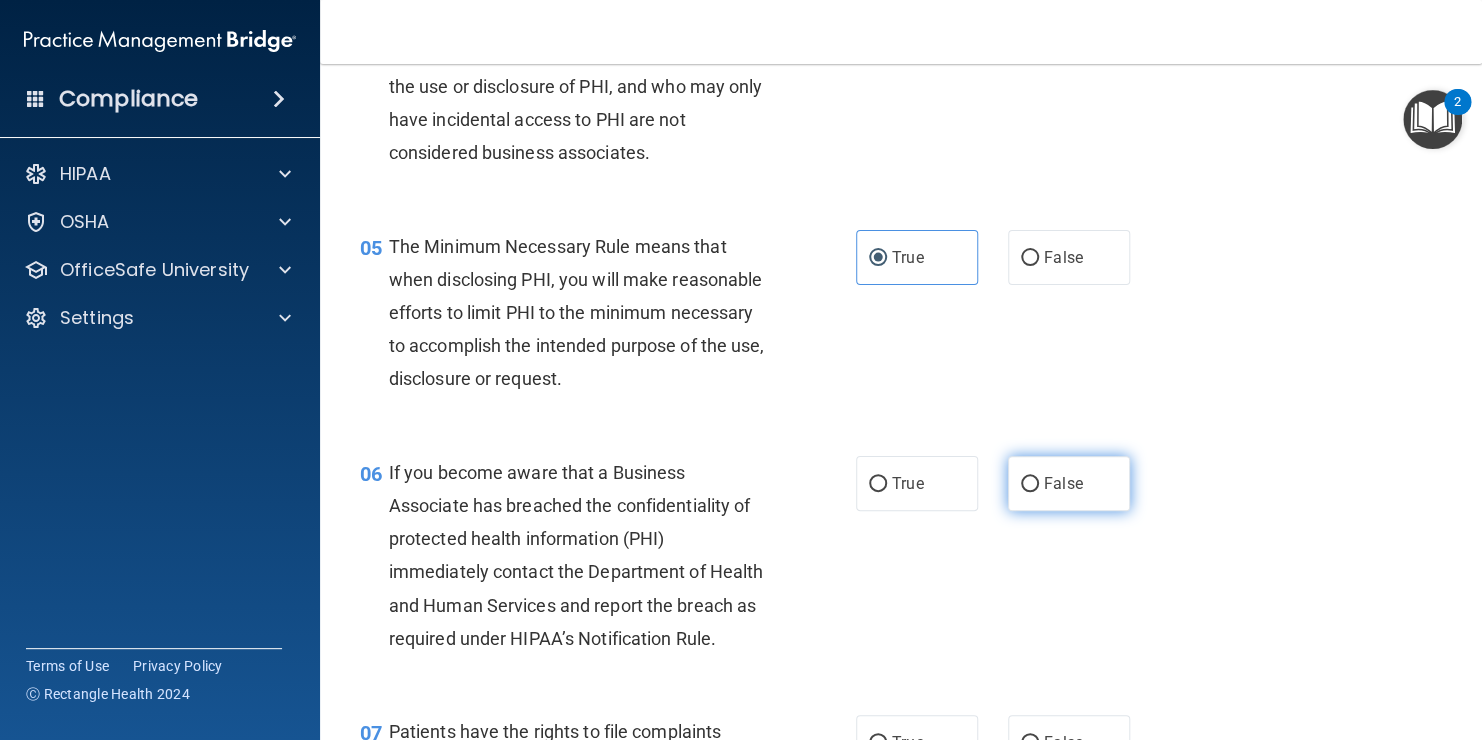 click on "False" at bounding box center (1069, 483) 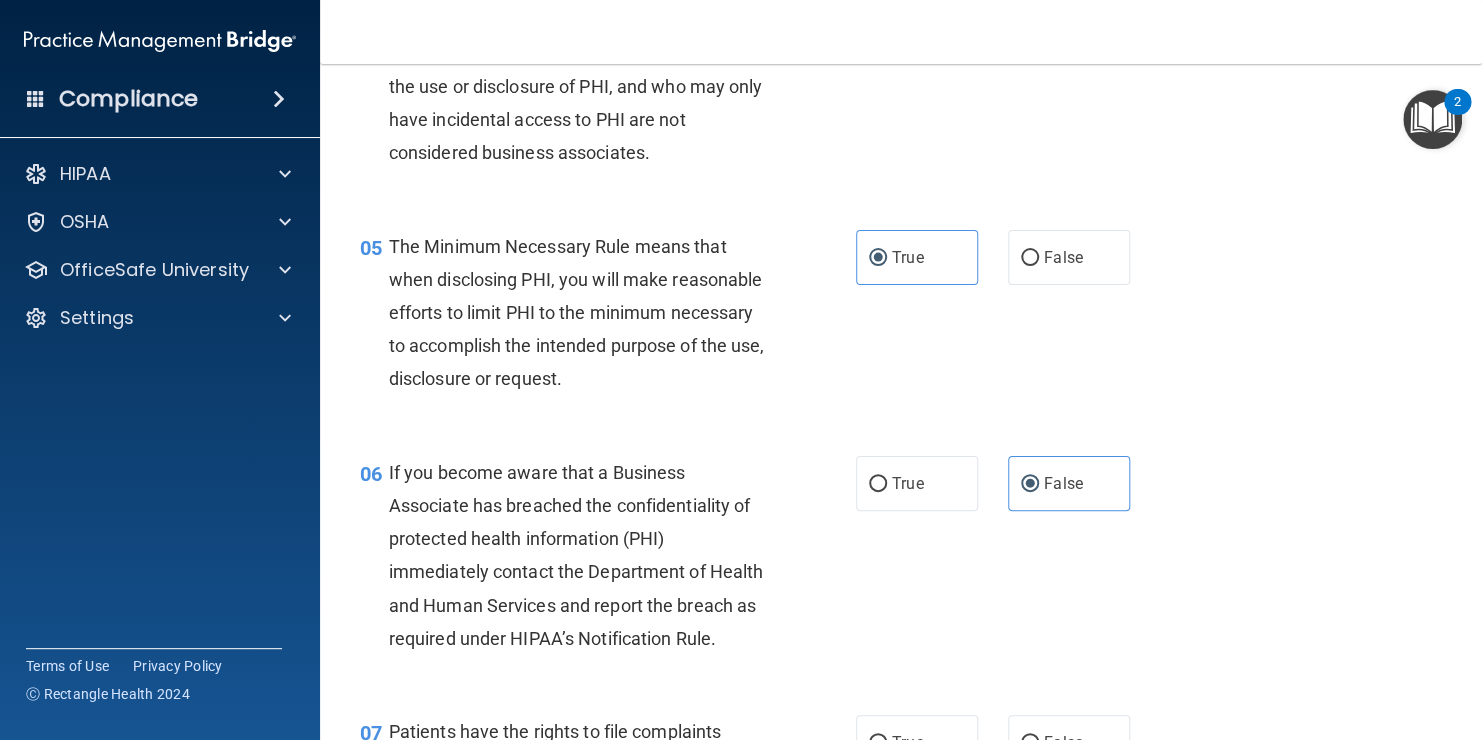 click on "-                HIPAA Policies and Procedures Quiz         This quiz doesn’t expire until . Are you sure you want to take this quiz now?   Take the quiz anyway!                       01       It is ok to share your password with a co-worker in case immediate access of a device during an emergency is needed.                 True           False                       02       HIPAA violations are punishable by law and those found violating HIPAA are subject to personal liabilities in both civil and criminal court.                  True           False                       03       Blogging or posting on social media sites about the practice’s policies and procedures is encouraged to support the practice’s dedication to patient privacy and security, so long as it will not damage the reputation of the practice.                  True           False                       04                       True           False                       05                       True           False" at bounding box center [901, 402] 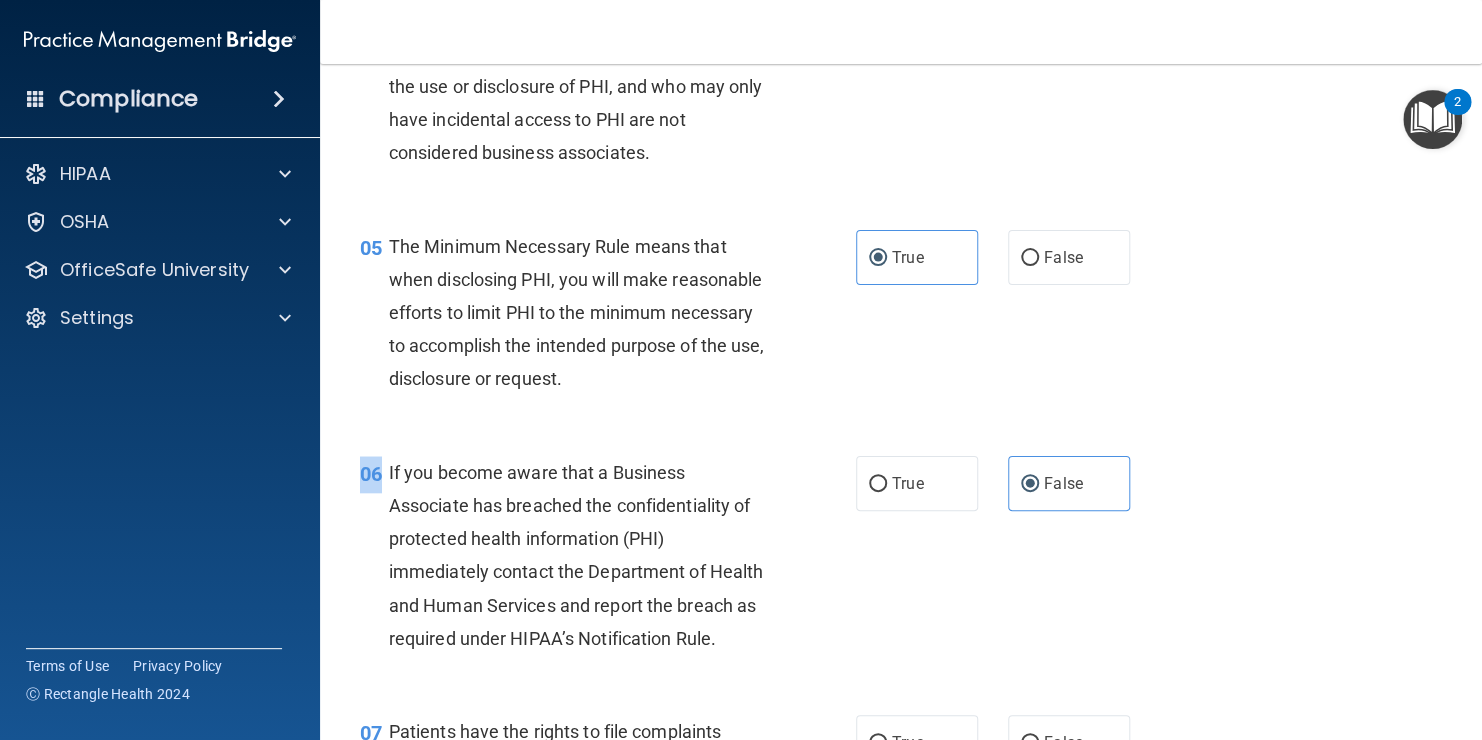 click on "-                HIPAA Policies and Procedures Quiz         This quiz doesn’t expire until . Are you sure you want to take this quiz now?   Take the quiz anyway!                       01       It is ok to share your password with a co-worker in case immediate access of a device during an emergency is needed.                 True           False                       02       HIPAA violations are punishable by law and those found violating HIPAA are subject to personal liabilities in both civil and criminal court.                  True           False                       03       Blogging or posting on social media sites about the practice’s policies and procedures is encouraged to support the practice’s dedication to patient privacy and security, so long as it will not damage the reputation of the practice.                  True           False                       04                       True           False                       05                       True           False" at bounding box center (901, 402) 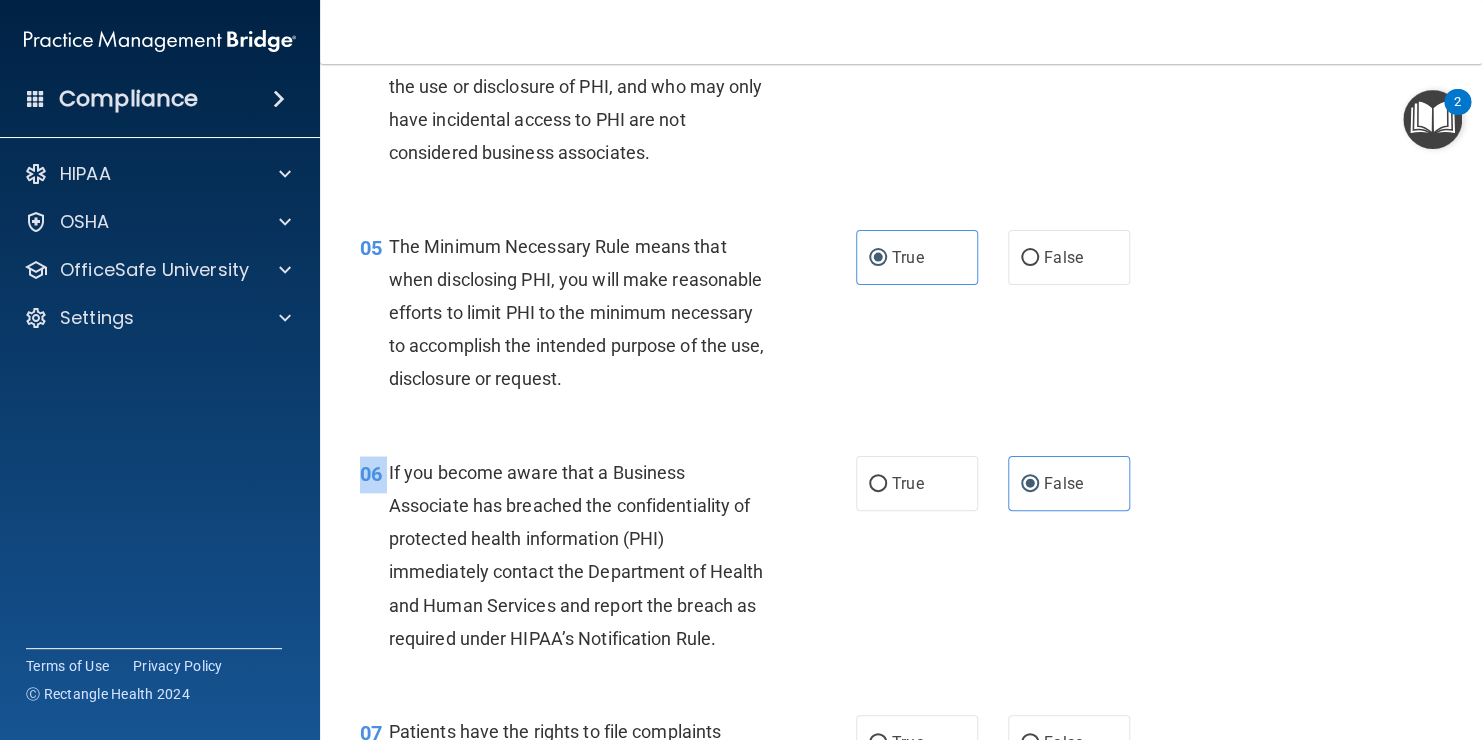 click on "-                HIPAA Policies and Procedures Quiz         This quiz doesn’t expire until . Are you sure you want to take this quiz now?   Take the quiz anyway!                       01       It is ok to share your password with a co-worker in case immediate access of a device during an emergency is needed.                 True           False                       02       HIPAA violations are punishable by law and those found violating HIPAA are subject to personal liabilities in both civil and criminal court.                  True           False                       03       Blogging or posting on social media sites about the practice’s policies and procedures is encouraged to support the practice’s dedication to patient privacy and security, so long as it will not damage the reputation of the practice.                  True           False                       04                       True           False                       05                       True           False" at bounding box center (901, 402) 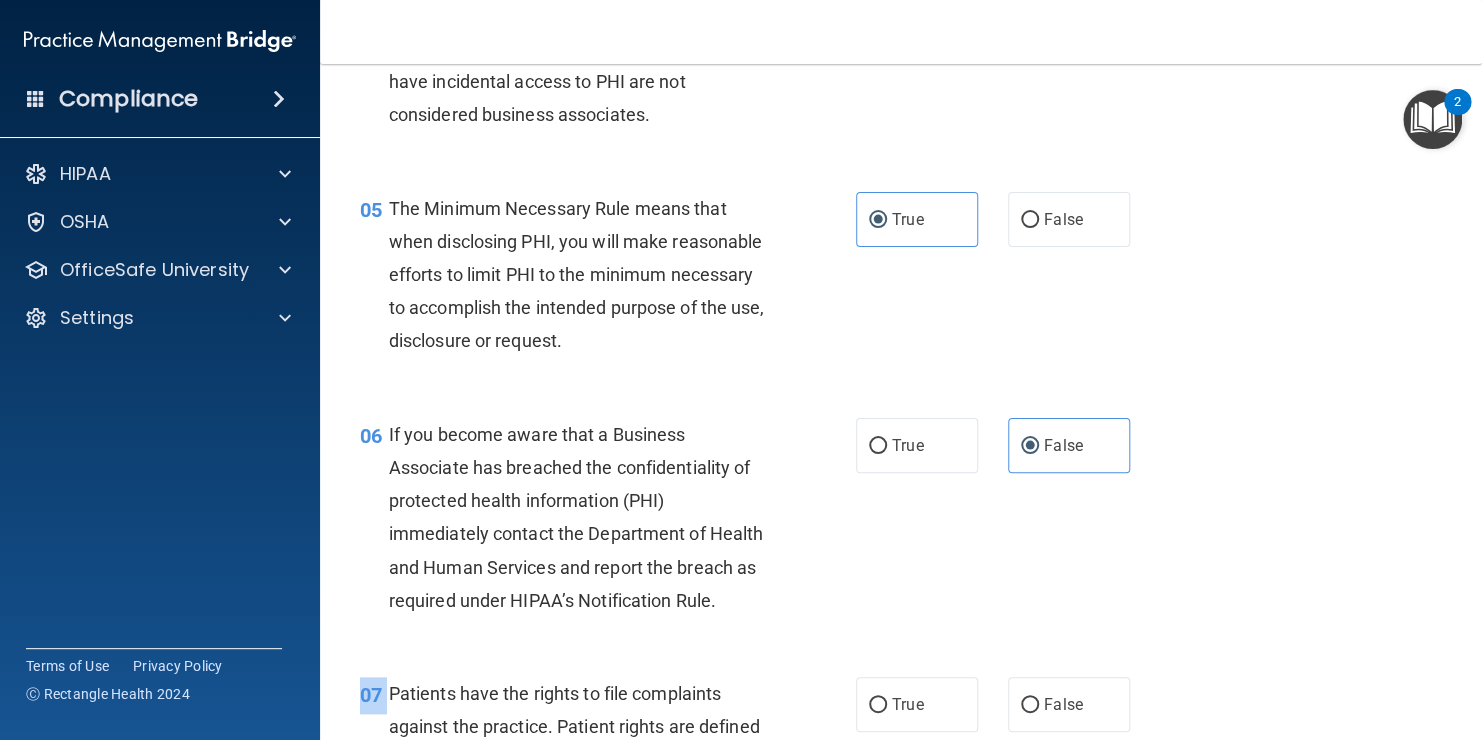 click on "-                HIPAA Policies and Procedures Quiz         This quiz doesn’t expire until . Are you sure you want to take this quiz now?   Take the quiz anyway!                       01       It is ok to share your password with a co-worker in case immediate access of a device during an emergency is needed.                 True           False                       02       HIPAA violations are punishable by law and those found violating HIPAA are subject to personal liabilities in both civil and criminal court.                  True           False                       03       Blogging or posting on social media sites about the practice’s policies and procedures is encouraged to support the practice’s dedication to patient privacy and security, so long as it will not damage the reputation of the practice.                  True           False                       04                       True           False                       05                       True           False" at bounding box center [901, 402] 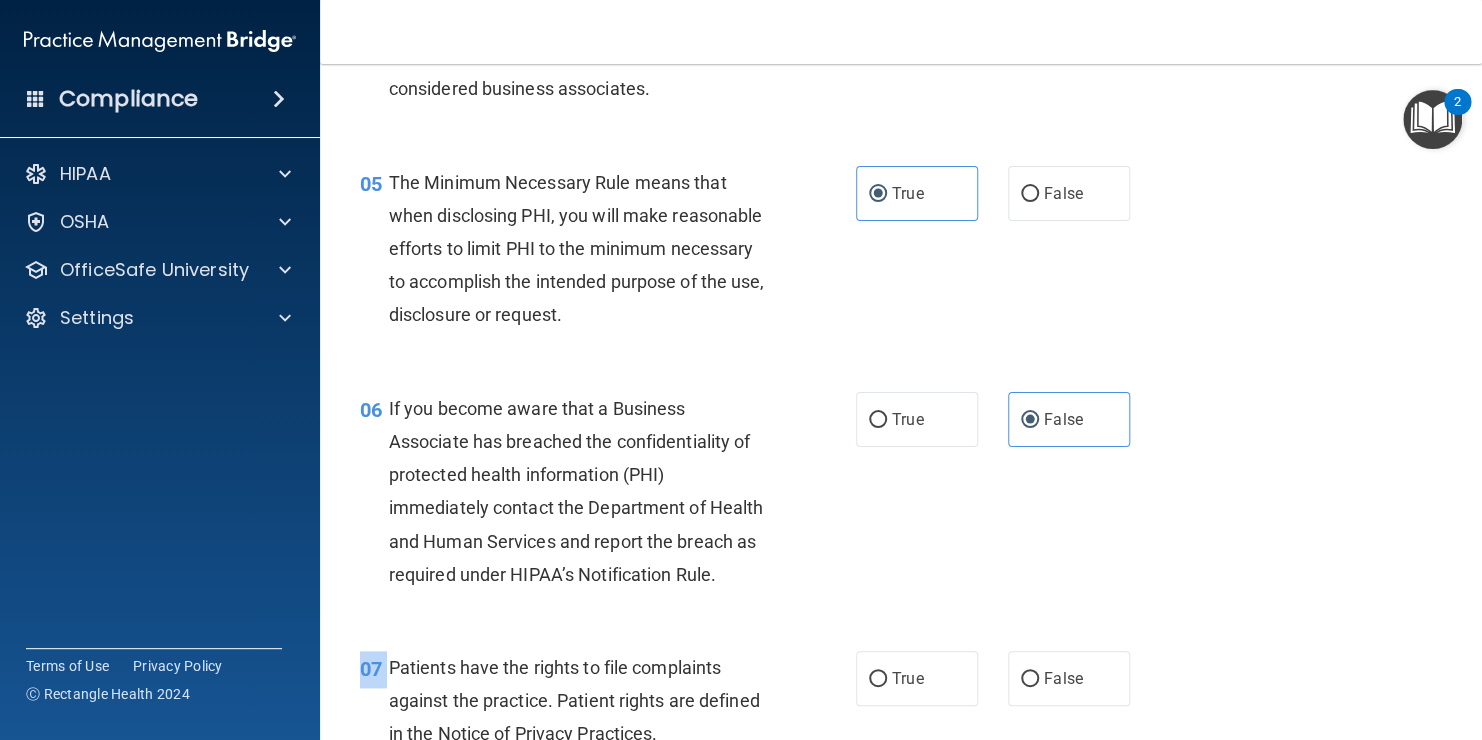 click on "-                HIPAA Policies and Procedures Quiz         This quiz doesn’t expire until . Are you sure you want to take this quiz now?   Take the quiz anyway!                       01       It is ok to share your password with a co-worker in case immediate access of a device during an emergency is needed.                 True           False                       02       HIPAA violations are punishable by law and those found violating HIPAA are subject to personal liabilities in both civil and criminal court.                  True           False                       03       Blogging or posting on social media sites about the practice’s policies and procedures is encouraged to support the practice’s dedication to patient privacy and security, so long as it will not damage the reputation of the practice.                  True           False                       04                       True           False                       05                       True           False" at bounding box center [901, 402] 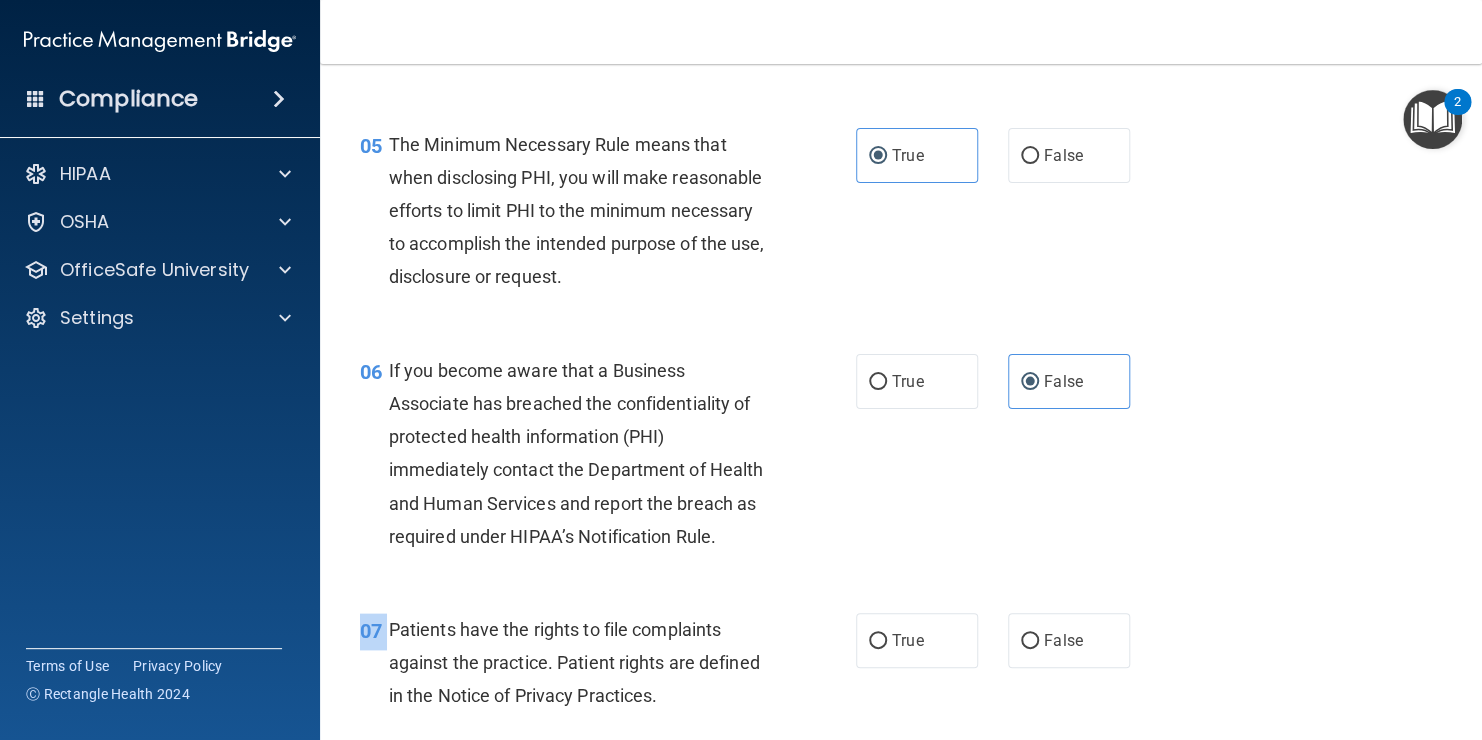 click on "-                HIPAA Policies and Procedures Quiz         This quiz doesn’t expire until . Are you sure you want to take this quiz now?   Take the quiz anyway!                       01       It is ok to share your password with a co-worker in case immediate access of a device during an emergency is needed.                 True           False                       02       HIPAA violations are punishable by law and those found violating HIPAA are subject to personal liabilities in both civil and criminal court.                  True           False                       03       Blogging or posting on social media sites about the practice’s policies and procedures is encouraged to support the practice’s dedication to patient privacy and security, so long as it will not damage the reputation of the practice.                  True           False                       04                       True           False                       05                       True           False" at bounding box center [901, 402] 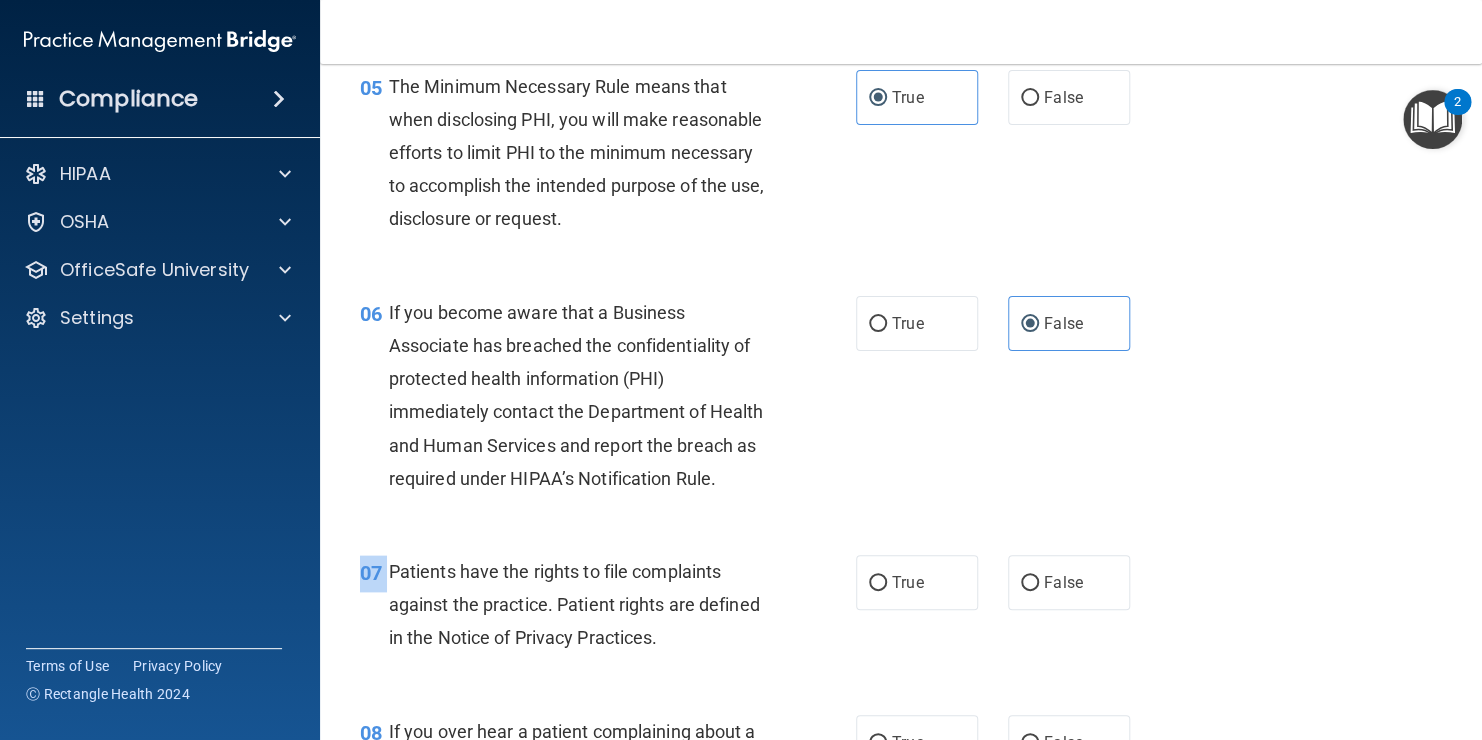 click on "-                HIPAA Policies and Procedures Quiz         This quiz doesn’t expire until . Are you sure you want to take this quiz now?   Take the quiz anyway!                       01       It is ok to share your password with a co-worker in case immediate access of a device during an emergency is needed.                 True           False                       02       HIPAA violations are punishable by law and those found violating HIPAA are subject to personal liabilities in both civil and criminal court.                  True           False                       03       Blogging or posting on social media sites about the practice’s policies and procedures is encouraged to support the practice’s dedication to patient privacy and security, so long as it will not damage the reputation of the practice.                  True           False                       04                       True           False                       05                       True           False" at bounding box center (901, 402) 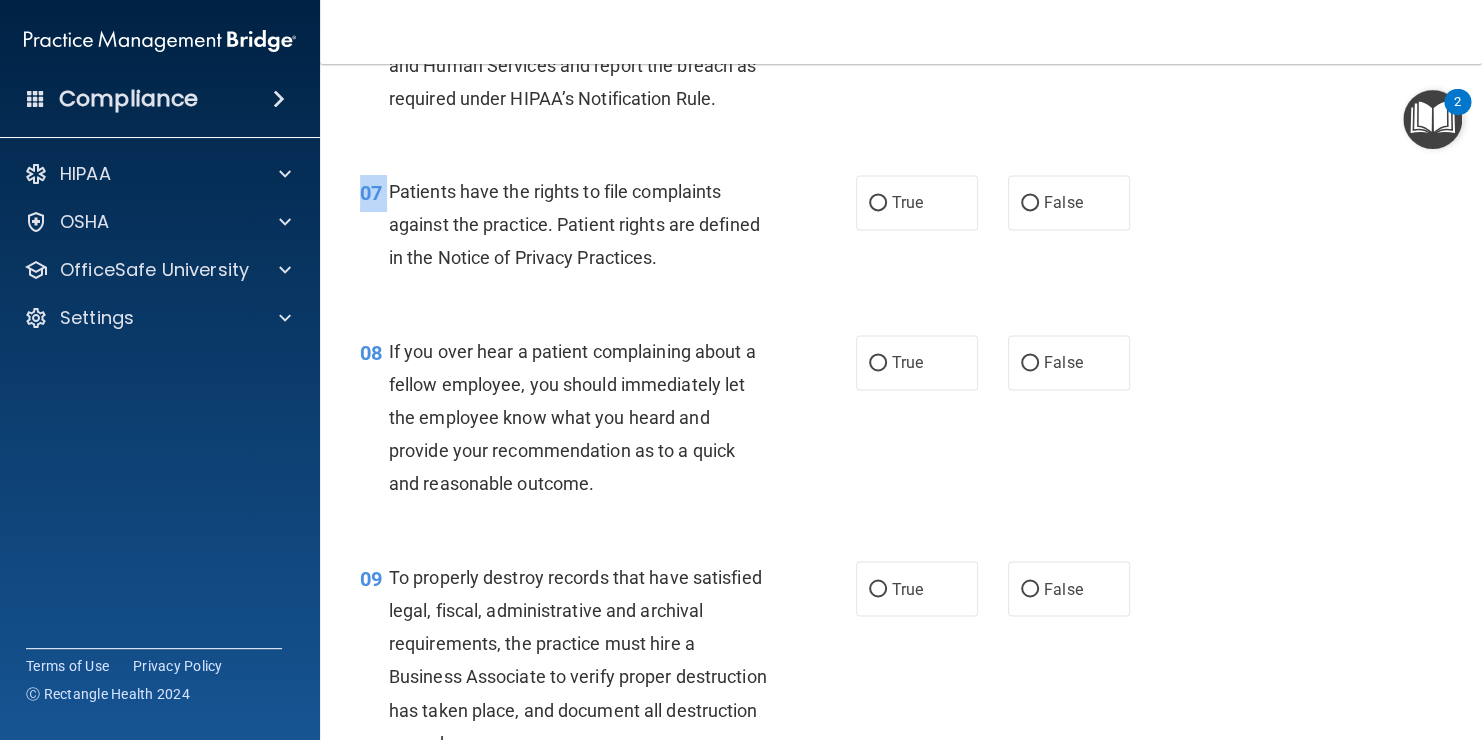scroll, scrollTop: 1350, scrollLeft: 0, axis: vertical 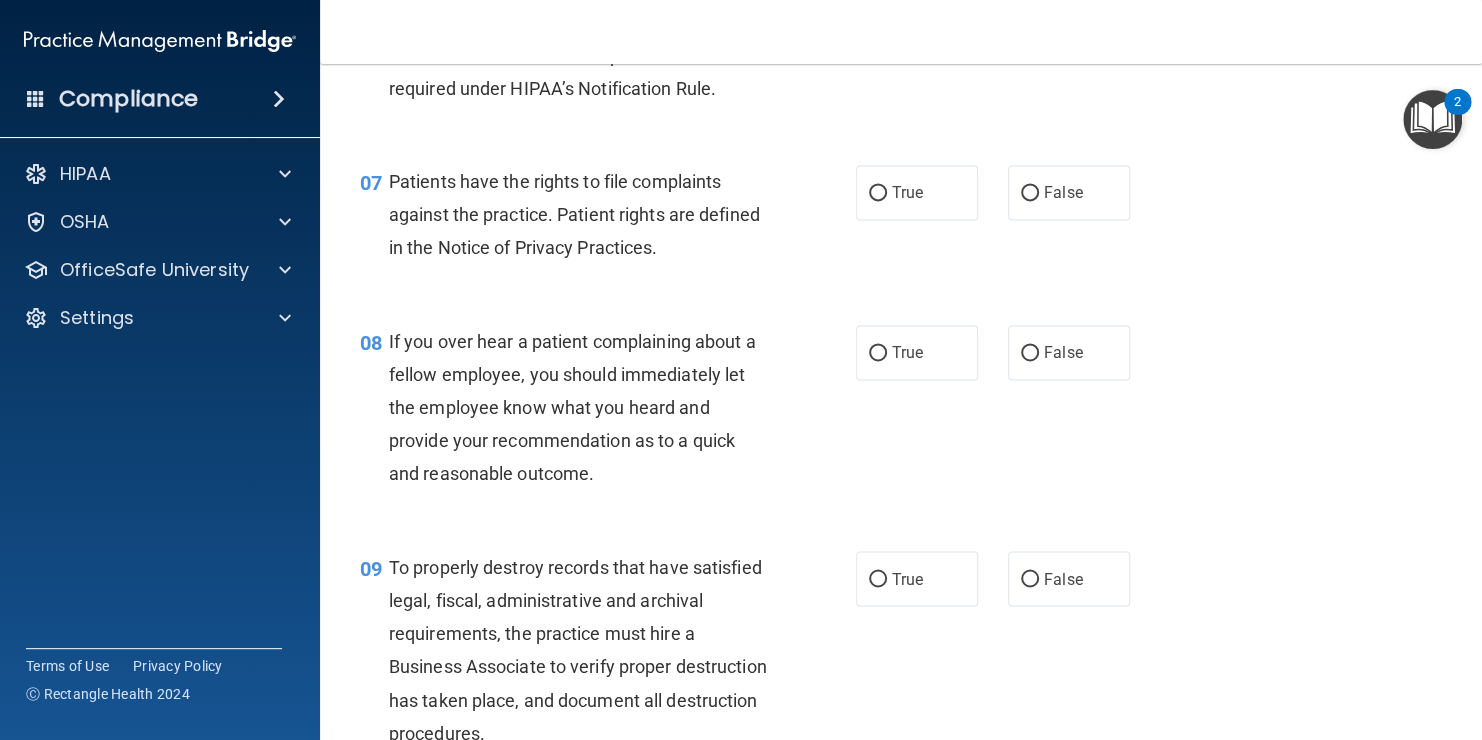 click on "09       To properly destroy records that have satisfied legal, fiscal, administrative and archival requirements, the practice must hire a Business Associate to verify proper destruction has taken place, and document all destruction procedures.                  True           False" at bounding box center [901, 655] 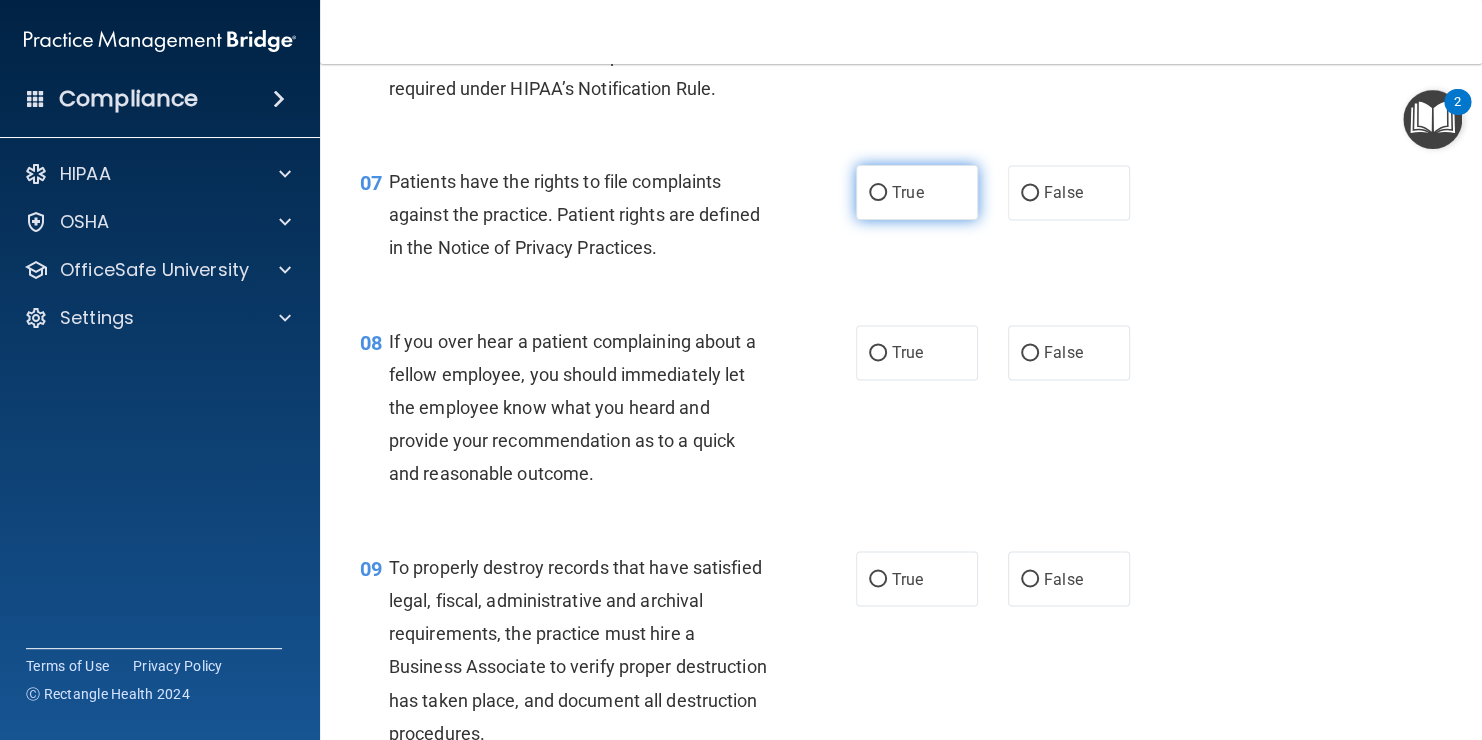click on "True" at bounding box center [917, 192] 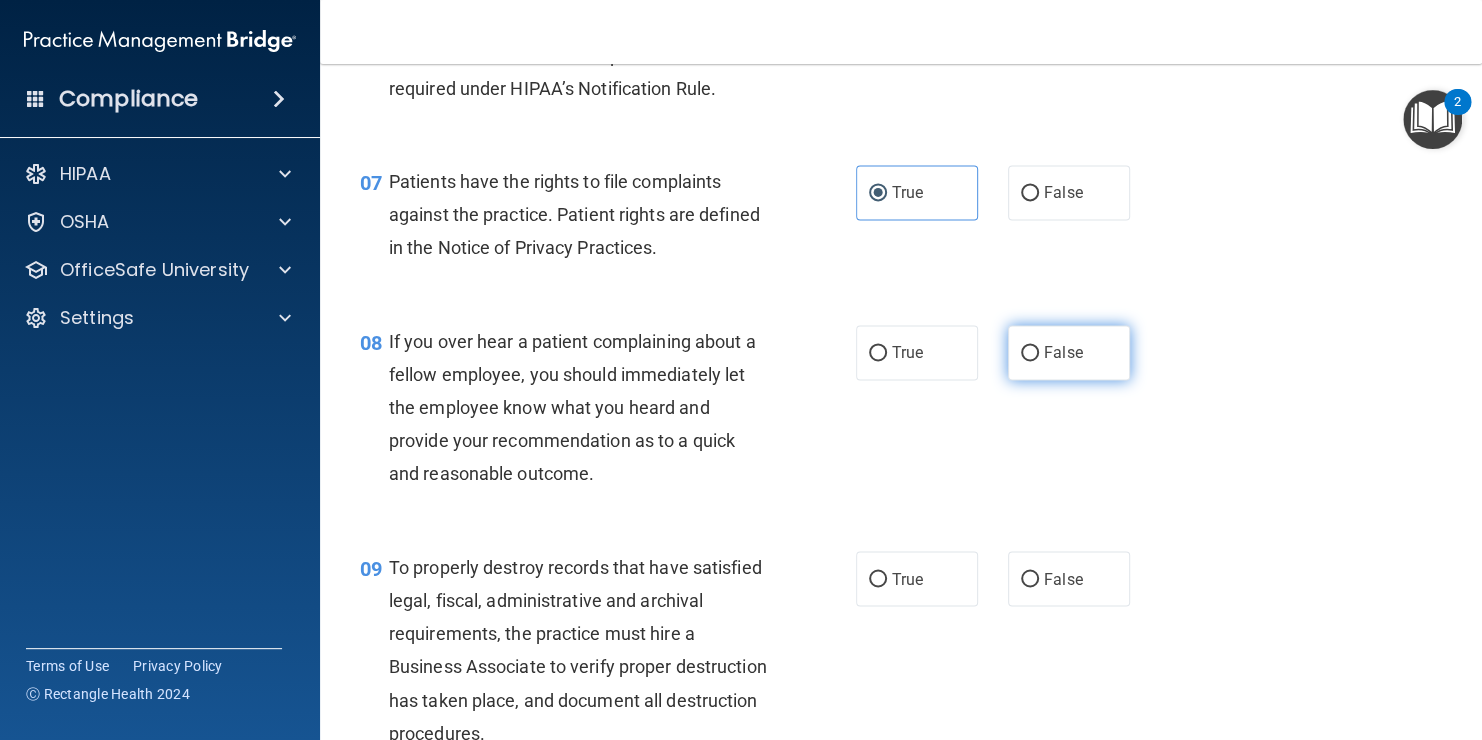 click on "False" at bounding box center [1063, 352] 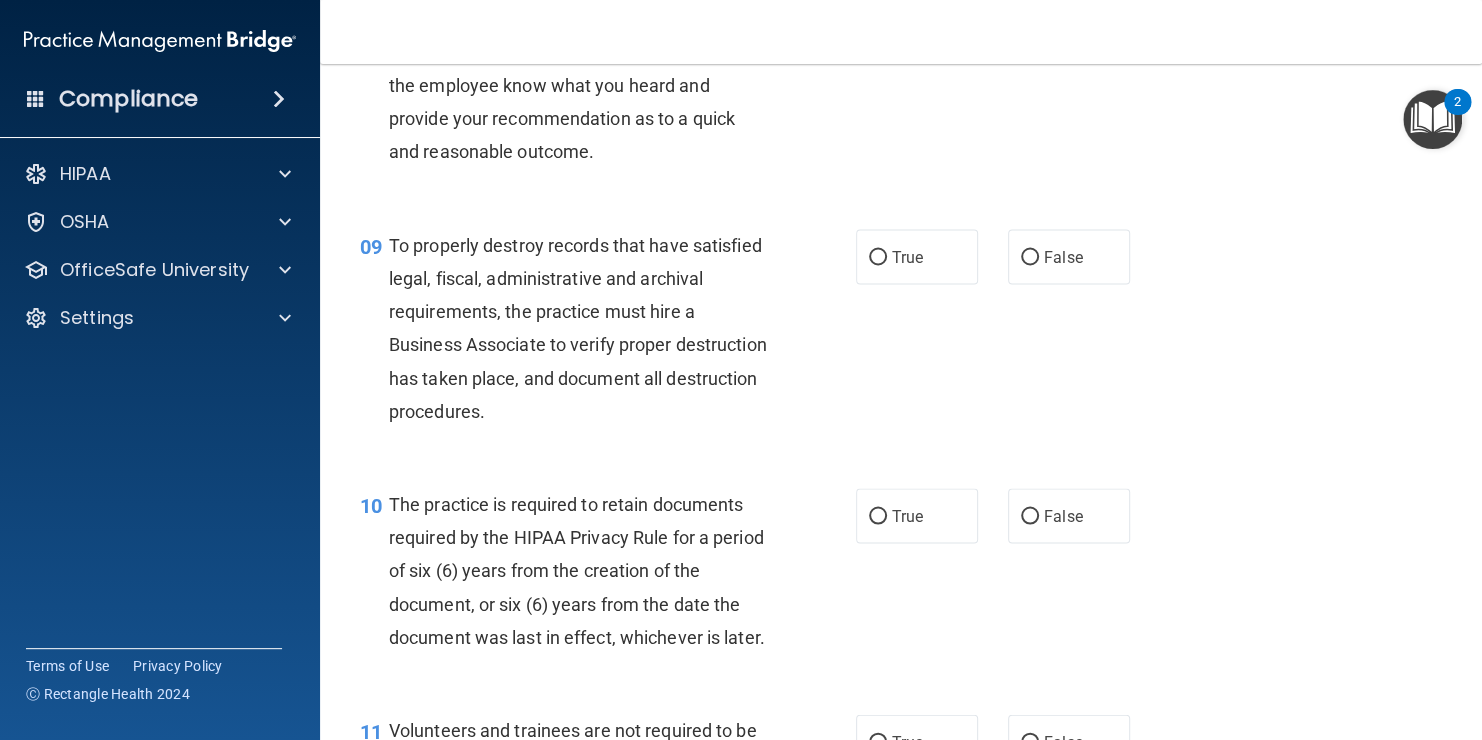 scroll, scrollTop: 1710, scrollLeft: 0, axis: vertical 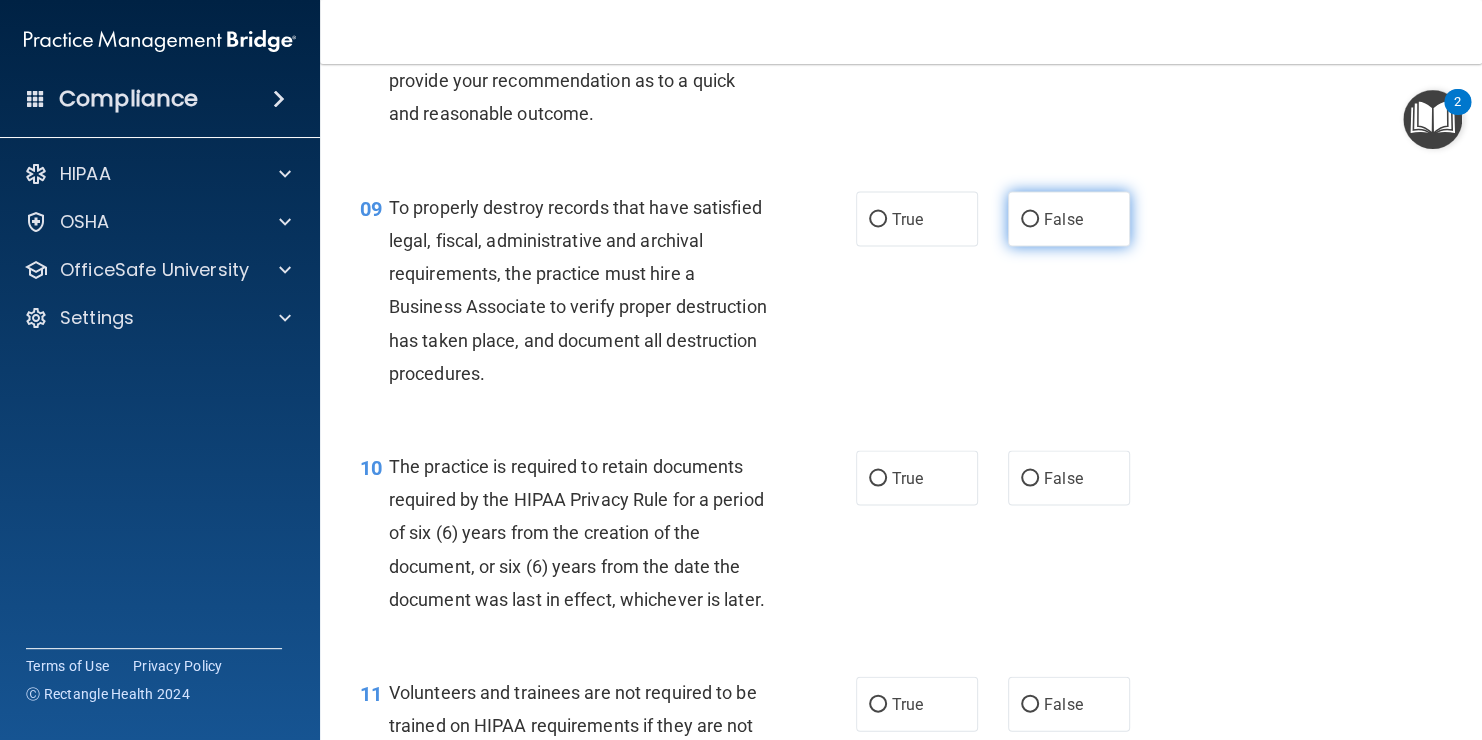 click on "False" at bounding box center [1030, 219] 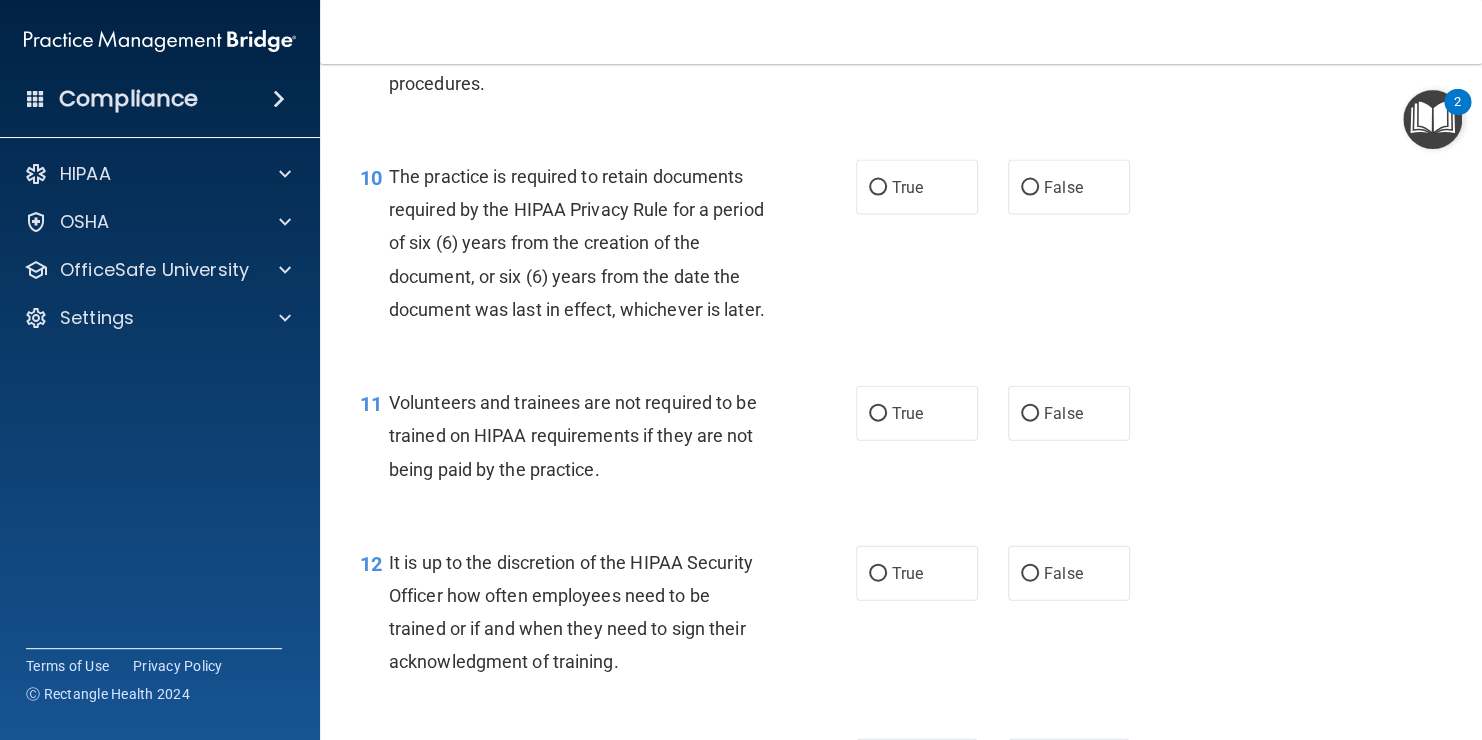 scroll, scrollTop: 2030, scrollLeft: 0, axis: vertical 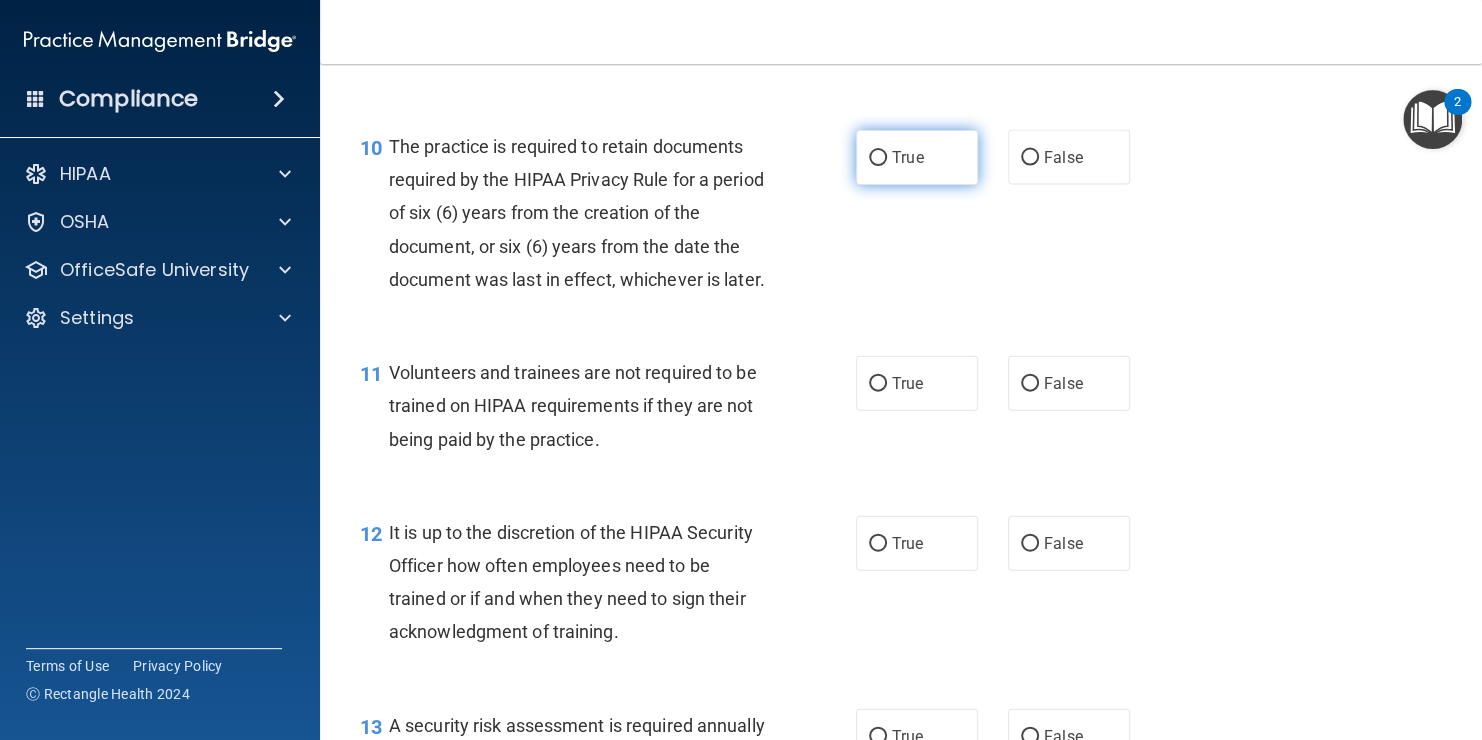click on "True" at bounding box center (917, 157) 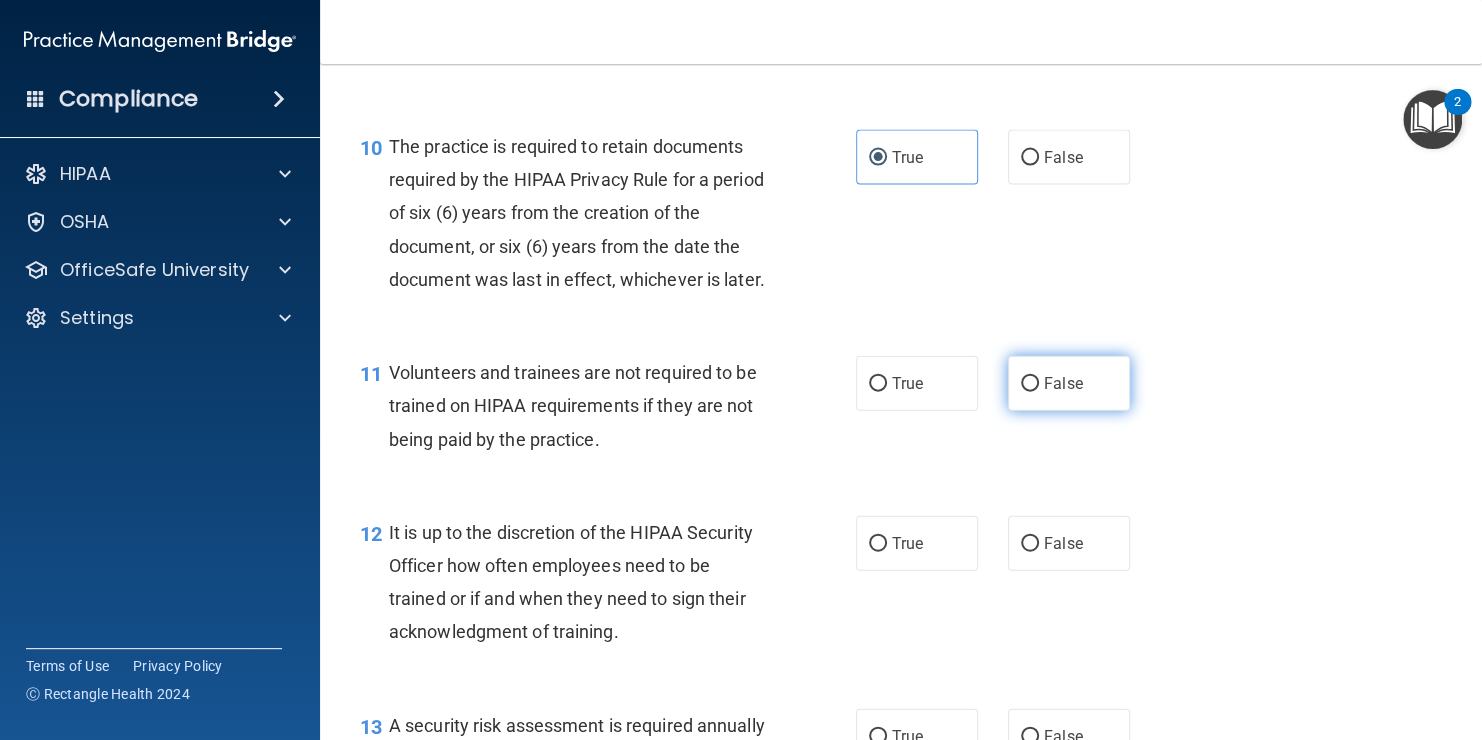 click on "False" at bounding box center (1069, 383) 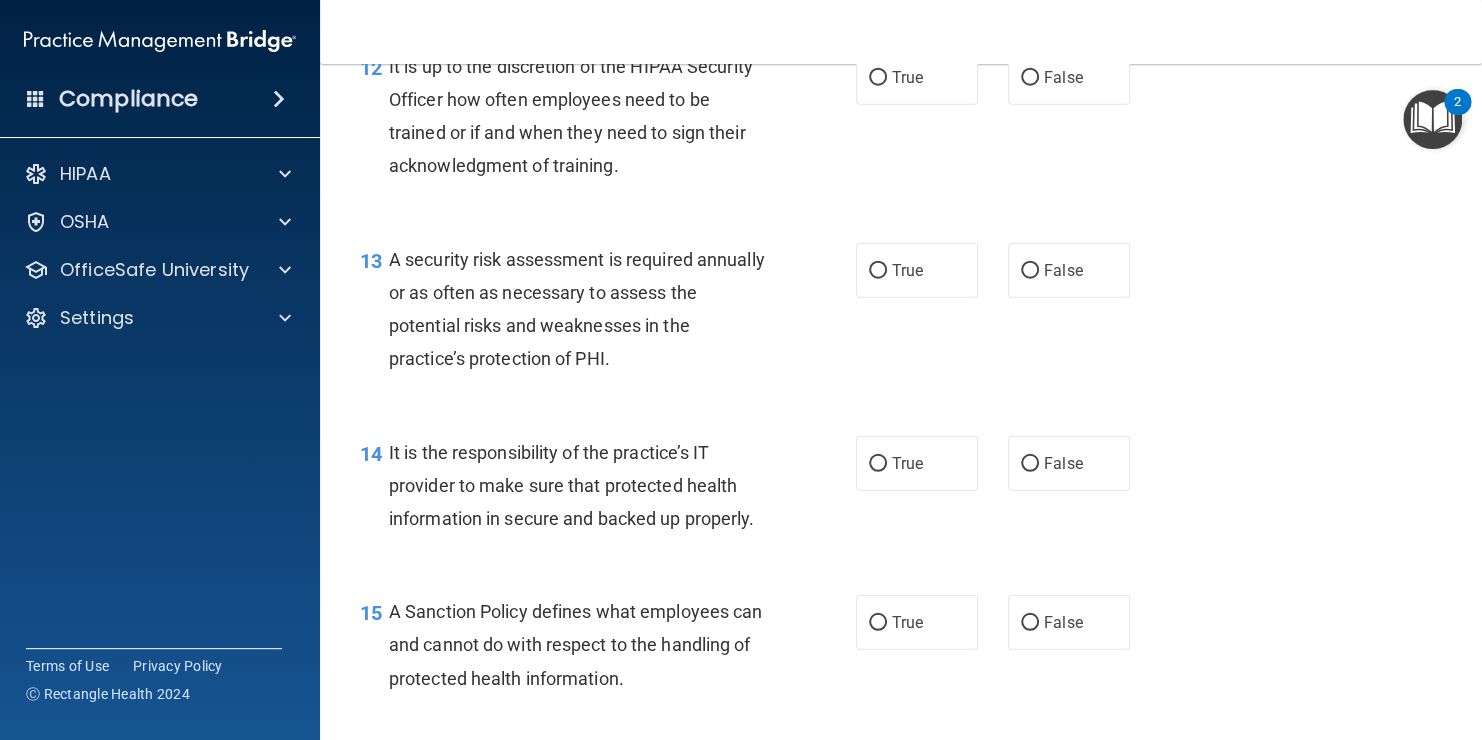 scroll, scrollTop: 2510, scrollLeft: 0, axis: vertical 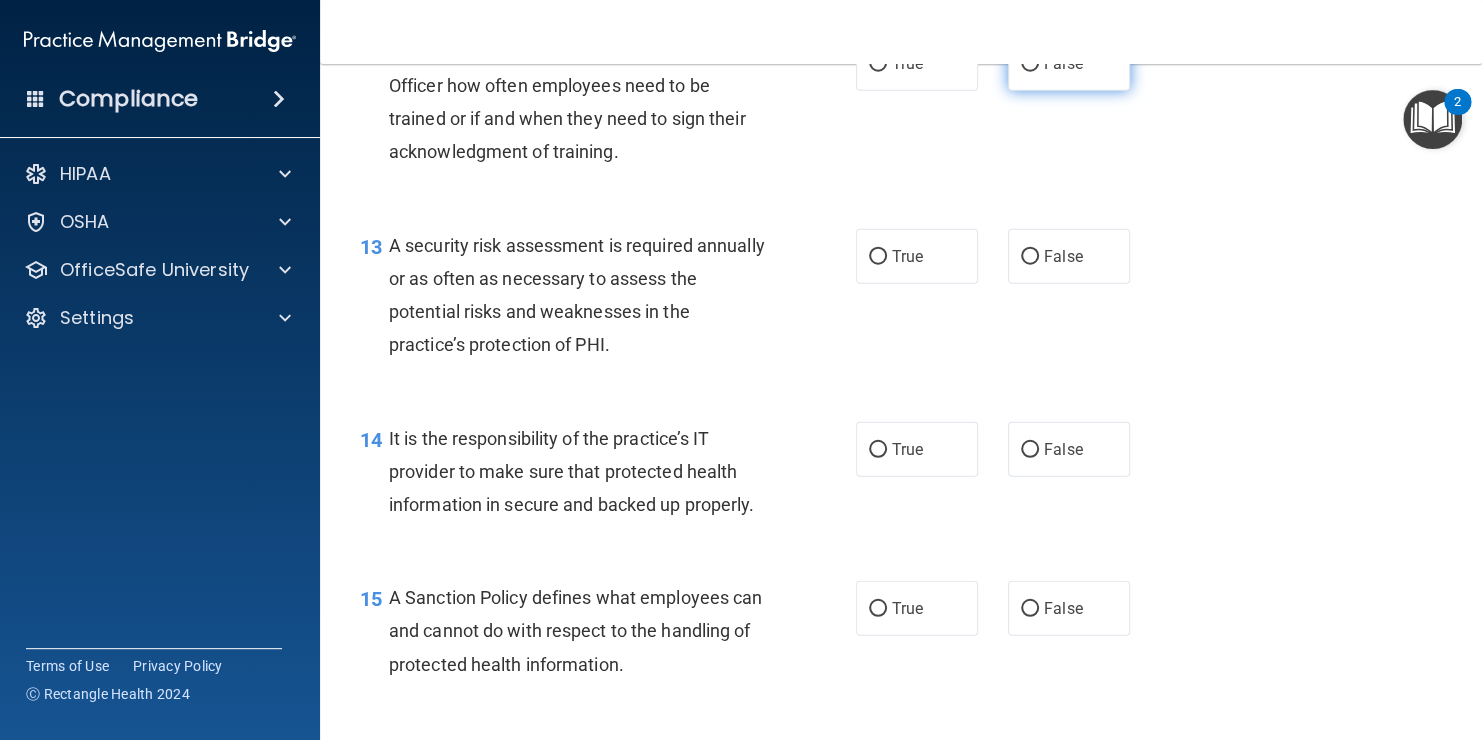 click on "False" at bounding box center [1063, 63] 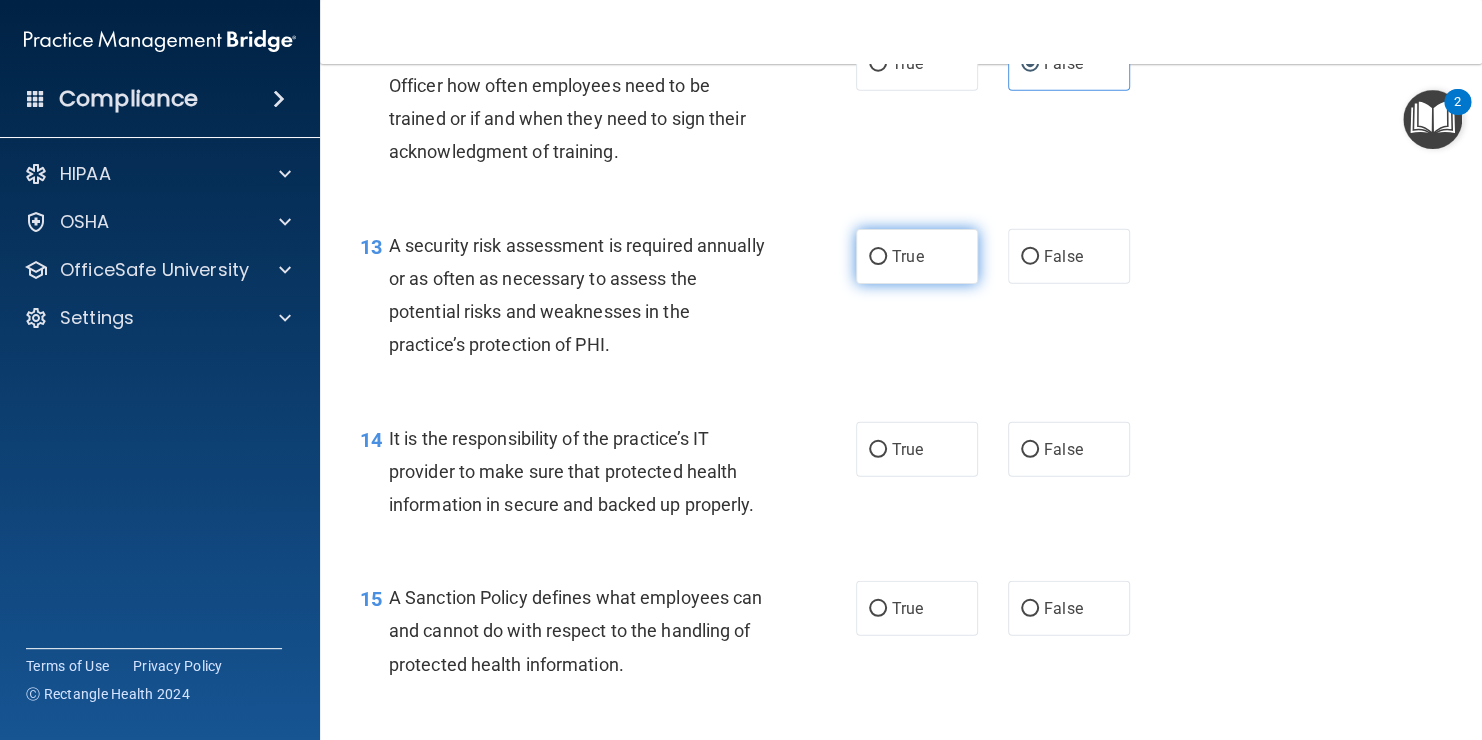 click on "True" at bounding box center (907, 256) 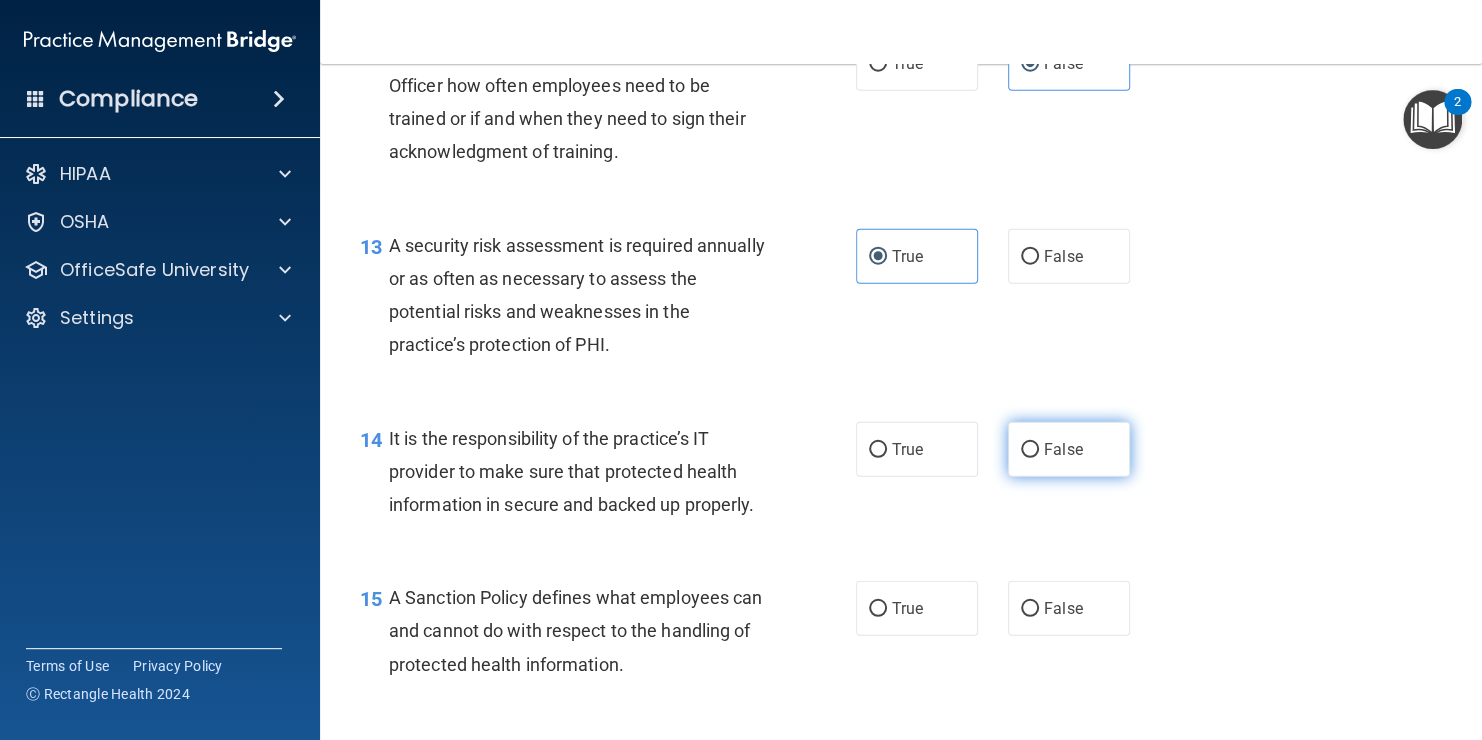 click on "False" at bounding box center (1069, 449) 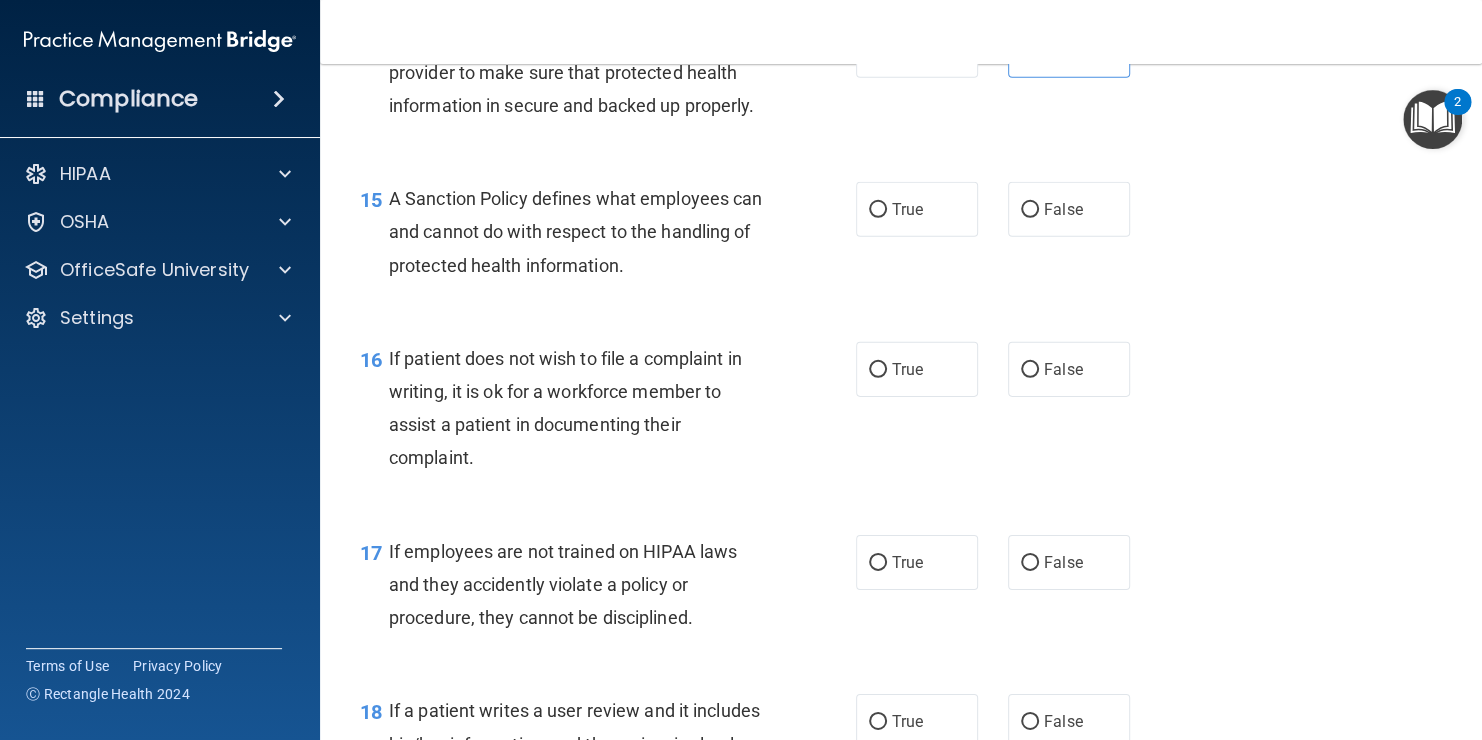 scroll, scrollTop: 2910, scrollLeft: 0, axis: vertical 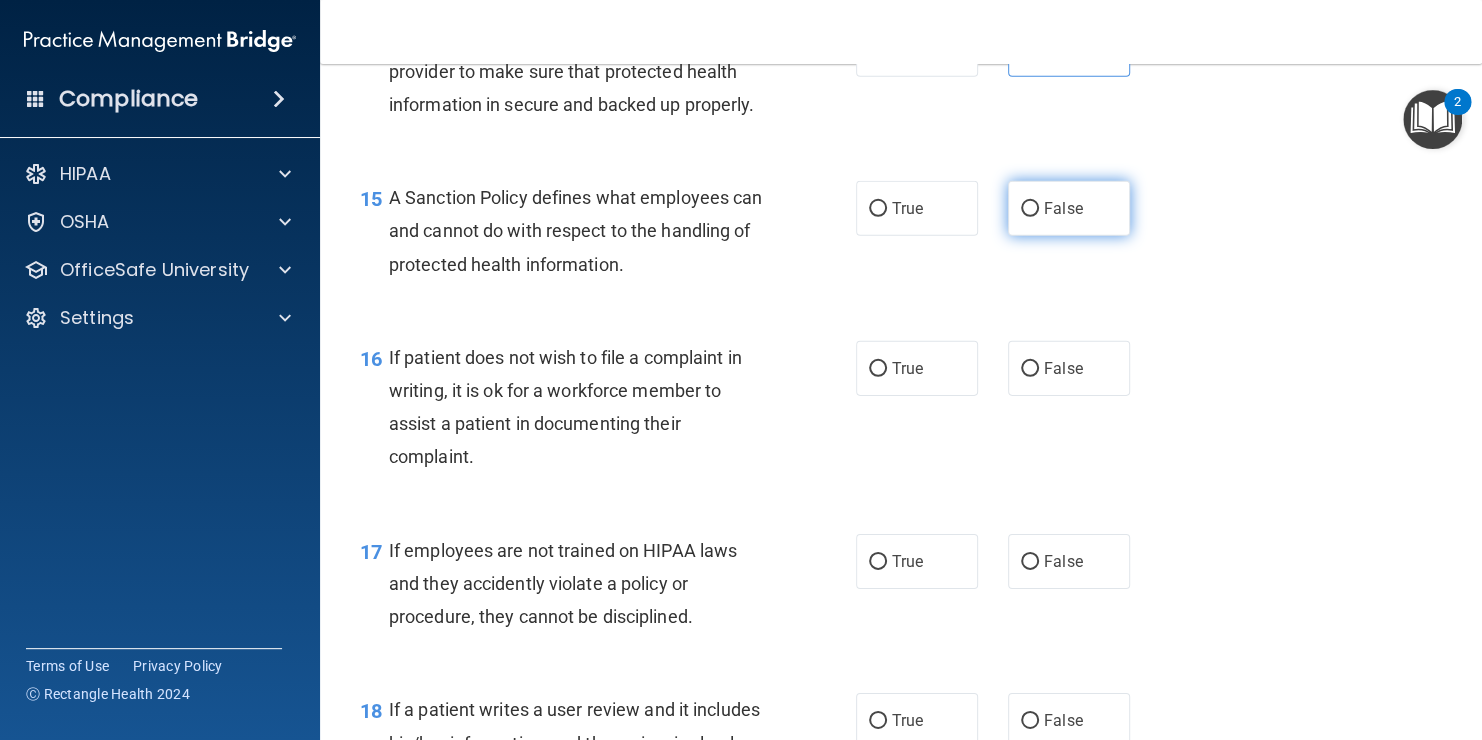 click on "False" at bounding box center (1030, 209) 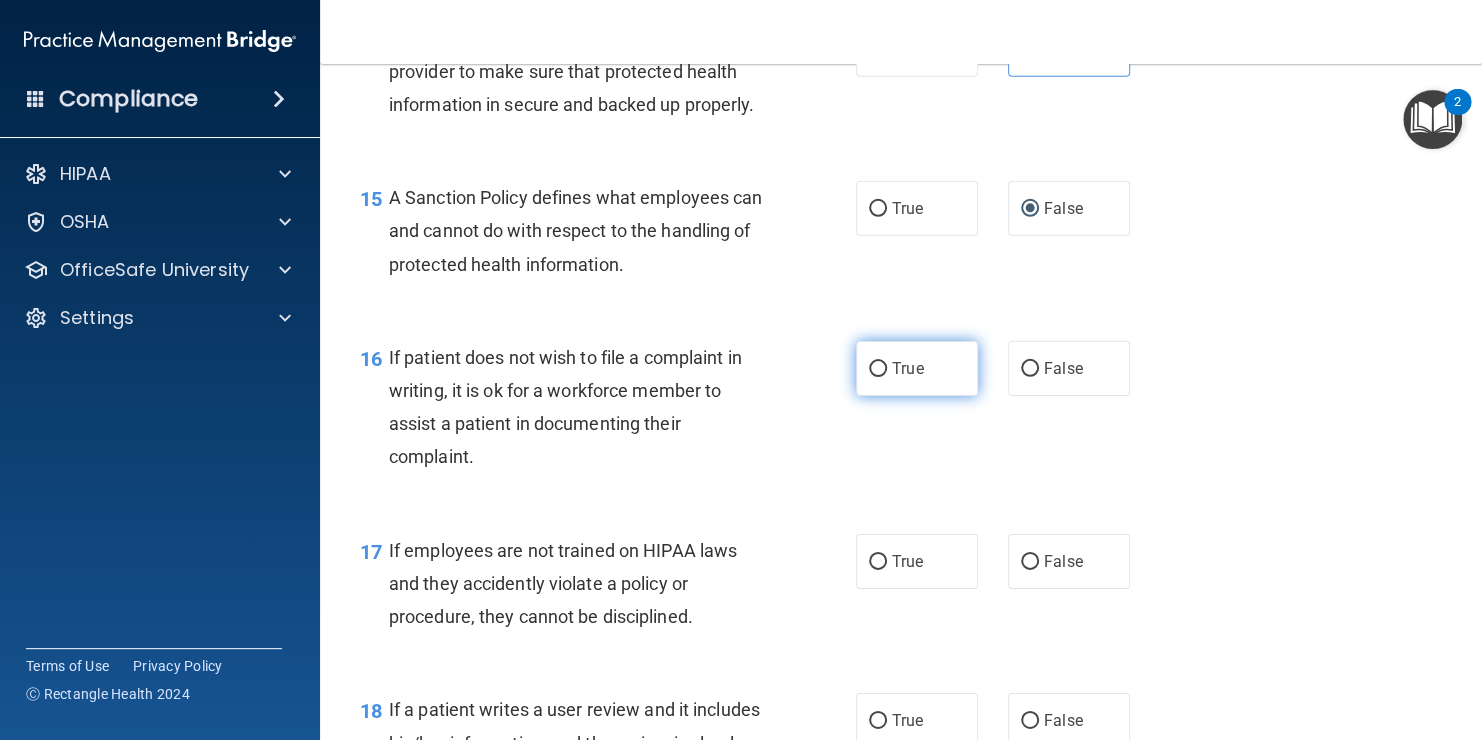 click on "True" at bounding box center (917, 368) 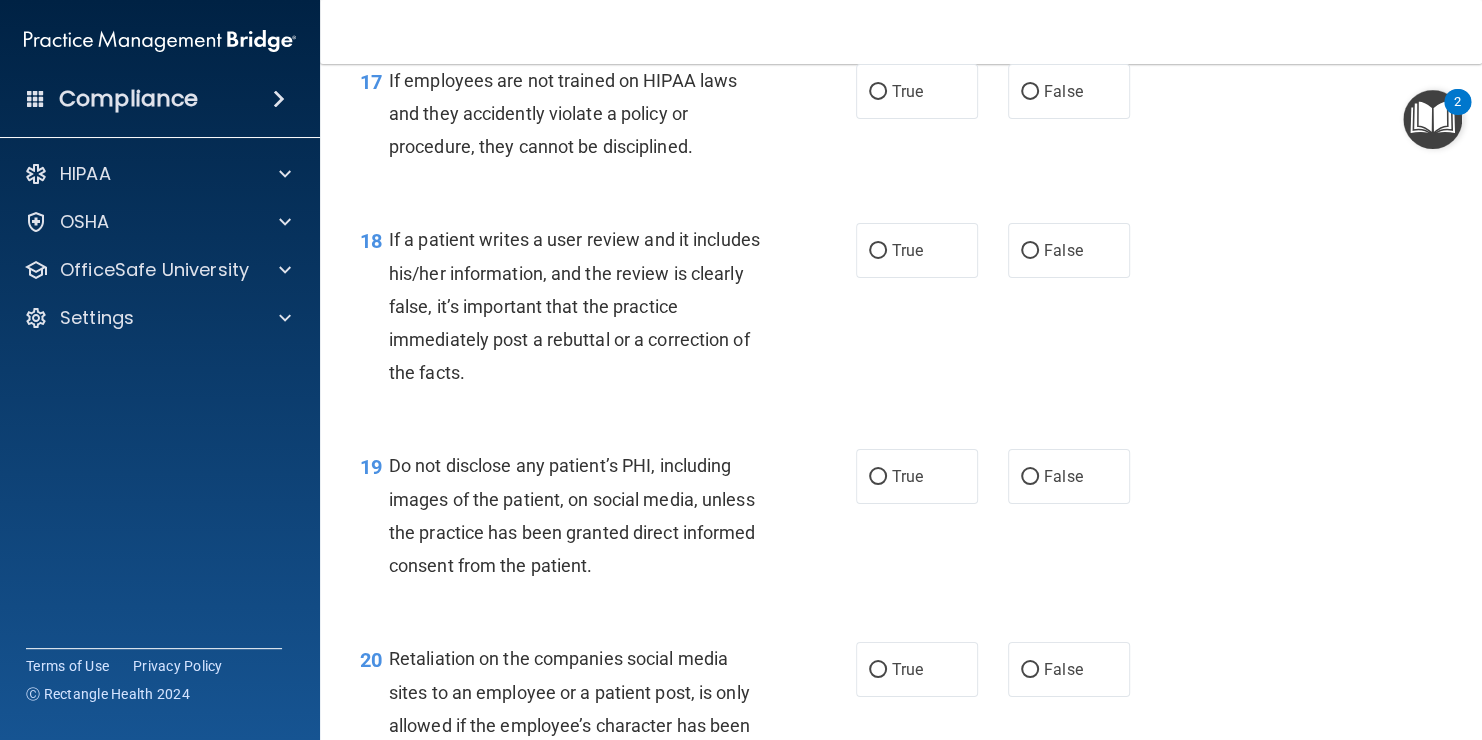 scroll, scrollTop: 3390, scrollLeft: 0, axis: vertical 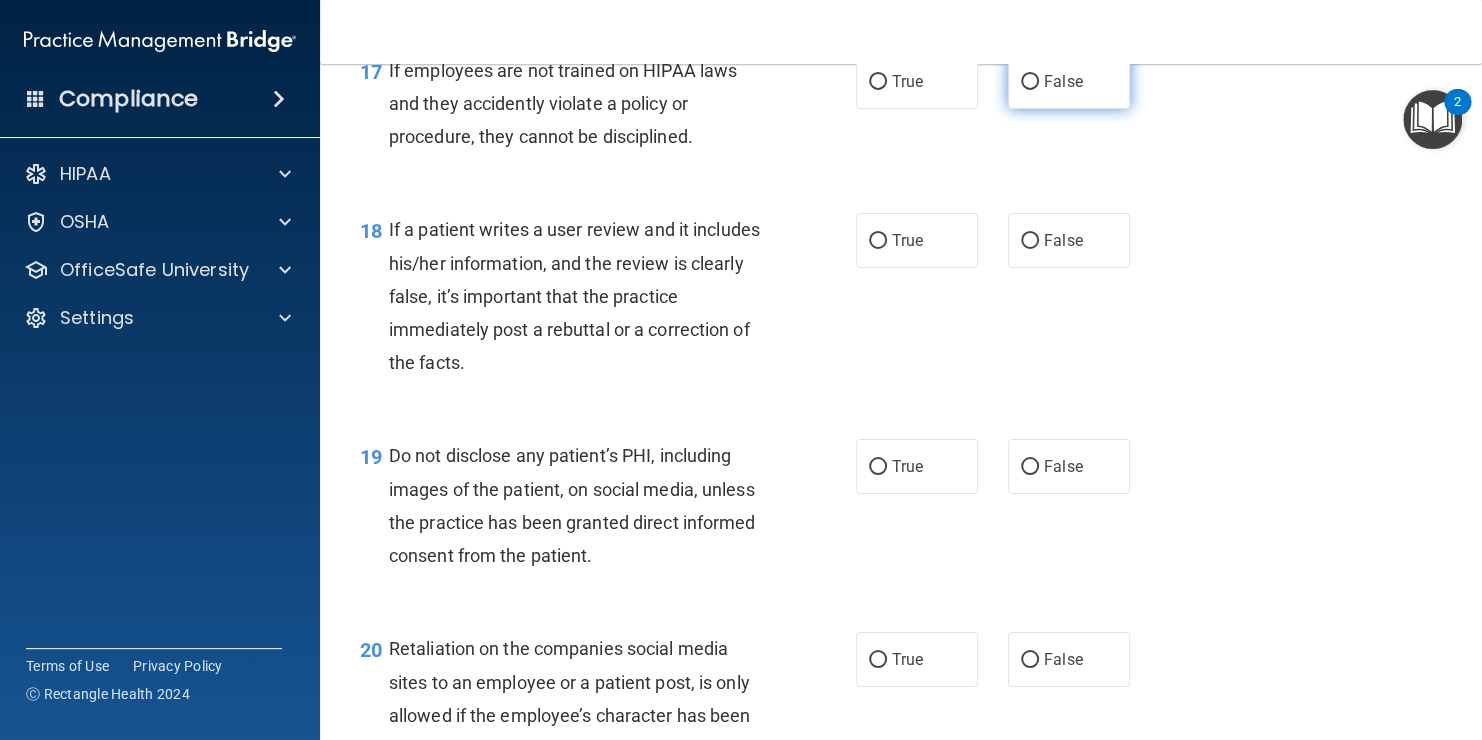 click on "False" at bounding box center [1069, 81] 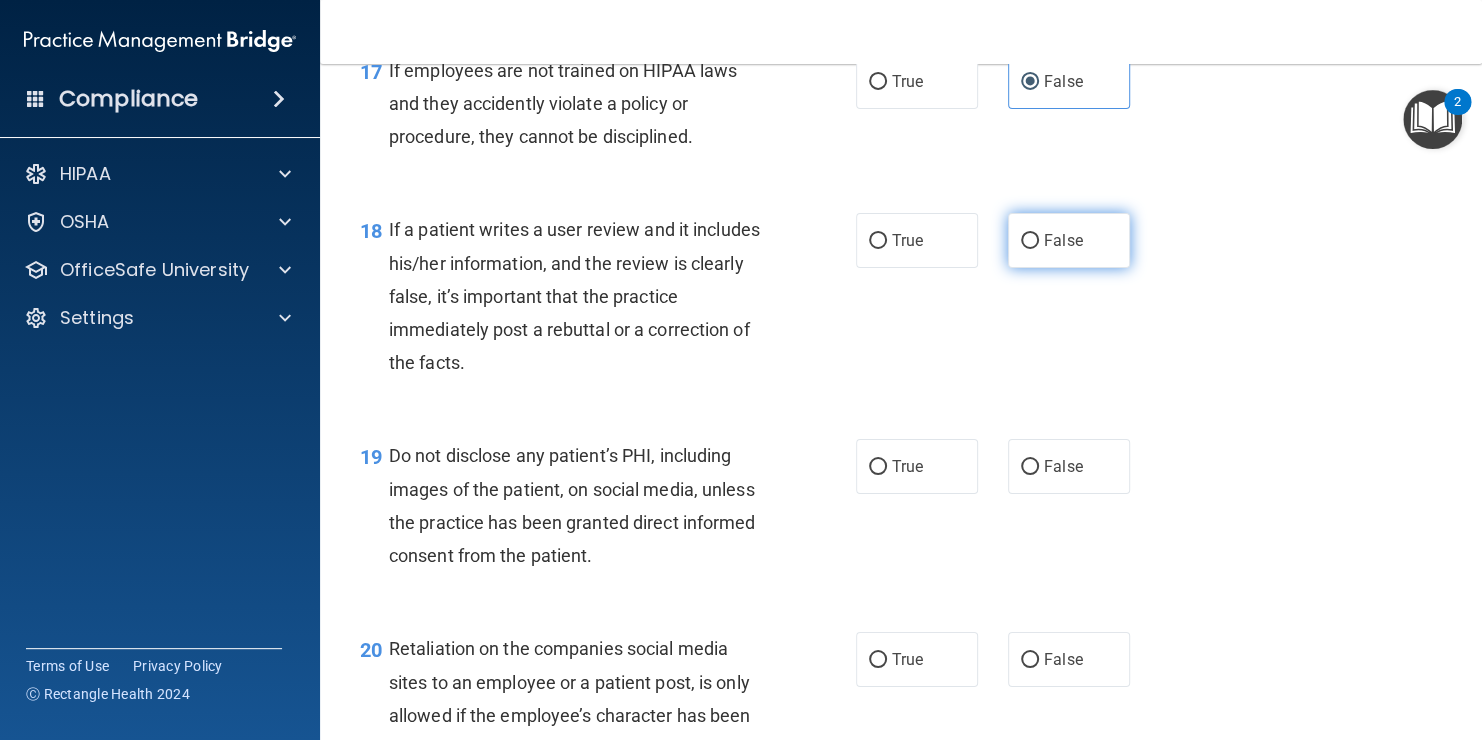 click on "False" at bounding box center (1069, 240) 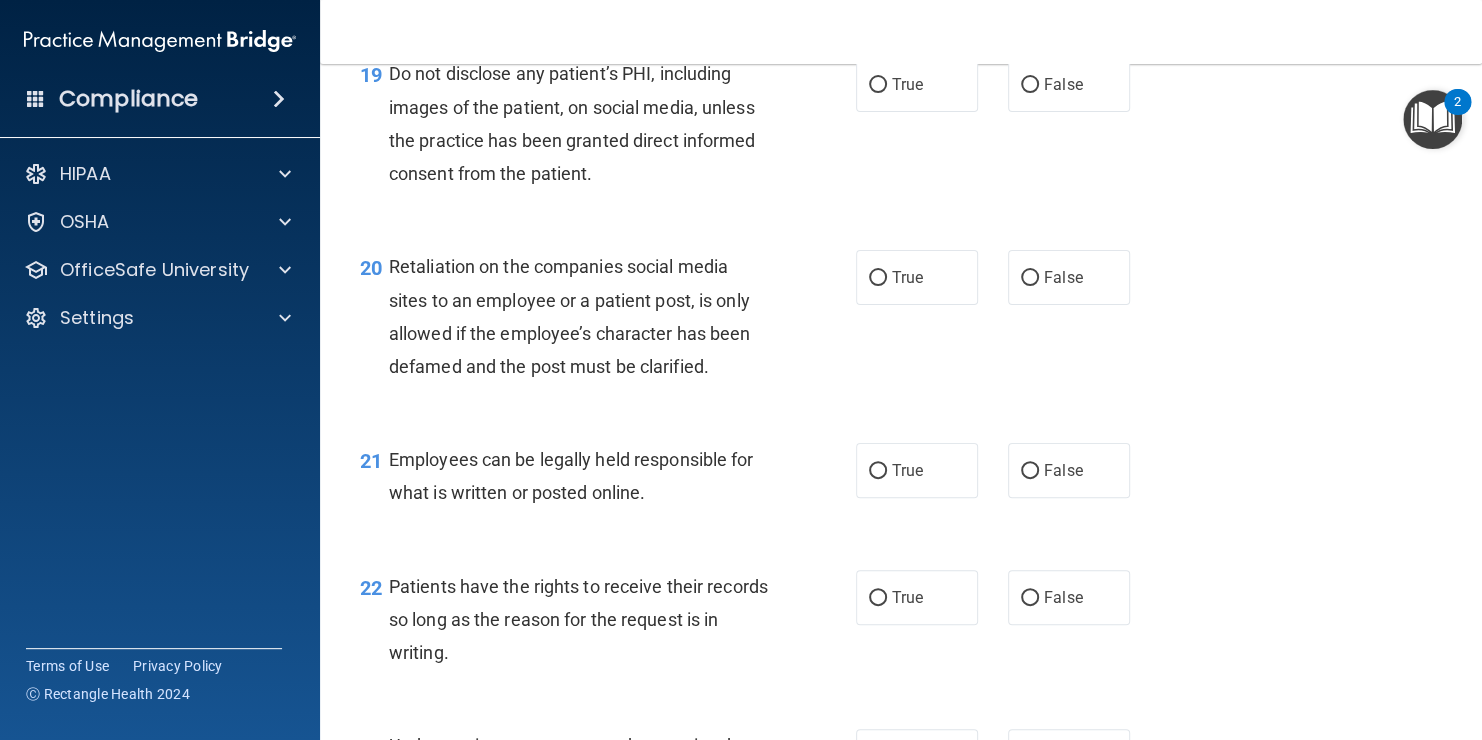 scroll, scrollTop: 3790, scrollLeft: 0, axis: vertical 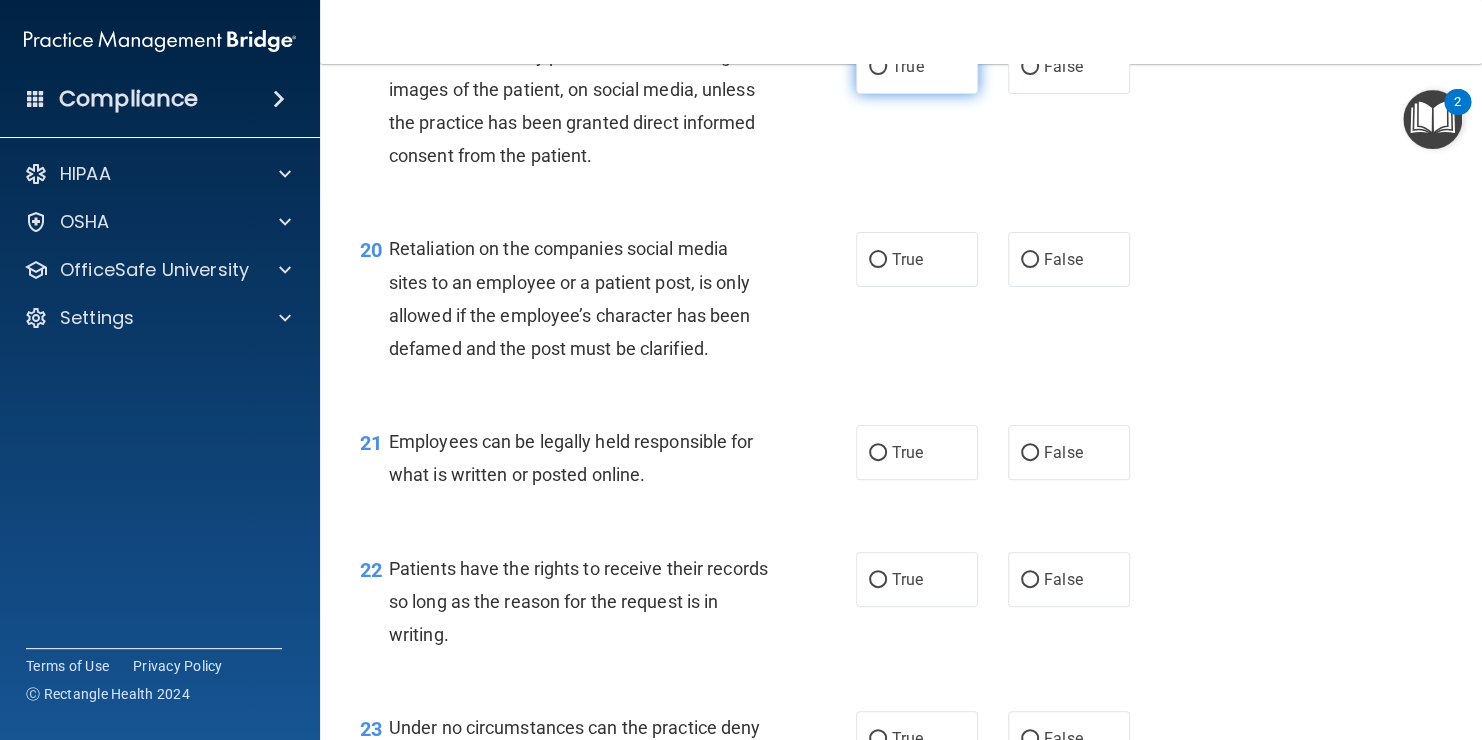 click on "True" at bounding box center [917, 66] 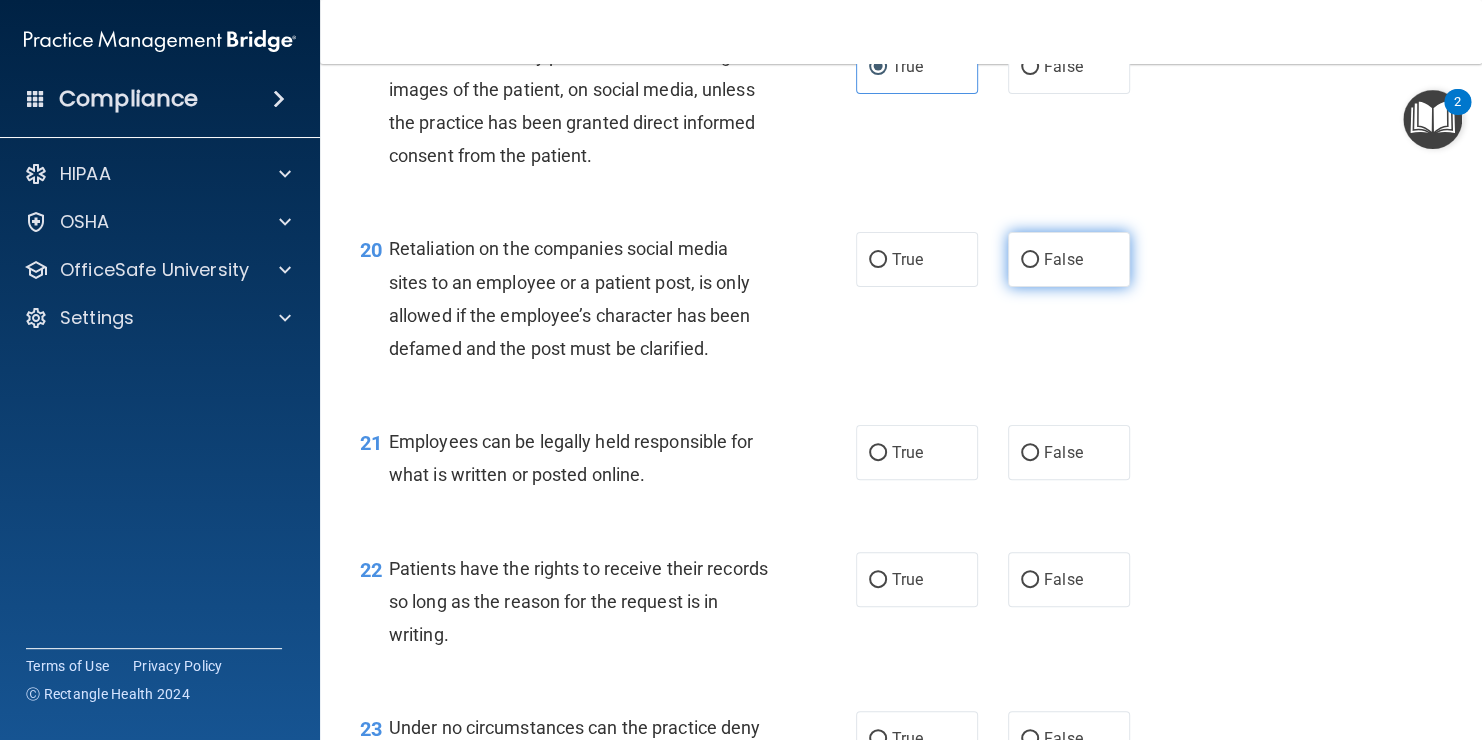 click on "False" at bounding box center [1069, 259] 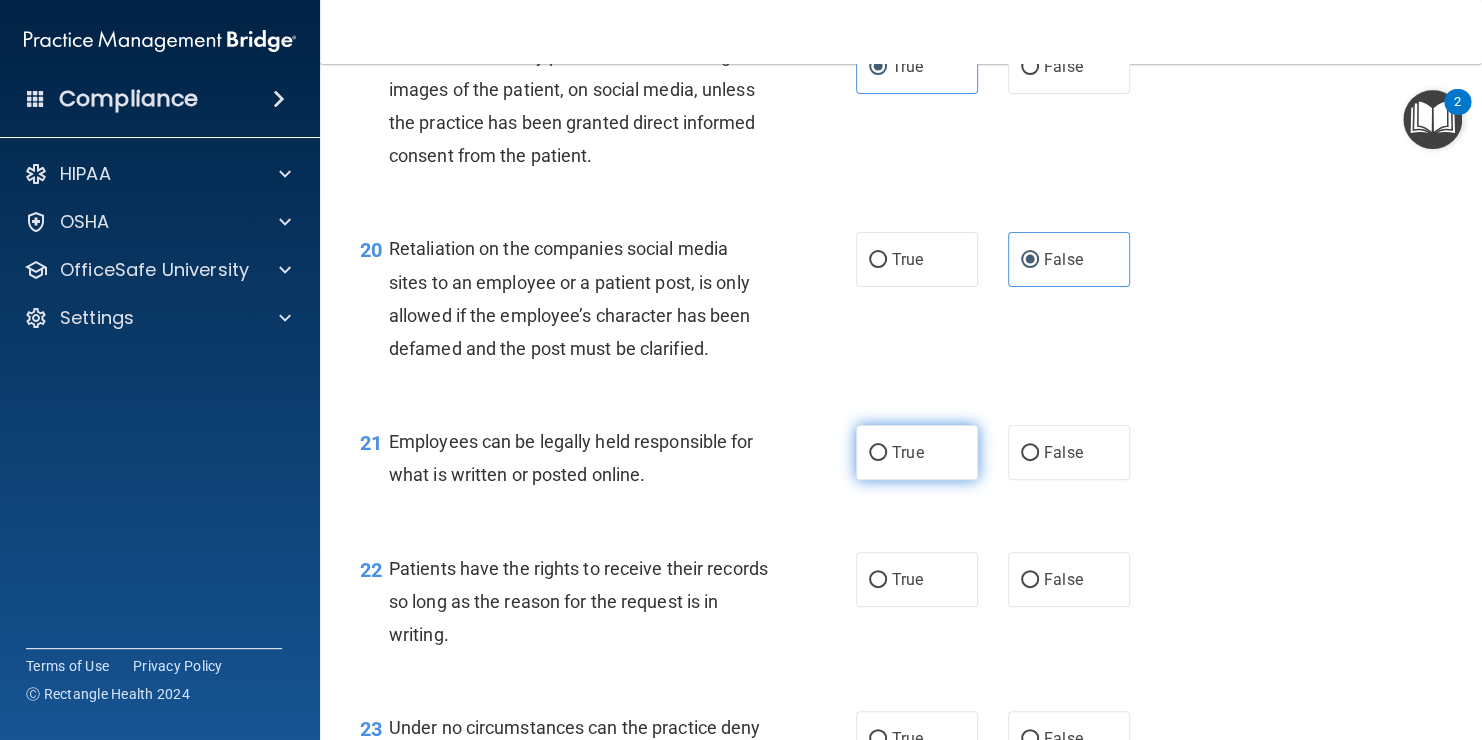 click on "True" at bounding box center [917, 452] 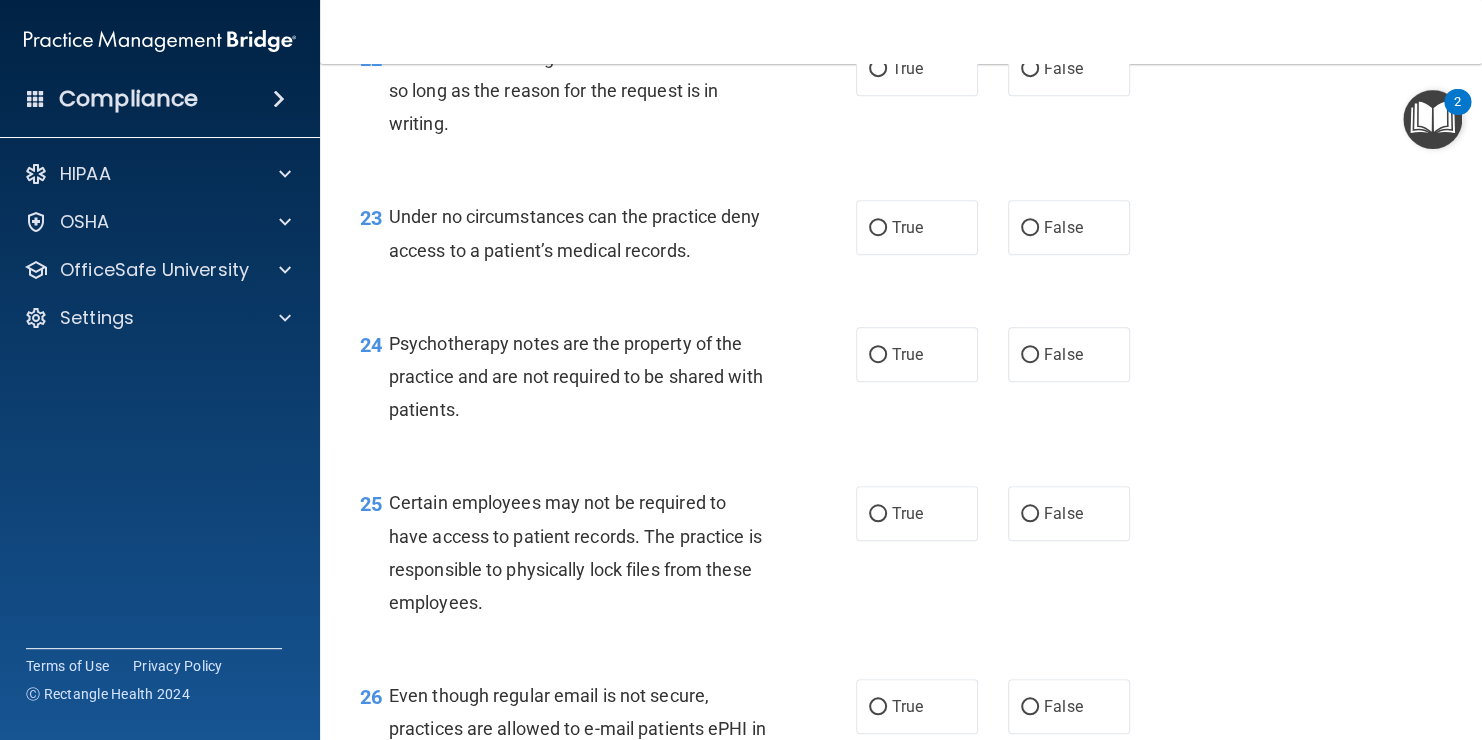 scroll, scrollTop: 4310, scrollLeft: 0, axis: vertical 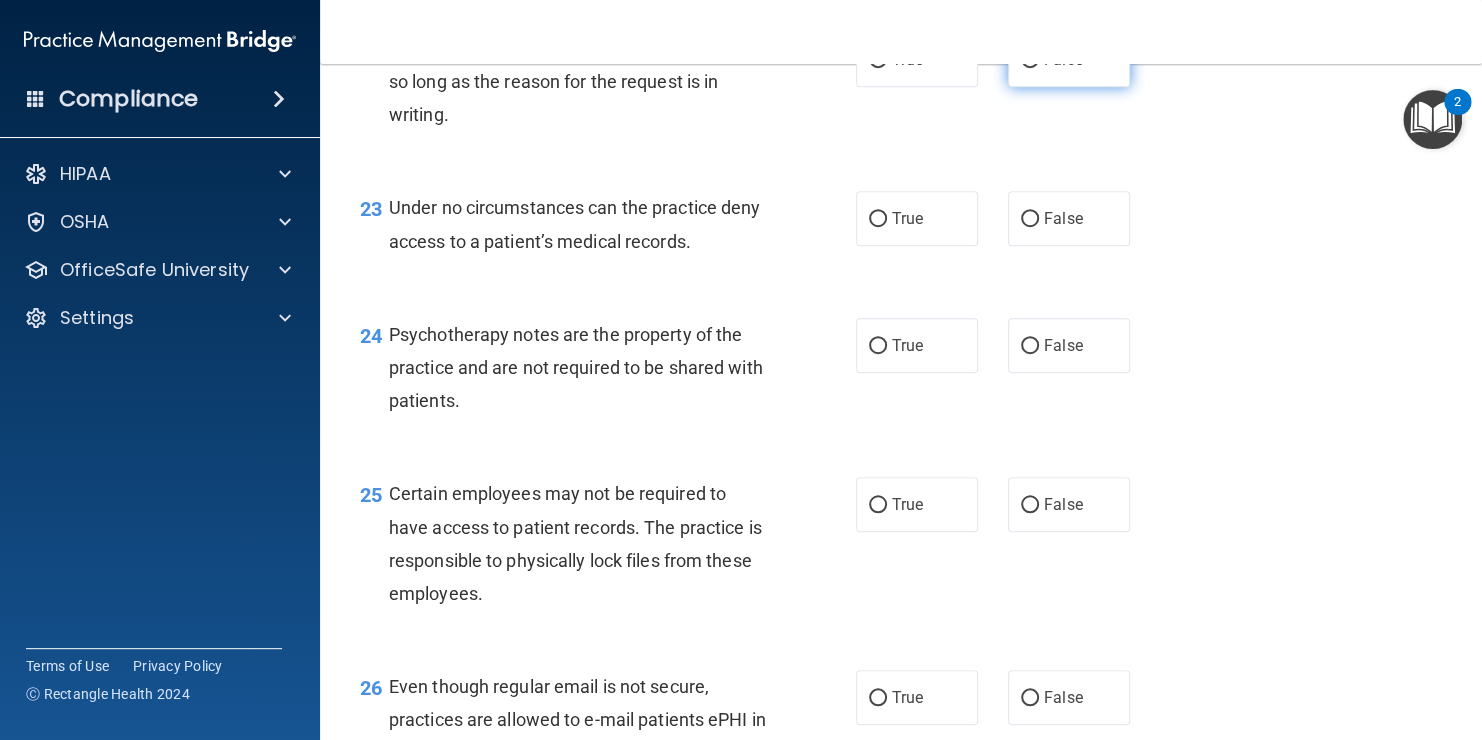 click on "False" at bounding box center [1069, 59] 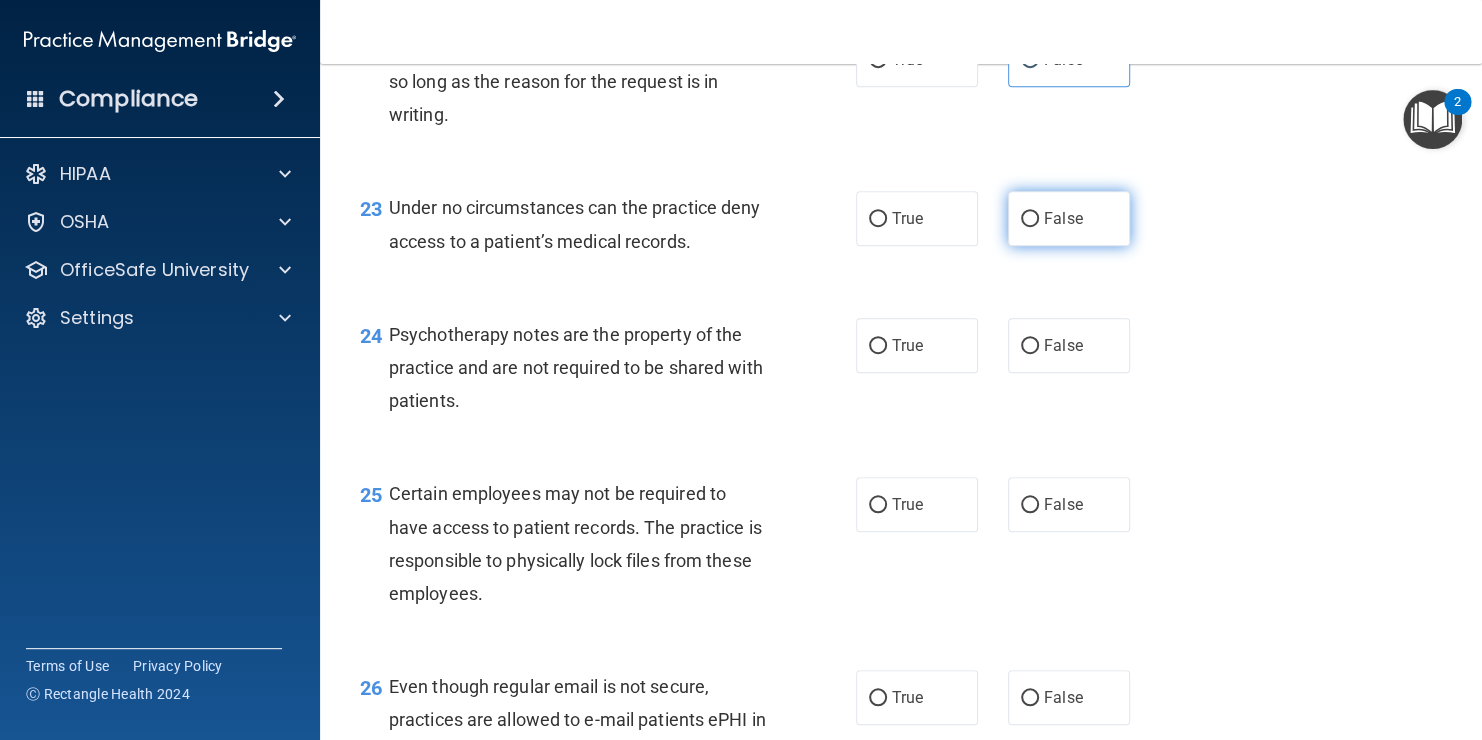 click on "False" at bounding box center [1063, 218] 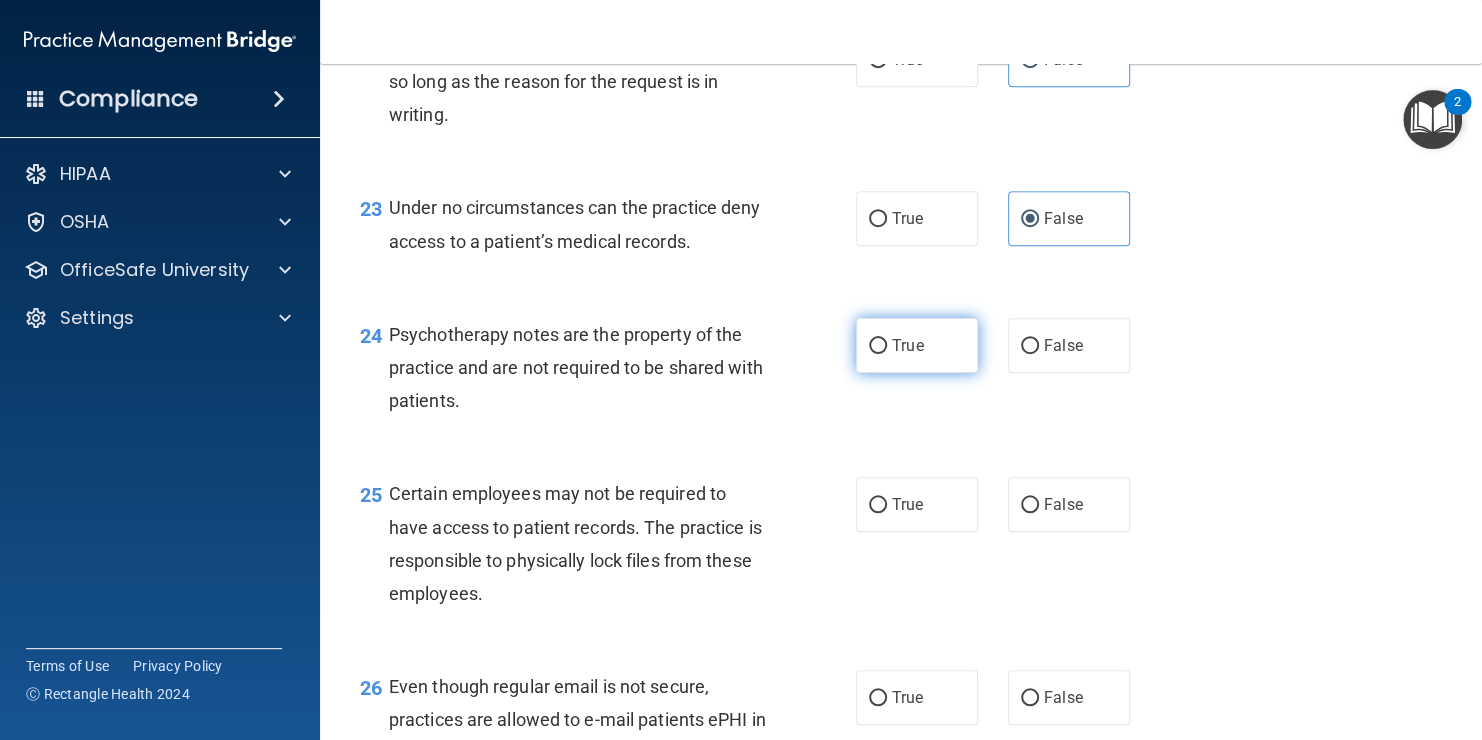 click on "True" at bounding box center [917, 345] 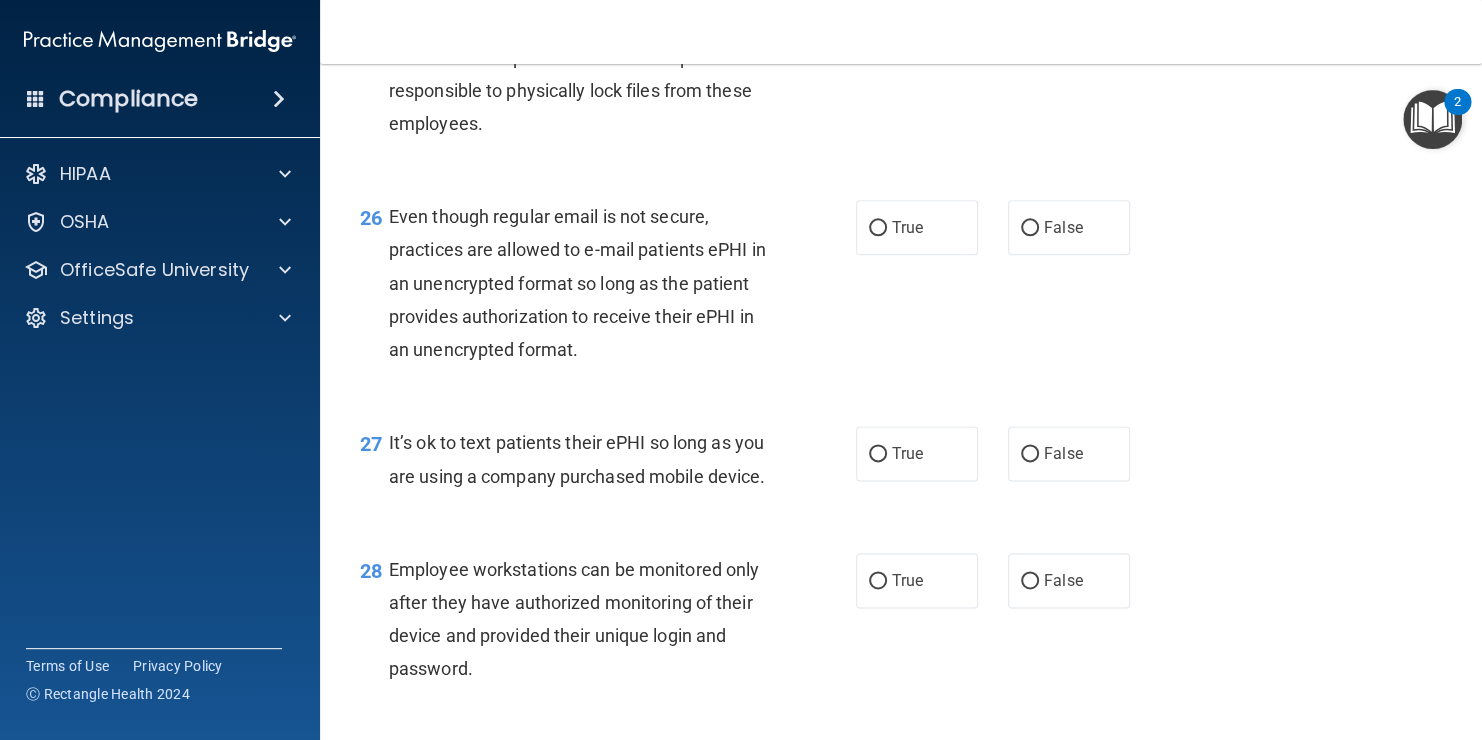 scroll, scrollTop: 4790, scrollLeft: 0, axis: vertical 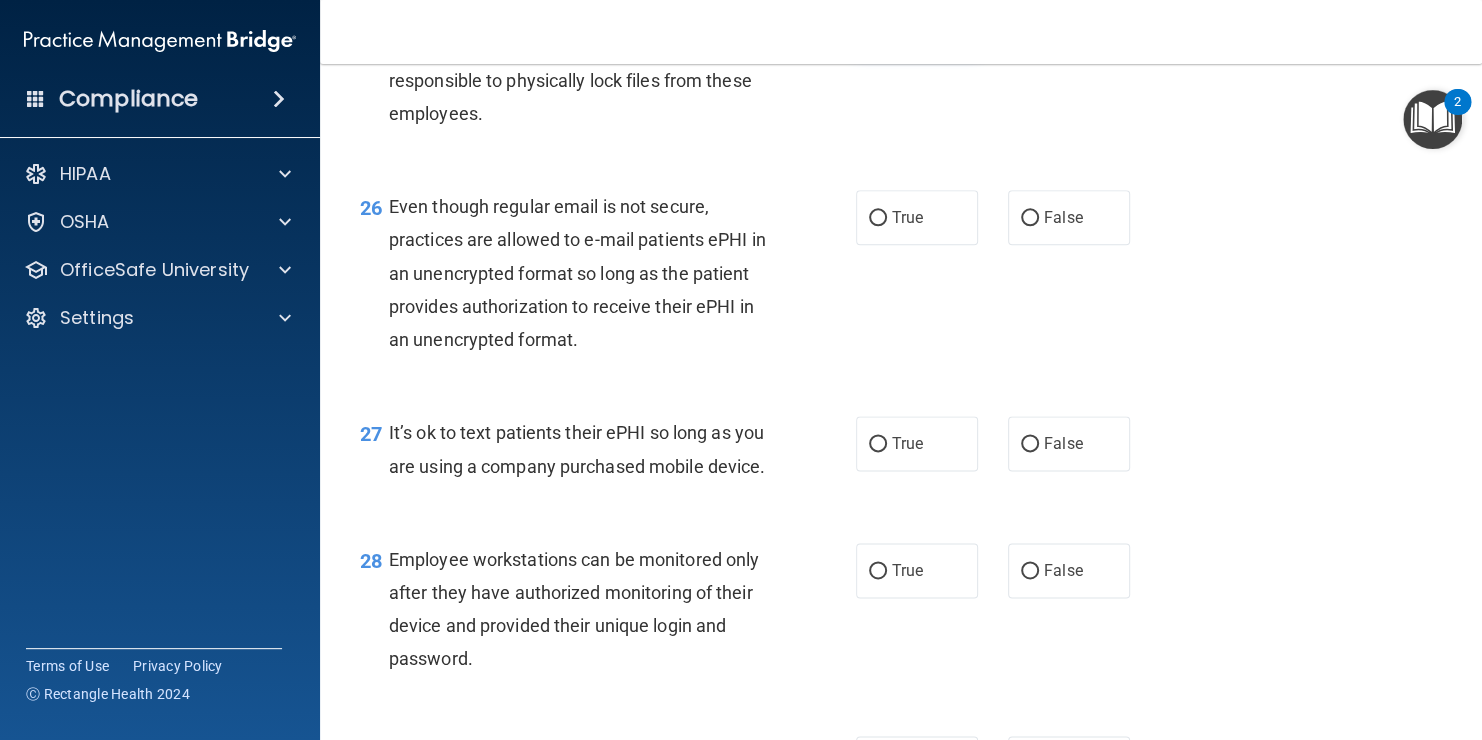 click on "True" at bounding box center (917, 24) 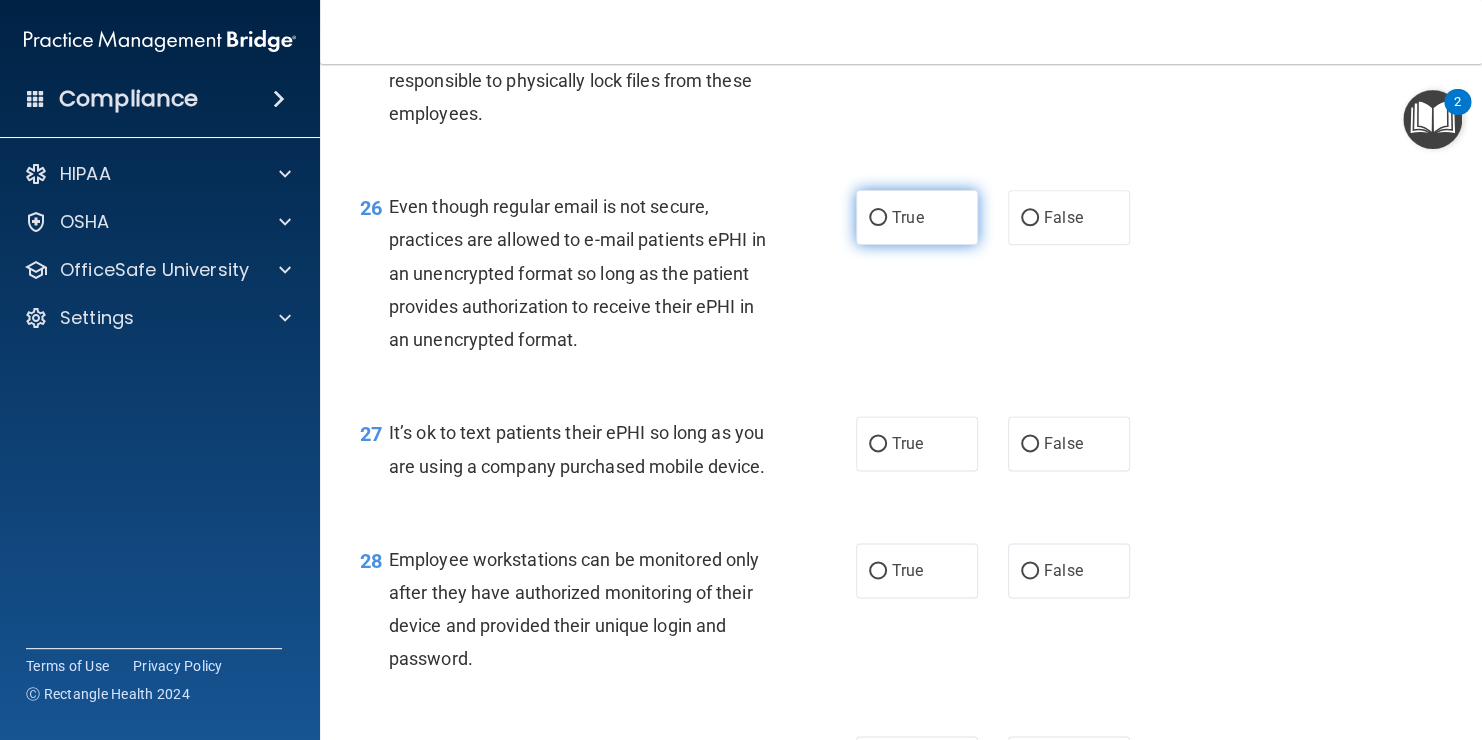 click on "True" at bounding box center [917, 217] 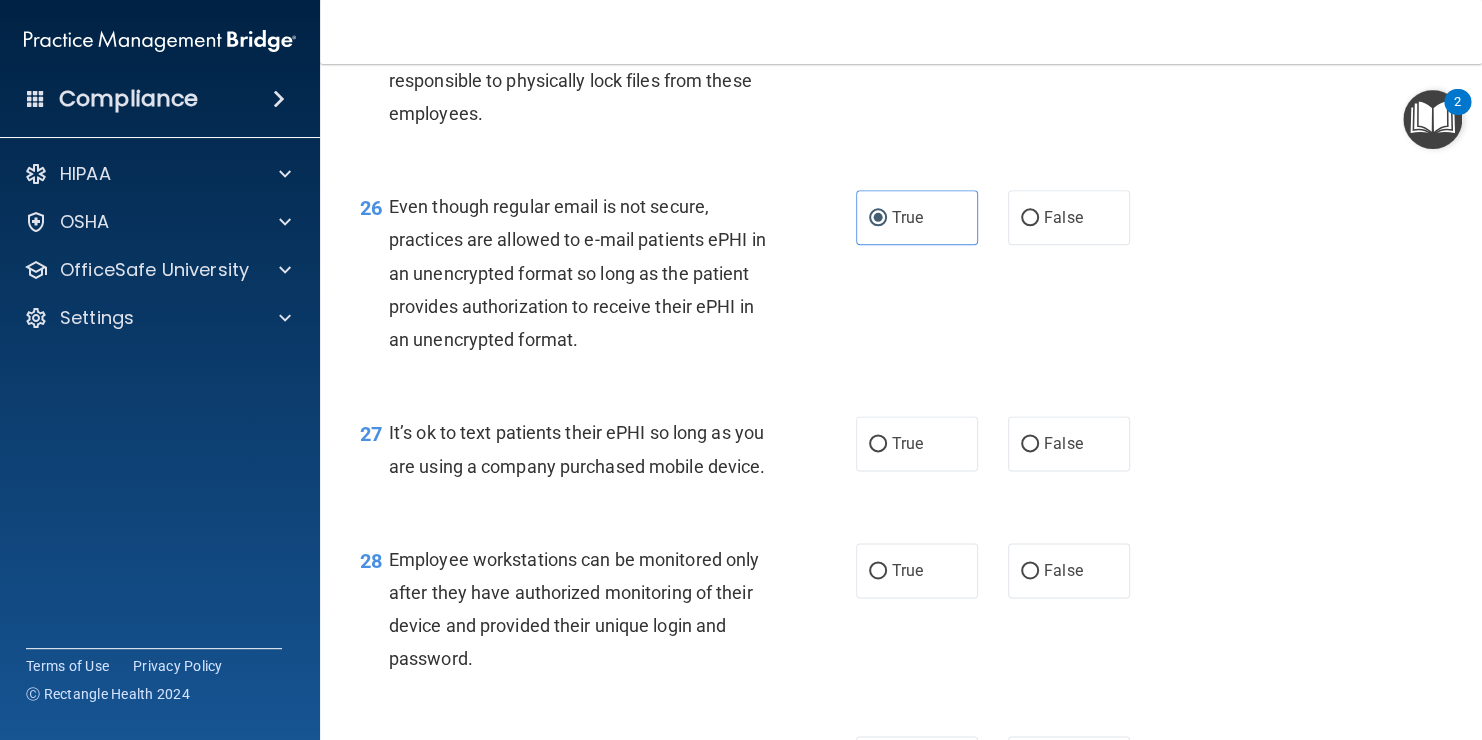 click on "-                HIPAA Policies and Procedures Quiz         This quiz doesn’t expire until . Are you sure you want to take this quiz now?   Take the quiz anyway!                       01       It is ok to share your password with a co-worker in case immediate access of a device during an emergency is needed.                 True           False                       02       HIPAA violations are punishable by law and those found violating HIPAA are subject to personal liabilities in both civil and criminal court.                  True           False                       03       Blogging or posting on social media sites about the practice’s policies and procedures is encouraged to support the practice’s dedication to patient privacy and security, so long as it will not damage the reputation of the practice.                  True           False                       04                       True           False                       05                       True           False" at bounding box center (901, 402) 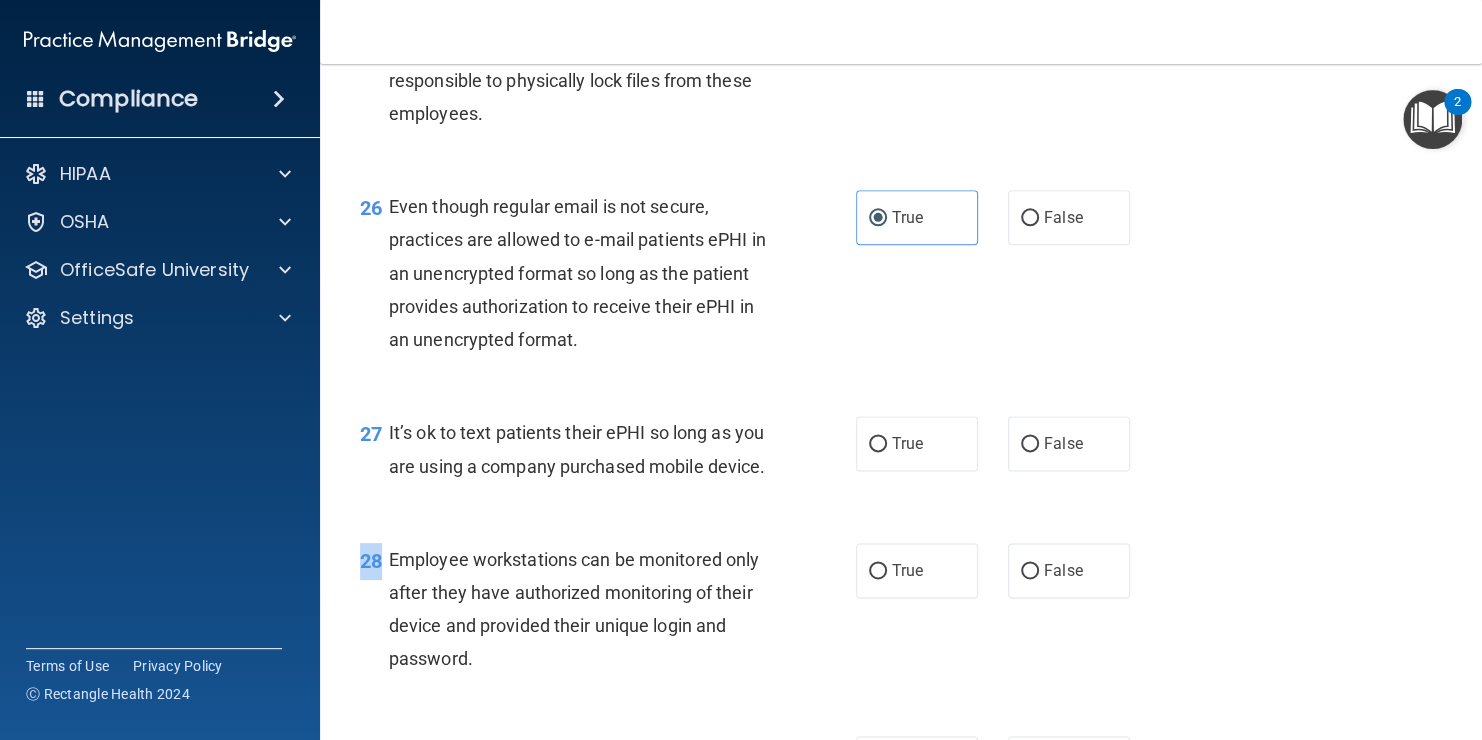 click on "-                HIPAA Policies and Procedures Quiz         This quiz doesn’t expire until . Are you sure you want to take this quiz now?   Take the quiz anyway!                       01       It is ok to share your password with a co-worker in case immediate access of a device during an emergency is needed.                 True           False                       02       HIPAA violations are punishable by law and those found violating HIPAA are subject to personal liabilities in both civil and criminal court.                  True           False                       03       Blogging or posting on social media sites about the practice’s policies and procedures is encouraged to support the practice’s dedication to patient privacy and security, so long as it will not damage the reputation of the practice.                  True           False                       04                       True           False                       05                       True           False" at bounding box center (901, 402) 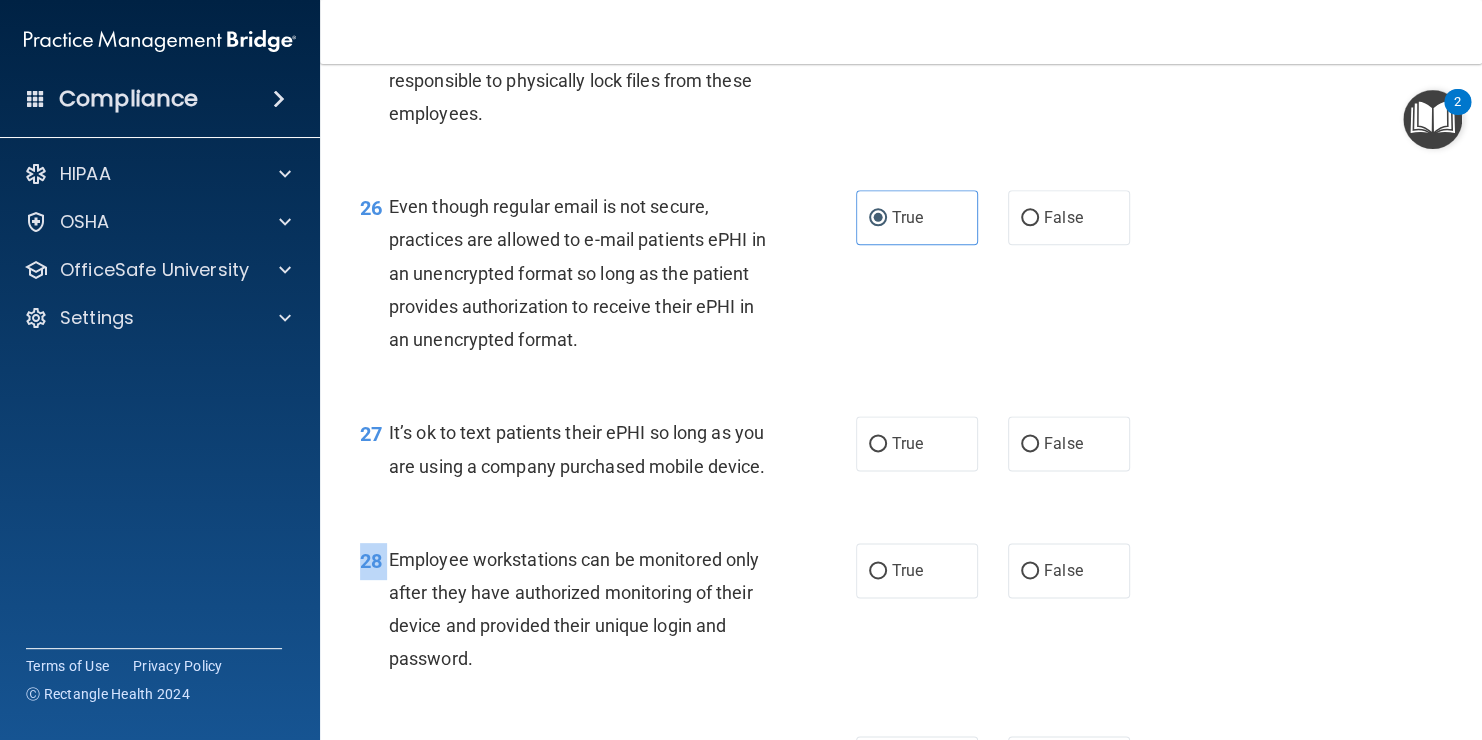 click on "-                HIPAA Policies and Procedures Quiz         This quiz doesn’t expire until . Are you sure you want to take this quiz now?   Take the quiz anyway!                       01       It is ok to share your password with a co-worker in case immediate access of a device during an emergency is needed.                 True           False                       02       HIPAA violations are punishable by law and those found violating HIPAA are subject to personal liabilities in both civil and criminal court.                  True           False                       03       Blogging or posting on social media sites about the practice’s policies and procedures is encouraged to support the practice’s dedication to patient privacy and security, so long as it will not damage the reputation of the practice.                  True           False                       04                       True           False                       05                       True           False" at bounding box center (901, 402) 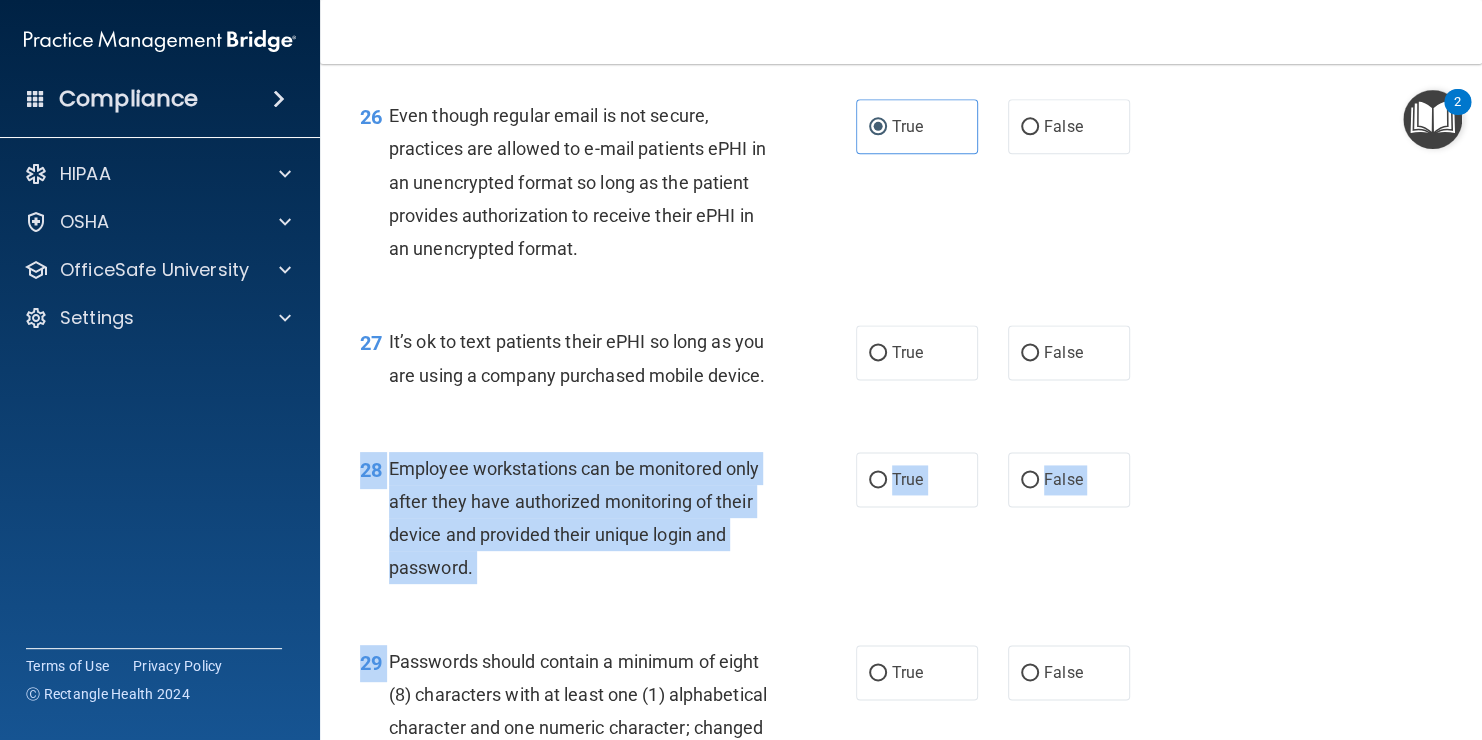 scroll, scrollTop: 4988, scrollLeft: 0, axis: vertical 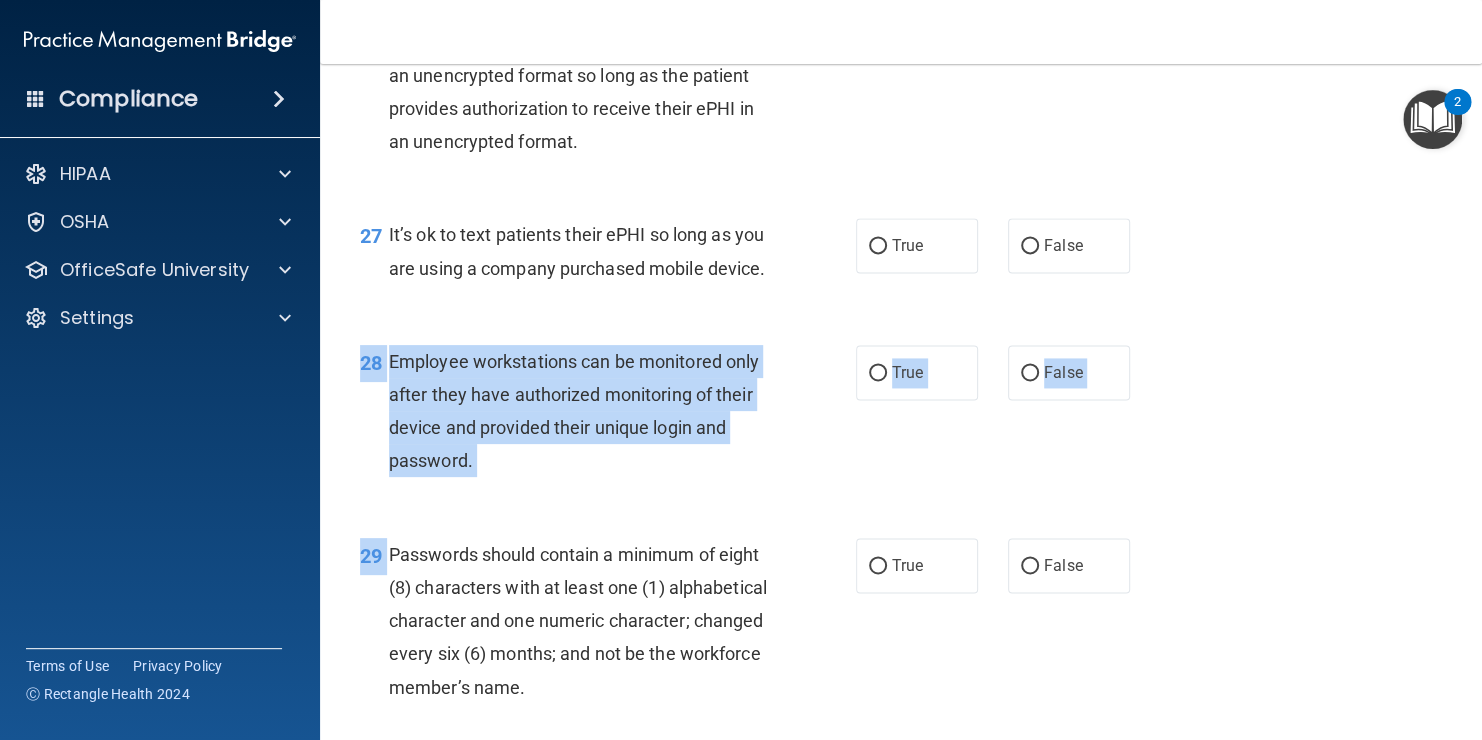 click on "-                HIPAA Policies and Procedures Quiz         This quiz doesn’t expire until . Are you sure you want to take this quiz now?   Take the quiz anyway!                       01       It is ok to share your password with a co-worker in case immediate access of a device during an emergency is needed.                 True           False                       02       HIPAA violations are punishable by law and those found violating HIPAA are subject to personal liabilities in both civil and criminal court.                  True           False                       03       Blogging or posting on social media sites about the practice’s policies and procedures is encouraged to support the practice’s dedication to patient privacy and security, so long as it will not damage the reputation of the practice.                  True           False                       04                       True           False                       05                       True           False" at bounding box center (901, 402) 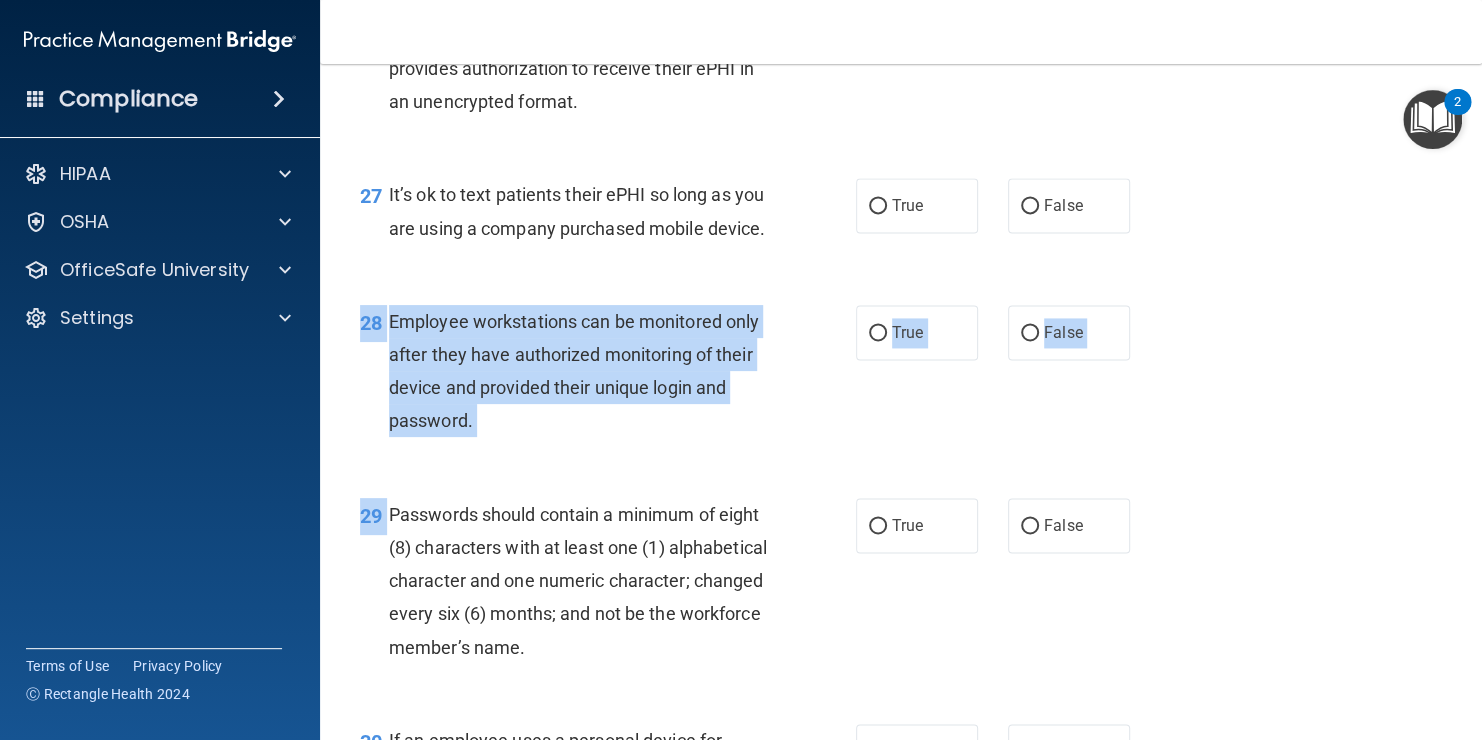 scroll, scrollTop: 5068, scrollLeft: 0, axis: vertical 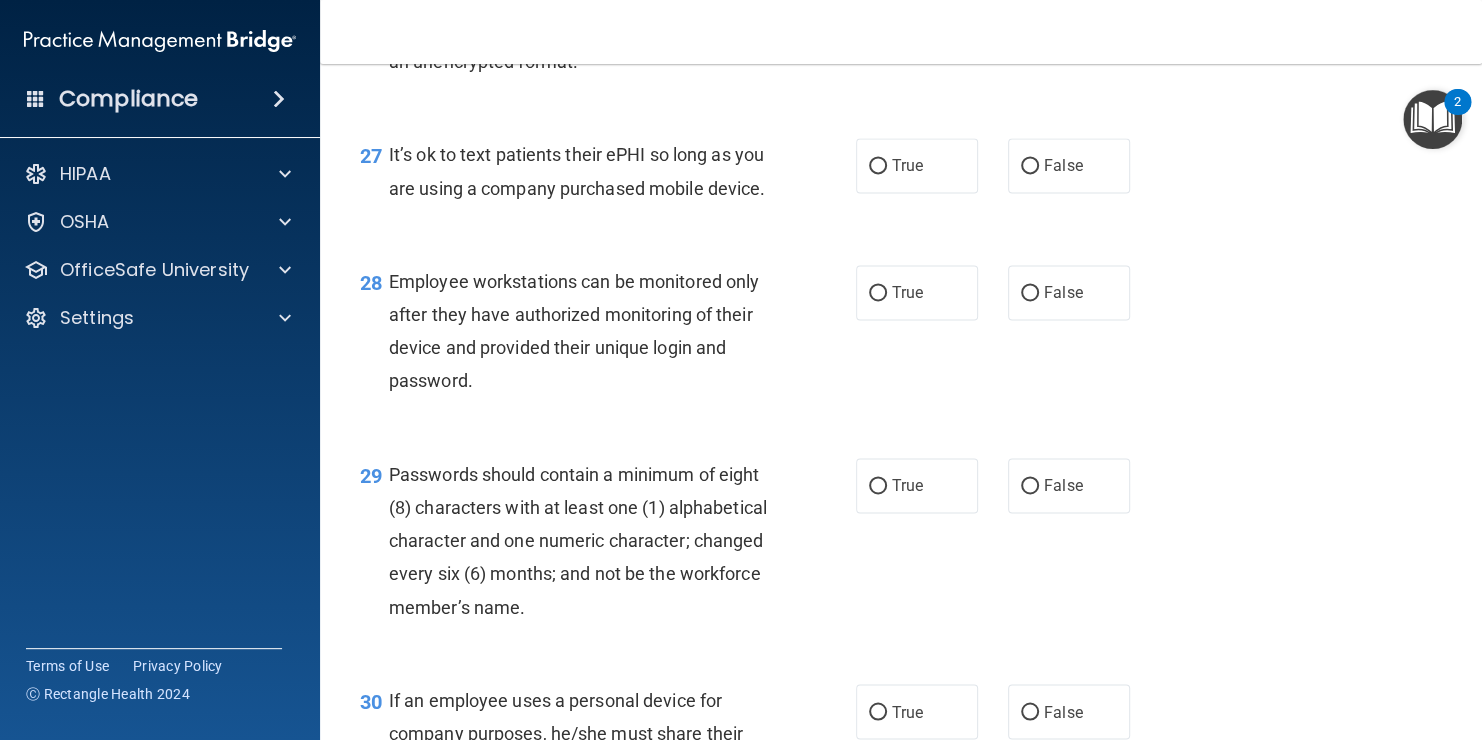 click on "28       Employee workstations can be monitored only after they have authorized monitoring of their device and provided their unique login and password.                  True           False" at bounding box center (901, 336) 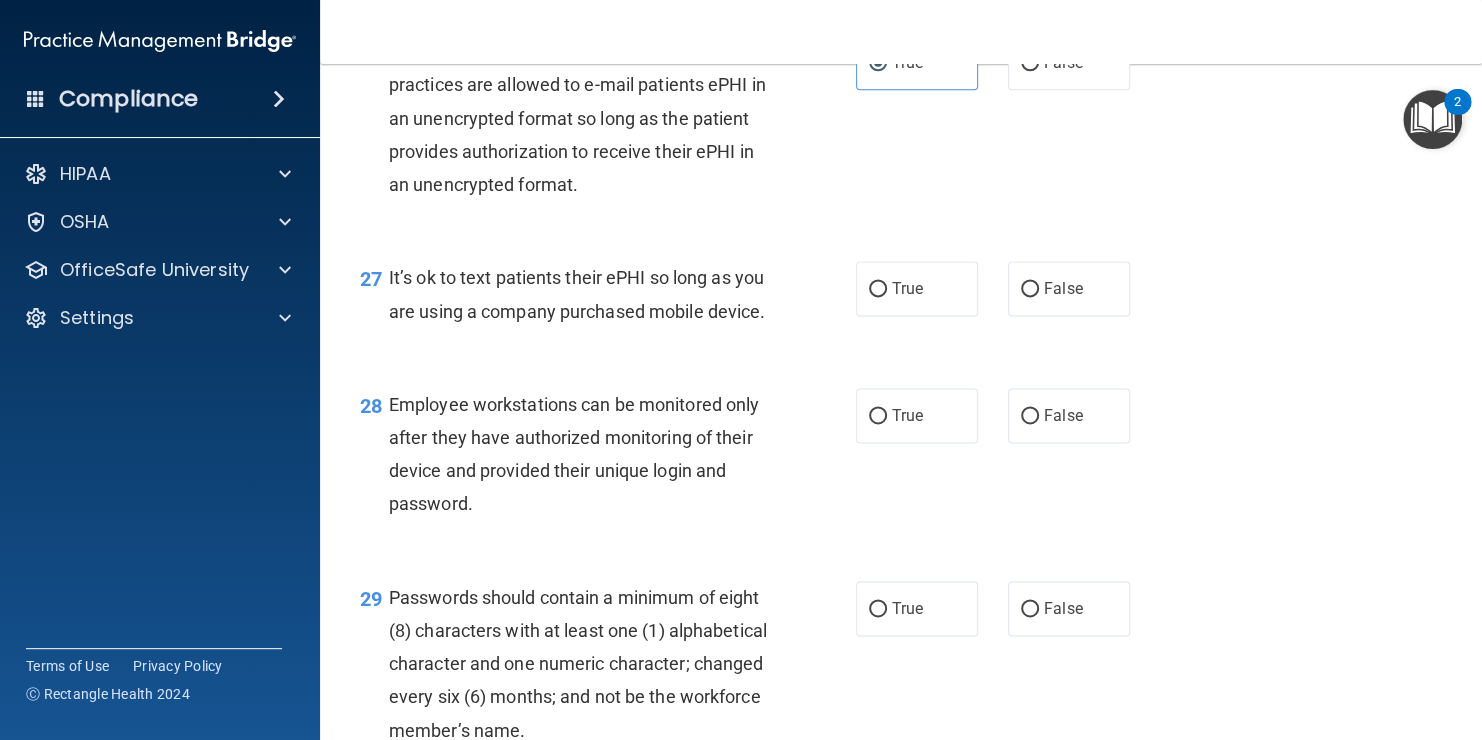 scroll, scrollTop: 4908, scrollLeft: 0, axis: vertical 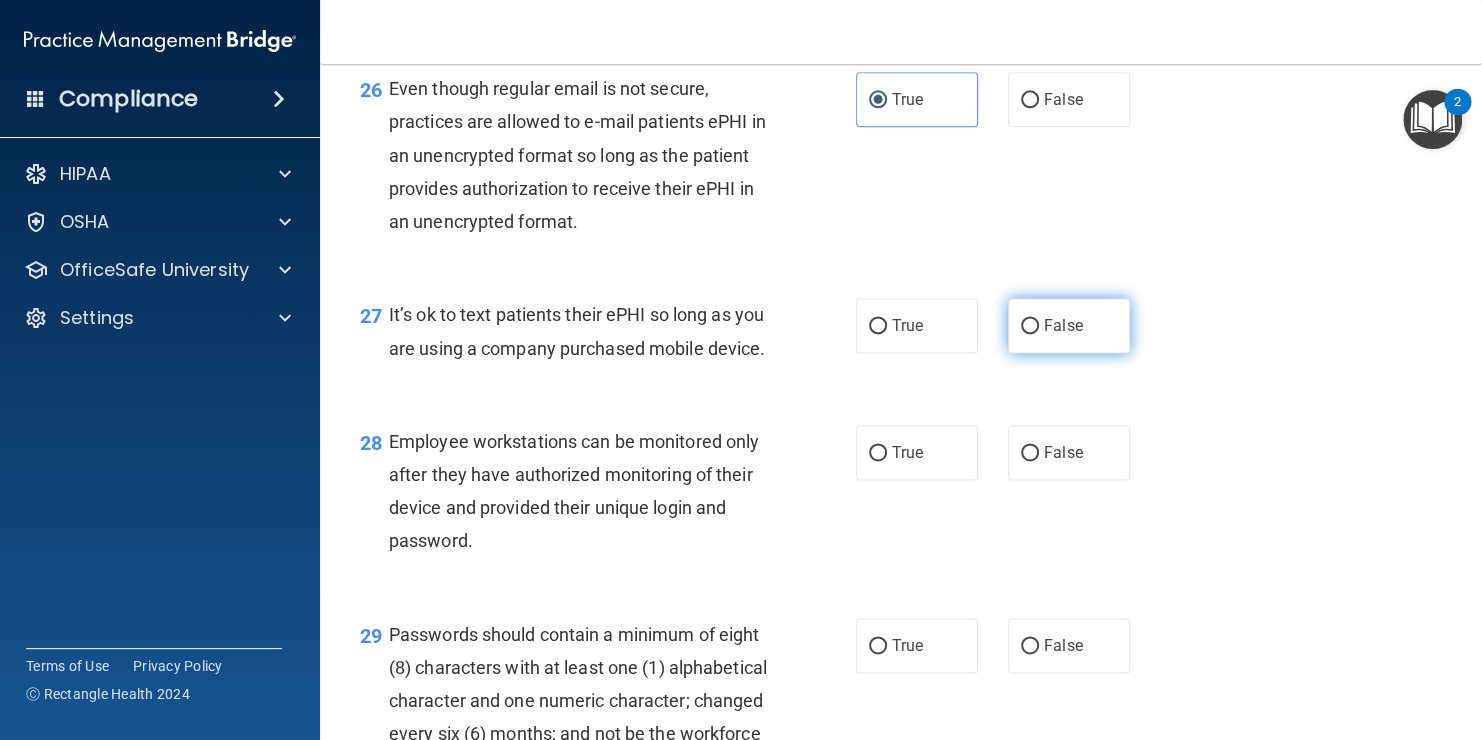 click on "False" at bounding box center [1069, 325] 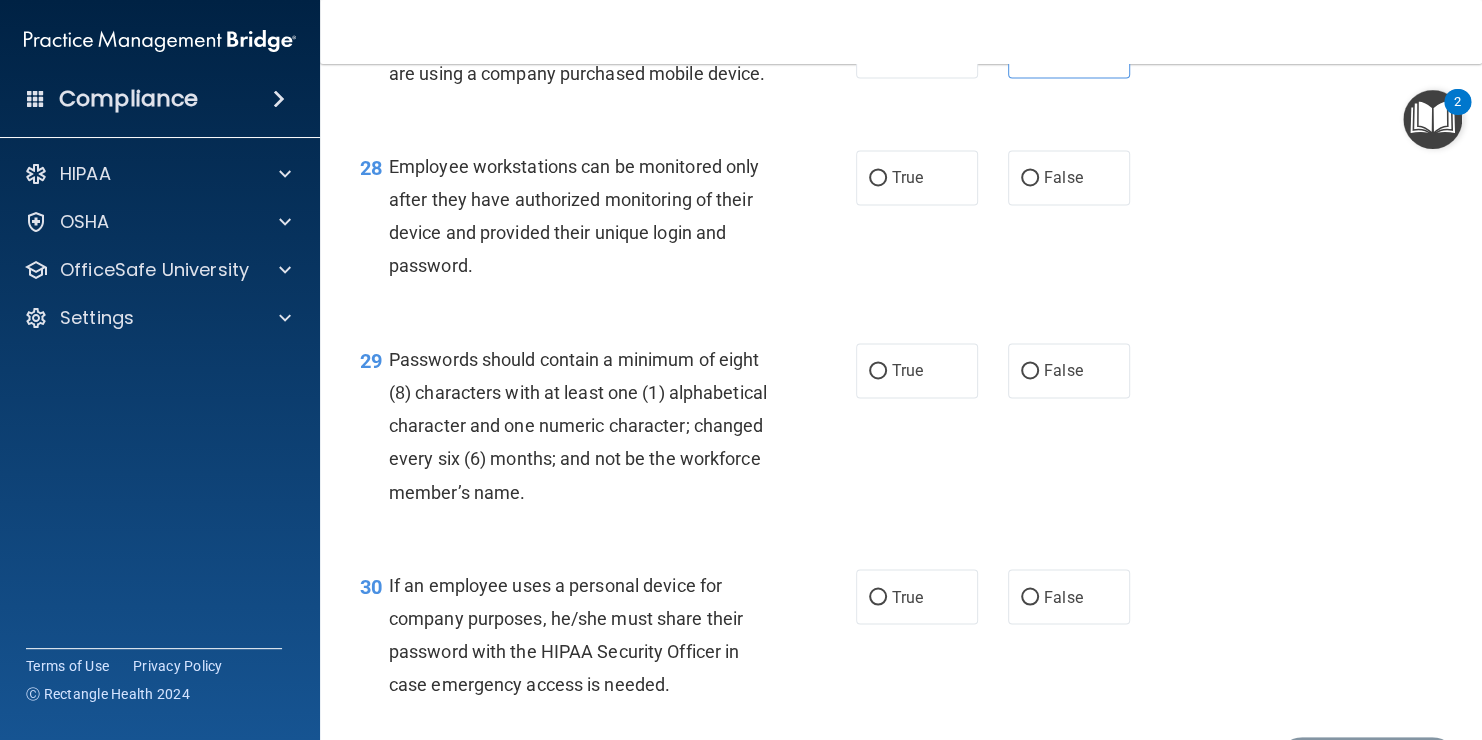 scroll, scrollTop: 5228, scrollLeft: 0, axis: vertical 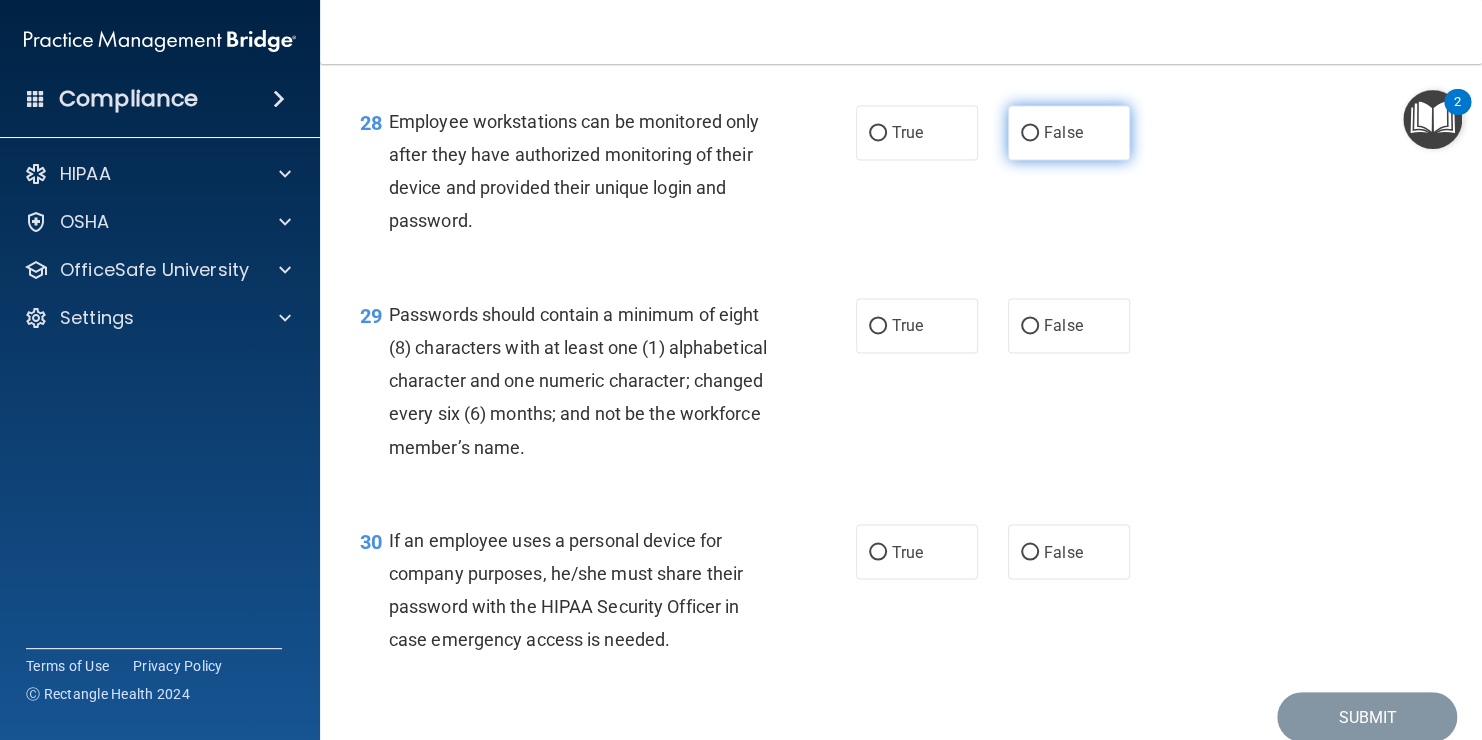 click on "False" at bounding box center (1069, 132) 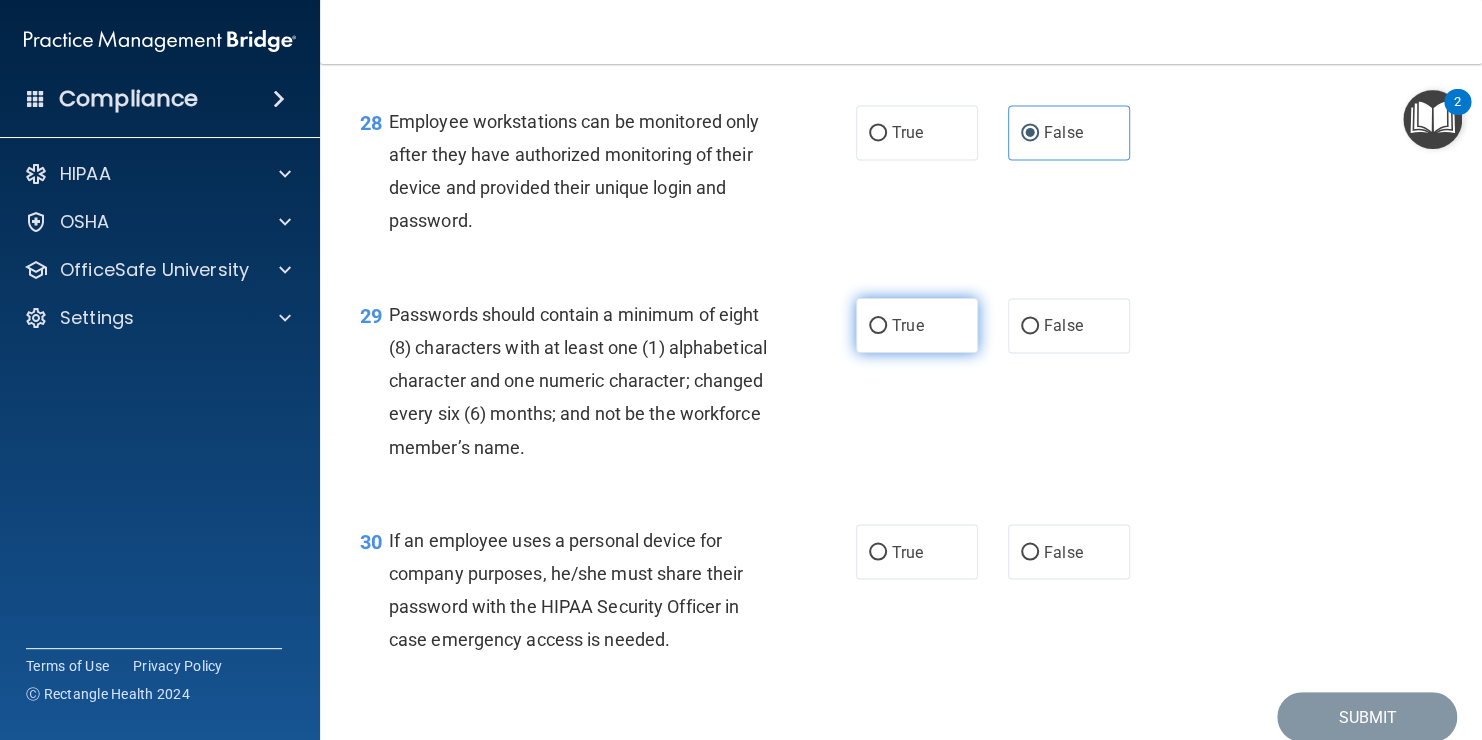 click on "True" at bounding box center [907, 325] 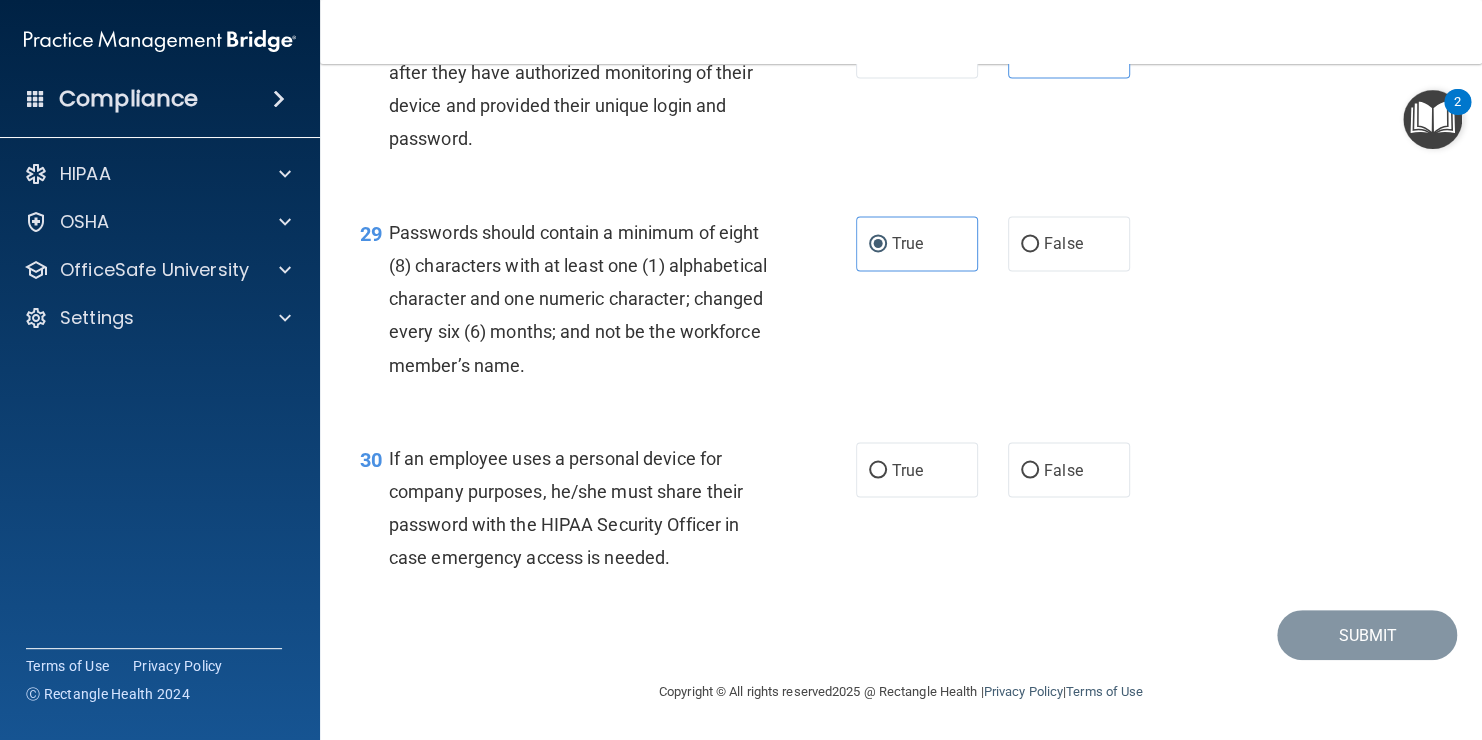 scroll, scrollTop: 5444, scrollLeft: 0, axis: vertical 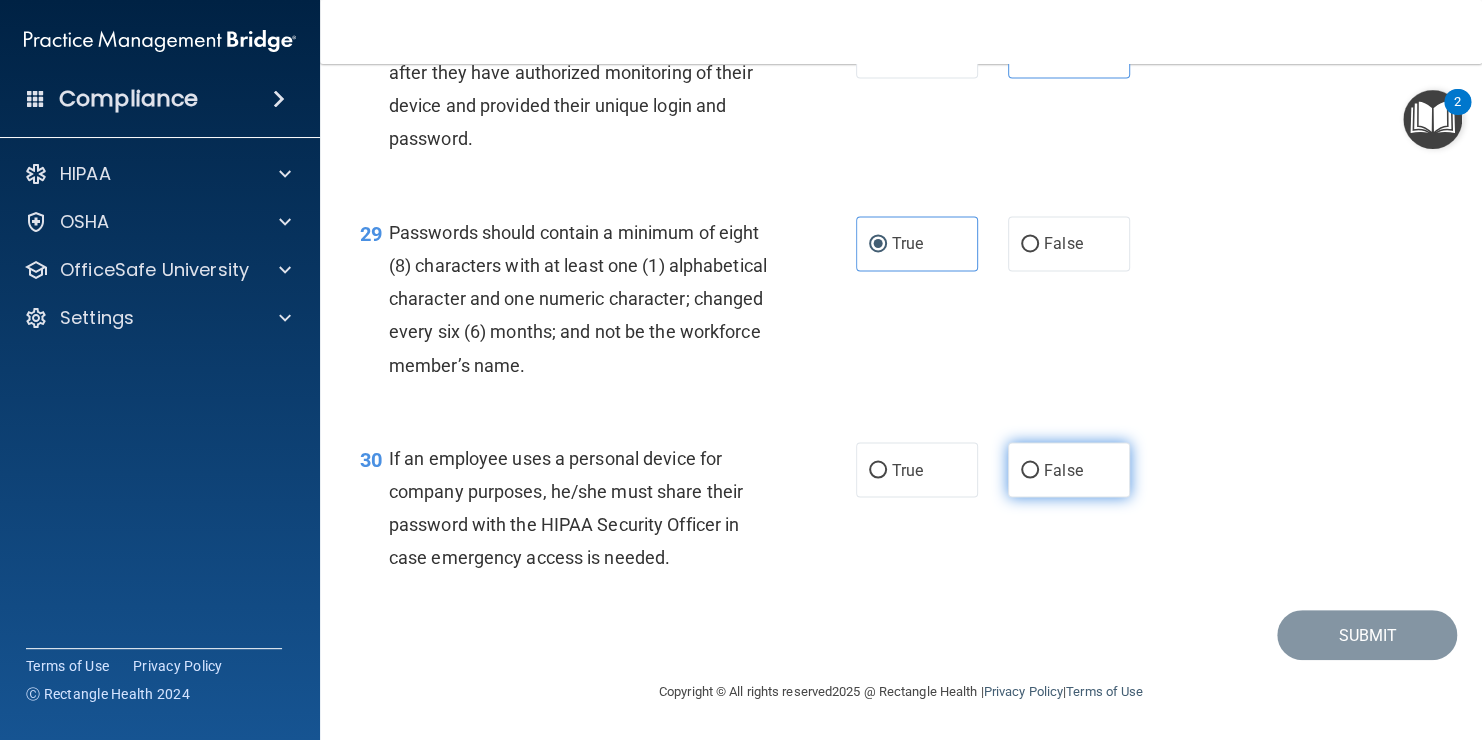 click on "False" at bounding box center [1069, 469] 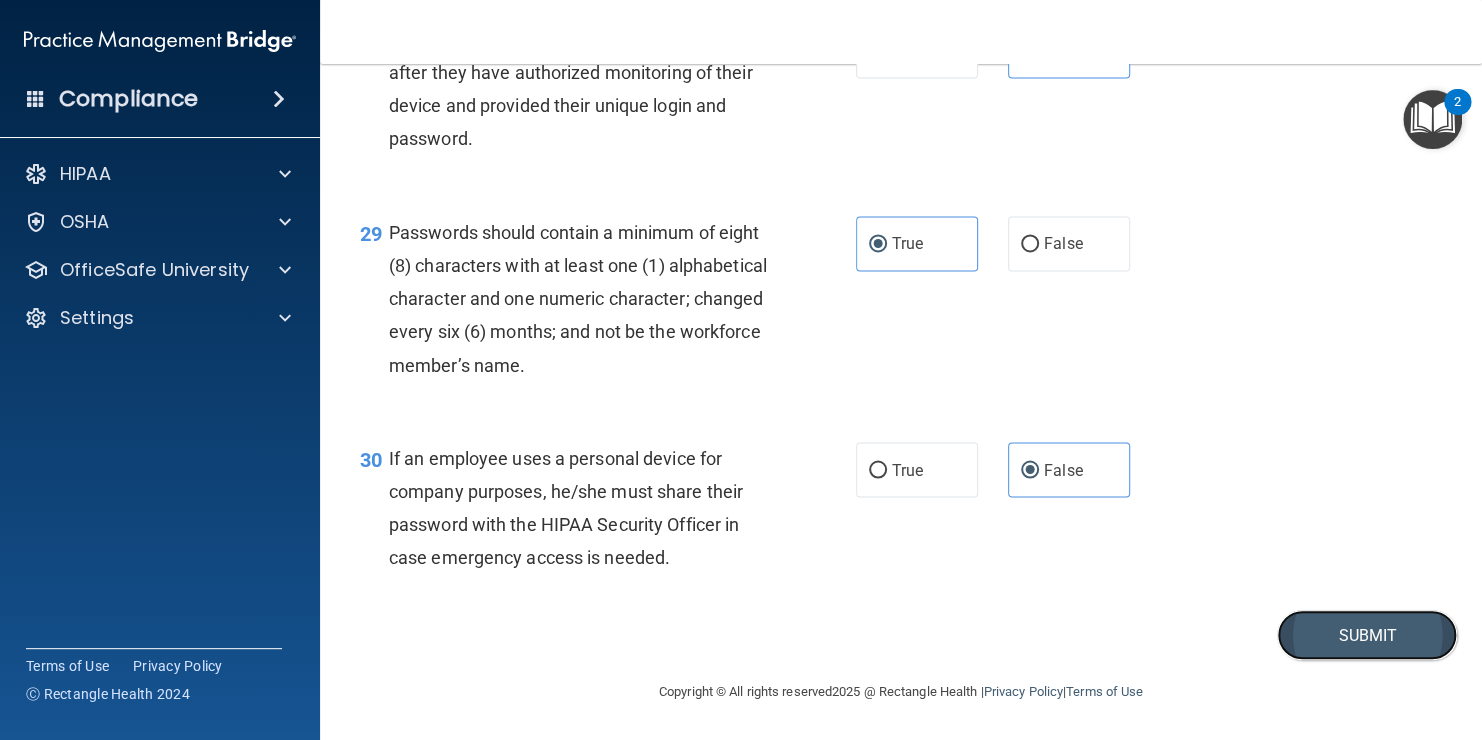 click on "Submit" at bounding box center (1367, 635) 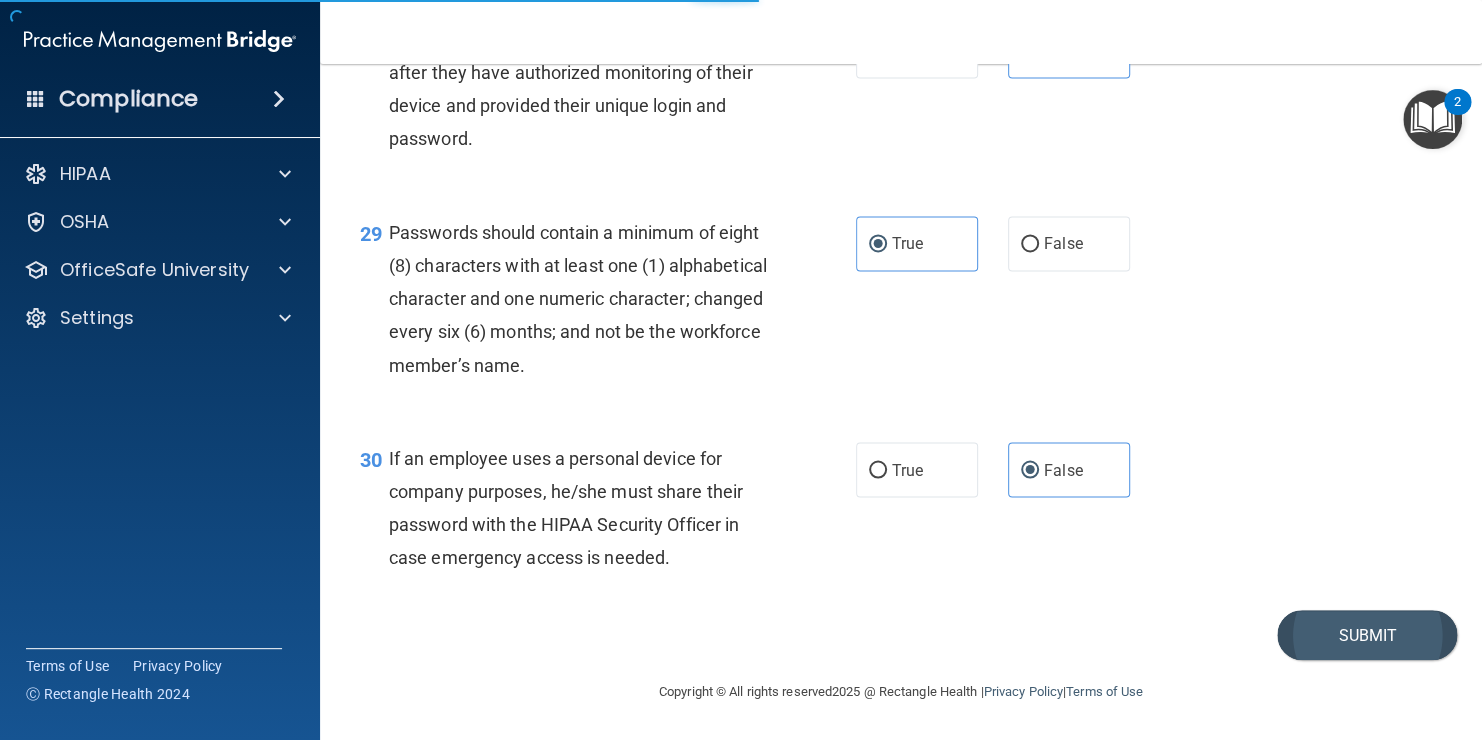 scroll, scrollTop: 0, scrollLeft: 0, axis: both 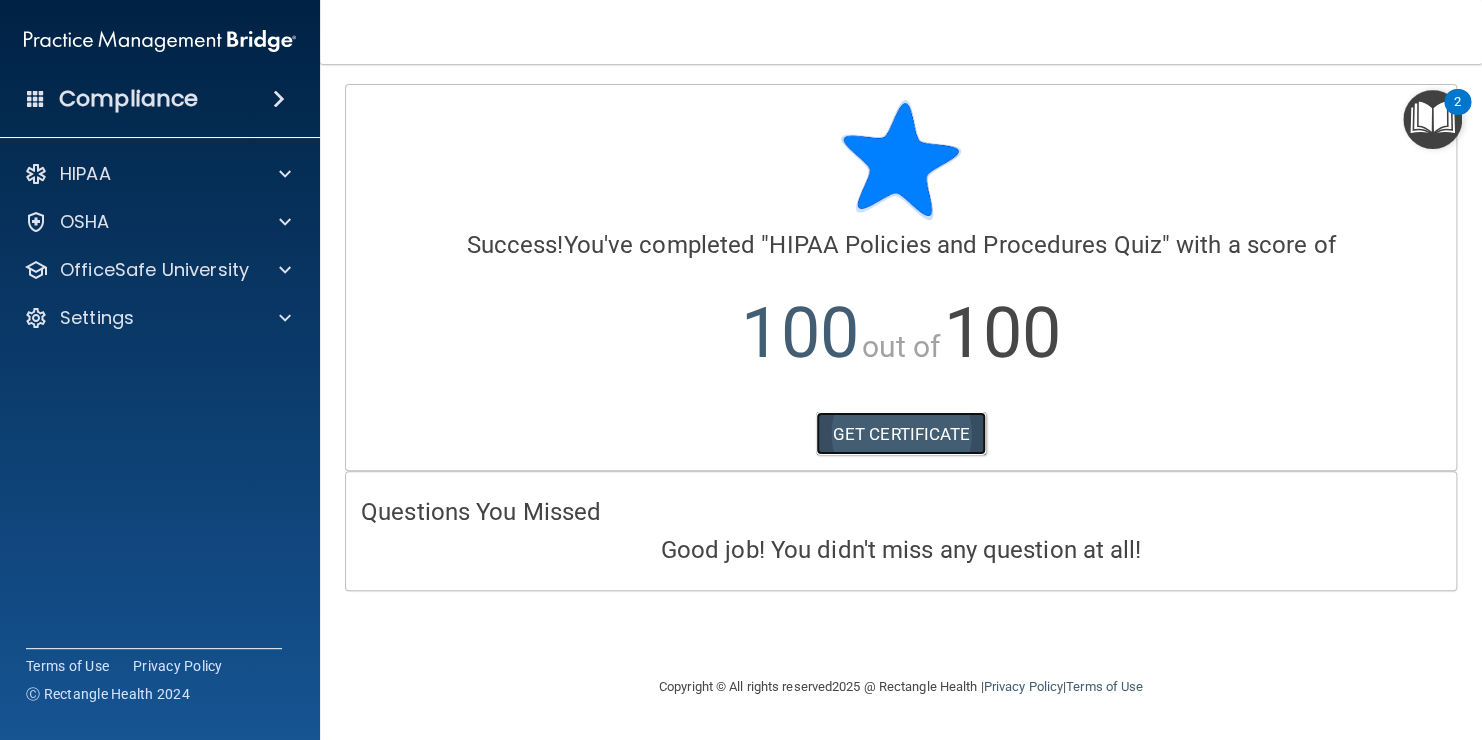 click on "GET CERTIFICATE" at bounding box center [901, 434] 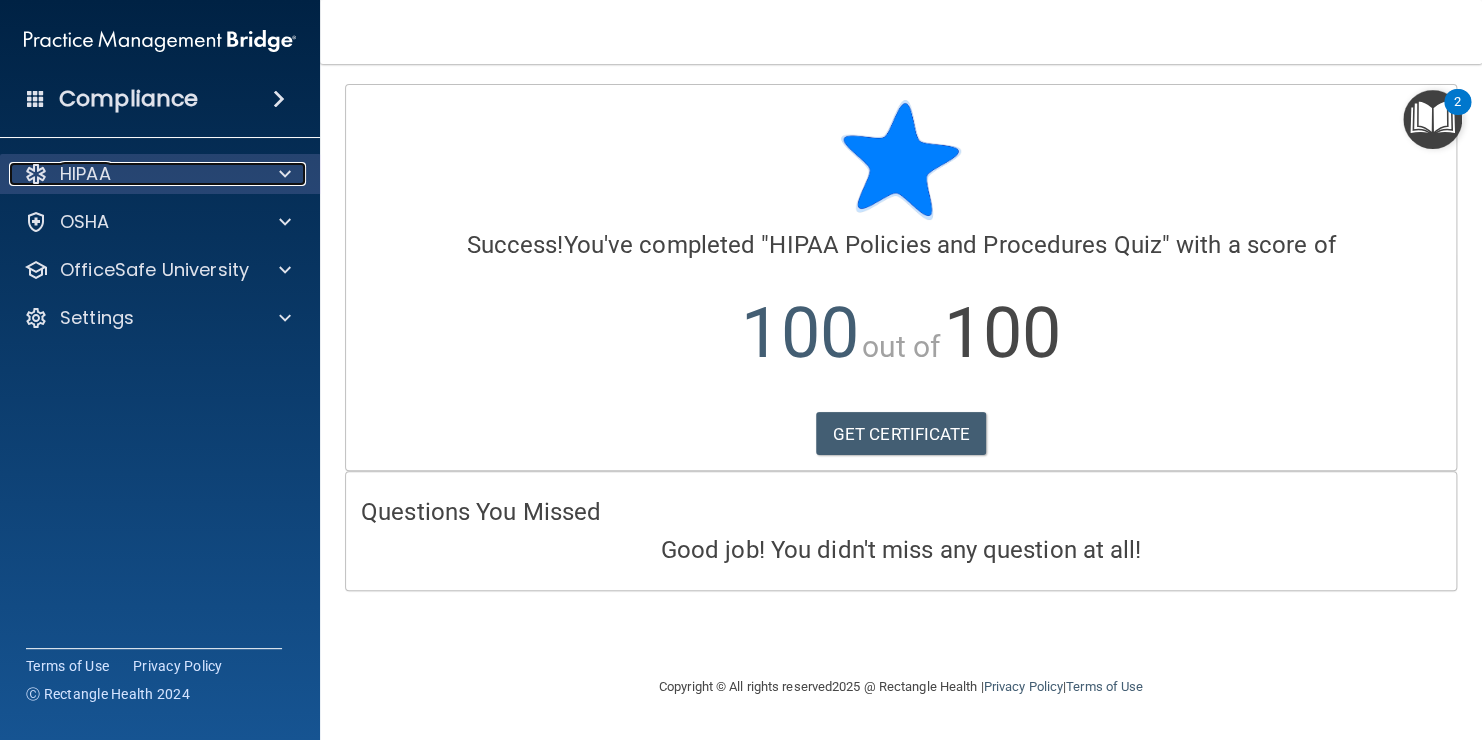 click at bounding box center [285, 174] 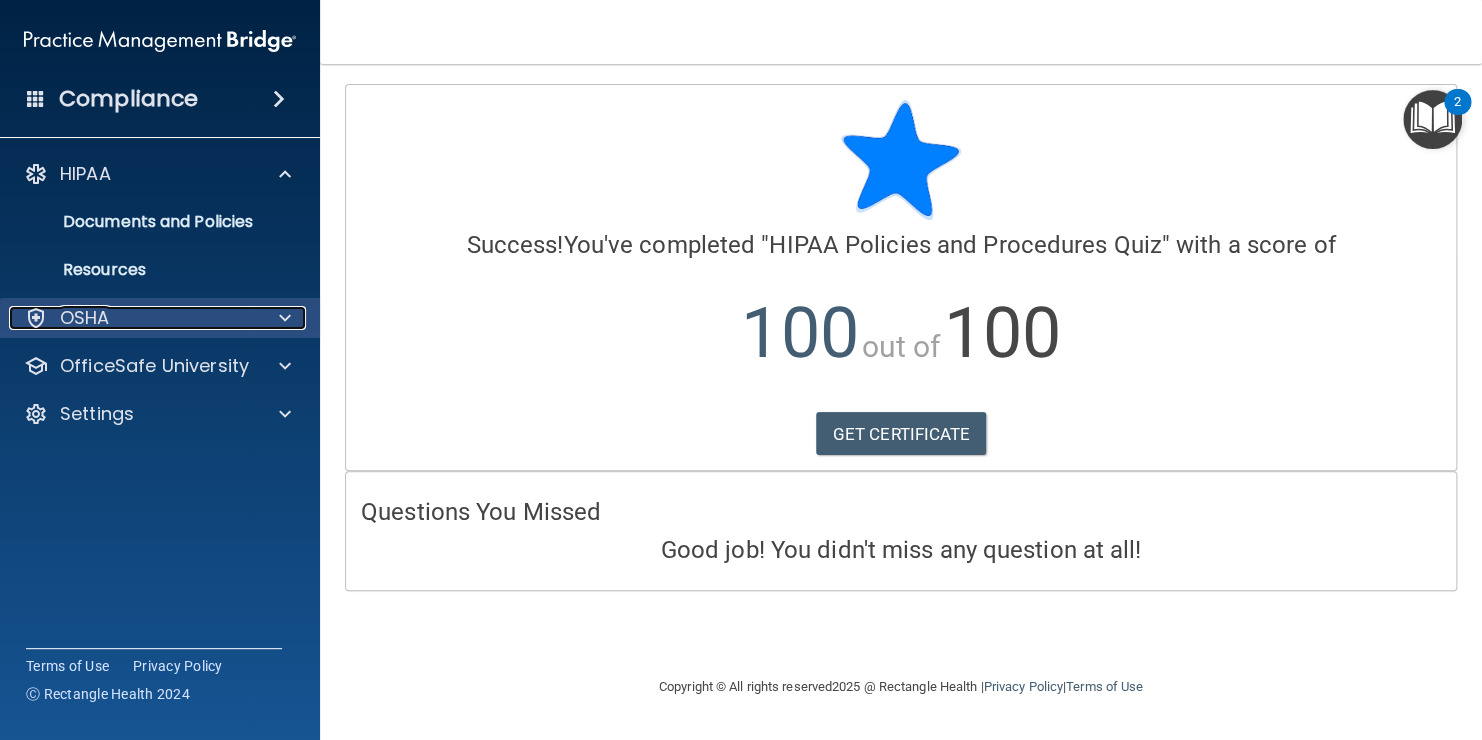 click at bounding box center (285, 318) 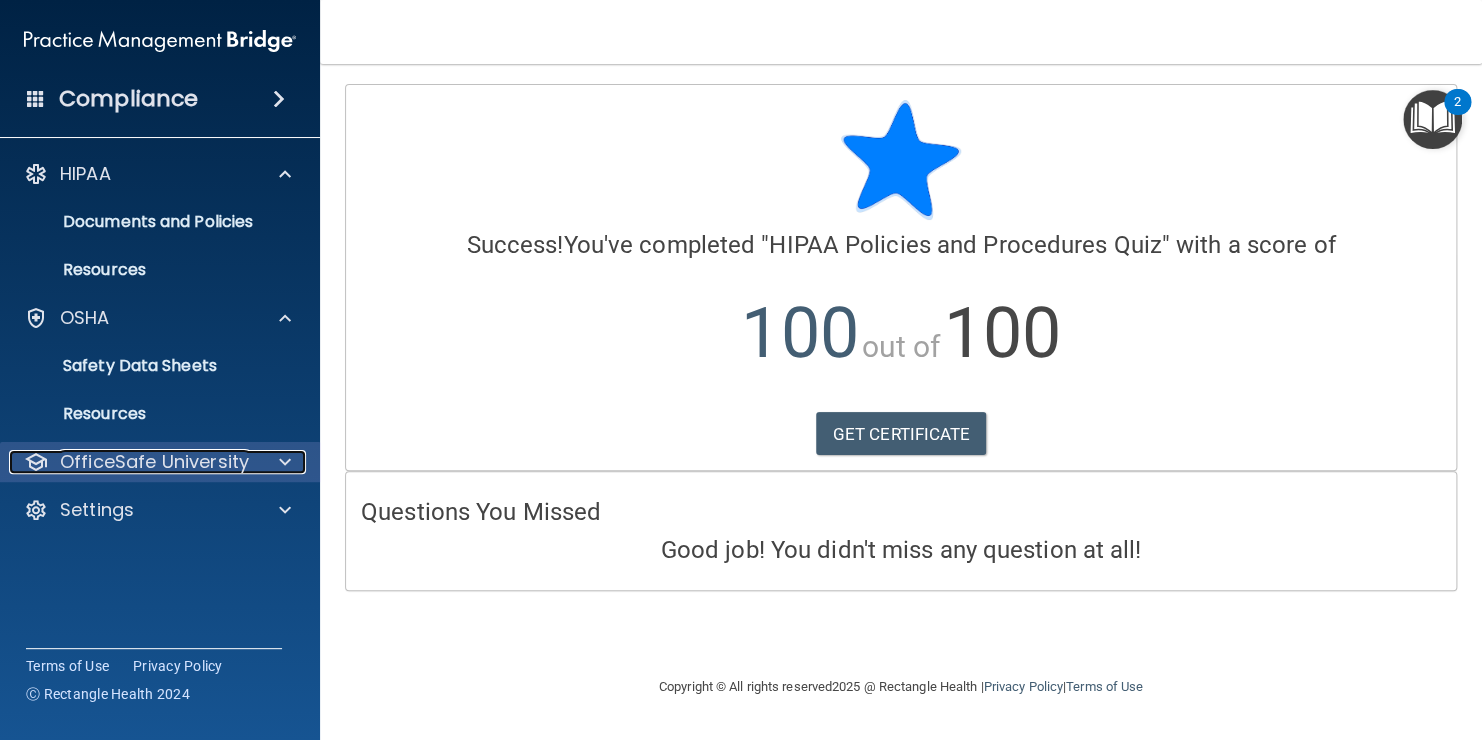 click at bounding box center (285, 462) 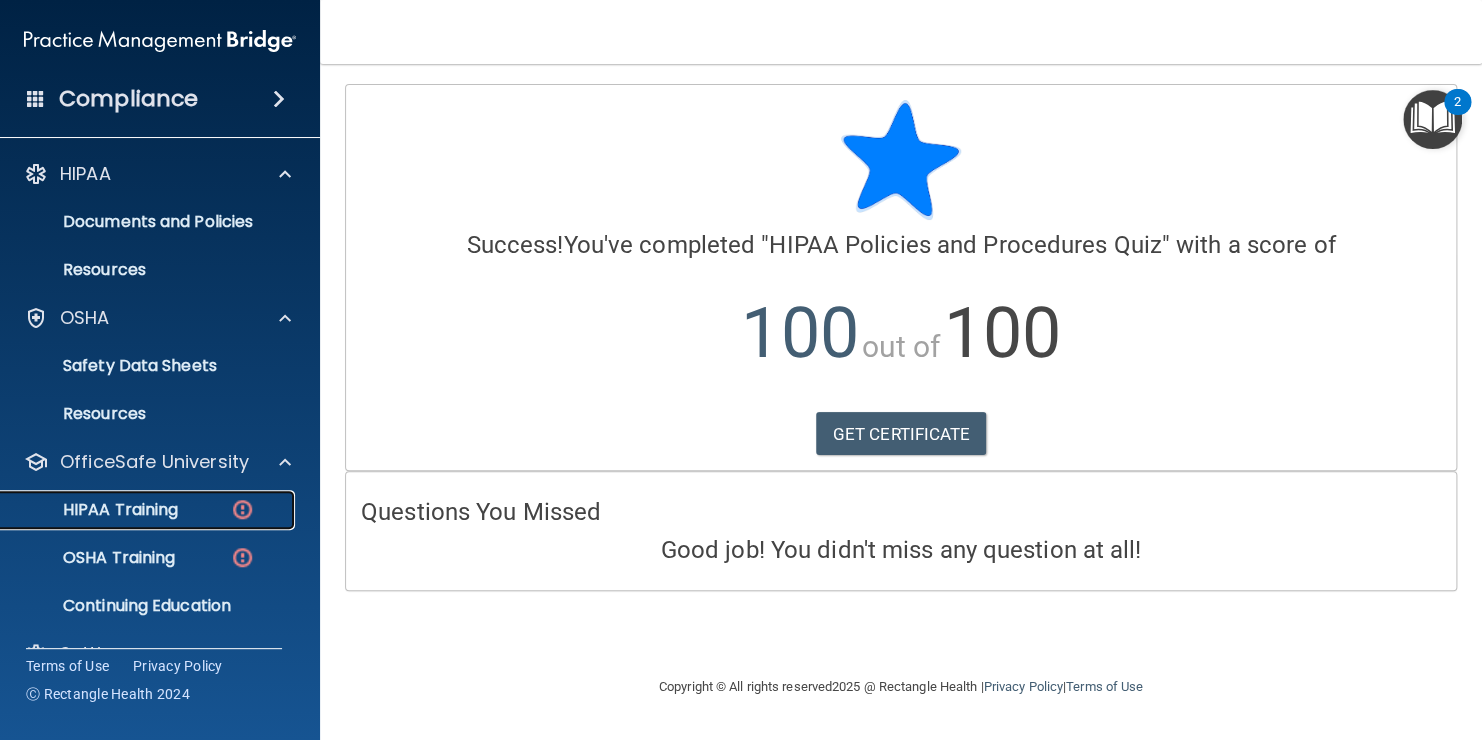 click on "HIPAA Training" at bounding box center [149, 510] 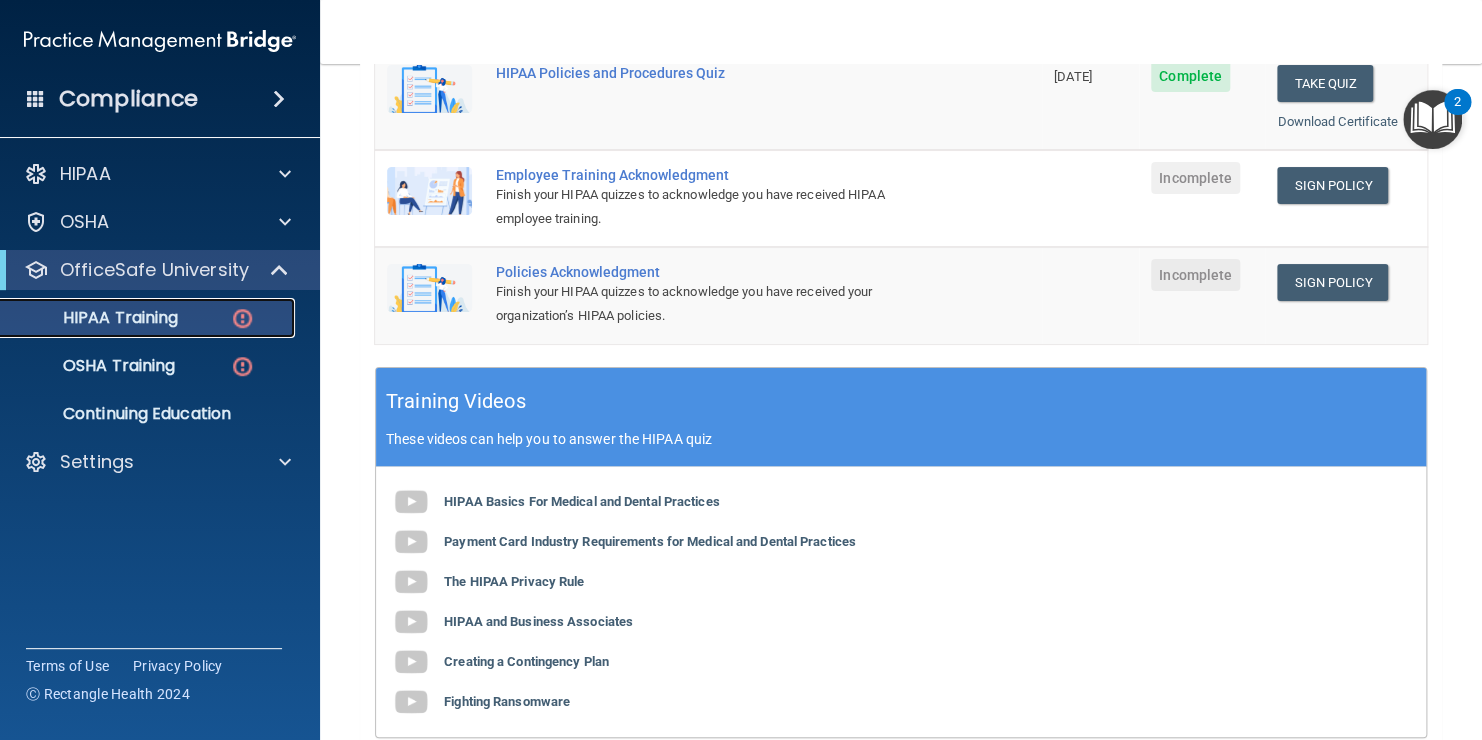 scroll, scrollTop: 520, scrollLeft: 0, axis: vertical 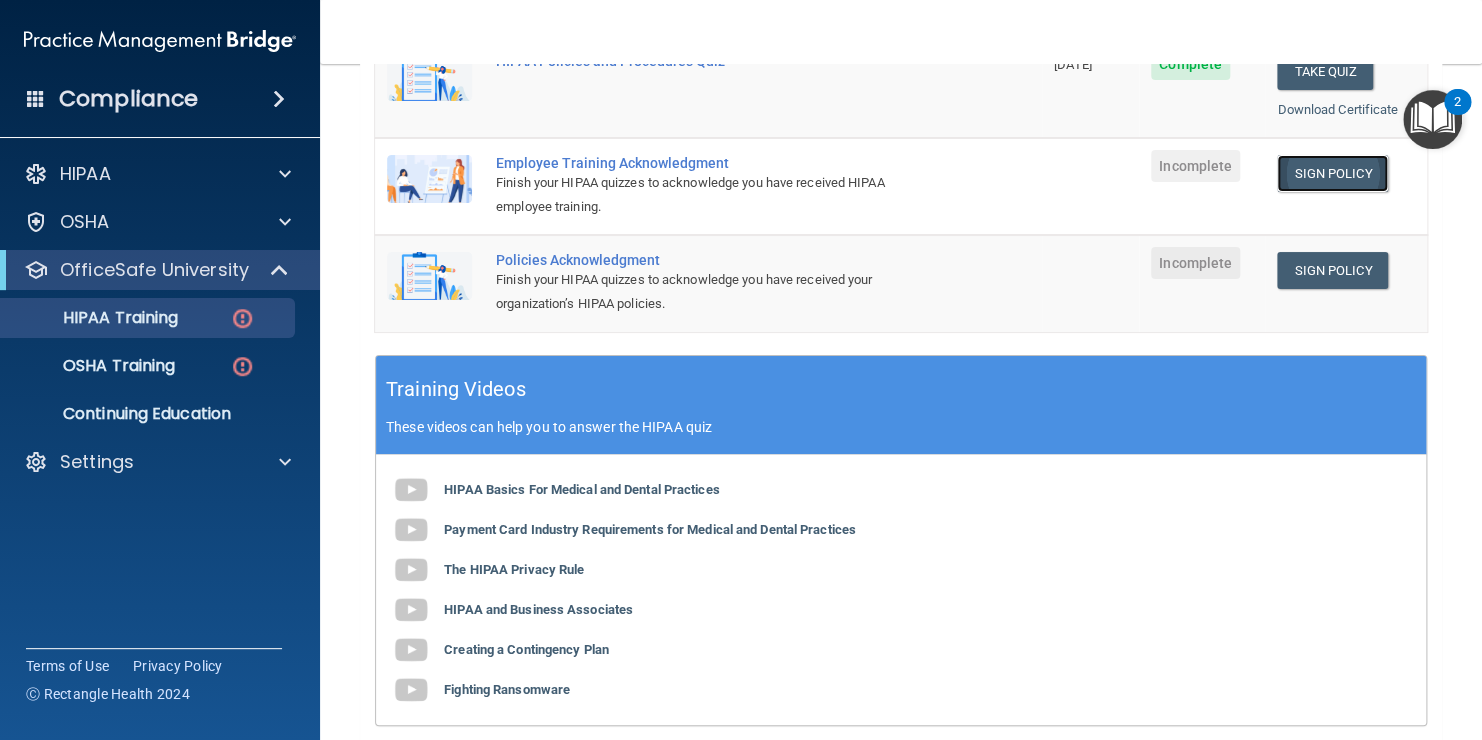 click on "Sign Policy" at bounding box center [1332, 173] 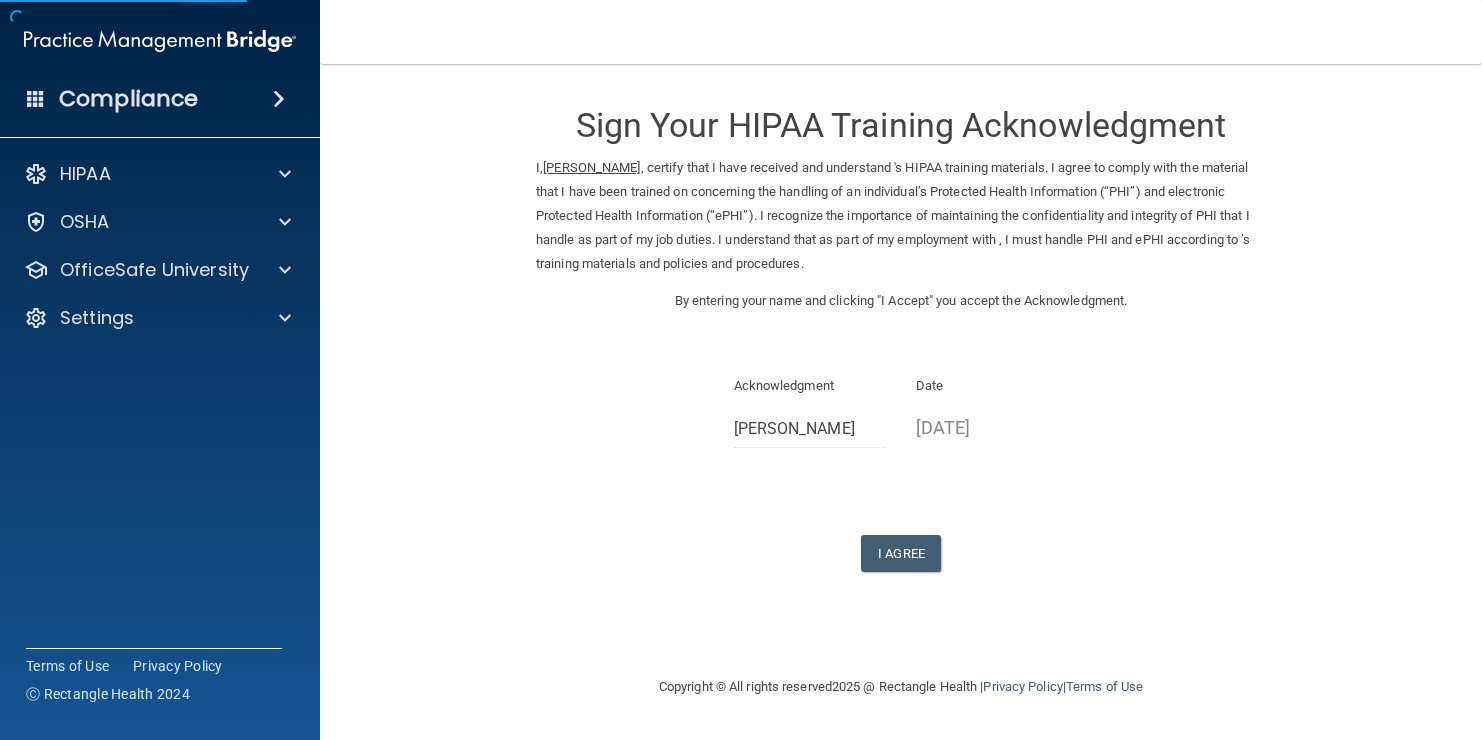 scroll, scrollTop: 0, scrollLeft: 0, axis: both 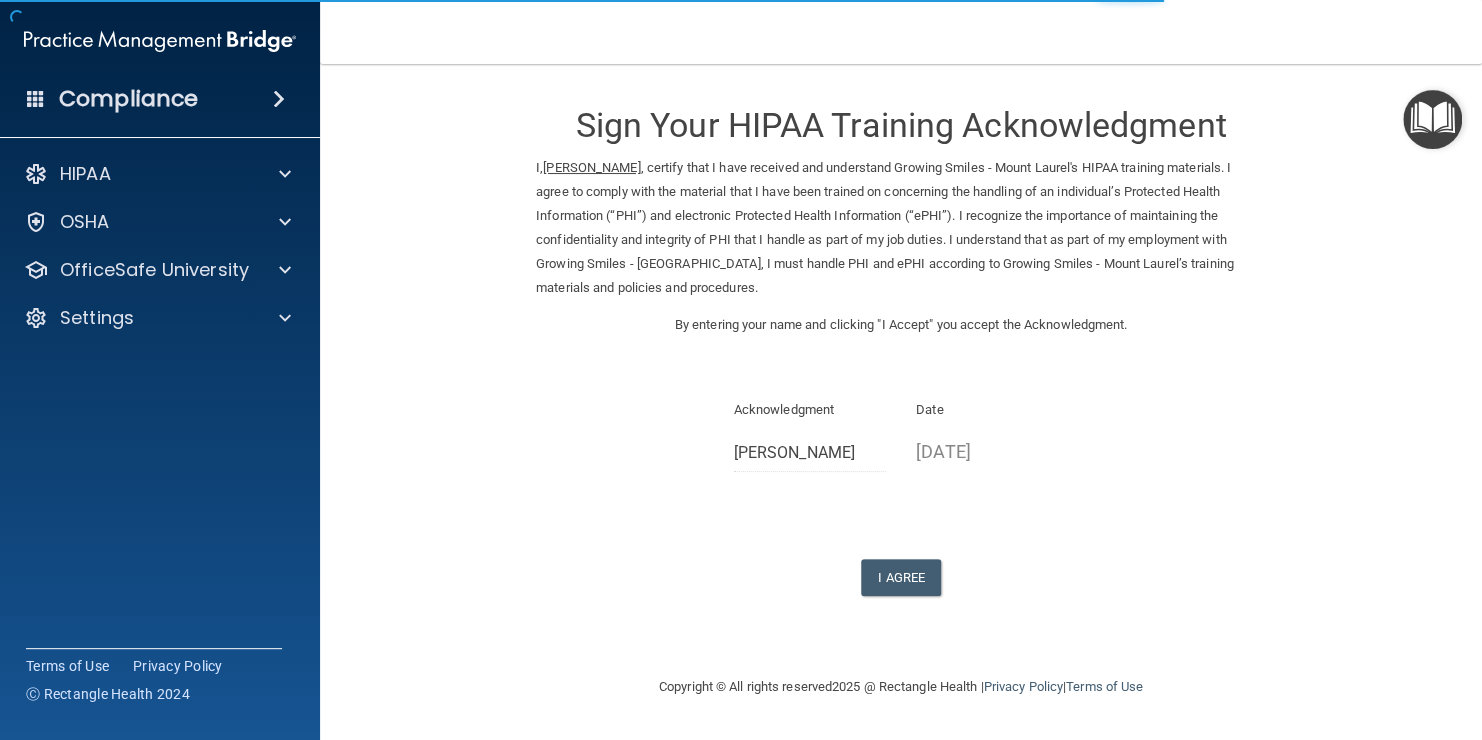 click on "Sign Your HIPAA Training Acknowledgment             I,  Amanda Baran , certify that I have received and understand Growing Smiles - Mount Laurel's HIPAA training materials. I agree to comply with the material that I have been trained on concerning the handling of an individual’s Protected Health Information (“PHI”) and electronic Protected Health Information (“ePHI”). I recognize the importance of maintaining the confidentiality and integrity of PHI that I handle as part of my job duties. I understand that as part of my employment with Growing Smiles - Mount Laurel, I must handle PHI and ePHI according to Growing Smiles - Mount Laurel’s training materials and policies and procedures.          By entering your name and clicking "I Accept" you accept the Acknowledgment.                 Acknowledgment   Amanda Baran           Date    07/10/2025                  I Agree                    You have successfully signed the acknowledgment!                  -" at bounding box center [901, 364] 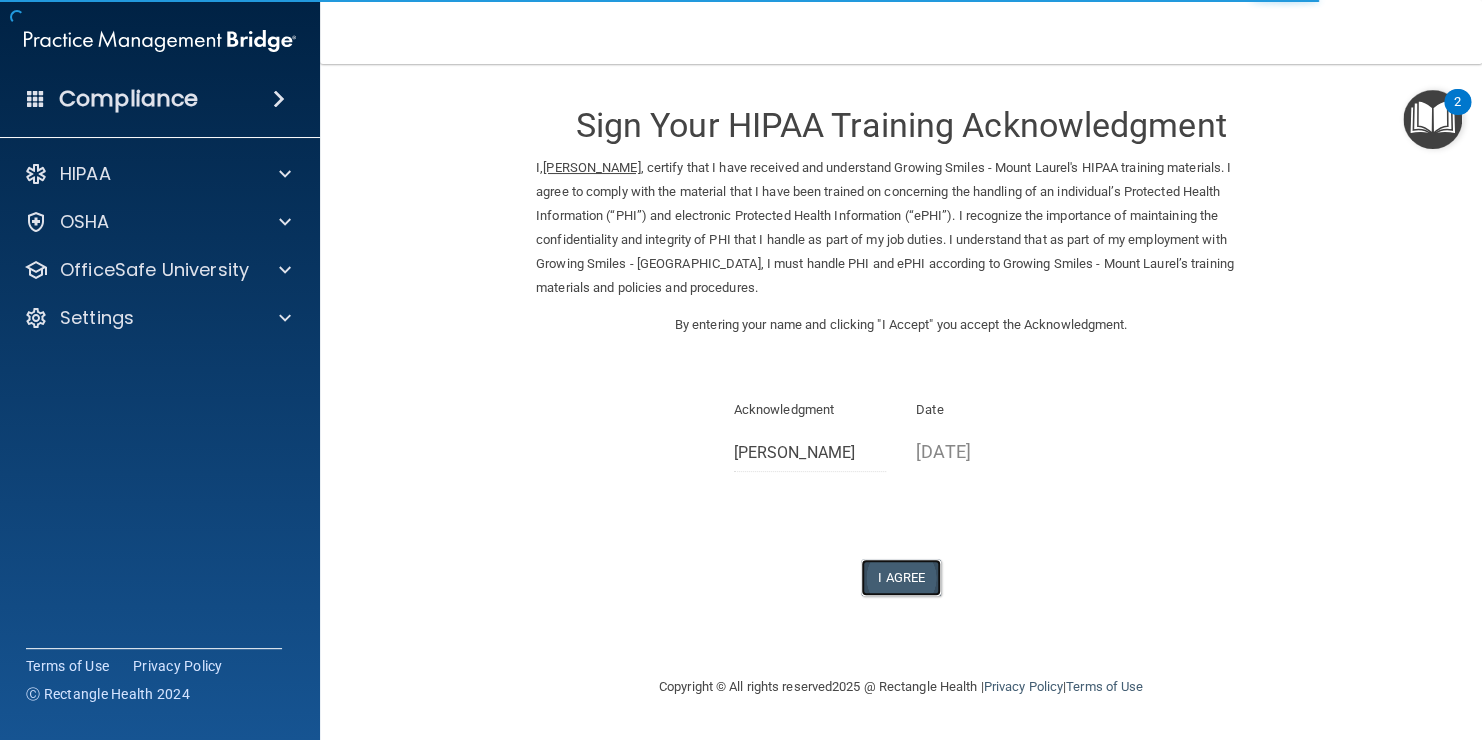 click on "I Agree" at bounding box center (901, 577) 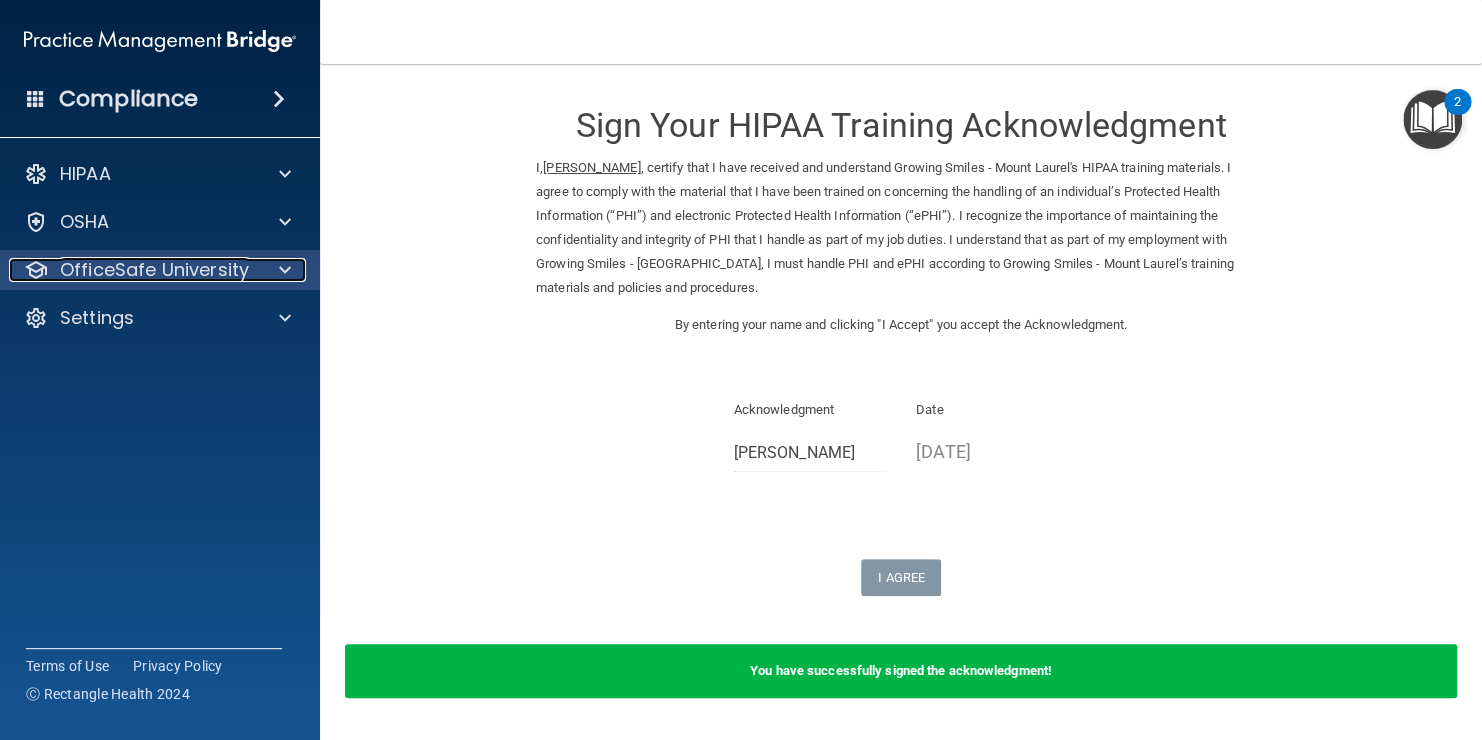 click at bounding box center (282, 270) 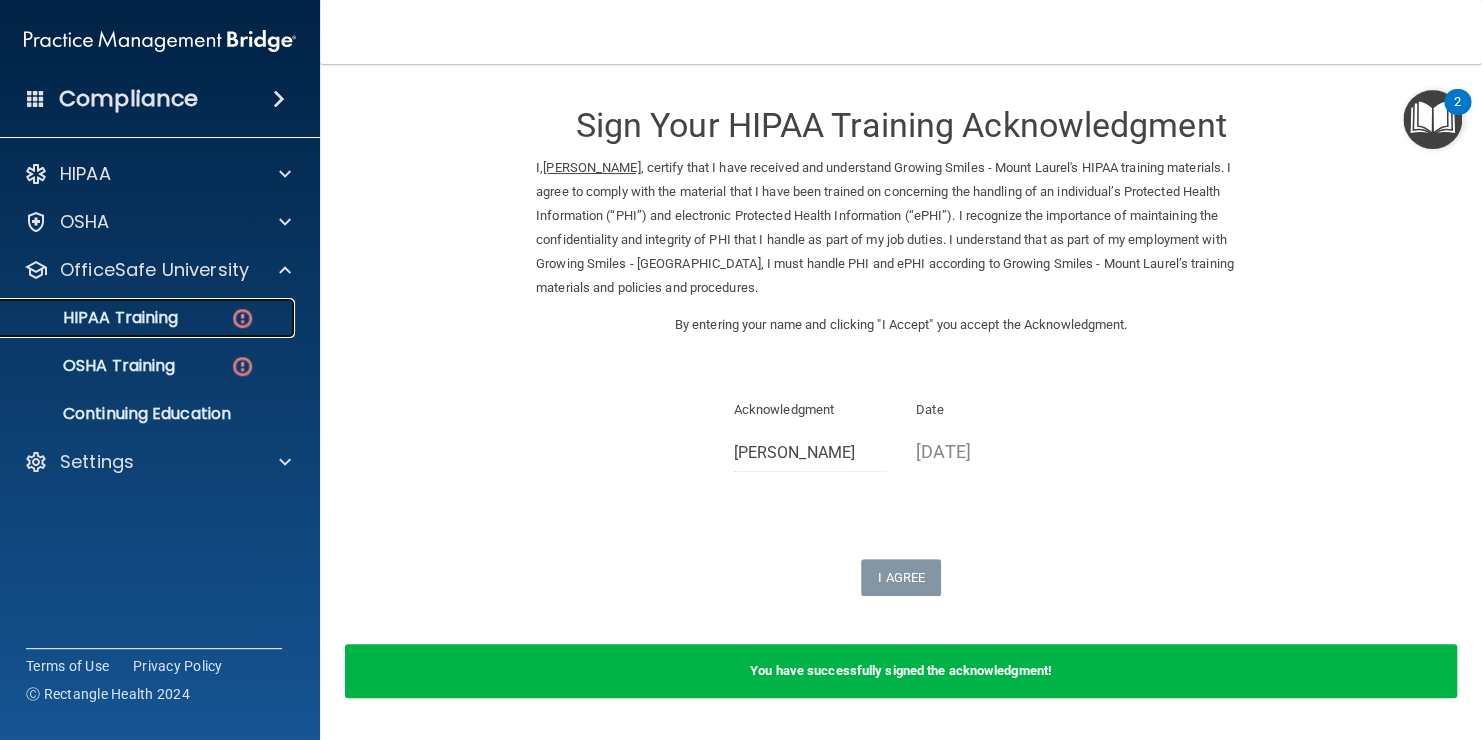 click on "HIPAA Training" at bounding box center [149, 318] 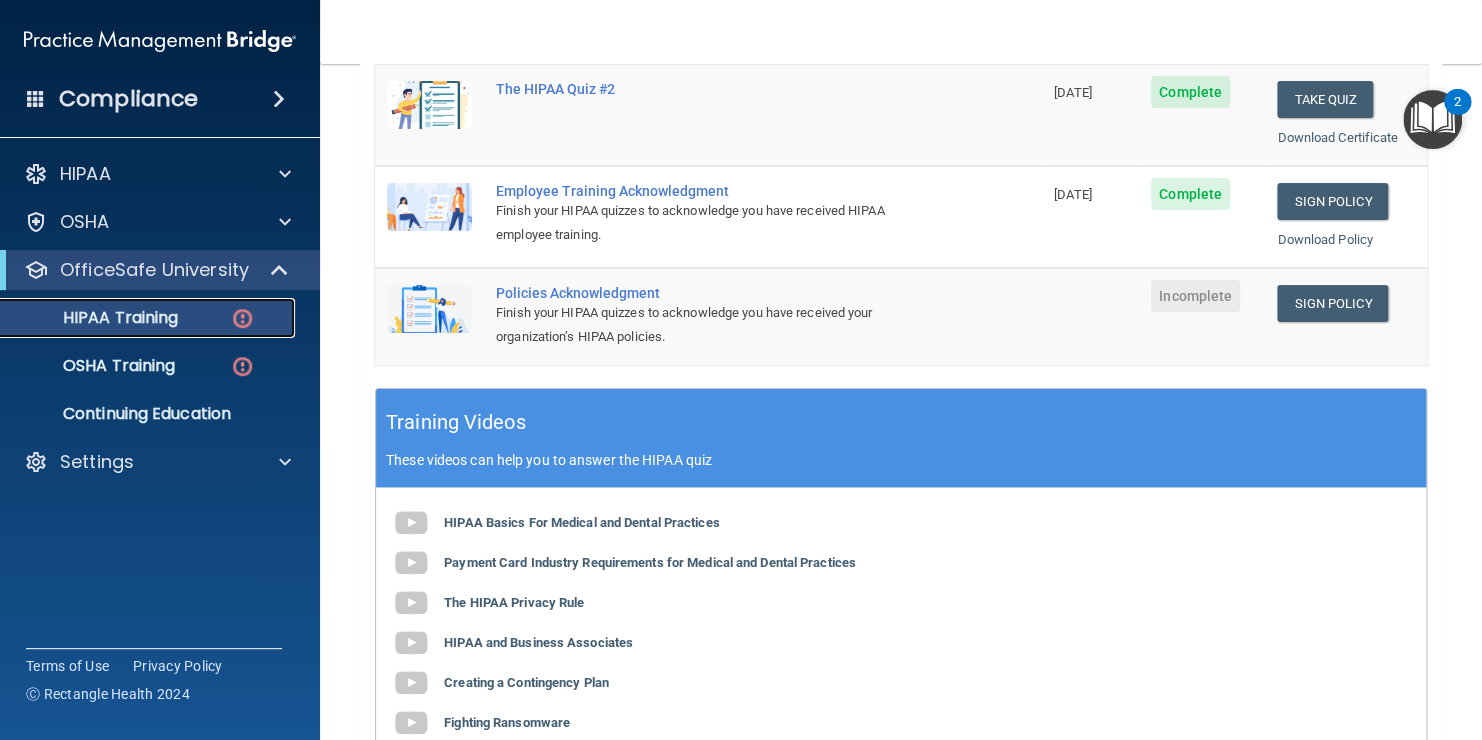scroll, scrollTop: 506, scrollLeft: 0, axis: vertical 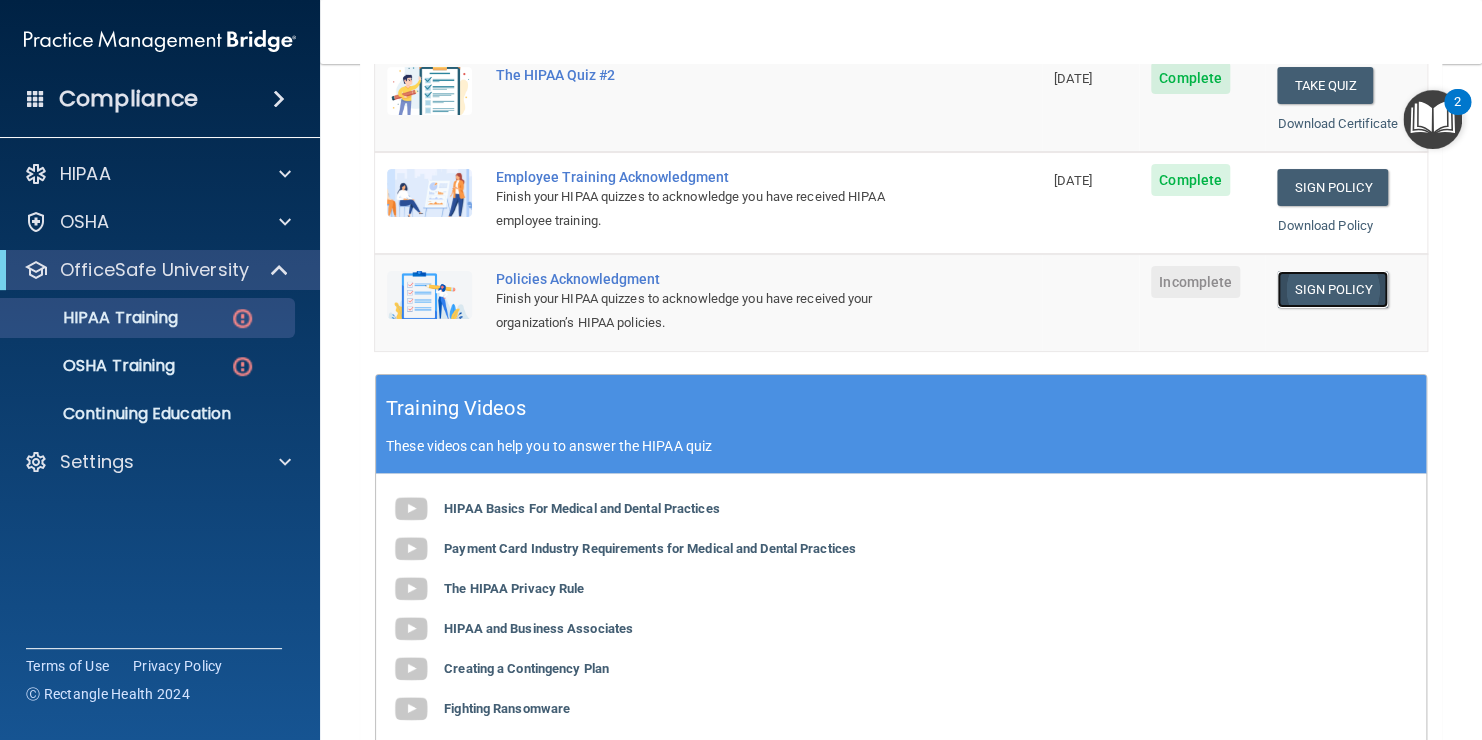 click on "Sign Policy" at bounding box center (1332, 289) 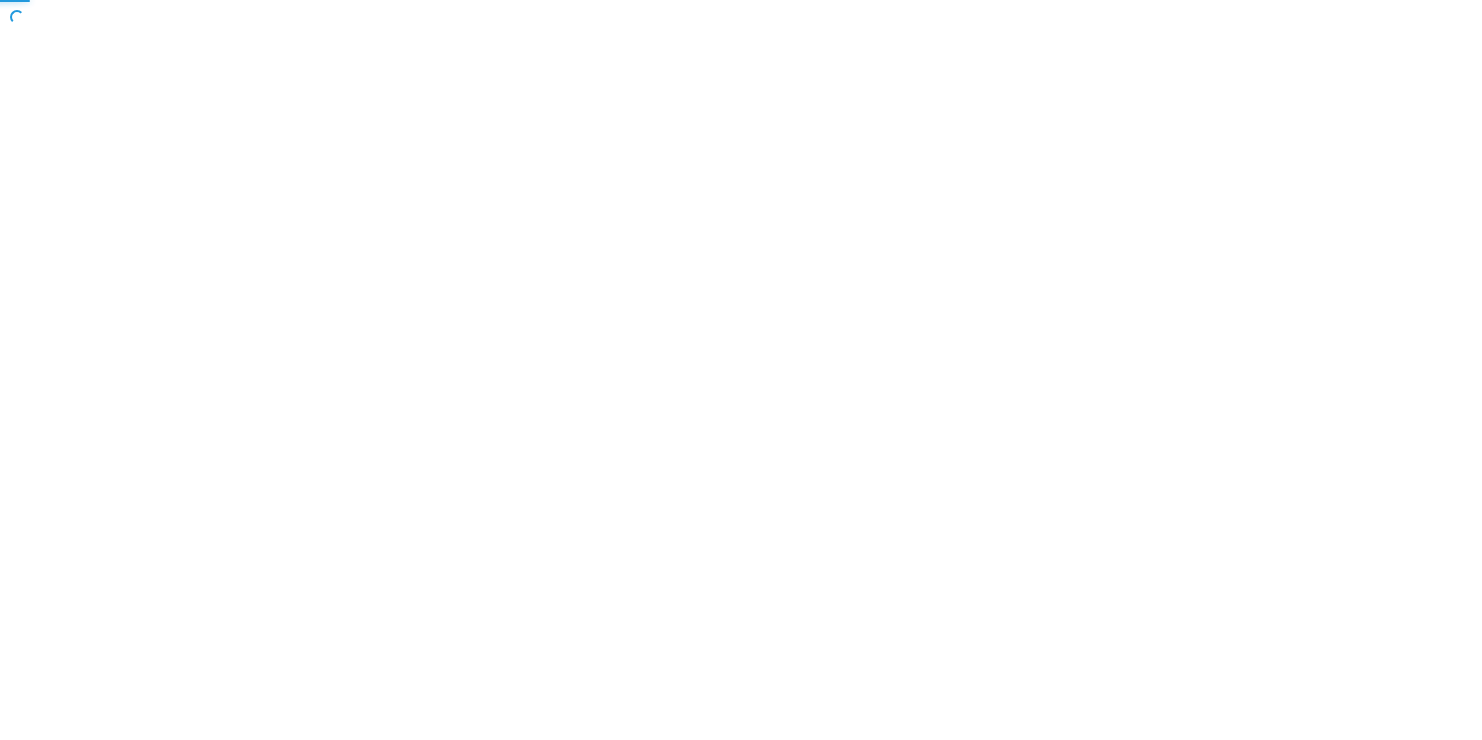 scroll, scrollTop: 0, scrollLeft: 0, axis: both 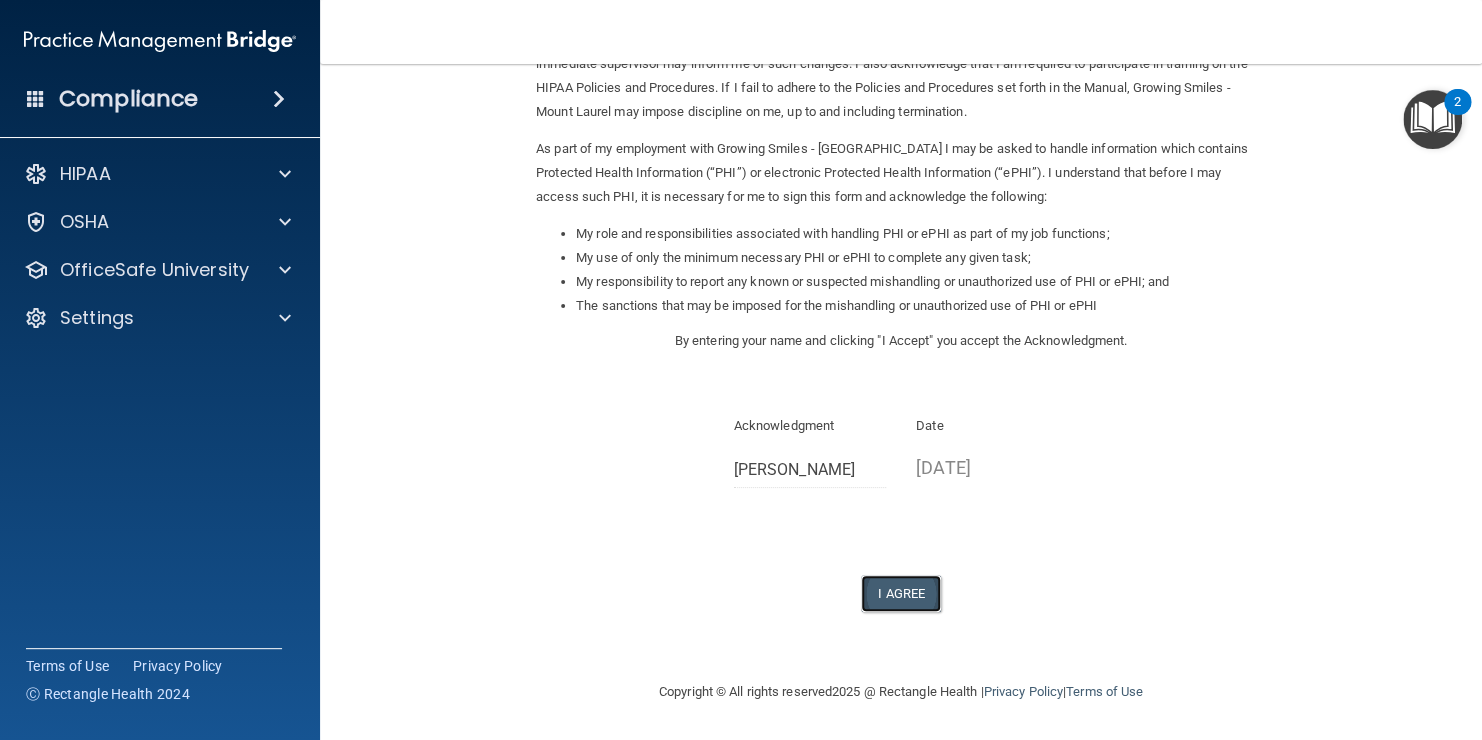 click on "I Agree" at bounding box center (901, 593) 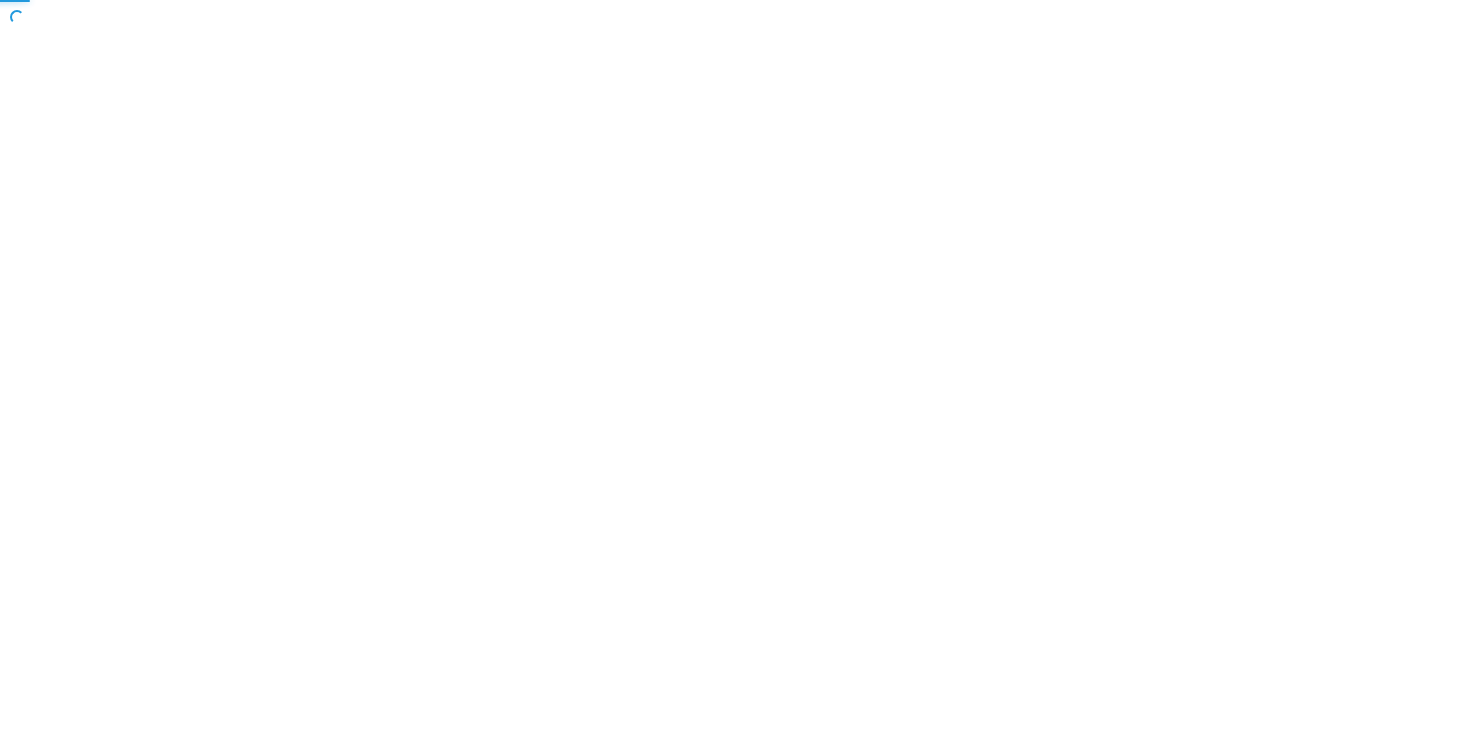 scroll, scrollTop: 0, scrollLeft: 0, axis: both 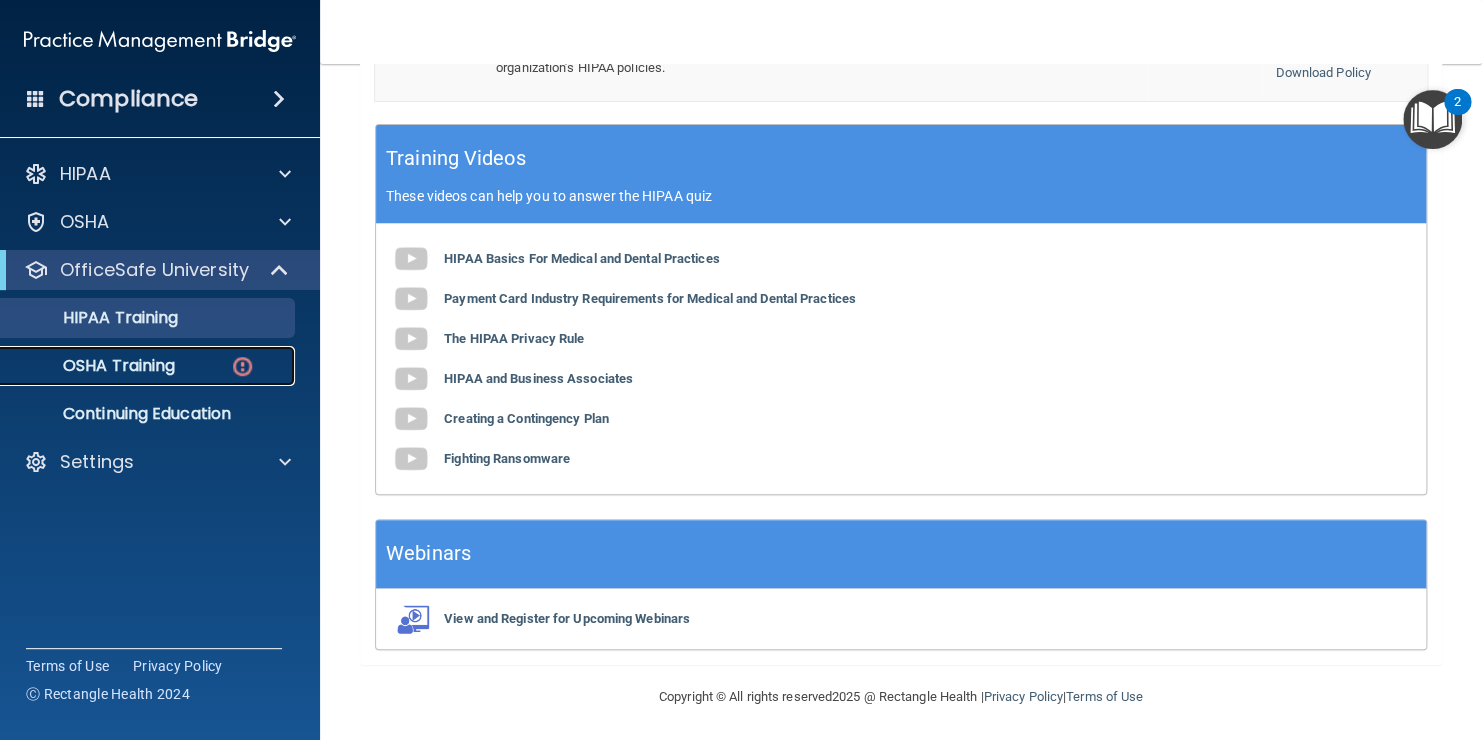 click on "OSHA Training" at bounding box center (149, 366) 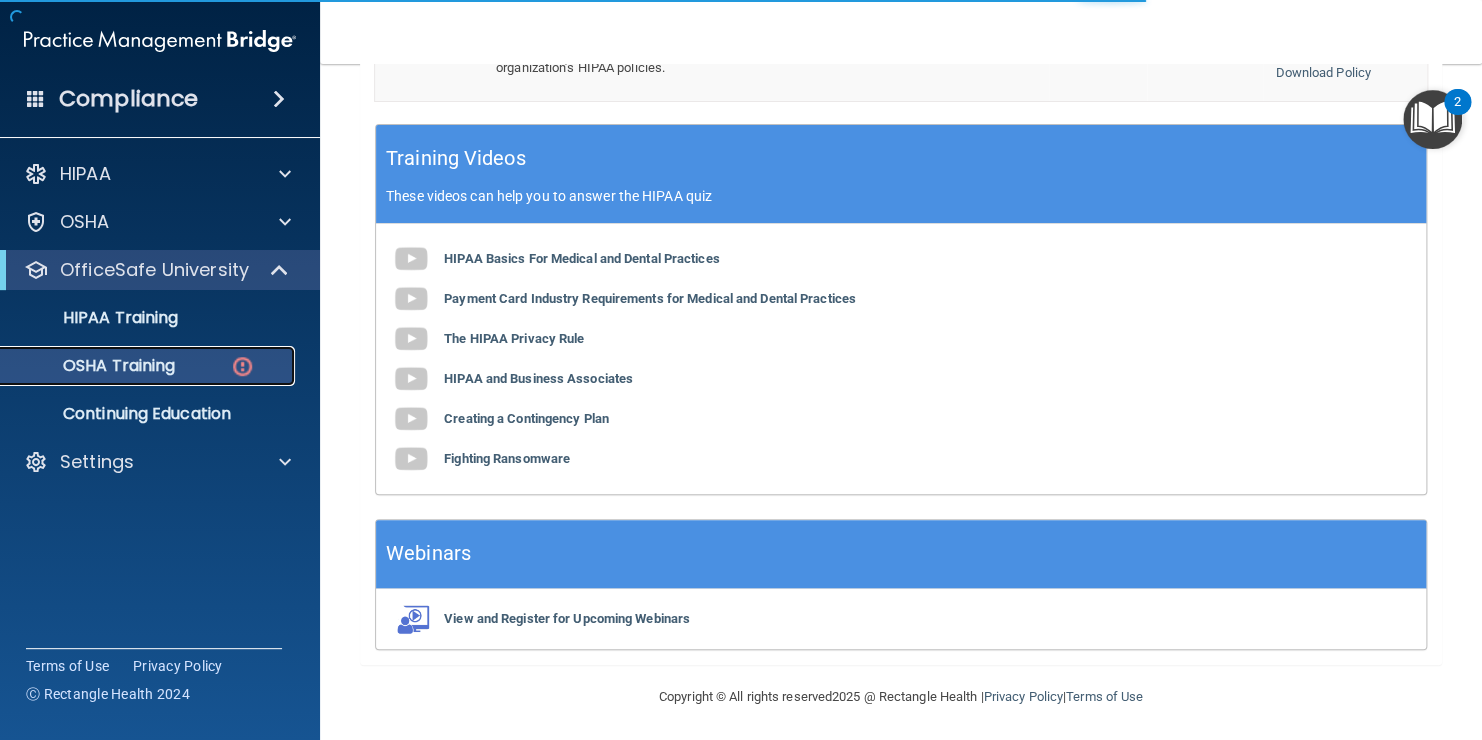 scroll, scrollTop: 298, scrollLeft: 0, axis: vertical 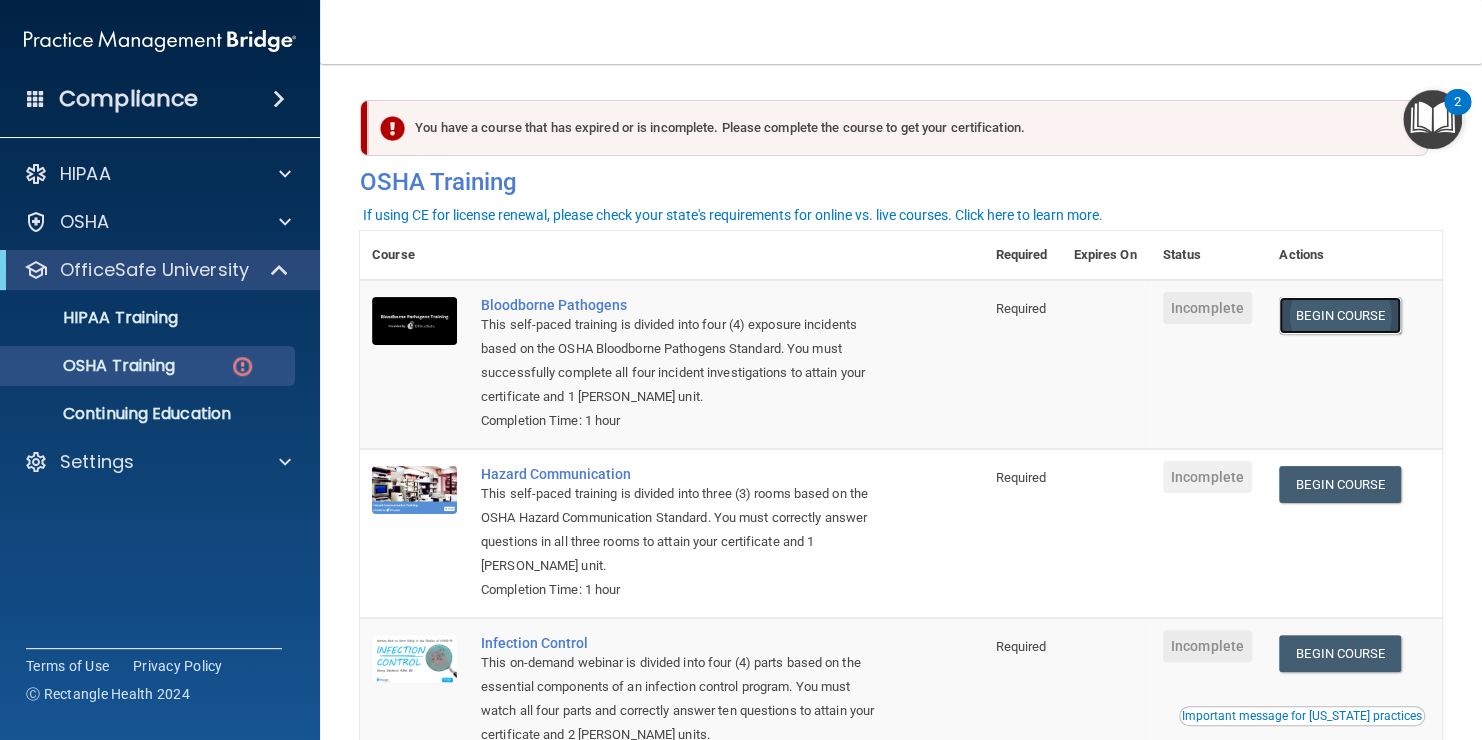 click on "Begin Course" at bounding box center (1340, 315) 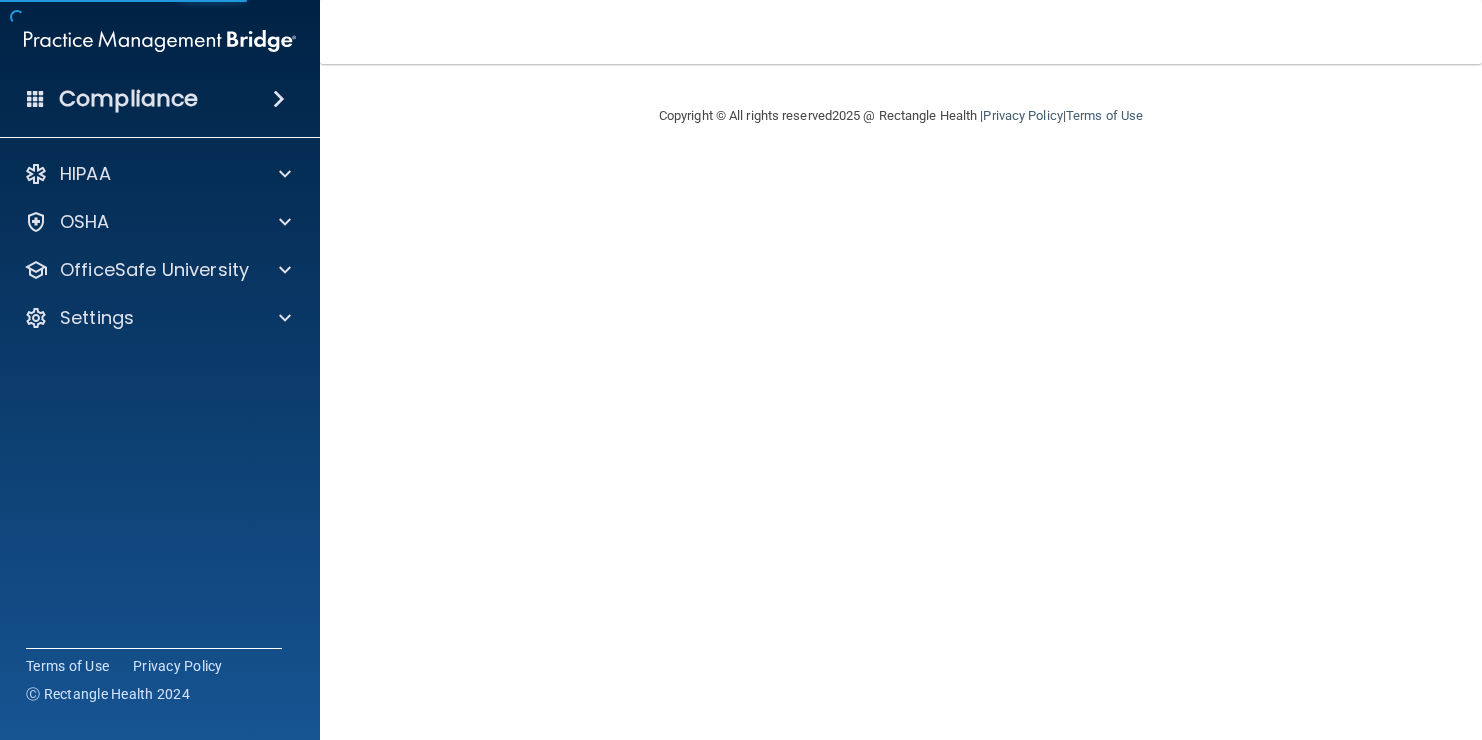 scroll, scrollTop: 0, scrollLeft: 0, axis: both 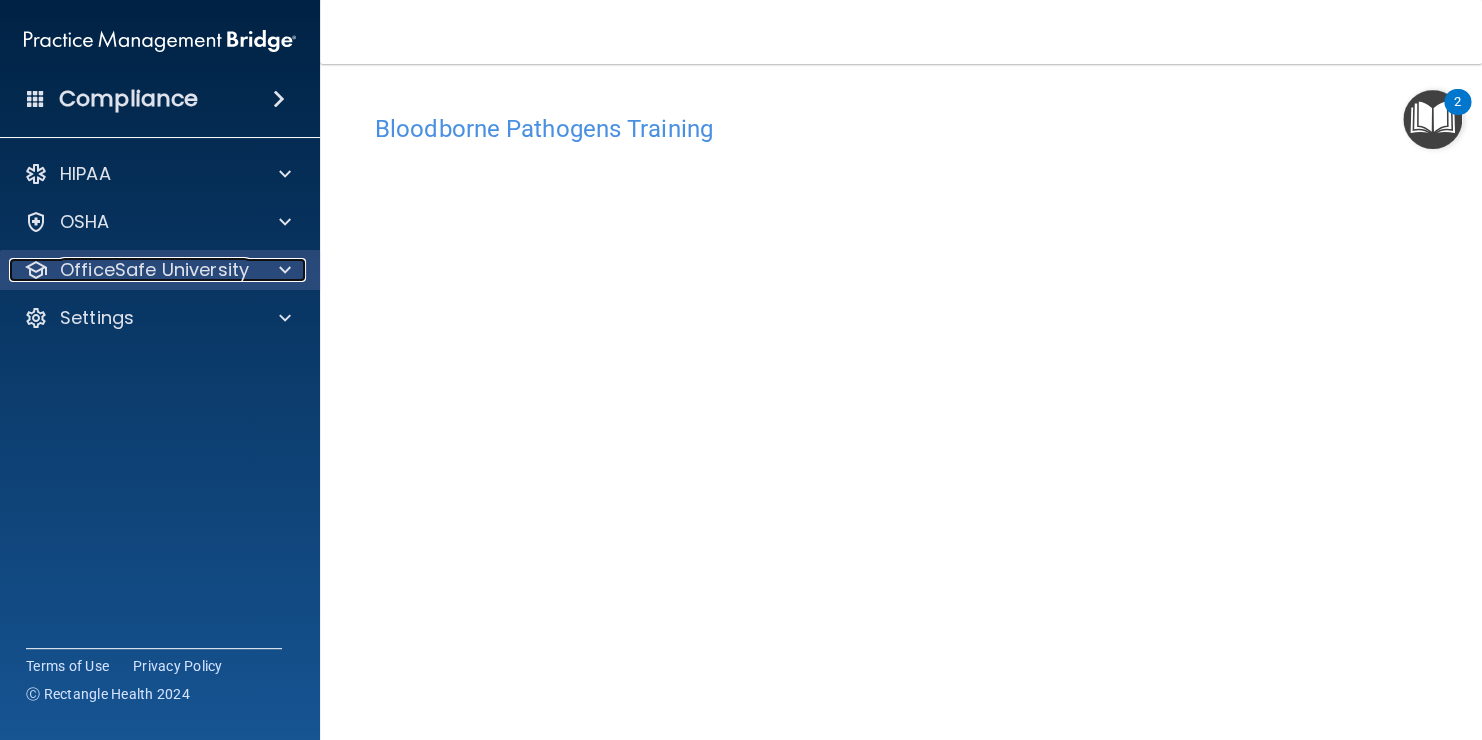 click at bounding box center [282, 270] 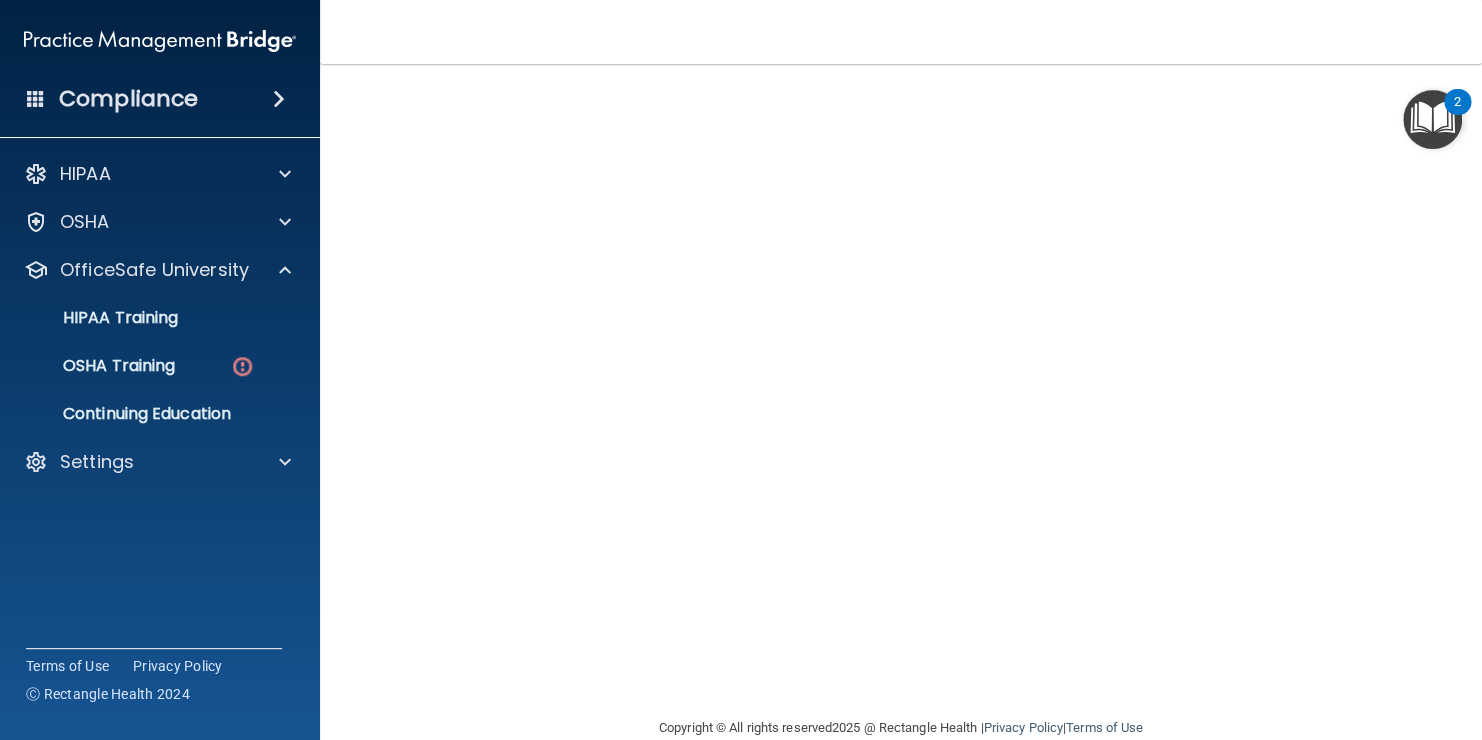 scroll, scrollTop: 116, scrollLeft: 0, axis: vertical 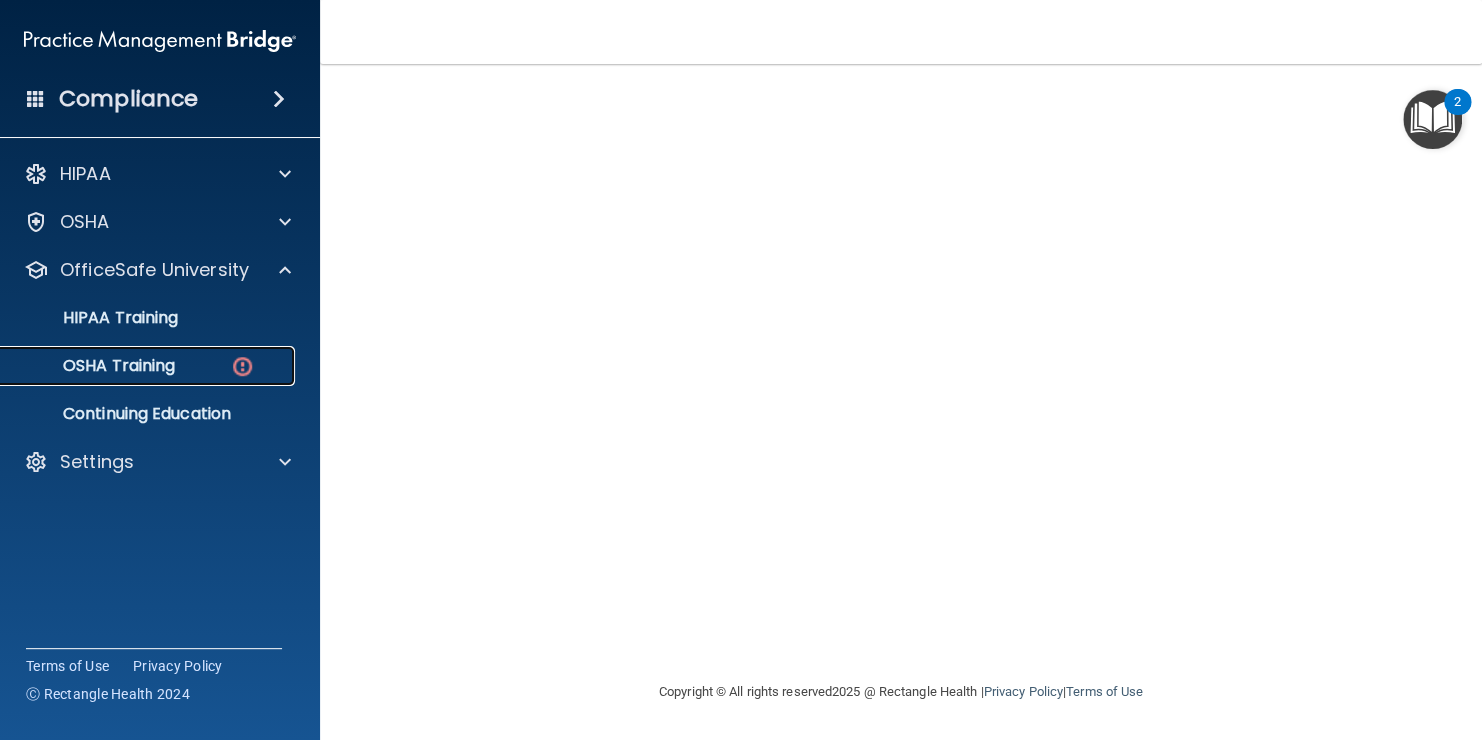 click on "OSHA Training" at bounding box center (94, 366) 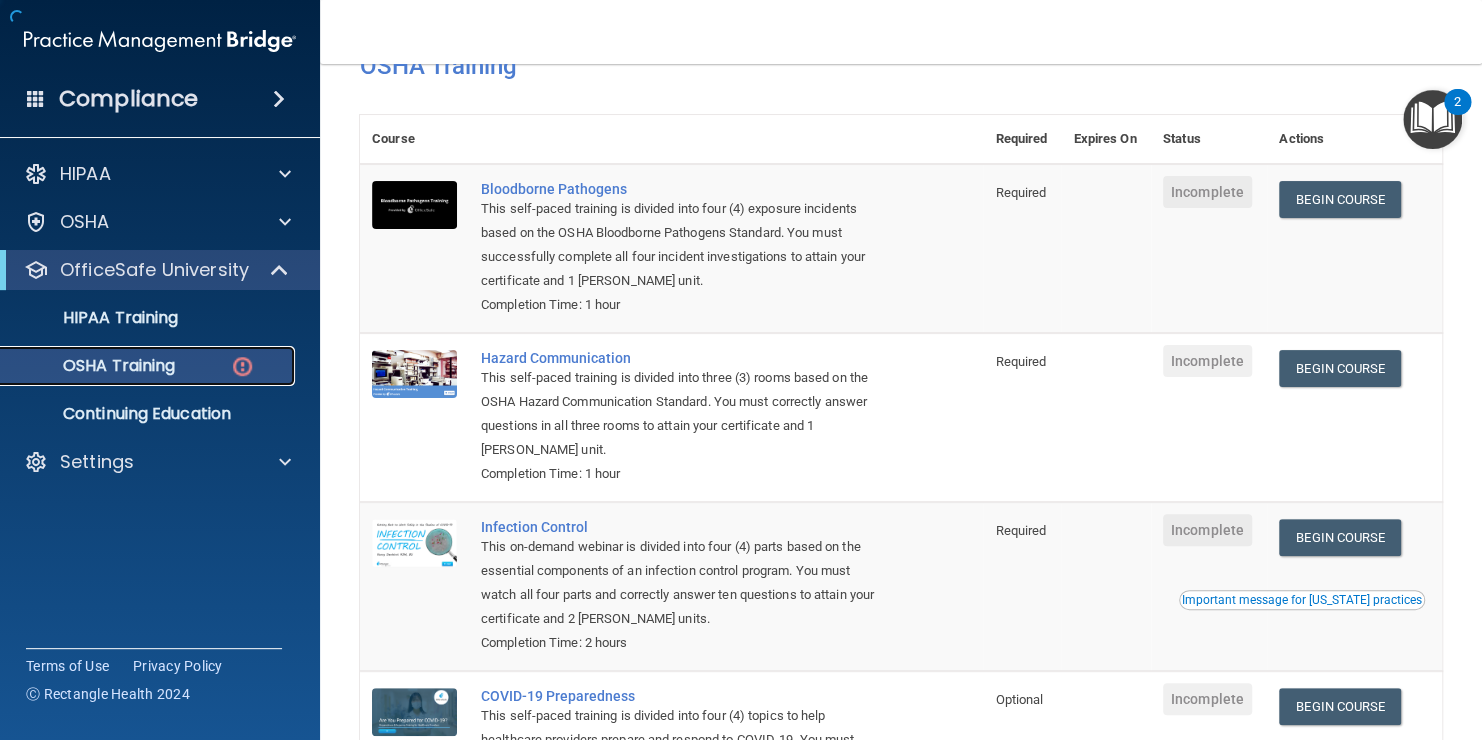 scroll, scrollTop: 298, scrollLeft: 0, axis: vertical 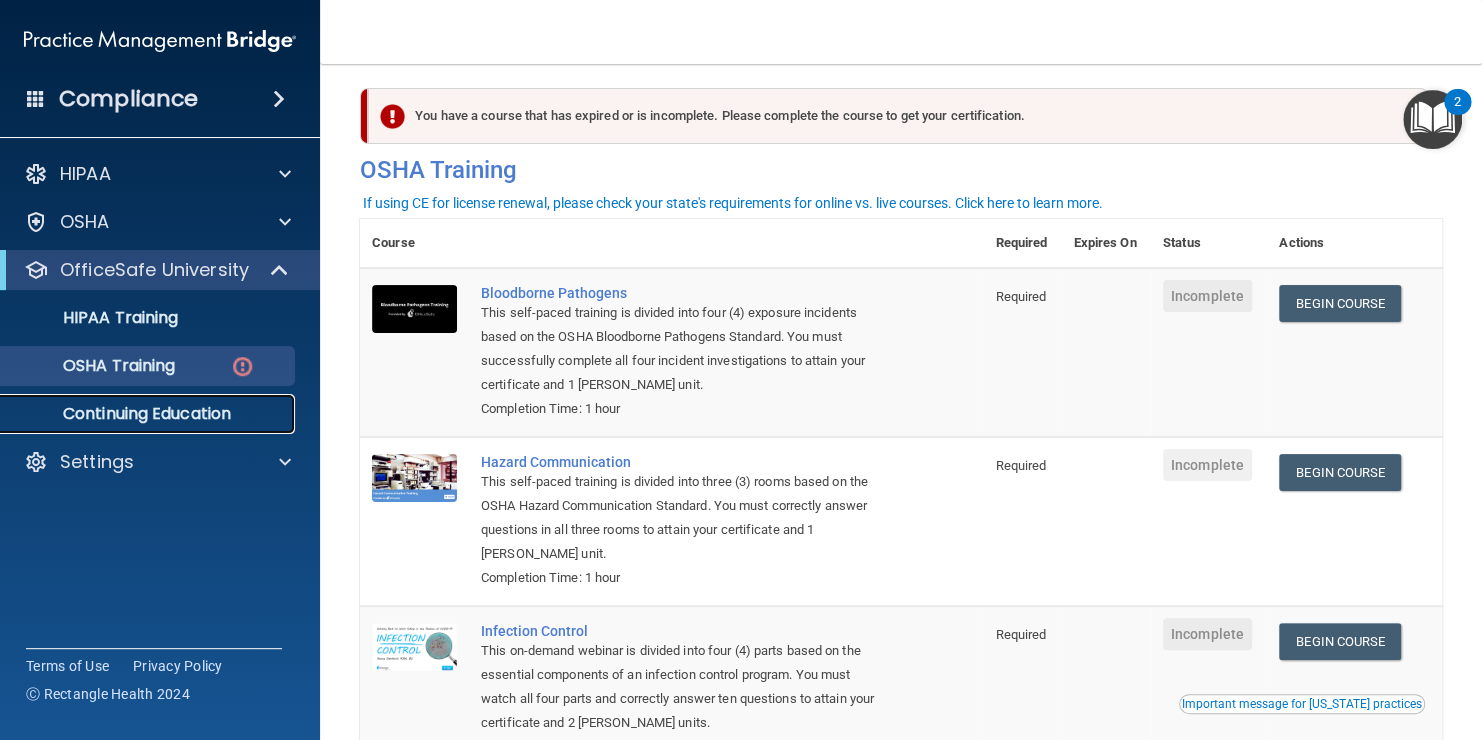 click on "Continuing Education" at bounding box center [149, 414] 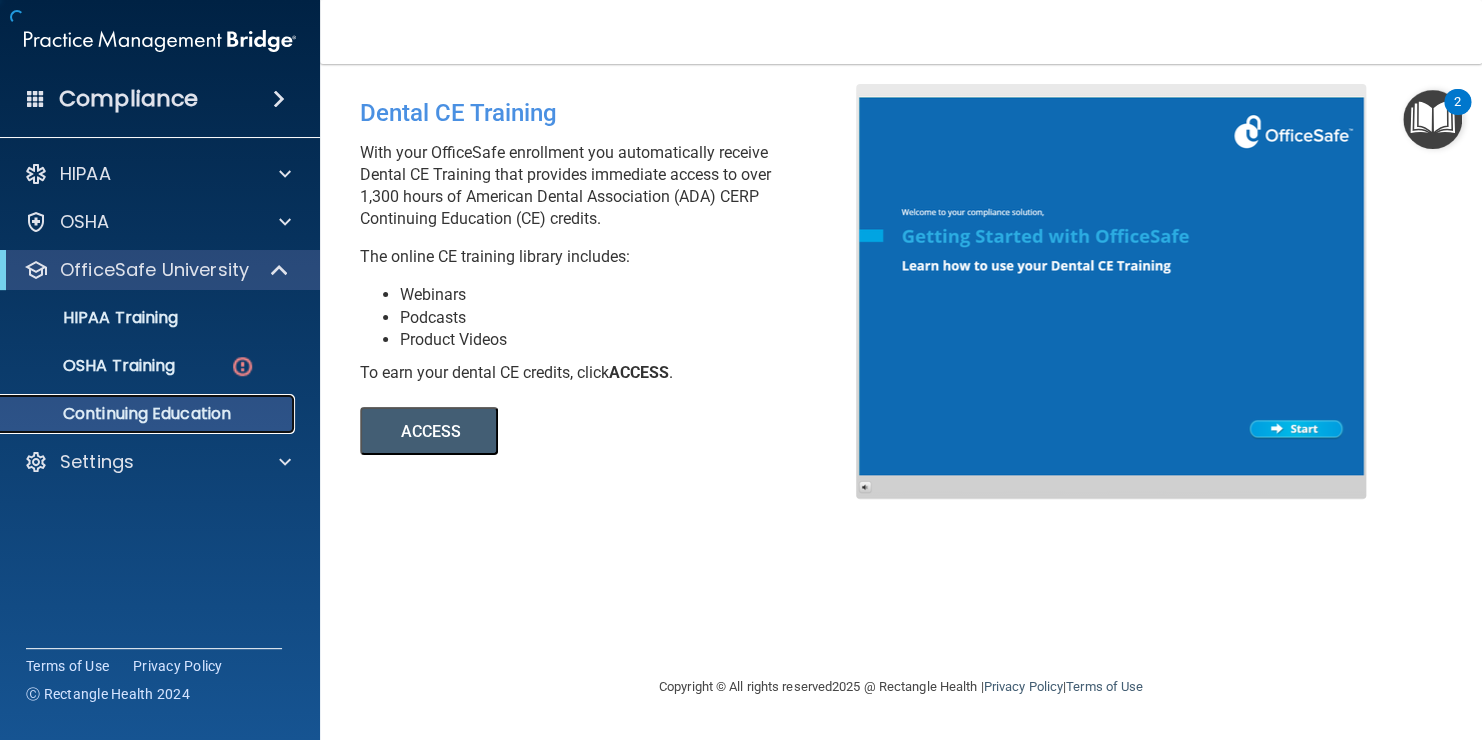 scroll, scrollTop: 0, scrollLeft: 0, axis: both 